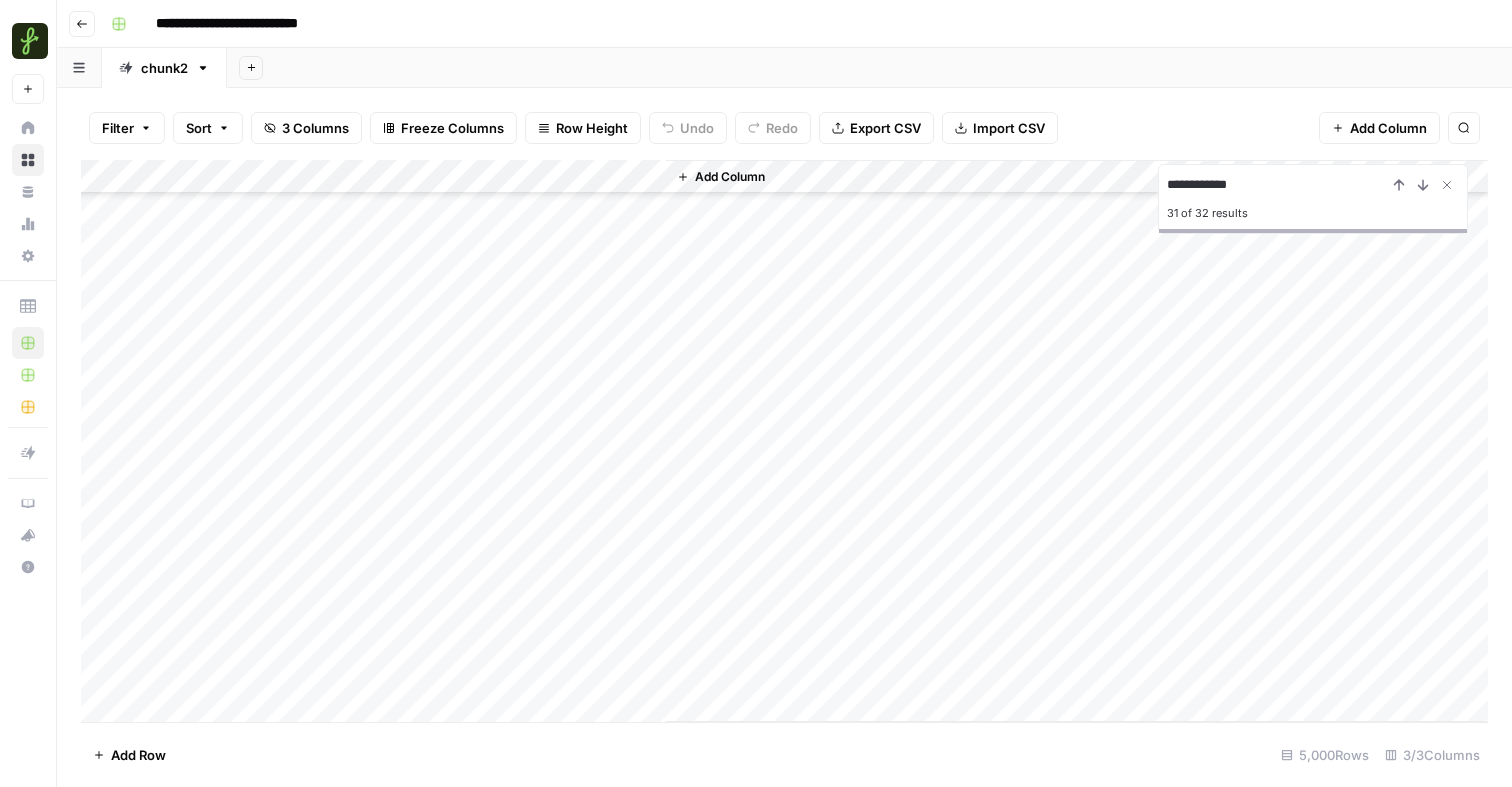 scroll, scrollTop: 0, scrollLeft: 0, axis: both 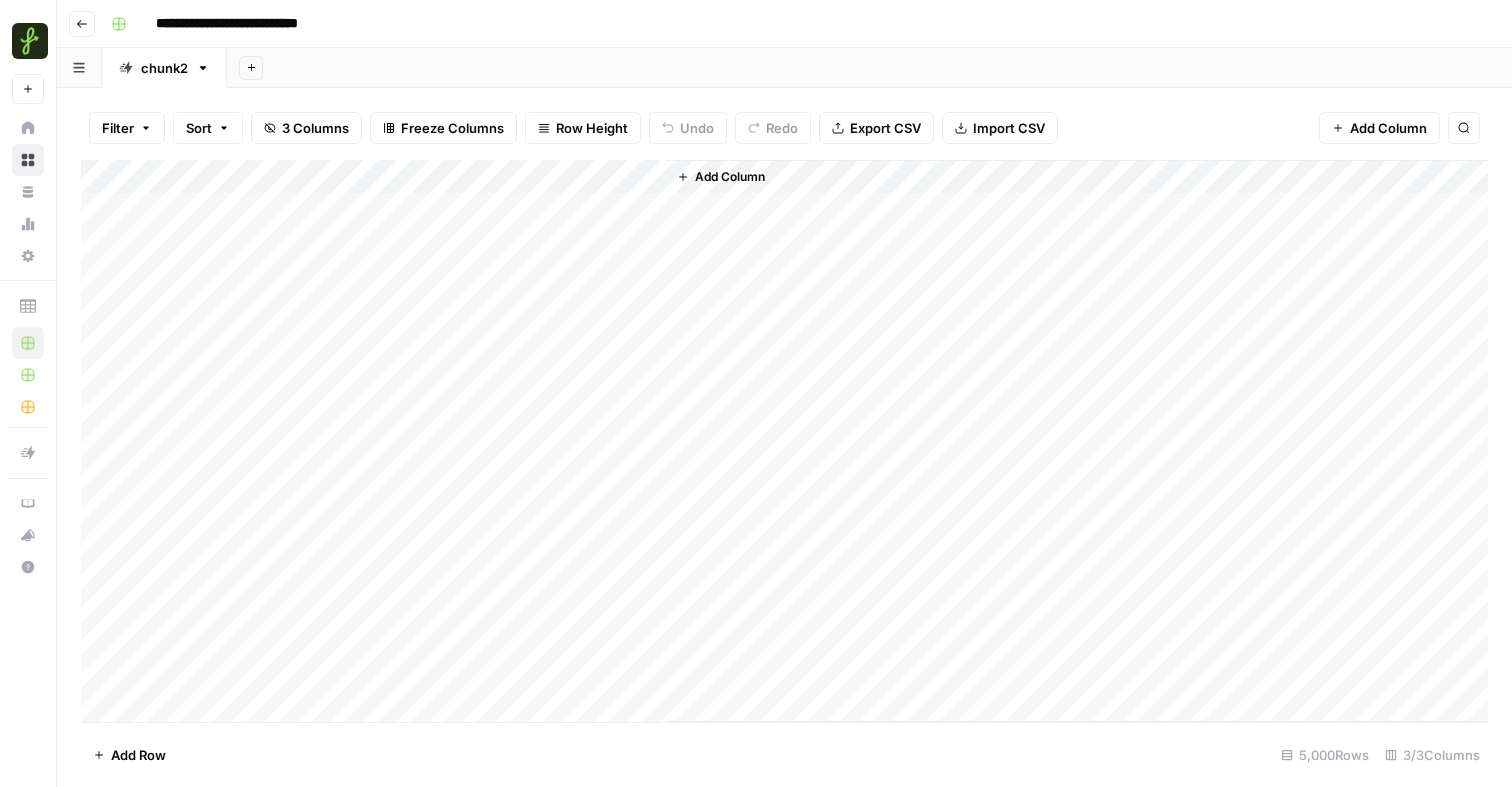click on "Add Column" at bounding box center (784, 441) 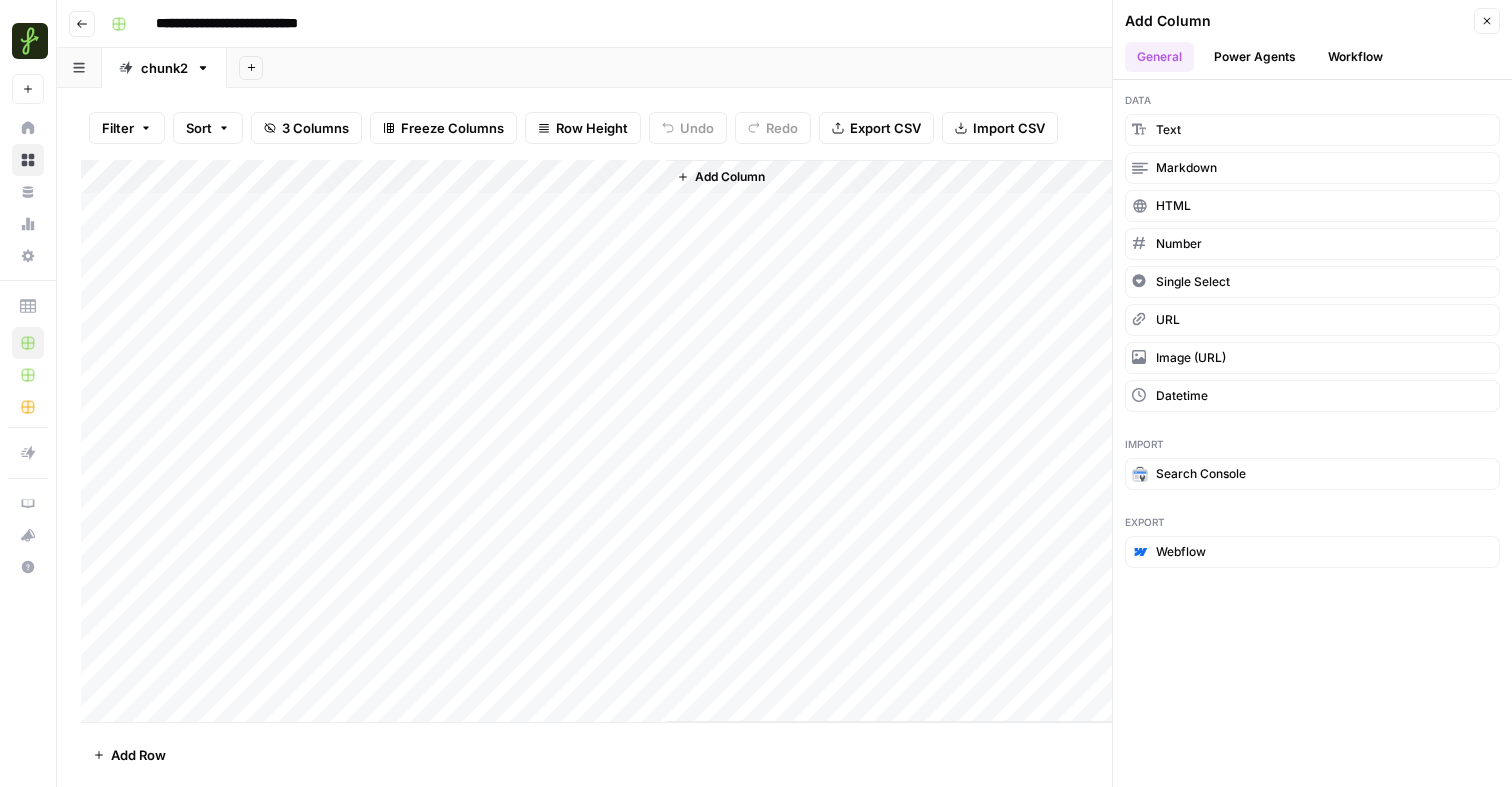 click on "Workflow" at bounding box center [1355, 57] 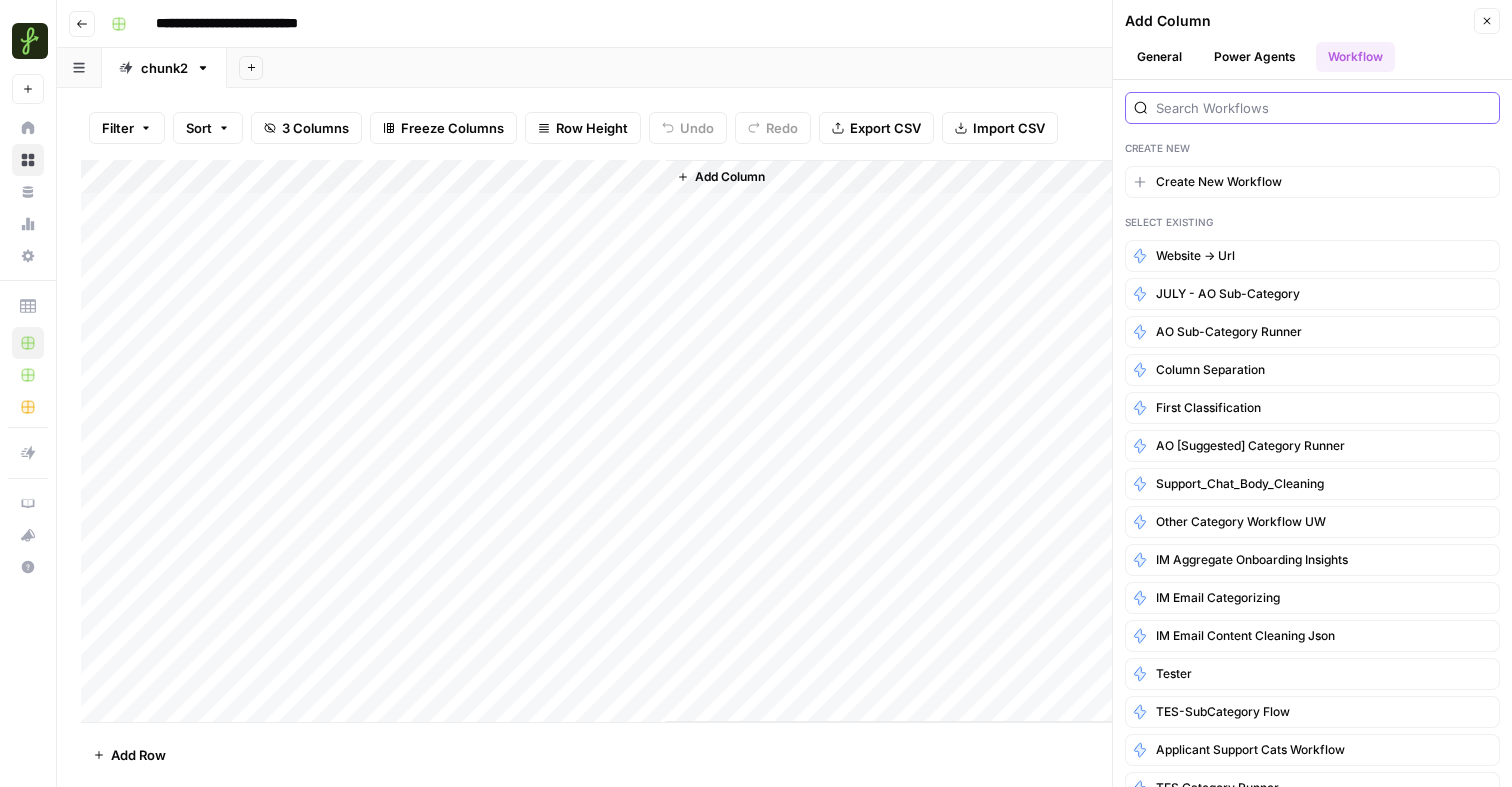 click at bounding box center [1323, 108] 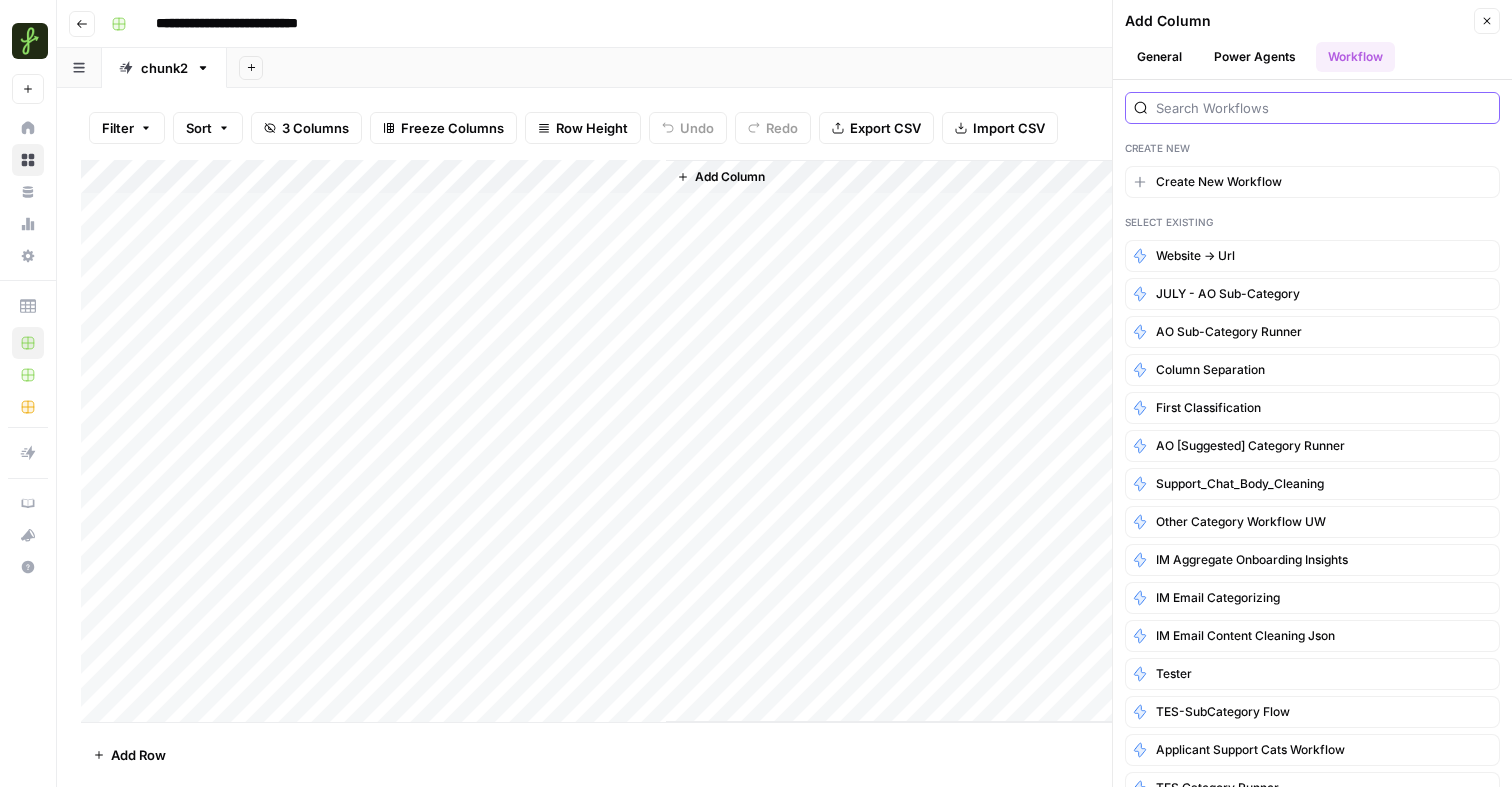 type on "column" 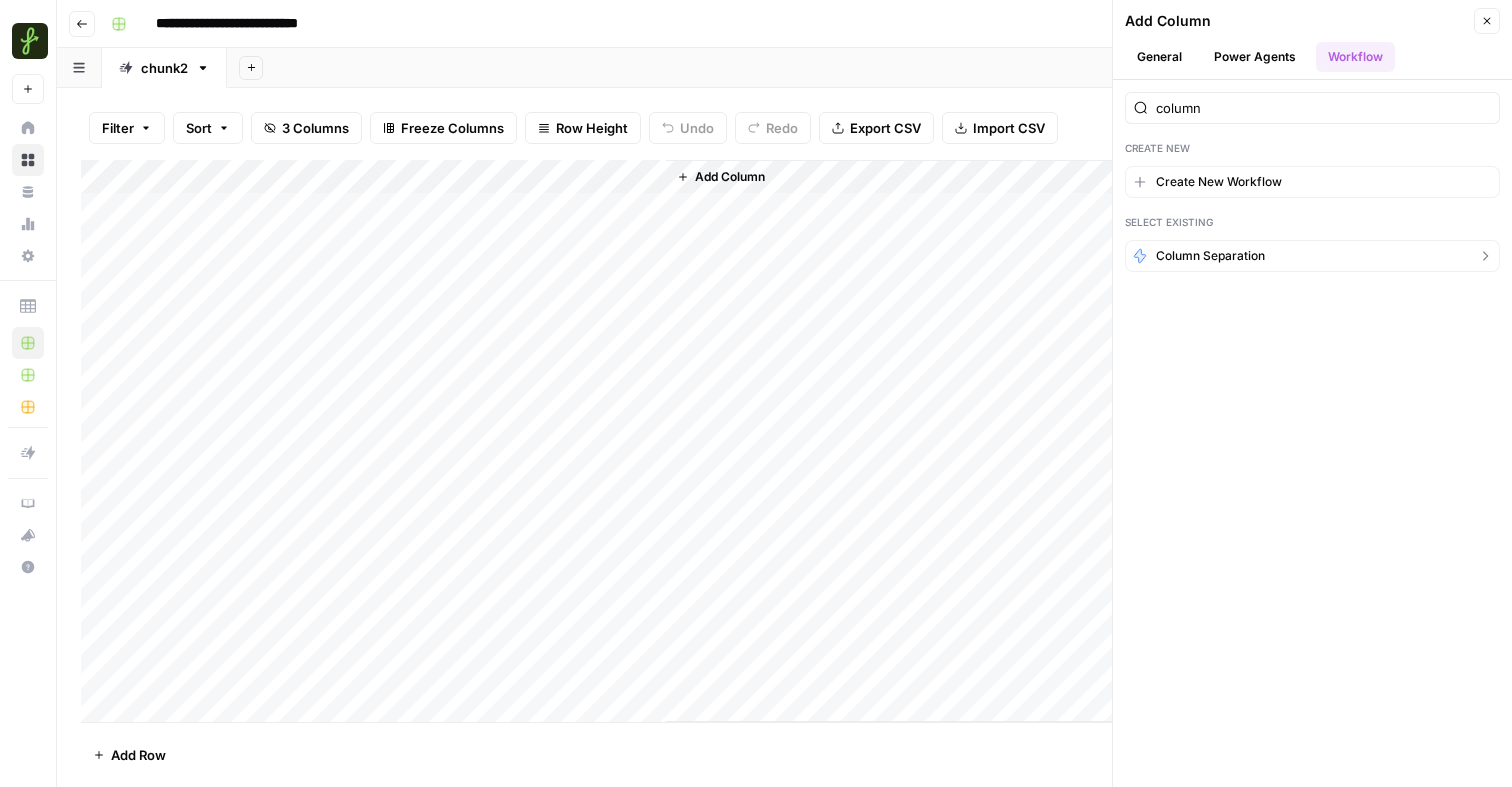 click on "Column Separation" at bounding box center (1210, 256) 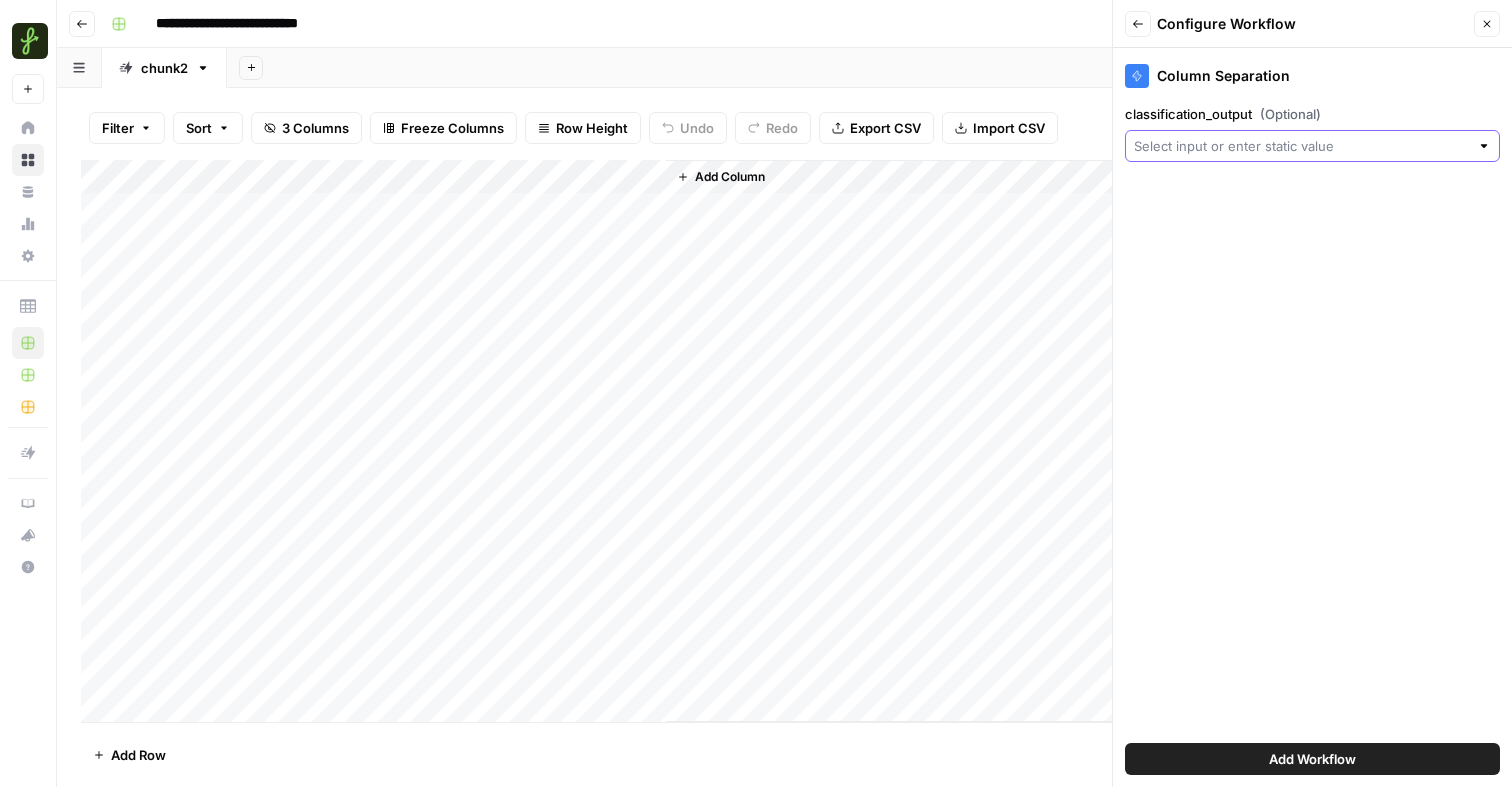 click on "classification_output   (Optional)" at bounding box center (1301, 146) 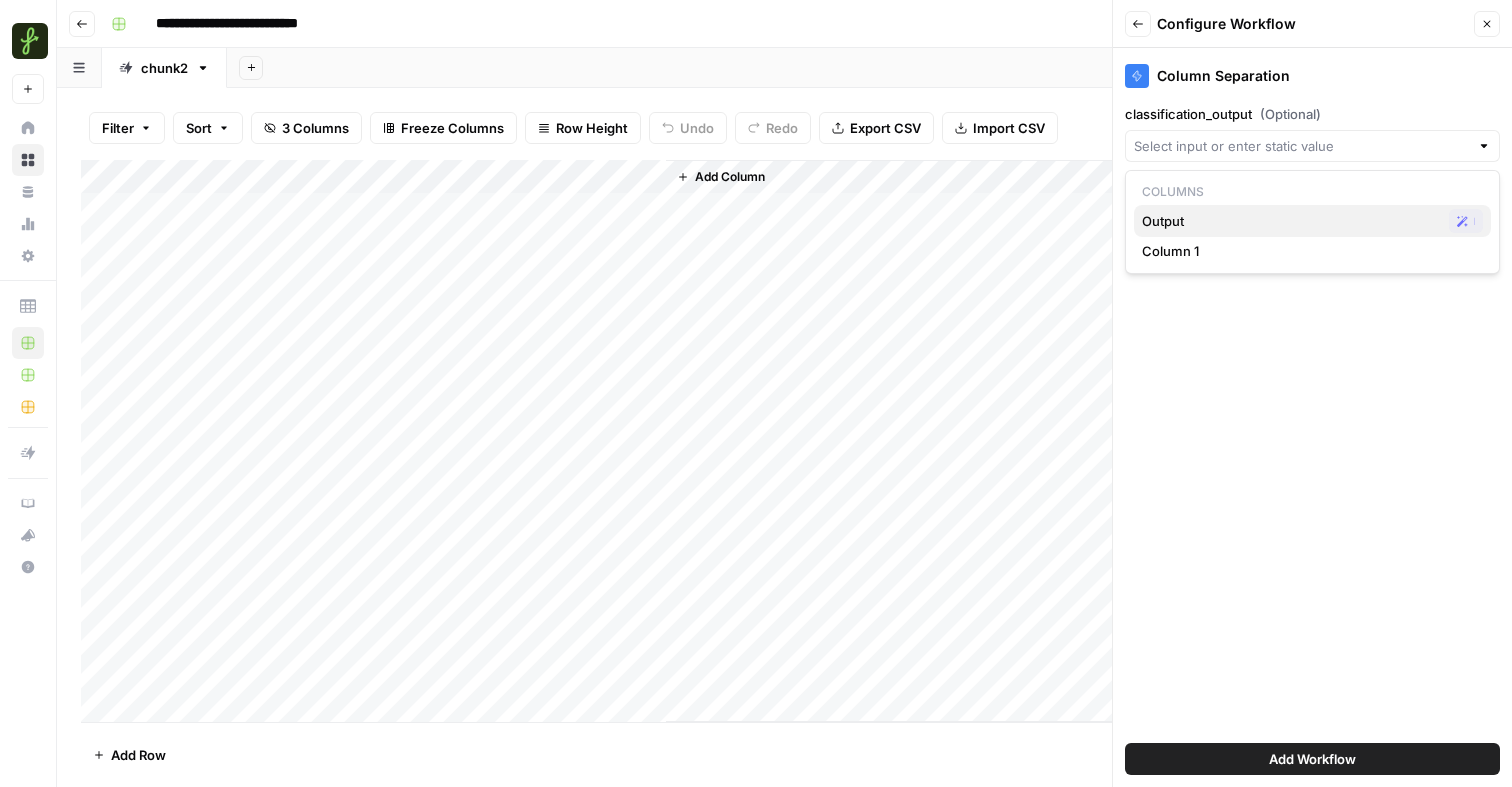 click on "Output" at bounding box center [1291, 221] 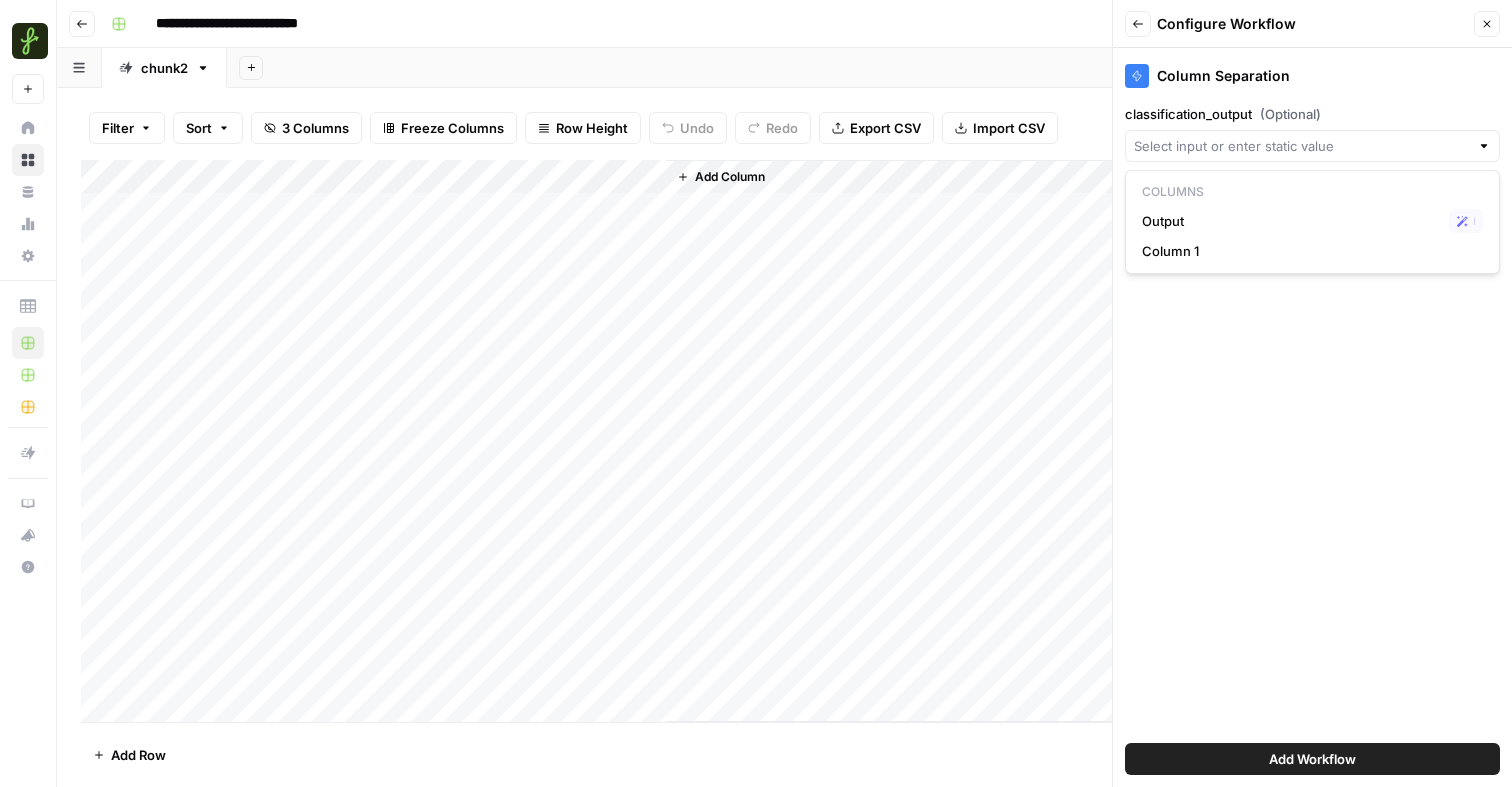 type on "Output" 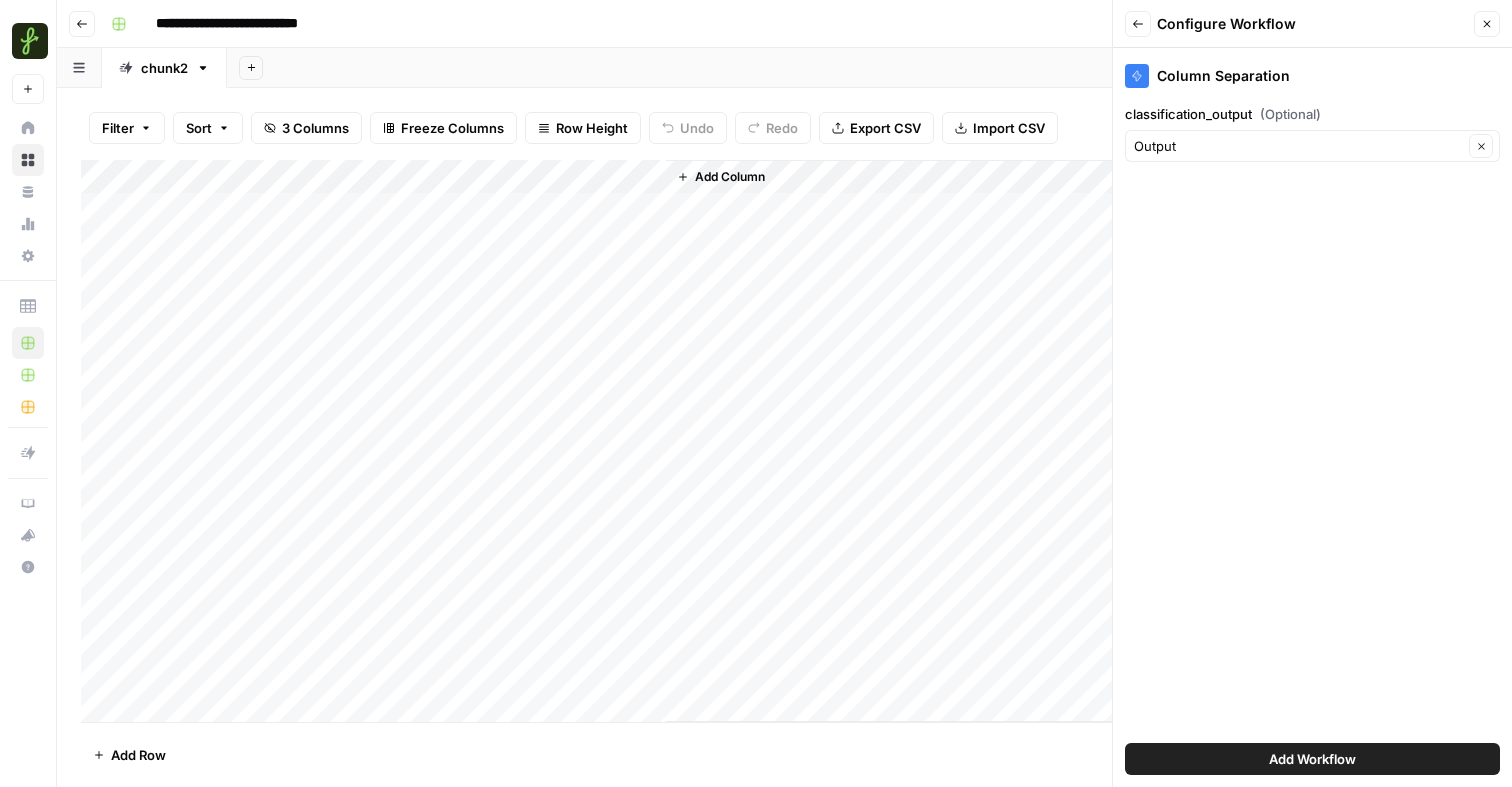 click on "Add Workflow" at bounding box center (1312, 759) 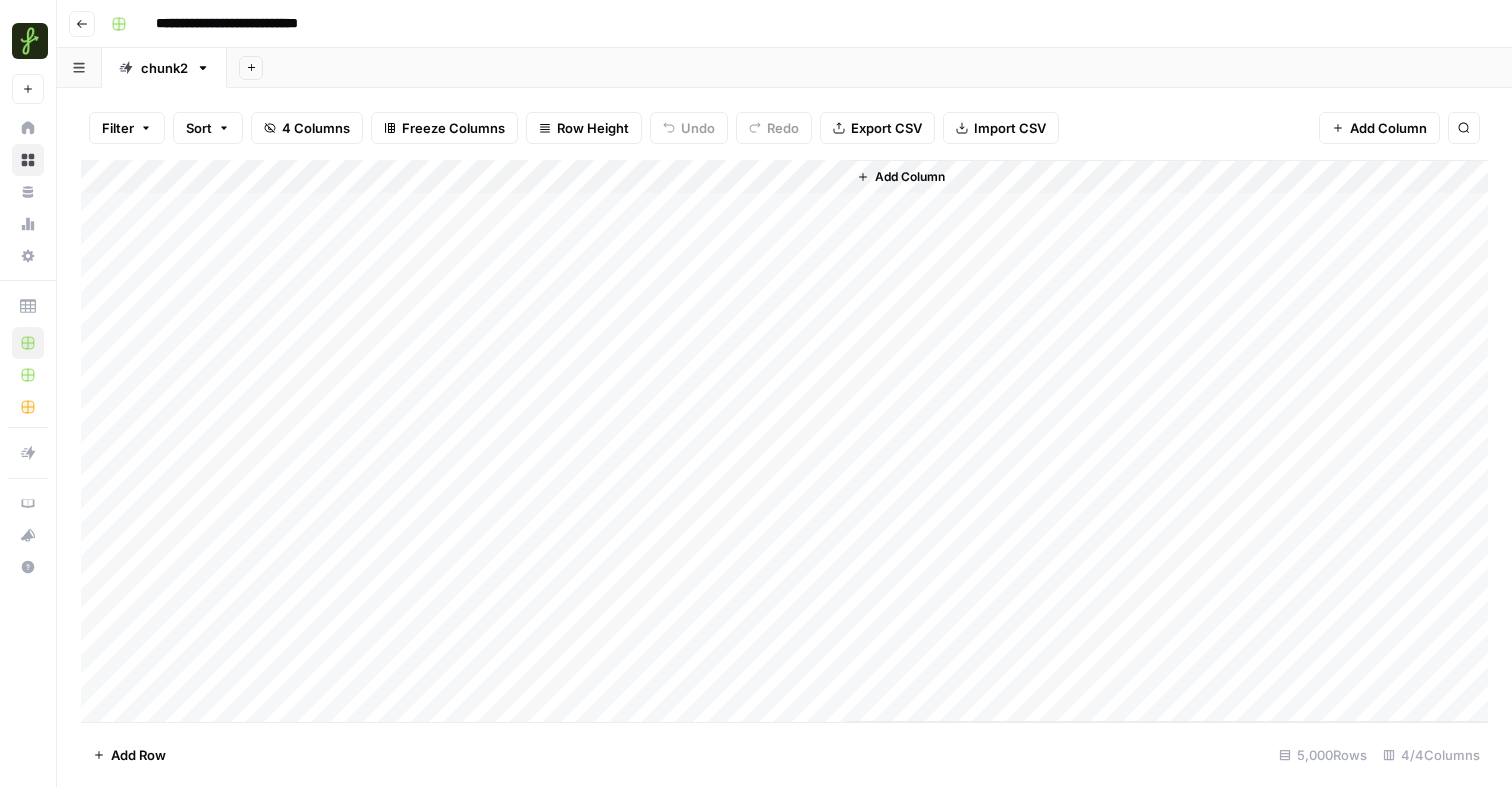 click on "Add Column" at bounding box center (784, 441) 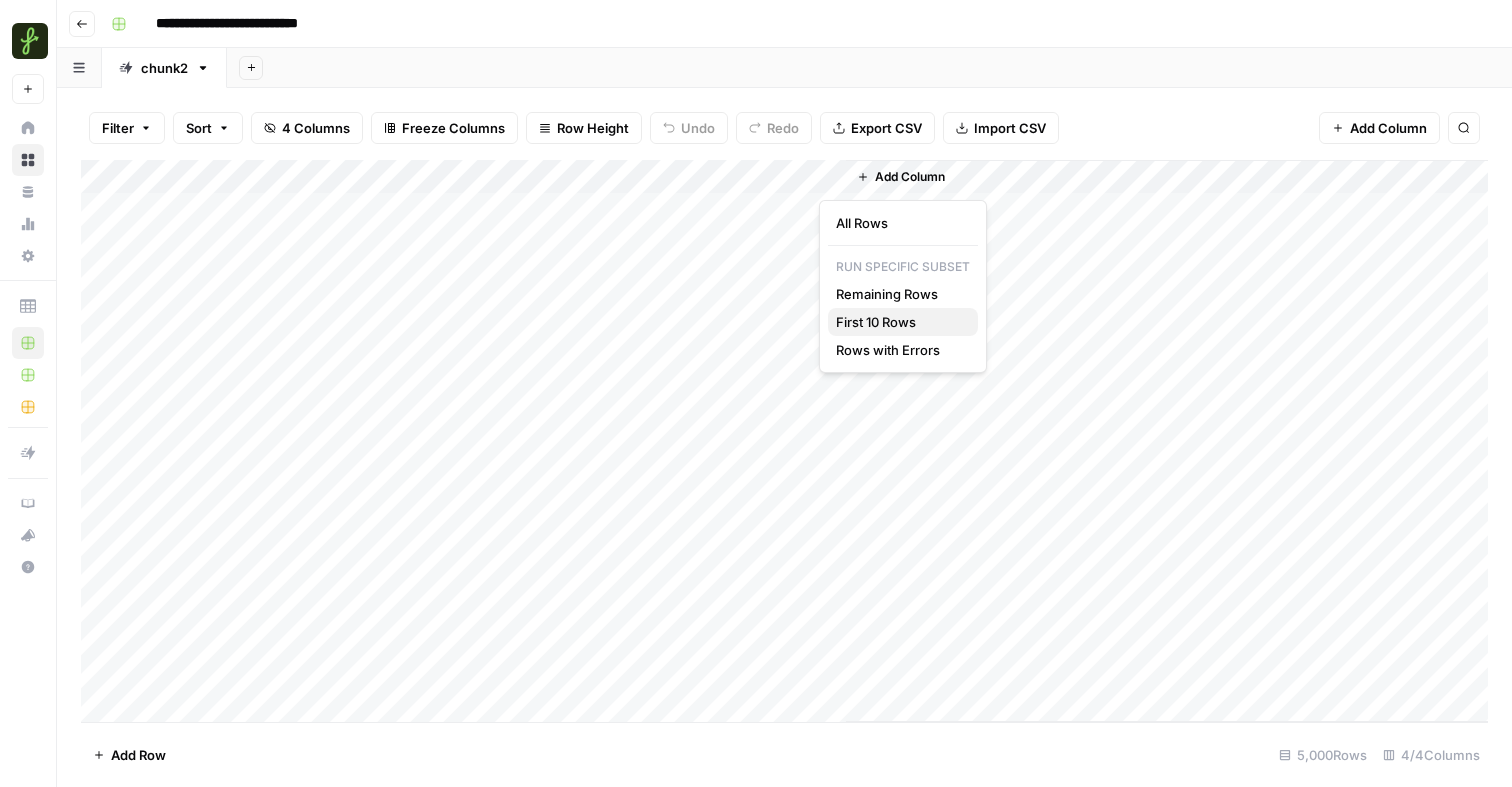 click on "First 10 Rows" at bounding box center [899, 322] 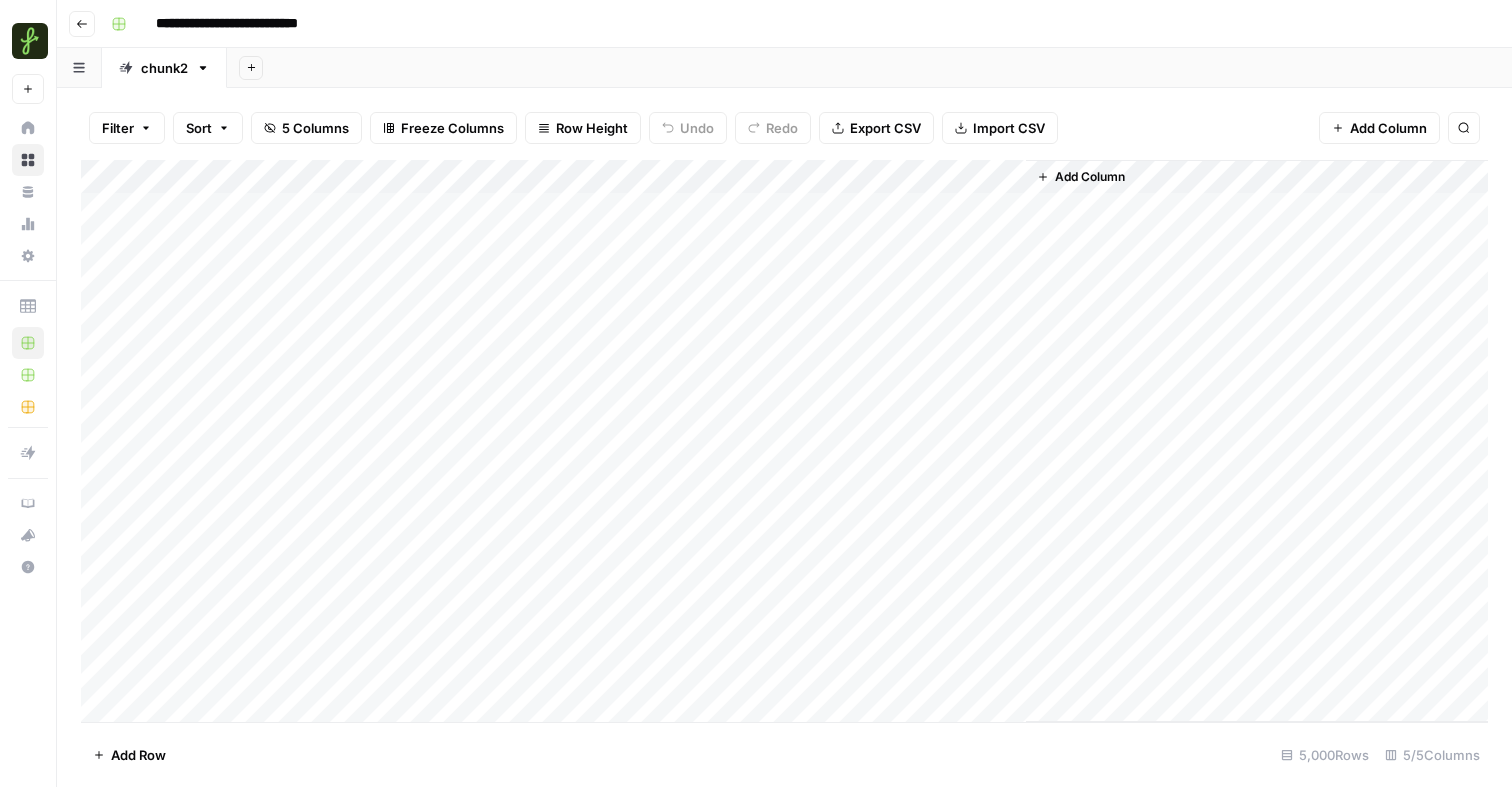 click on "Add Column" at bounding box center [784, 441] 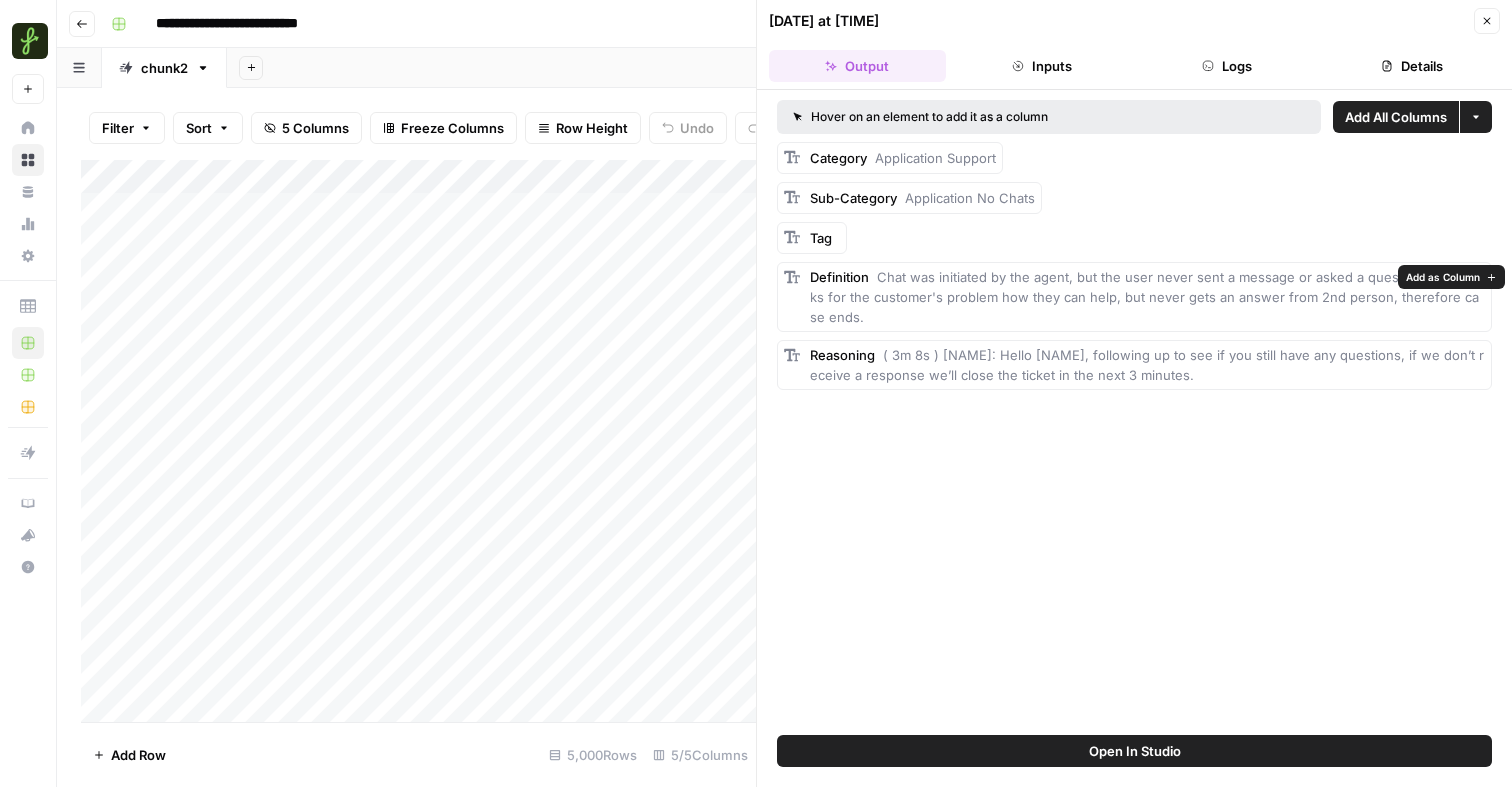 click on "Add as Column" at bounding box center (1443, 277) 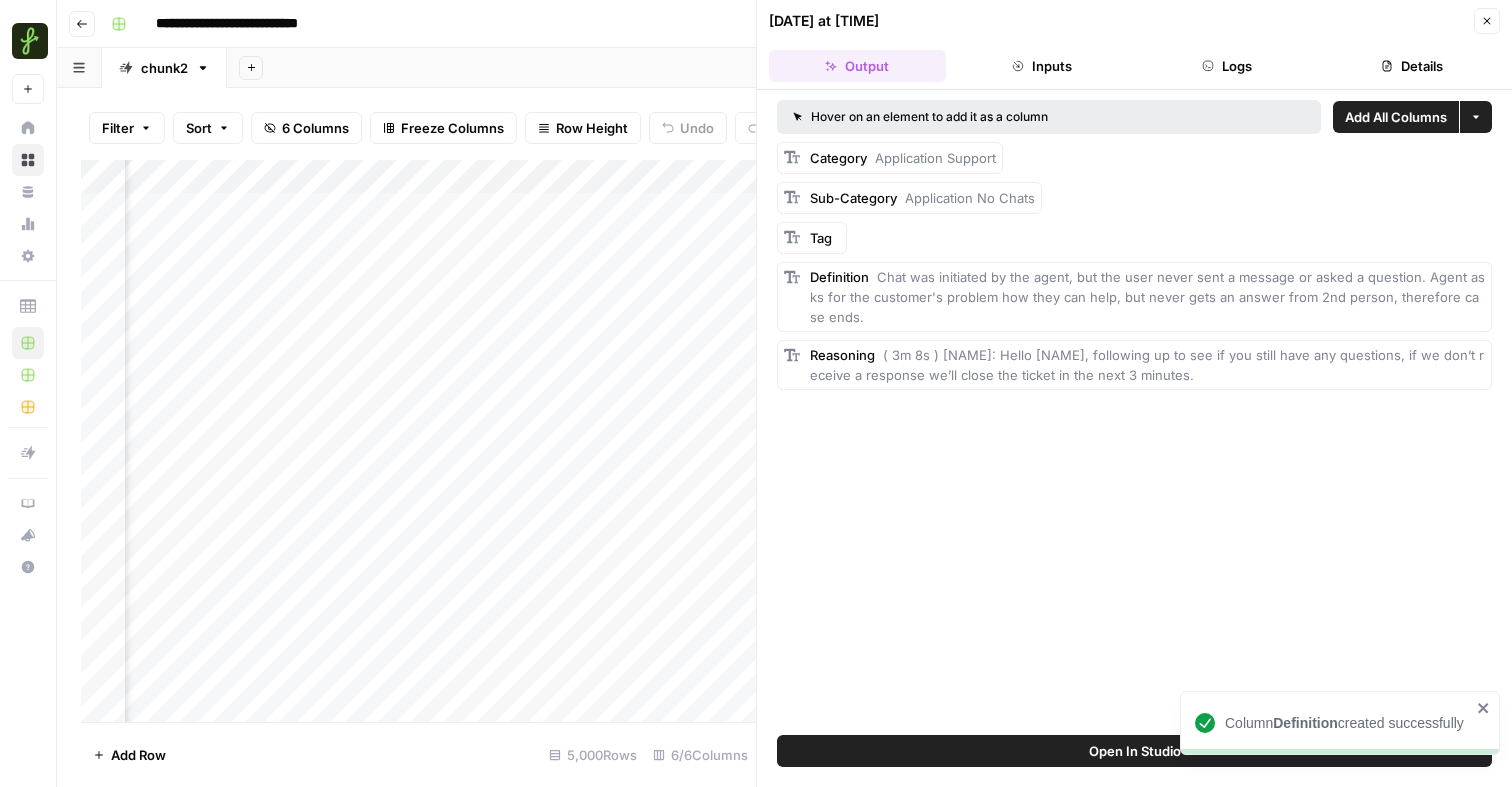 scroll, scrollTop: 0, scrollLeft: 420, axis: horizontal 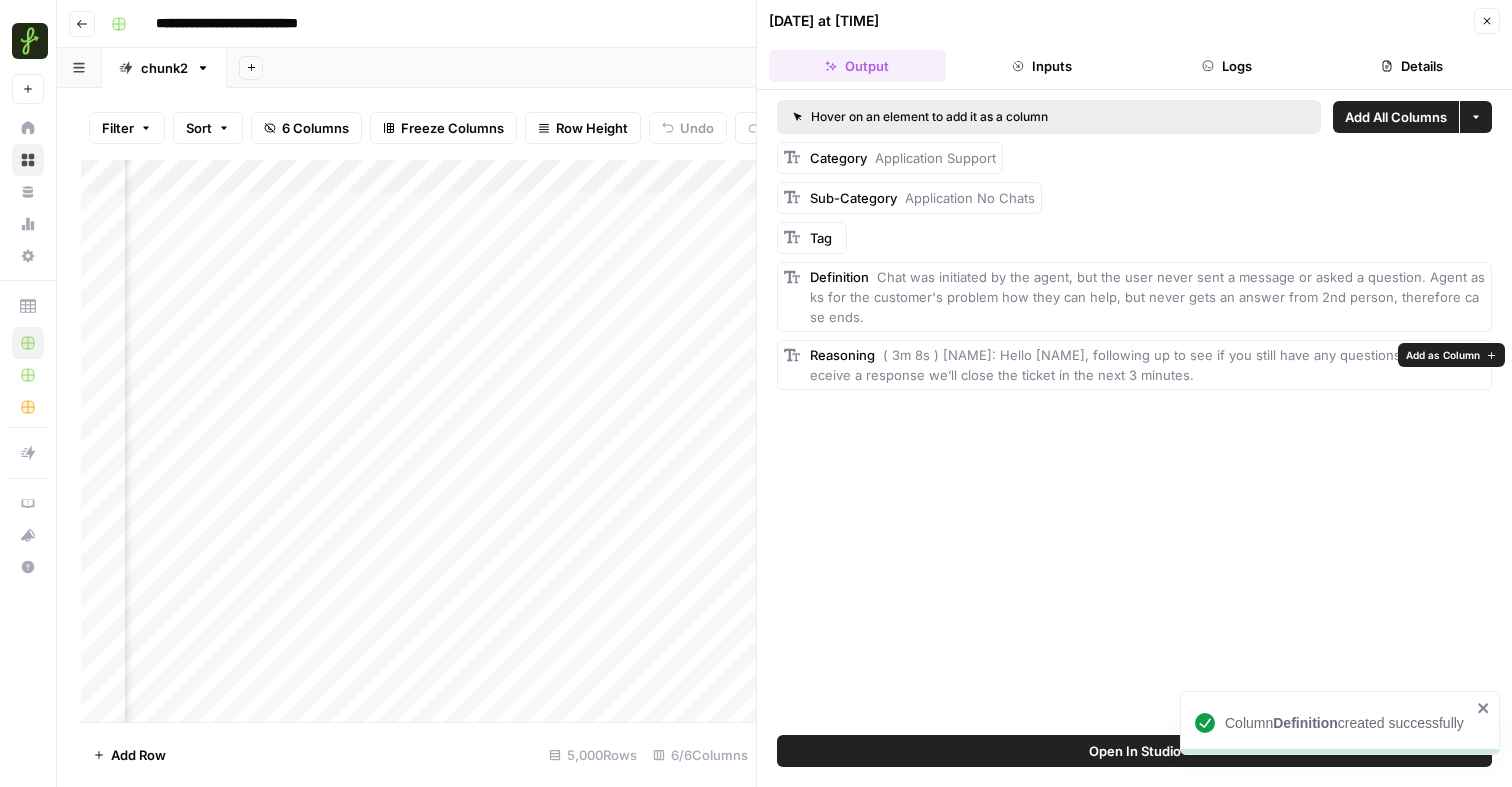 click on "Add as Column" at bounding box center [1443, 355] 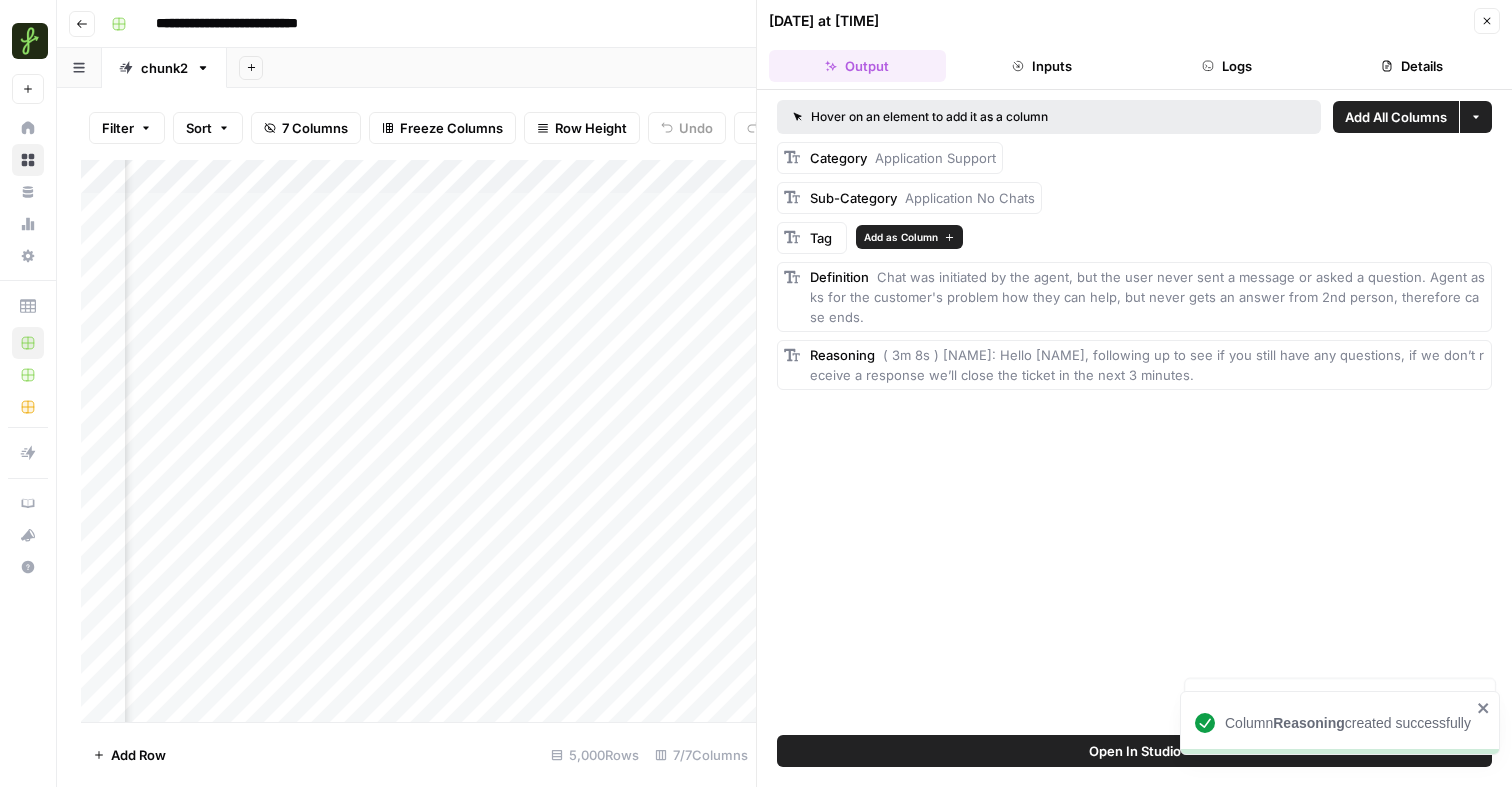 click on "Add as Column" at bounding box center [901, 237] 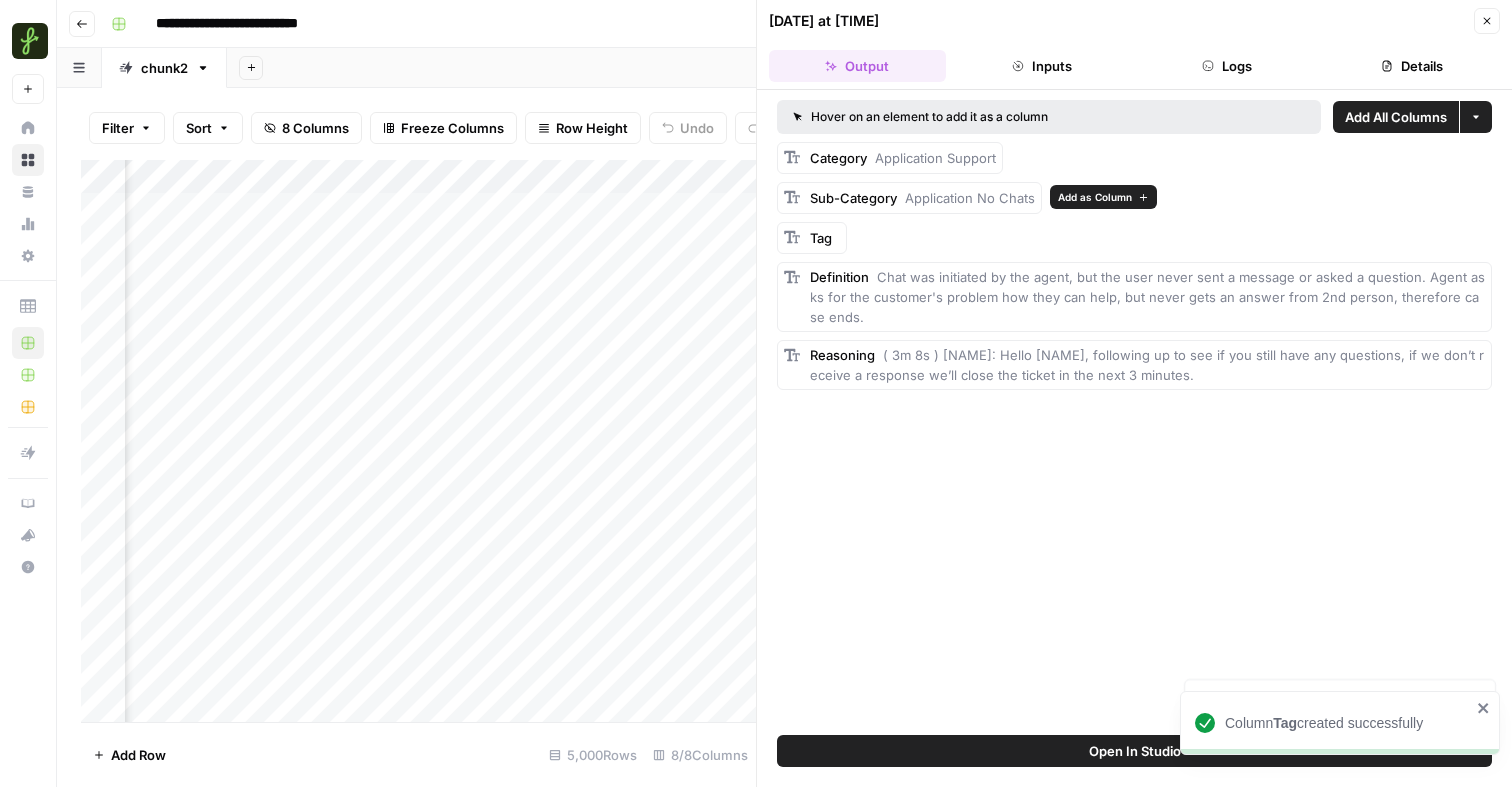 click on "Add as Column" at bounding box center (1095, 197) 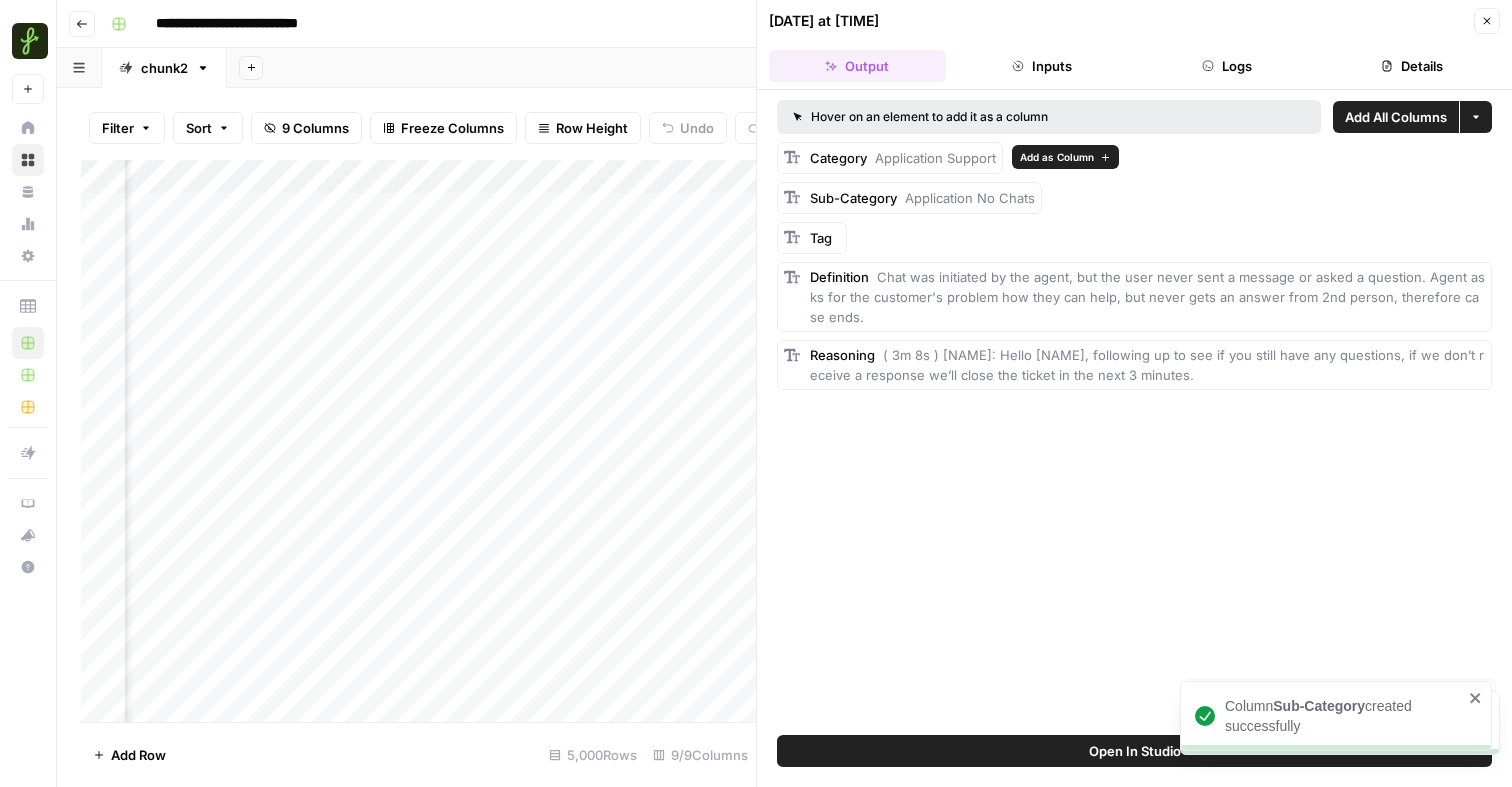 click on "Add as Column" at bounding box center [1057, 157] 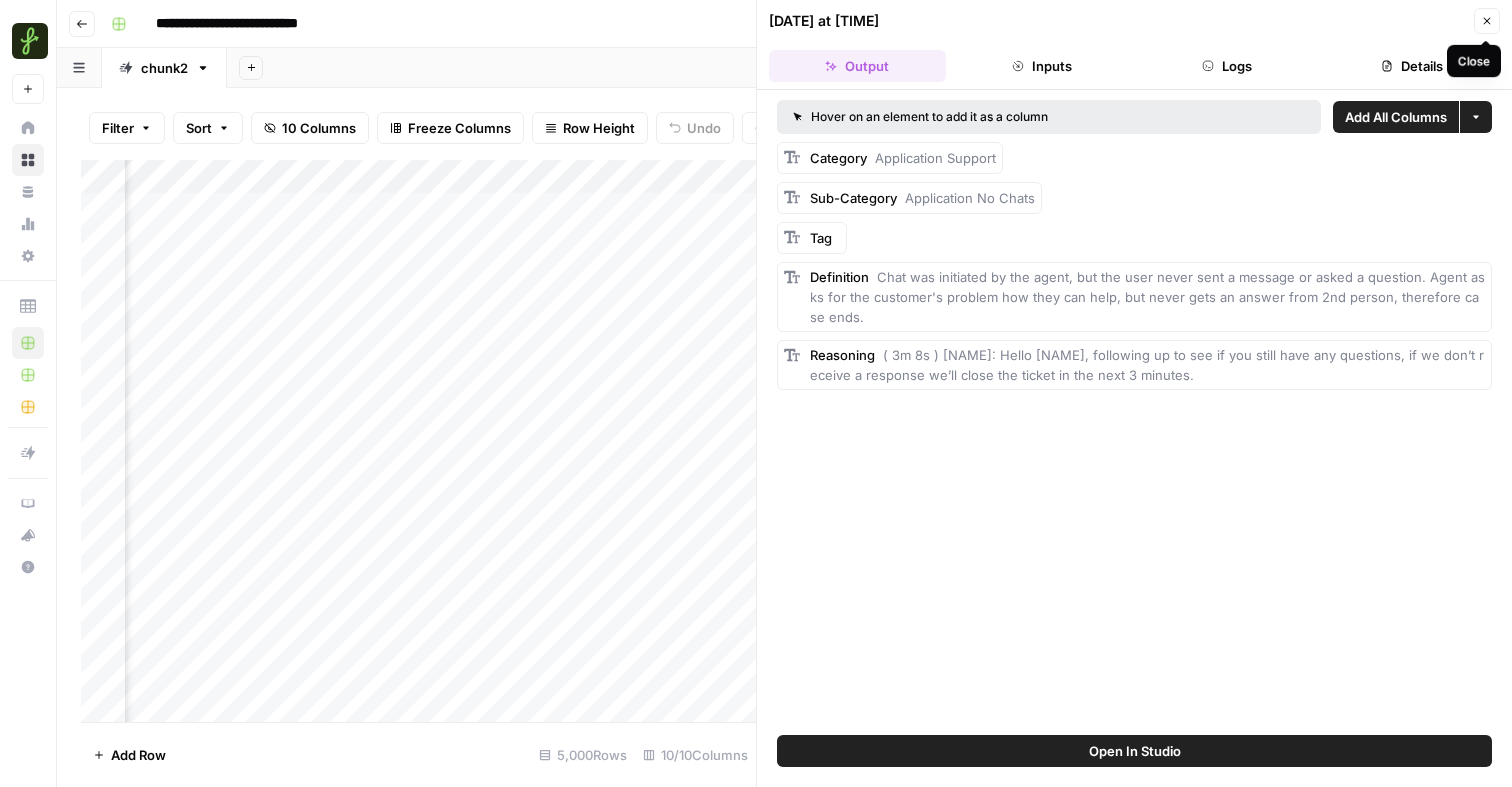 click 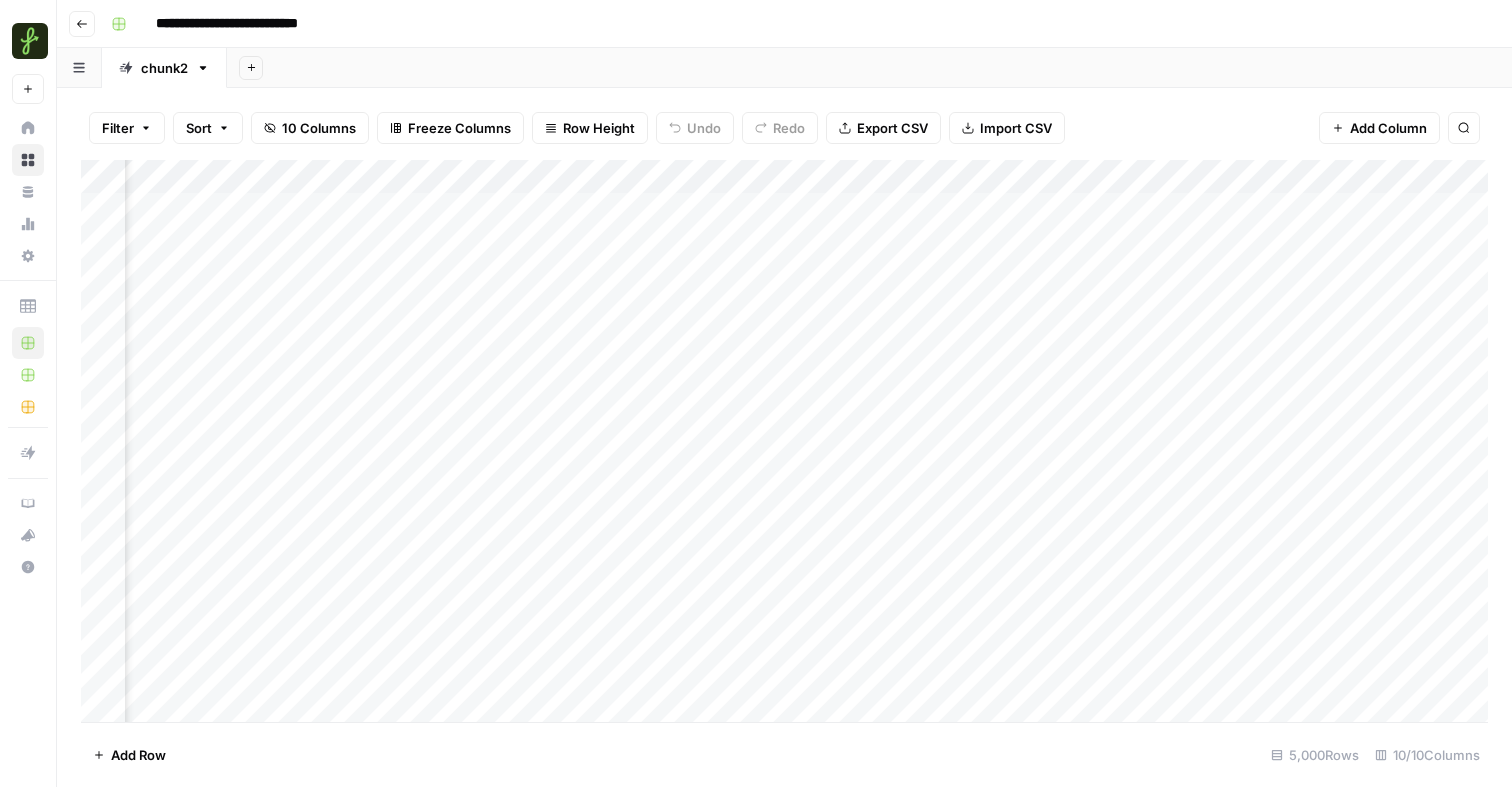 scroll, scrollTop: 0, scrollLeft: 549, axis: horizontal 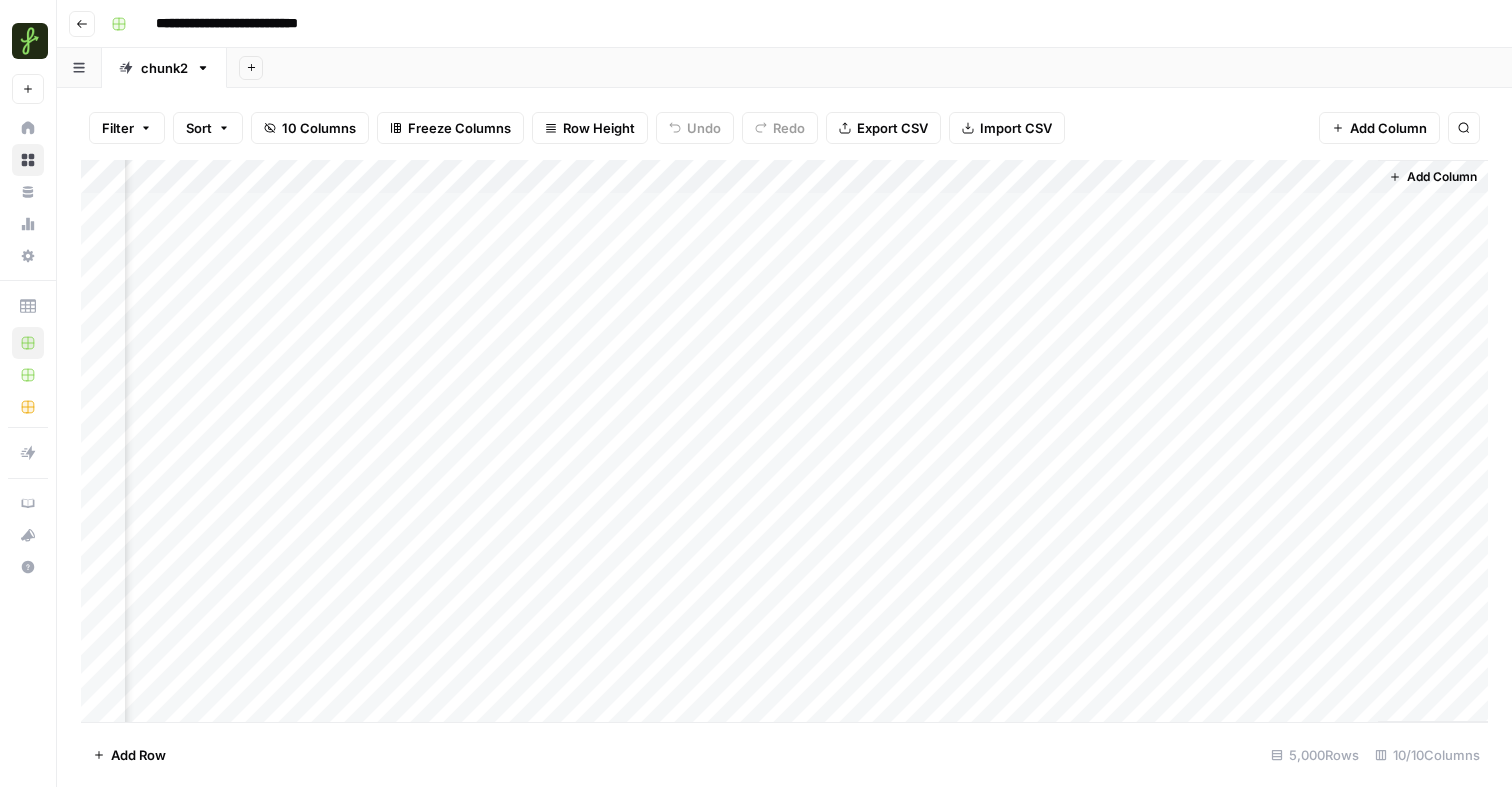 click on "Add Column" at bounding box center [784, 441] 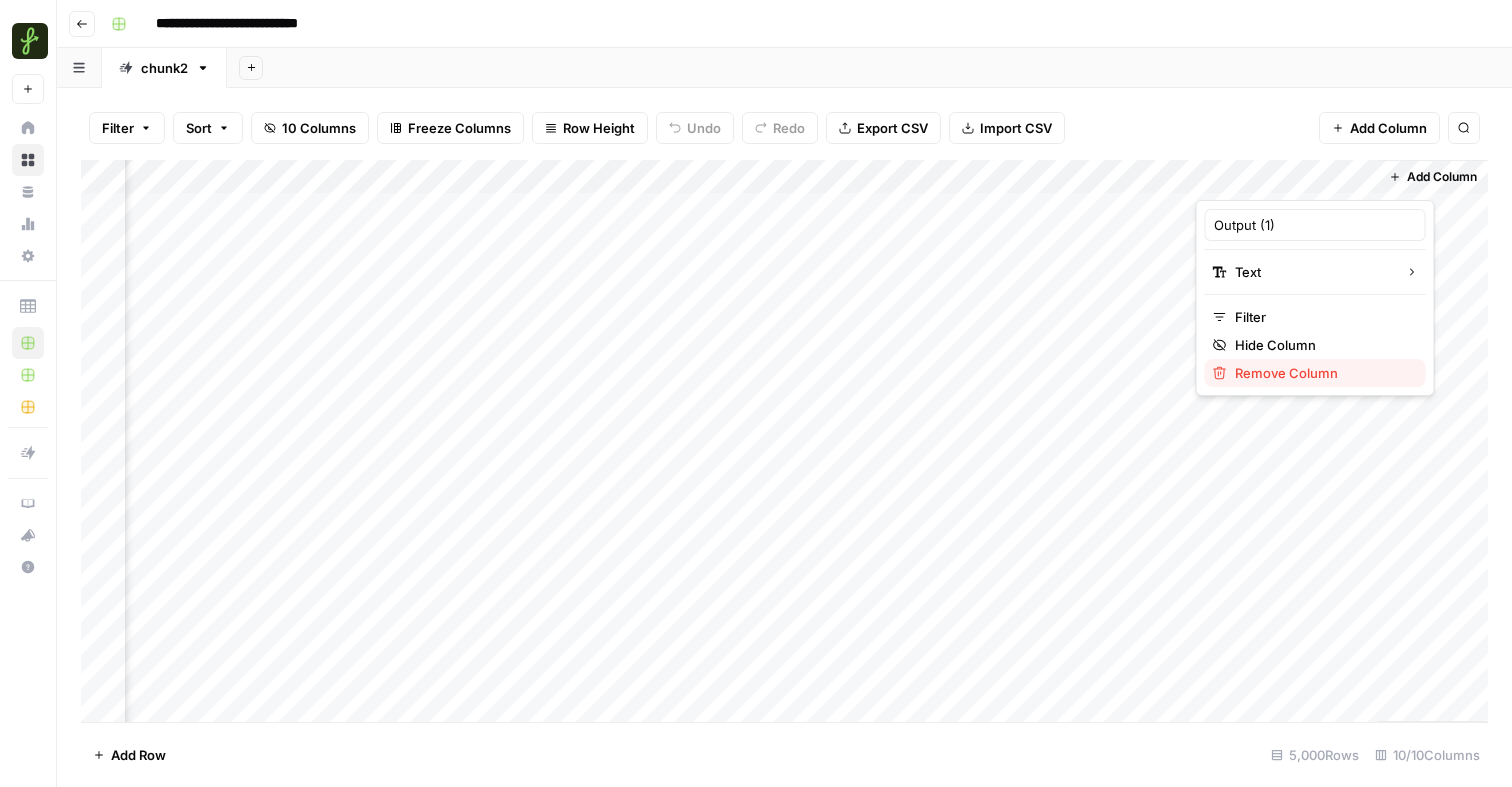 click on "Remove Column" at bounding box center (1315, 373) 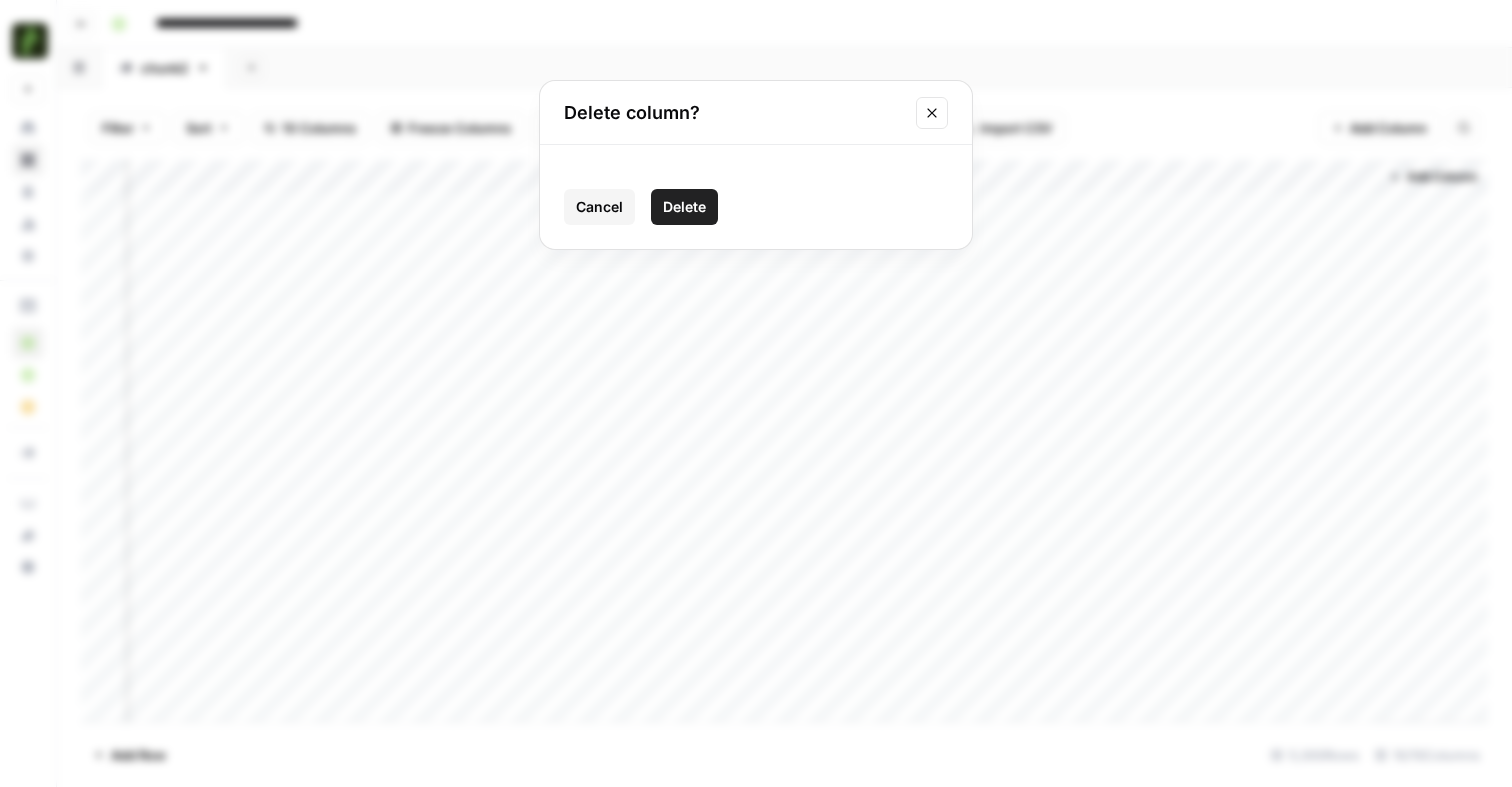 click on "Delete" at bounding box center (684, 207) 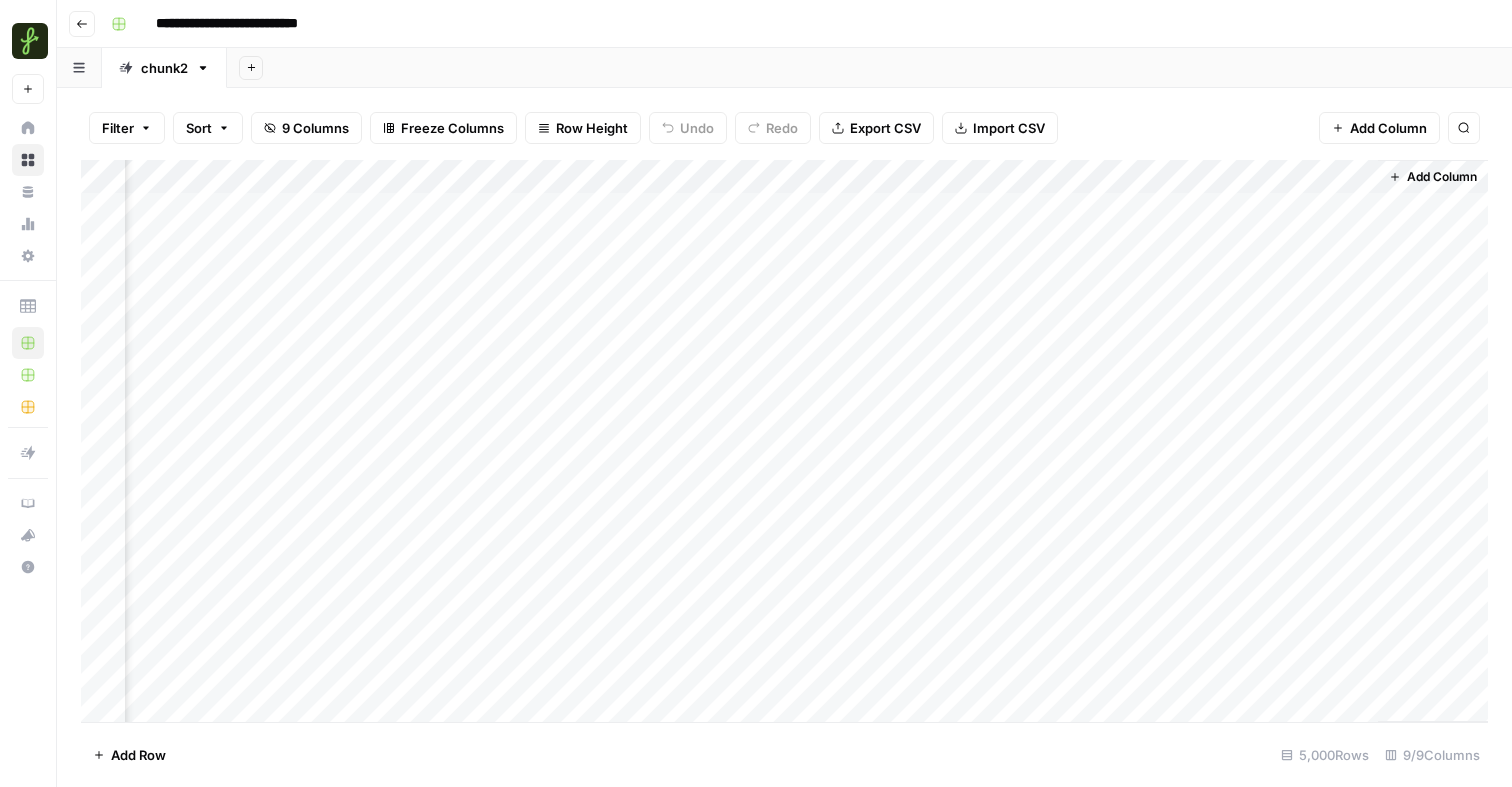 scroll, scrollTop: 0, scrollLeft: 369, axis: horizontal 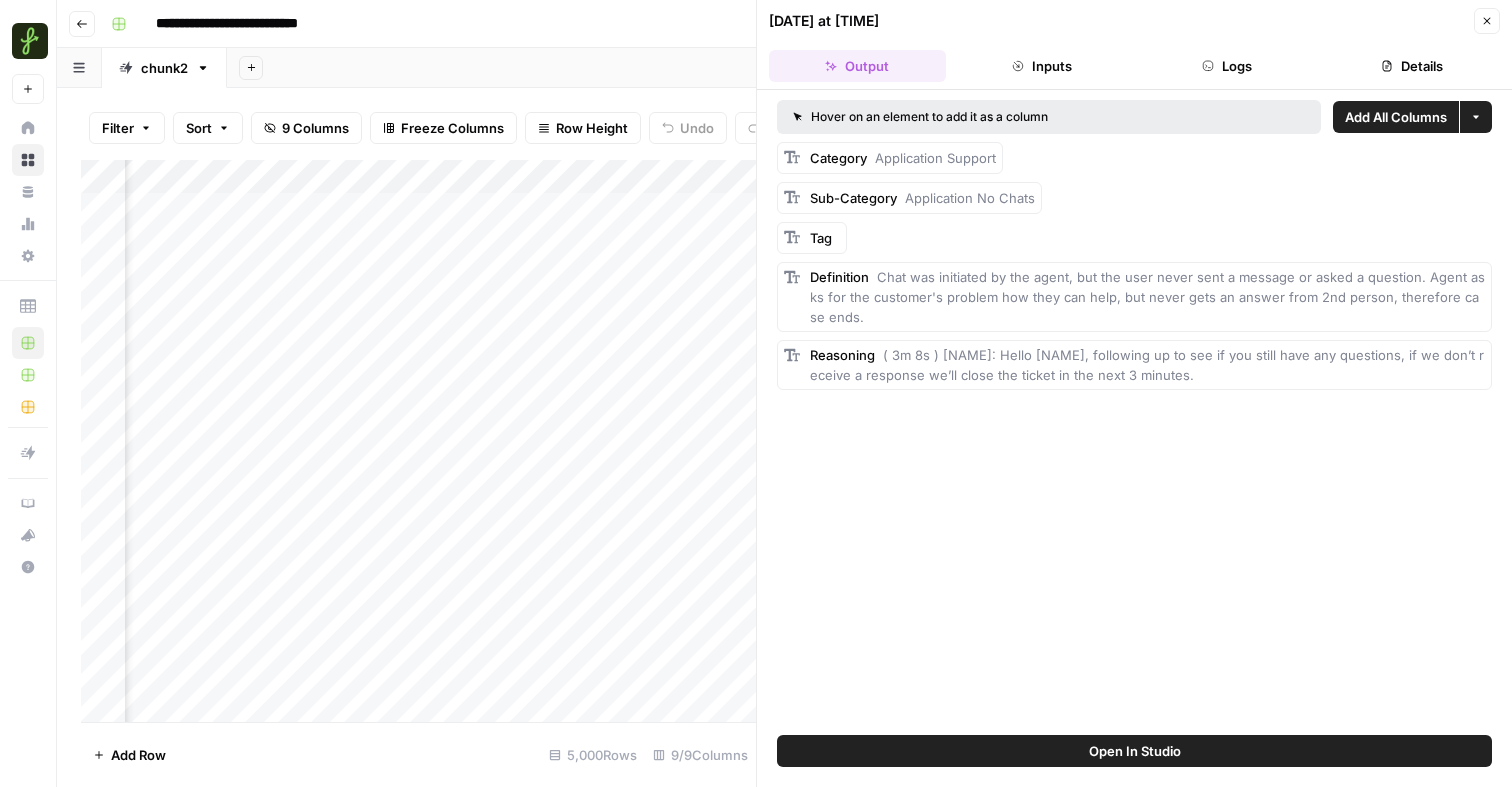 click 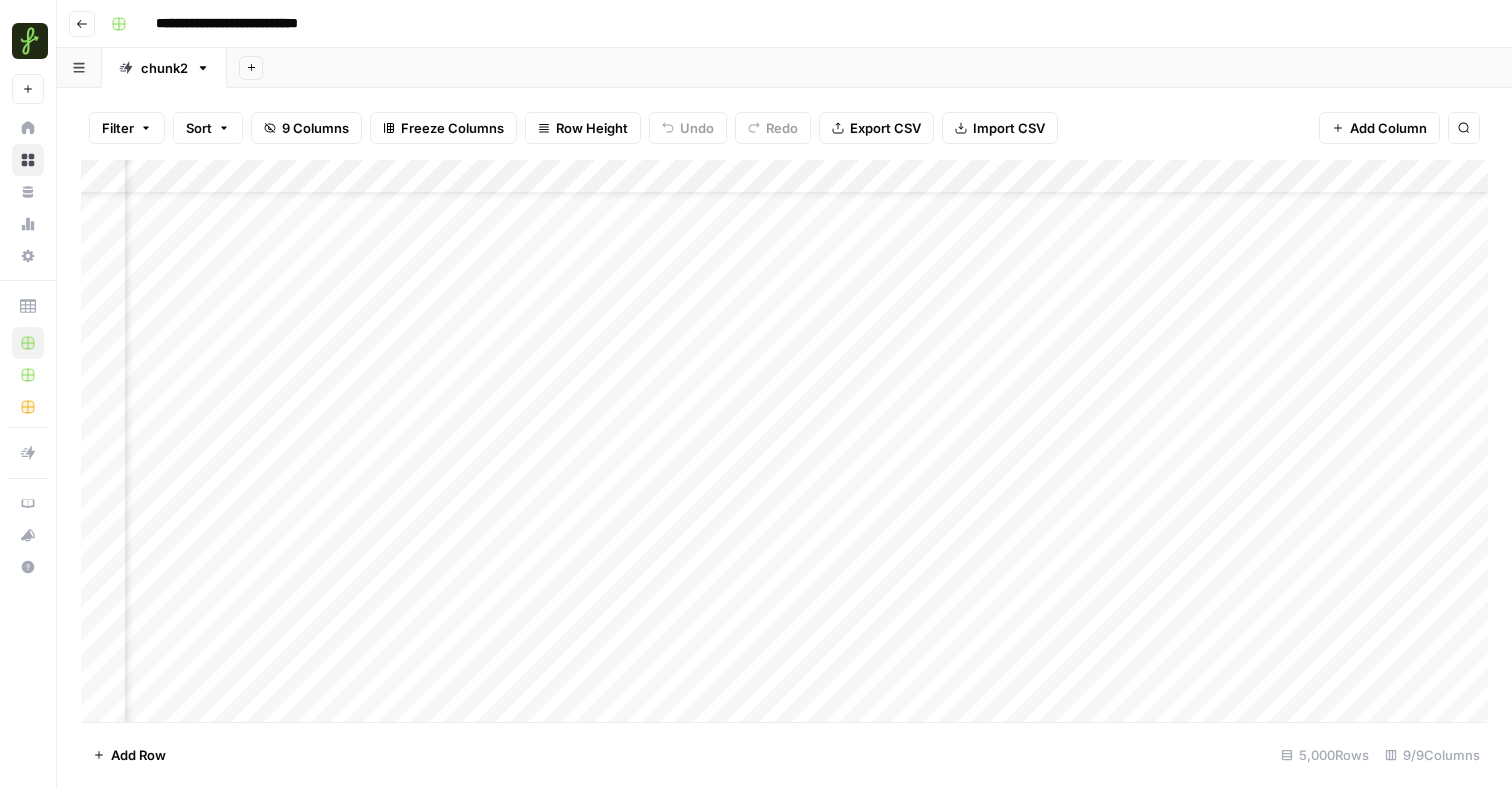 scroll, scrollTop: 68, scrollLeft: 215, axis: both 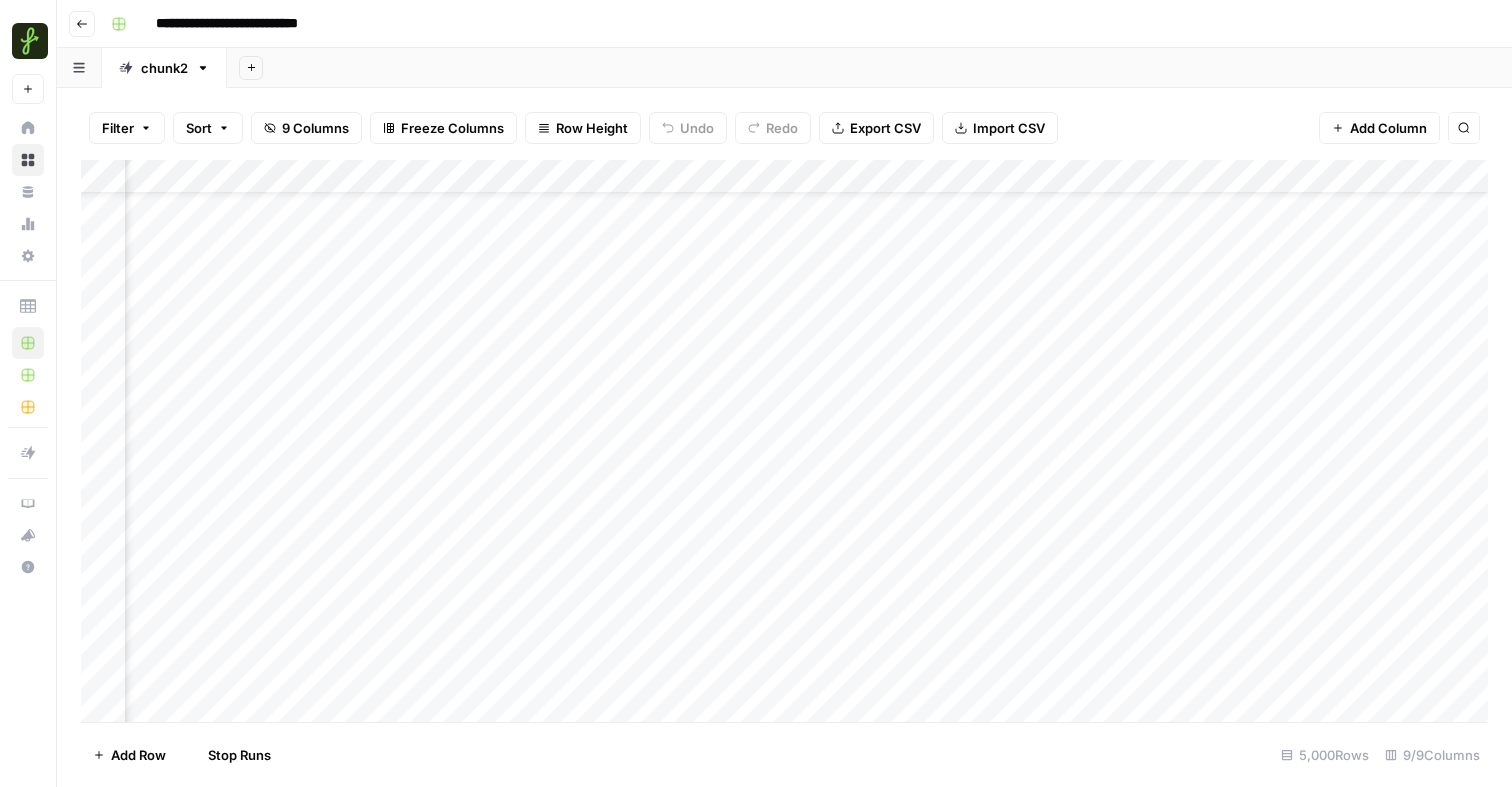 click on "Add Column" at bounding box center [784, 441] 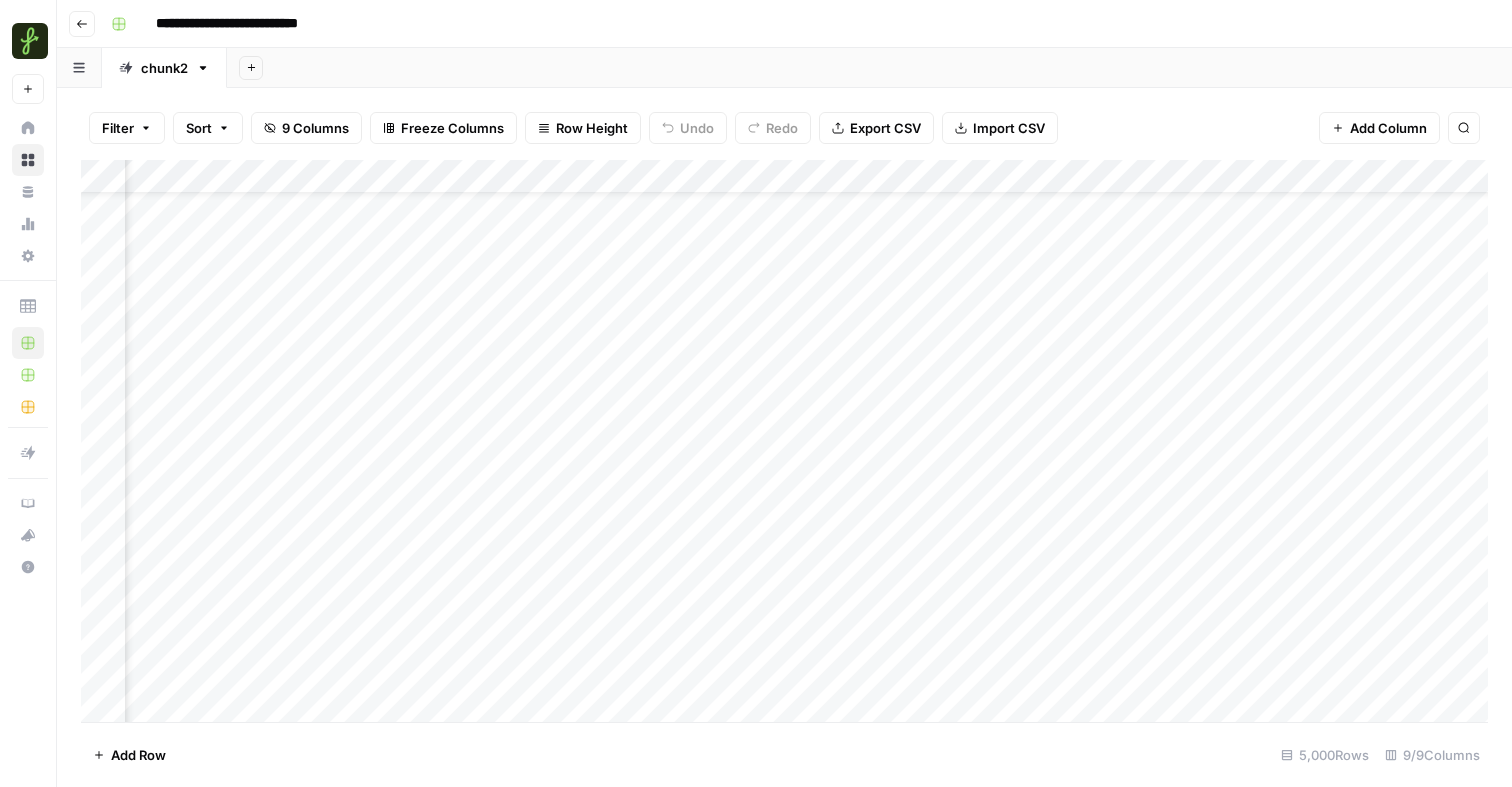 click on "Add Column" at bounding box center [784, 441] 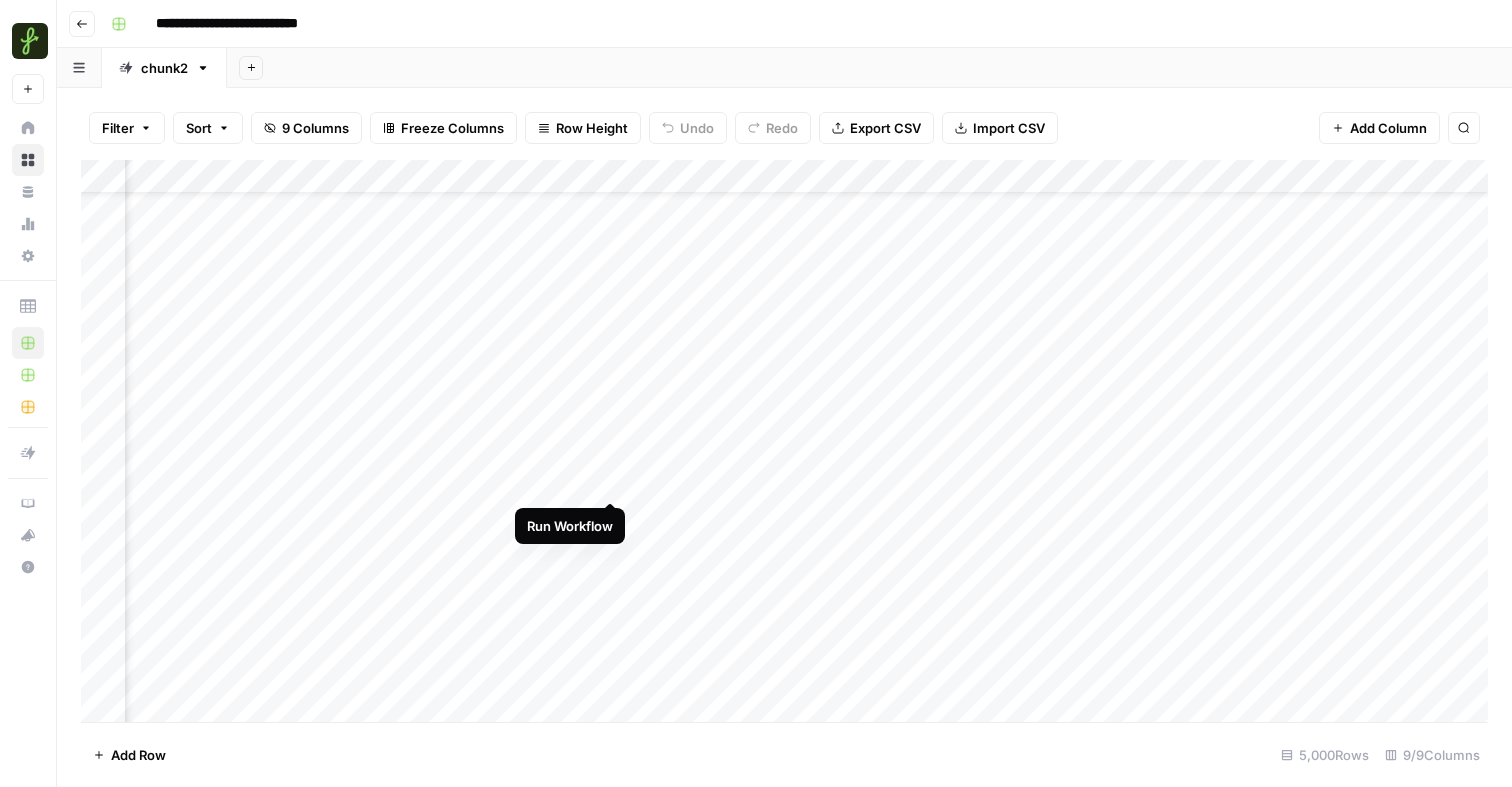 click on "Add Column" at bounding box center [784, 441] 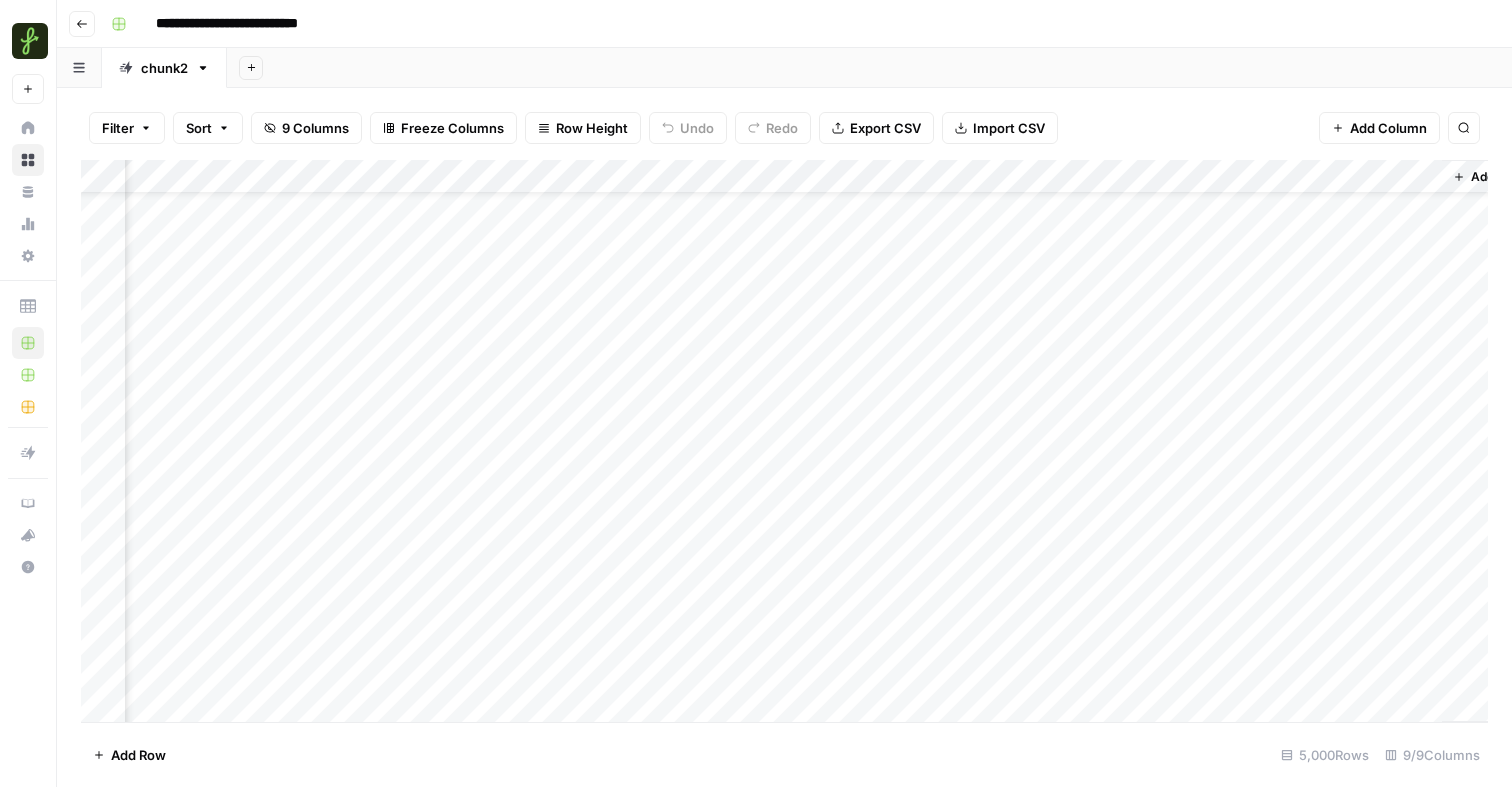 scroll, scrollTop: 68, scrollLeft: 0, axis: vertical 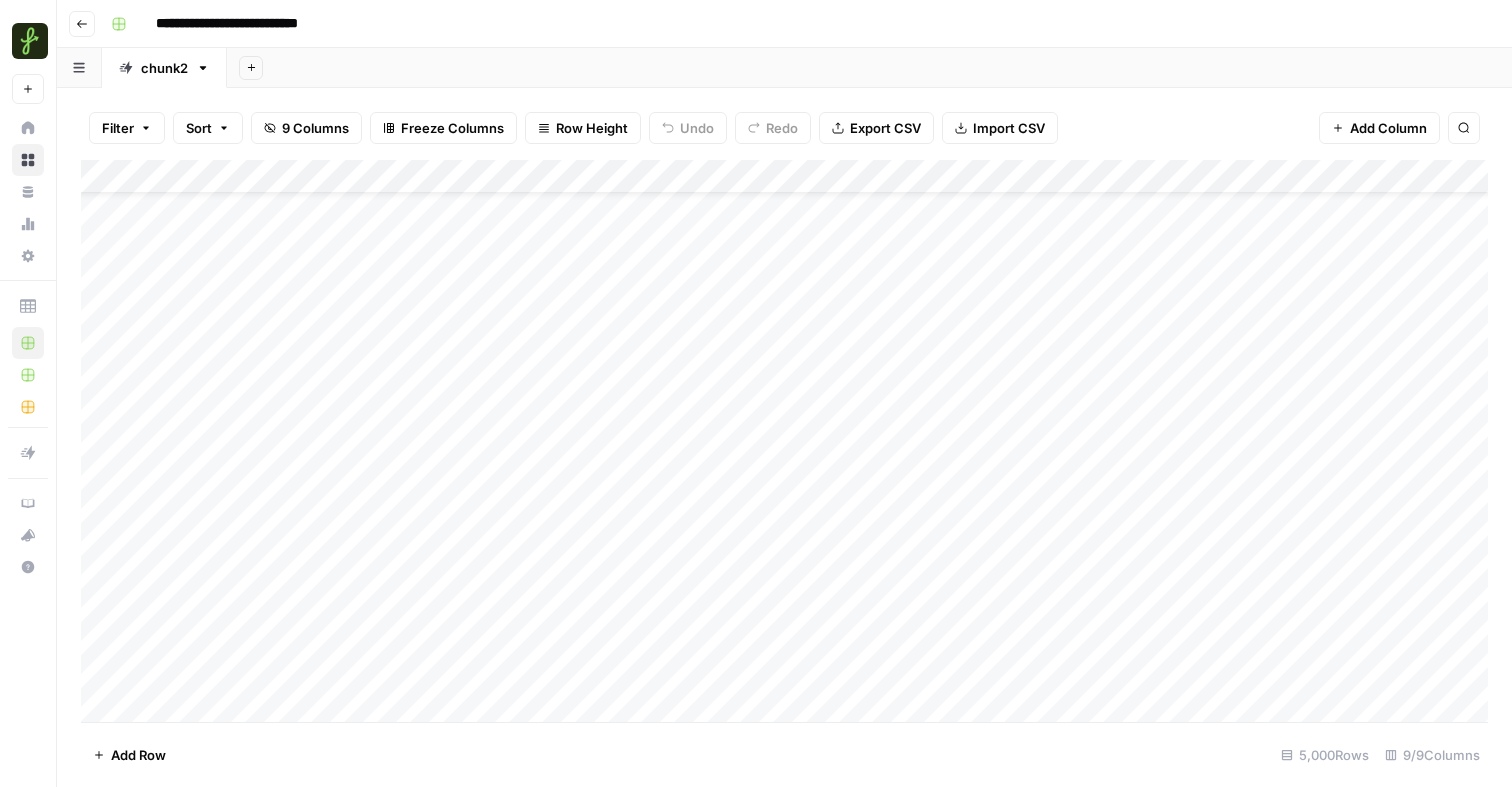 click on "Add Column" at bounding box center [784, 441] 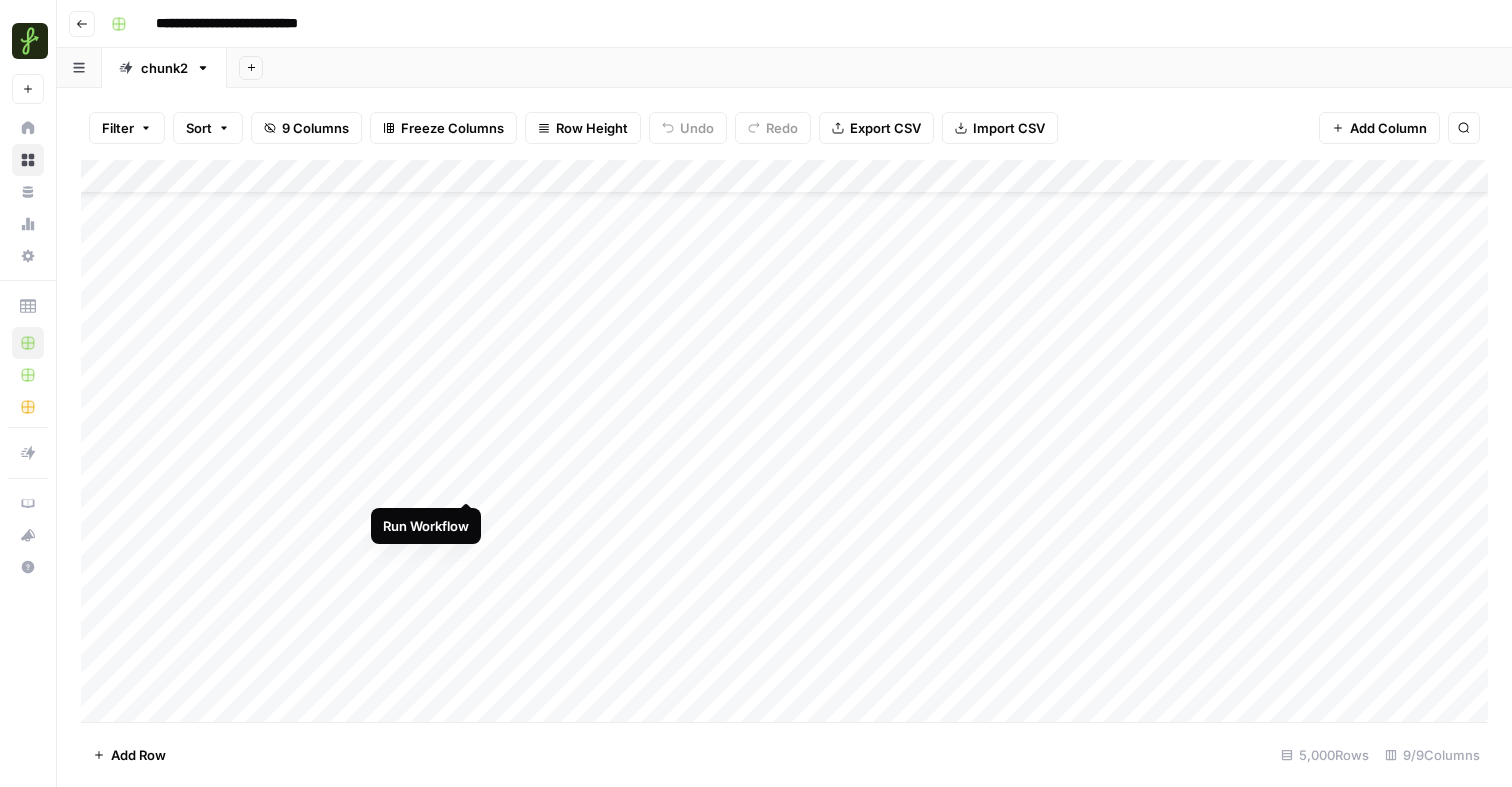click on "Add Column" at bounding box center [784, 441] 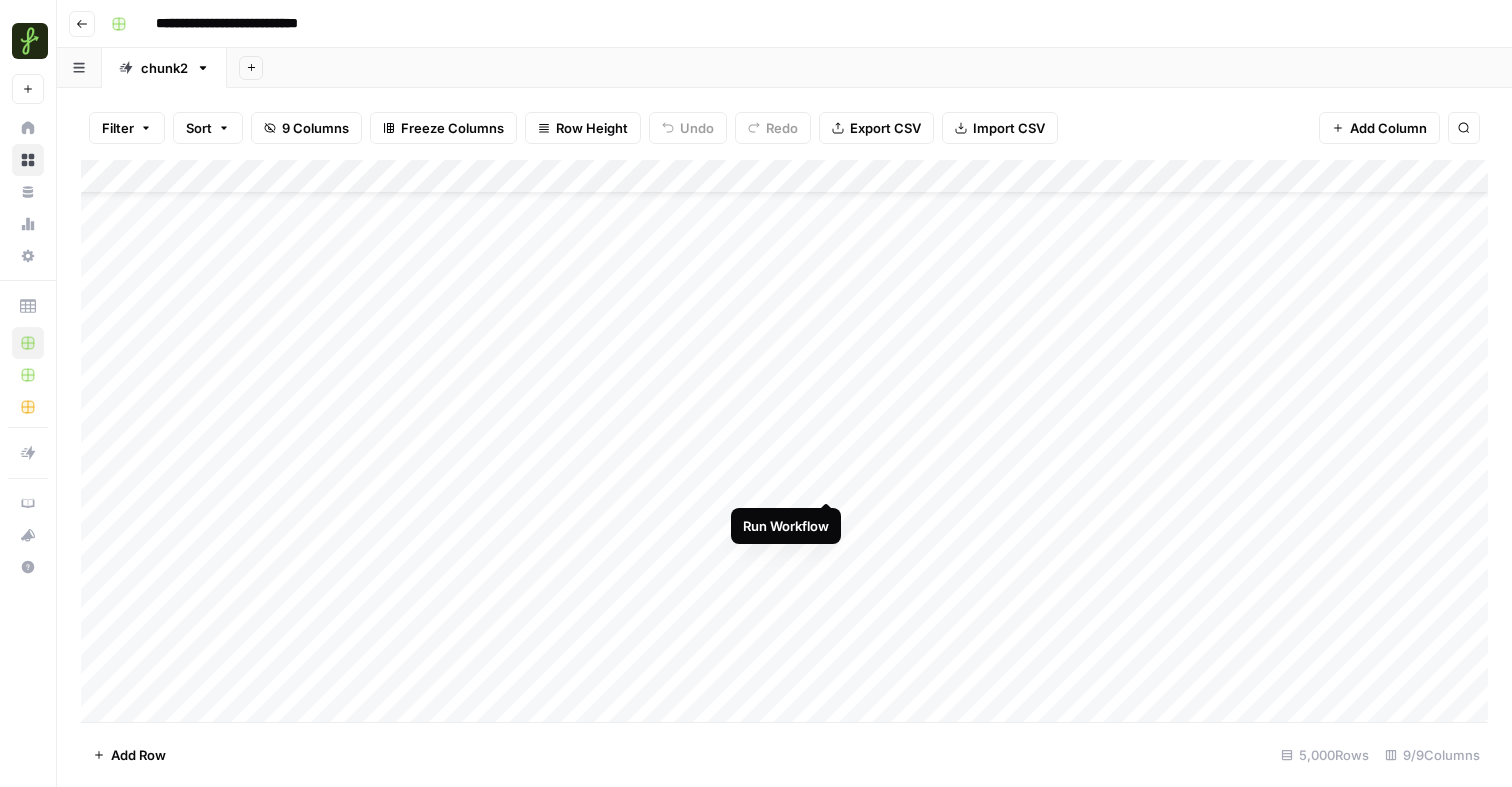 click on "Add Column" at bounding box center (784, 441) 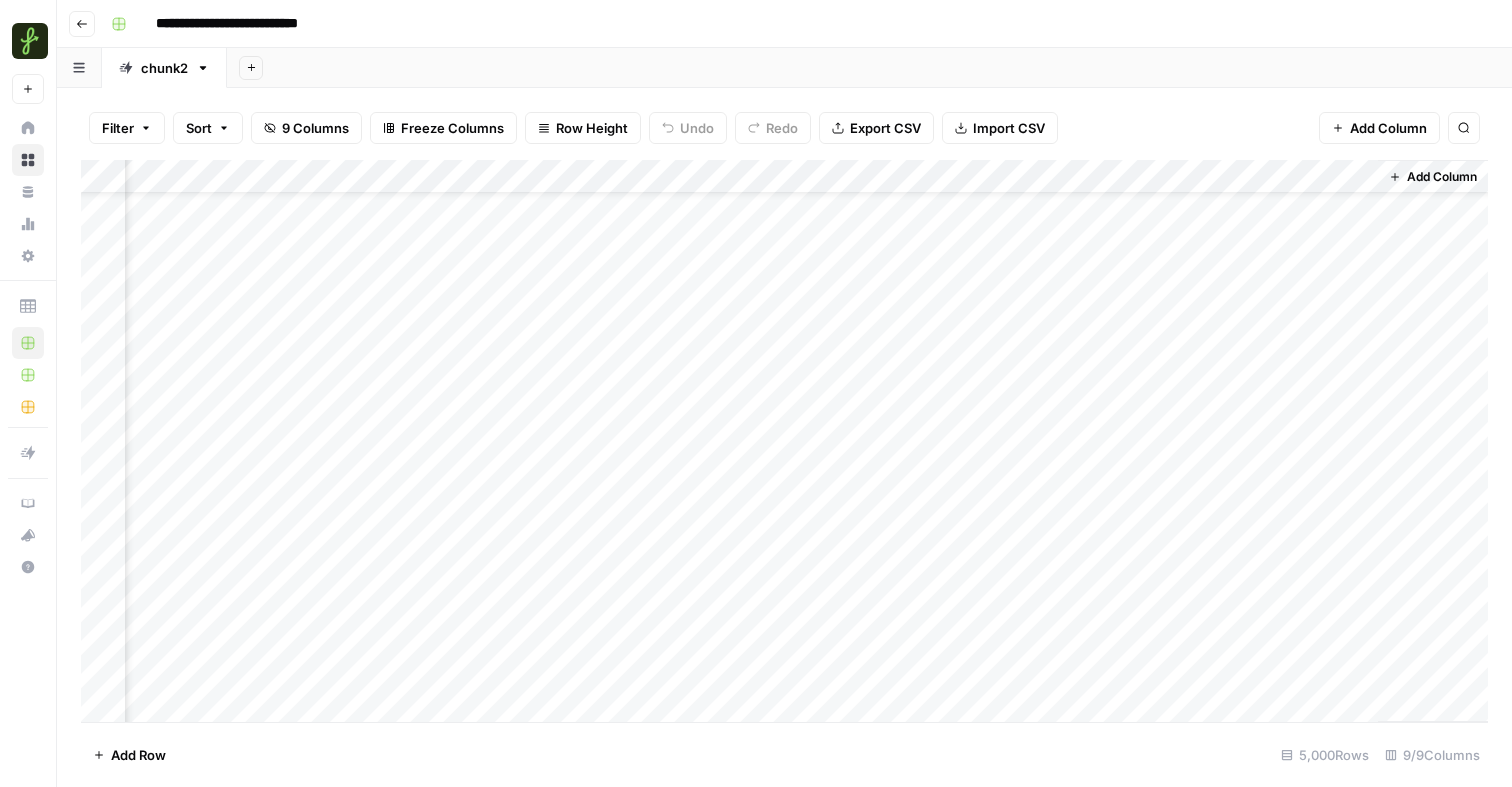scroll, scrollTop: 67, scrollLeft: 0, axis: vertical 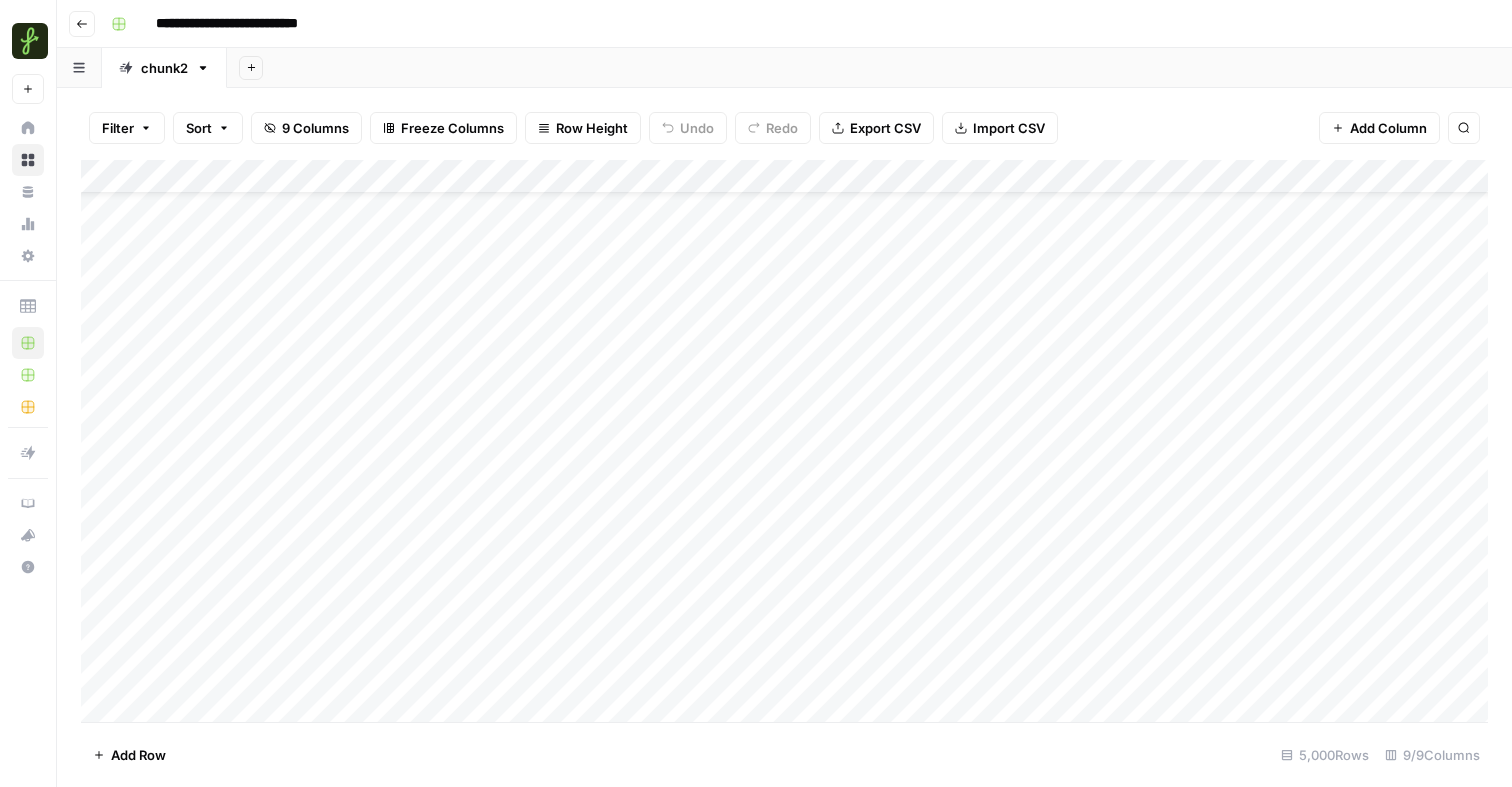 click on "Add Column" at bounding box center [784, 441] 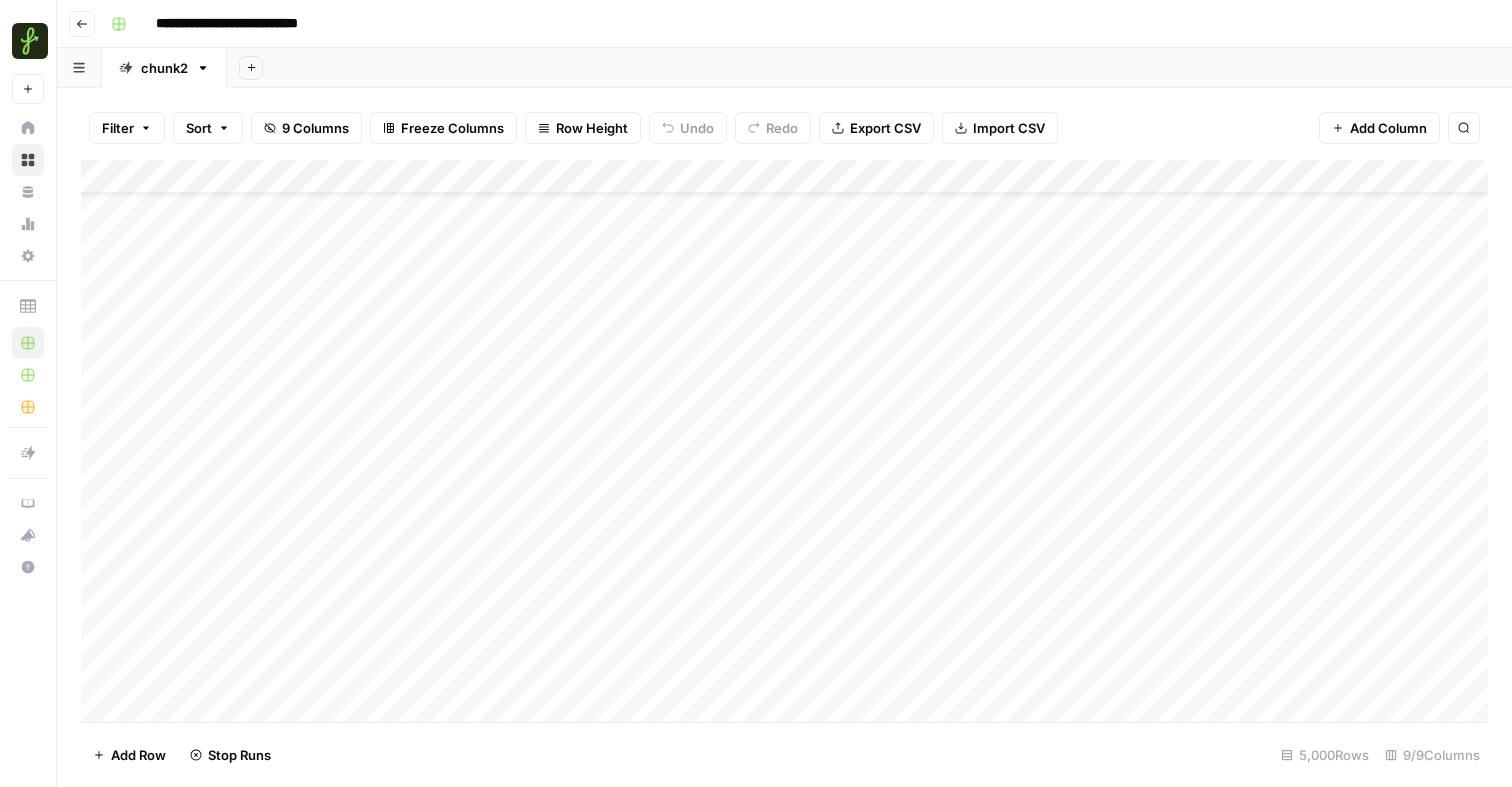 click on "Add Column" at bounding box center [784, 441] 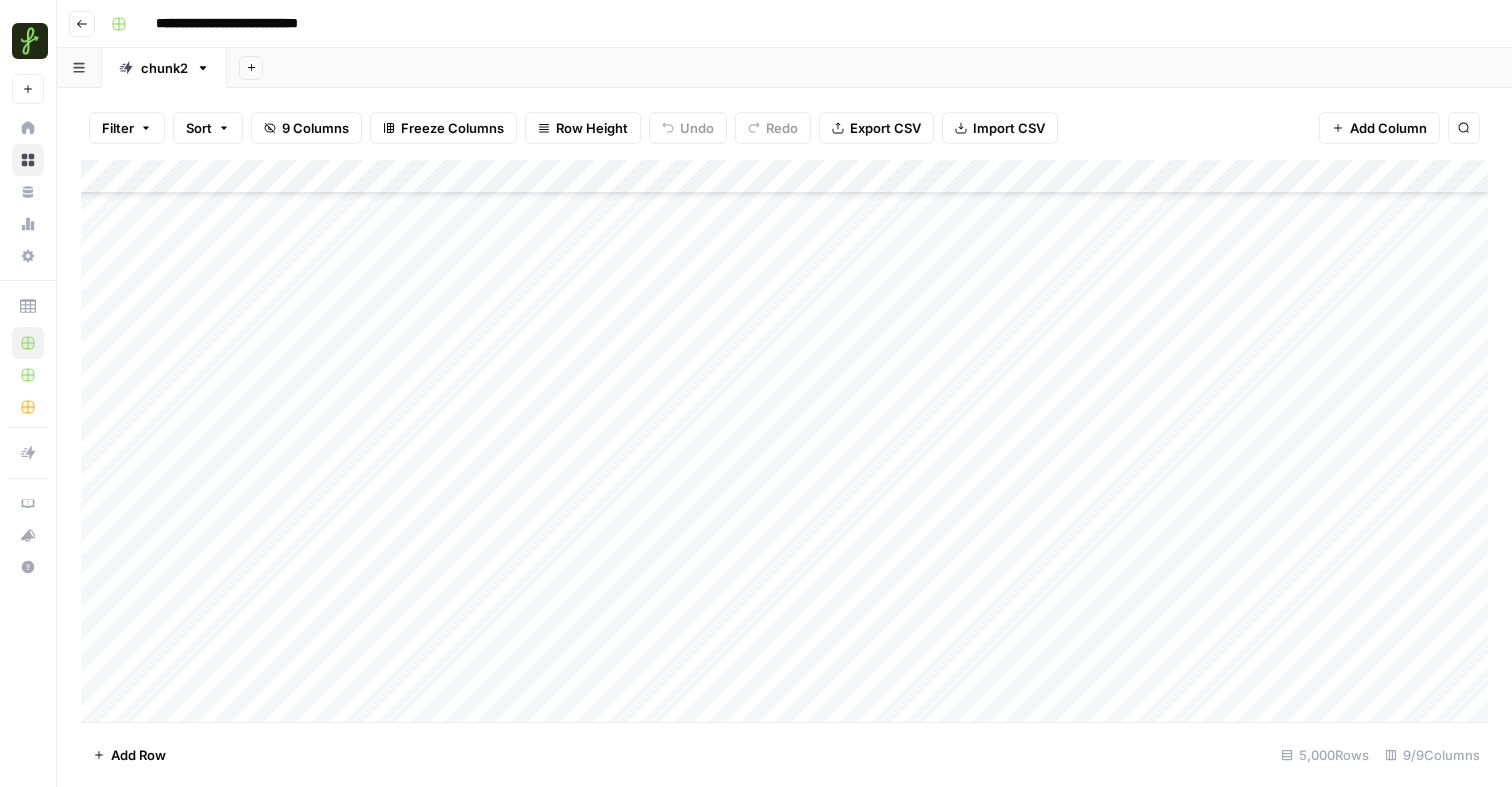 scroll, scrollTop: 146, scrollLeft: 0, axis: vertical 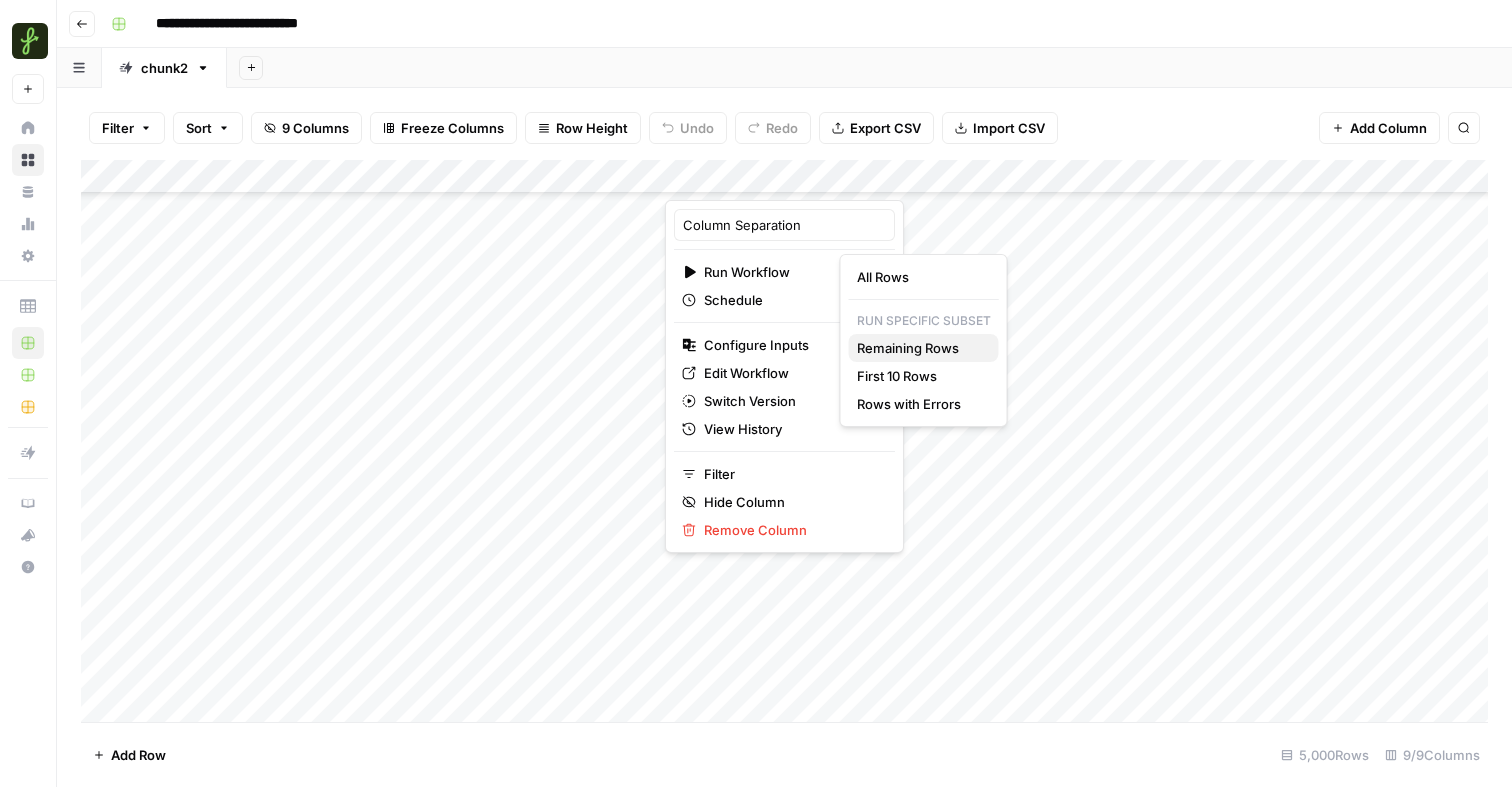 click on "Remaining Rows" at bounding box center (920, 348) 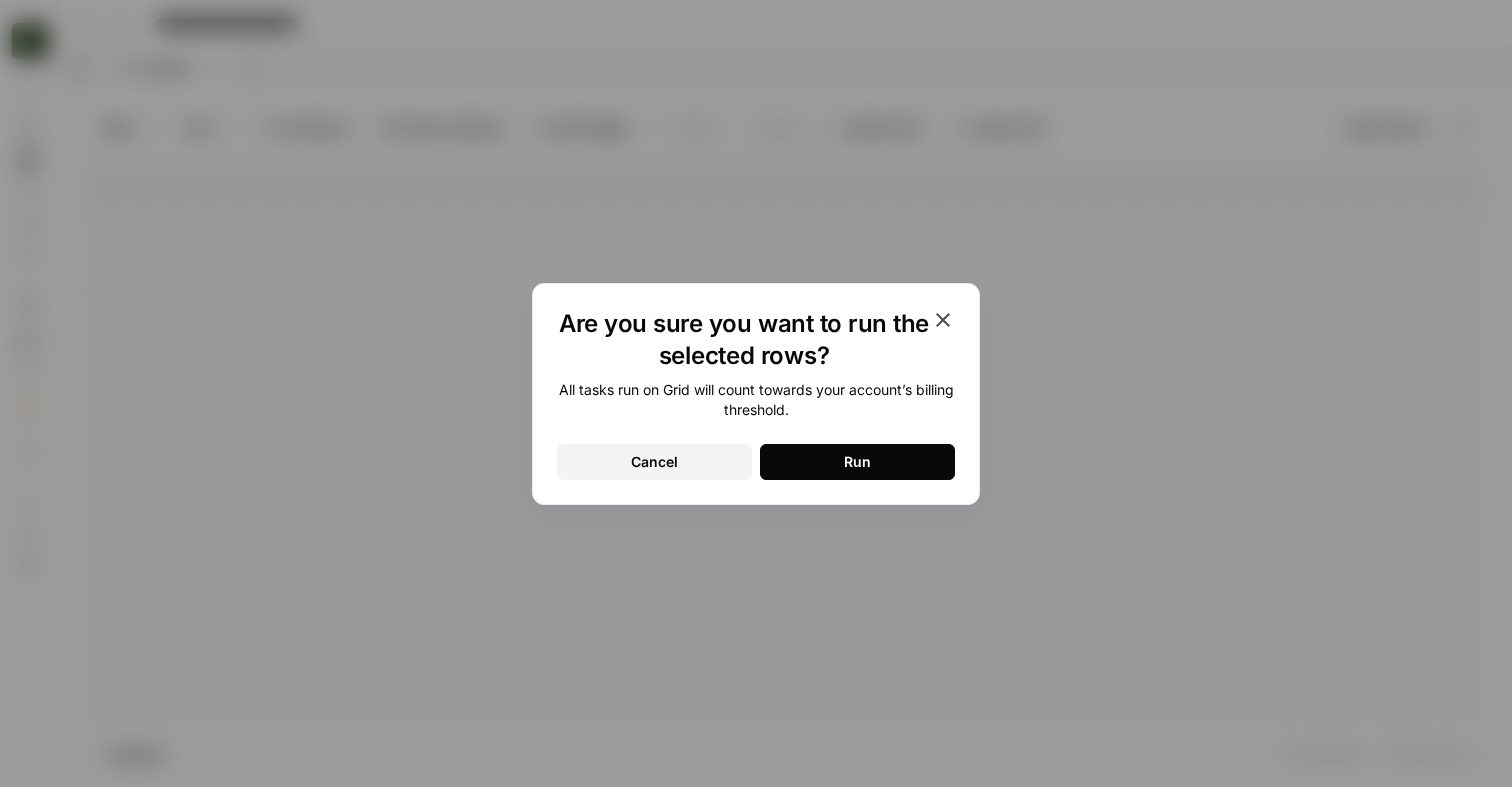 click on "Run" at bounding box center (857, 462) 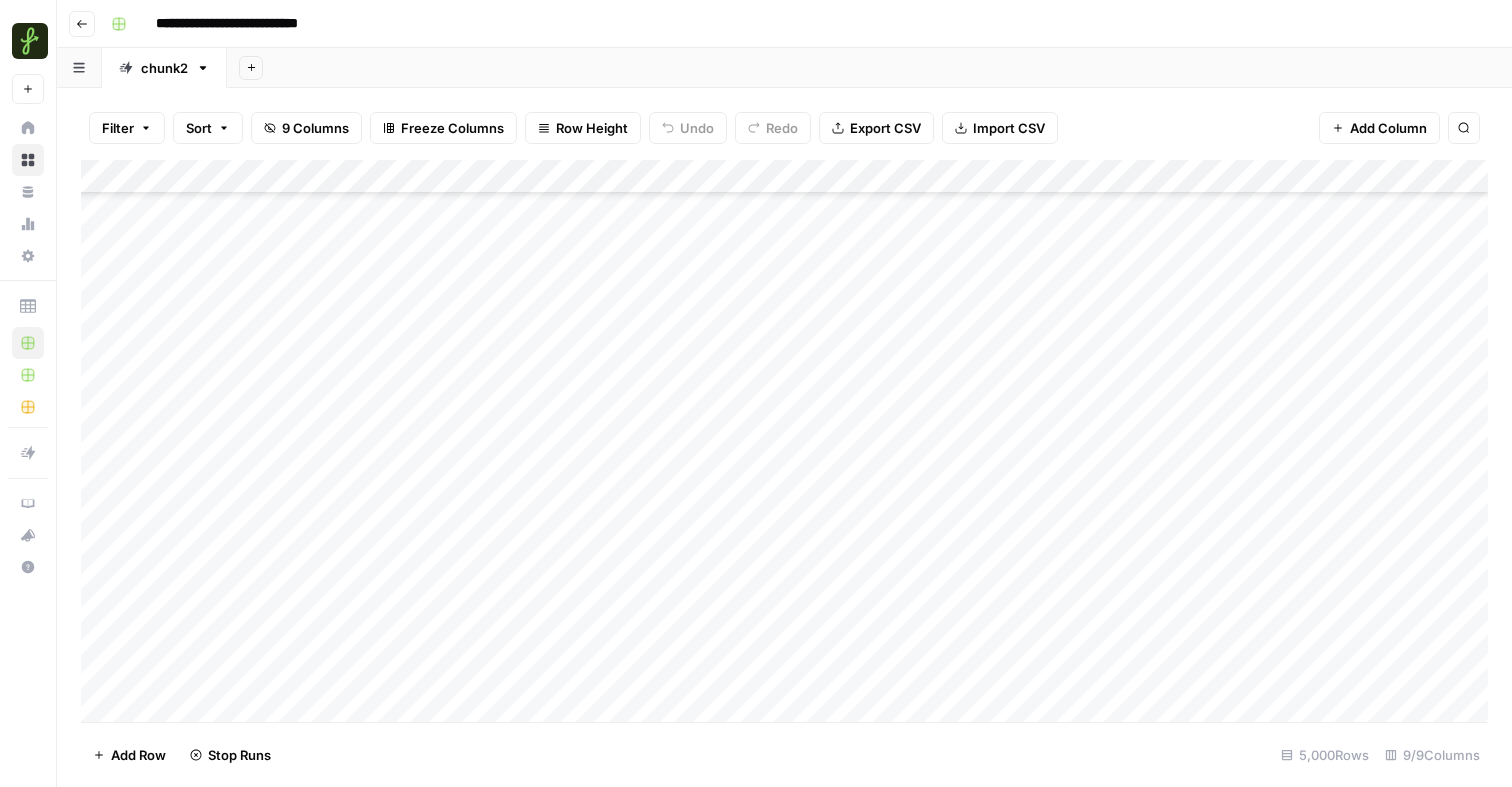 scroll, scrollTop: 1071, scrollLeft: 0, axis: vertical 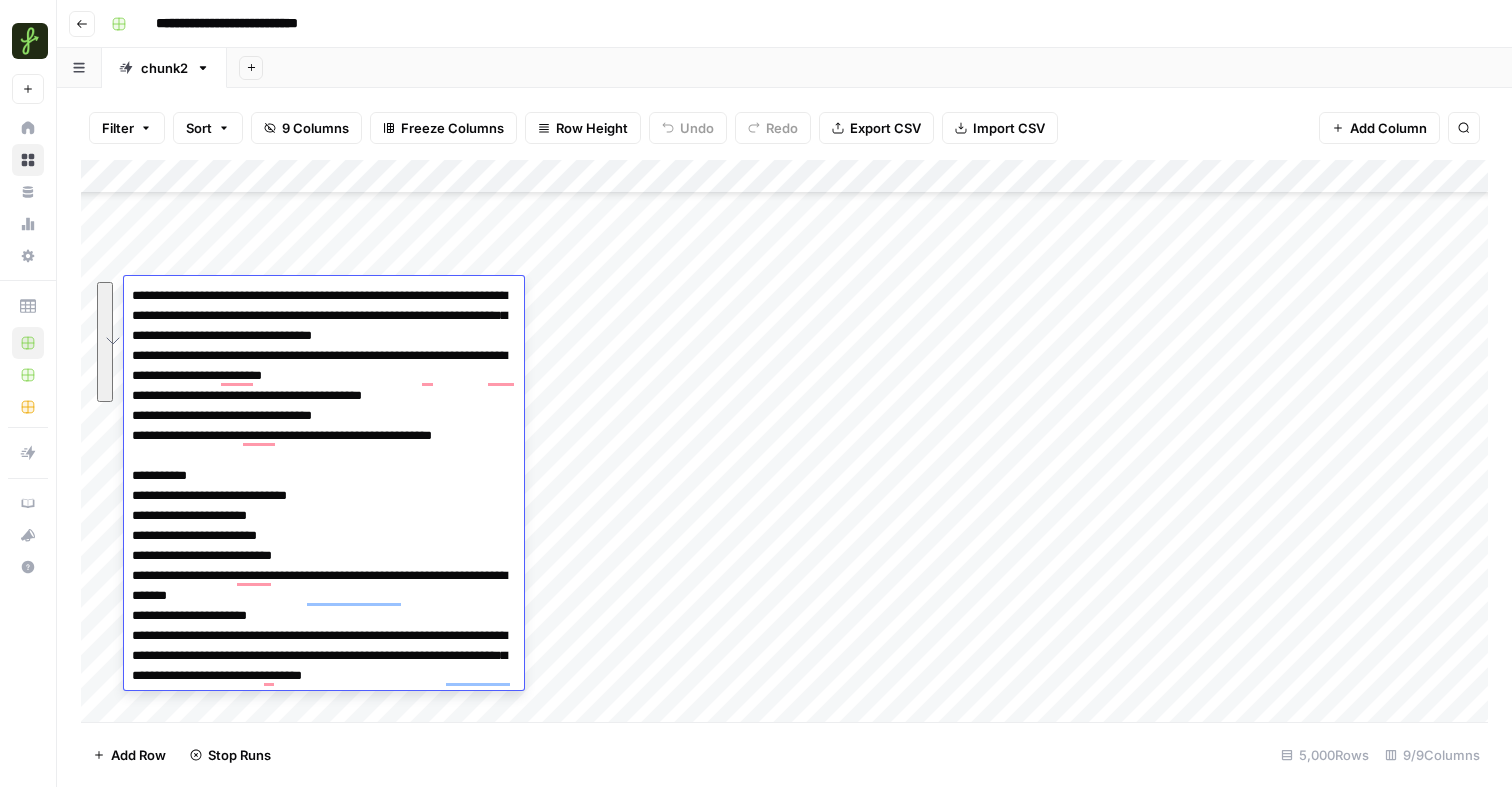 drag, startPoint x: 289, startPoint y: 492, endPoint x: 308, endPoint y: 614, distance: 123.47064 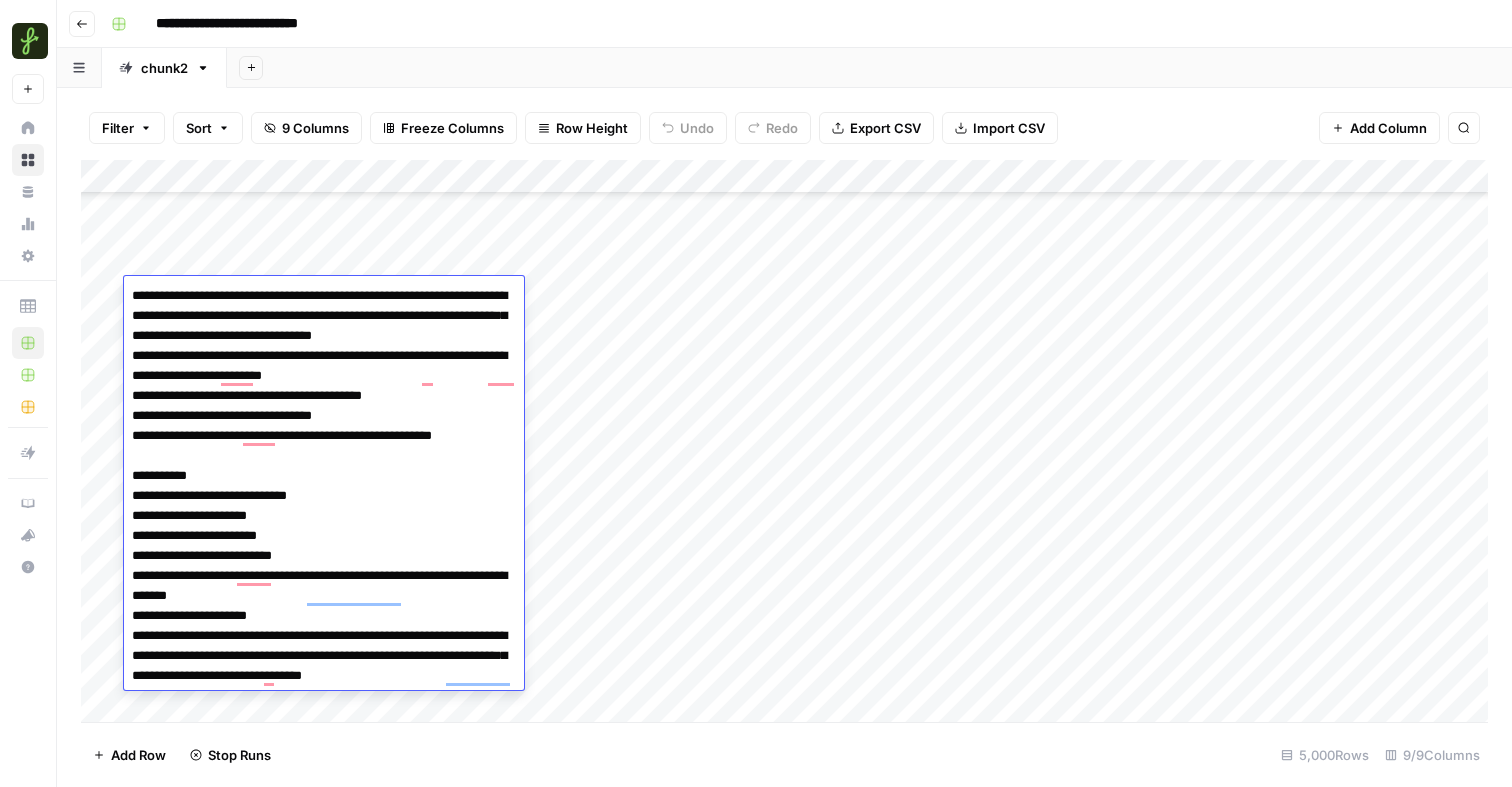 click on "**********" at bounding box center [324, 506] 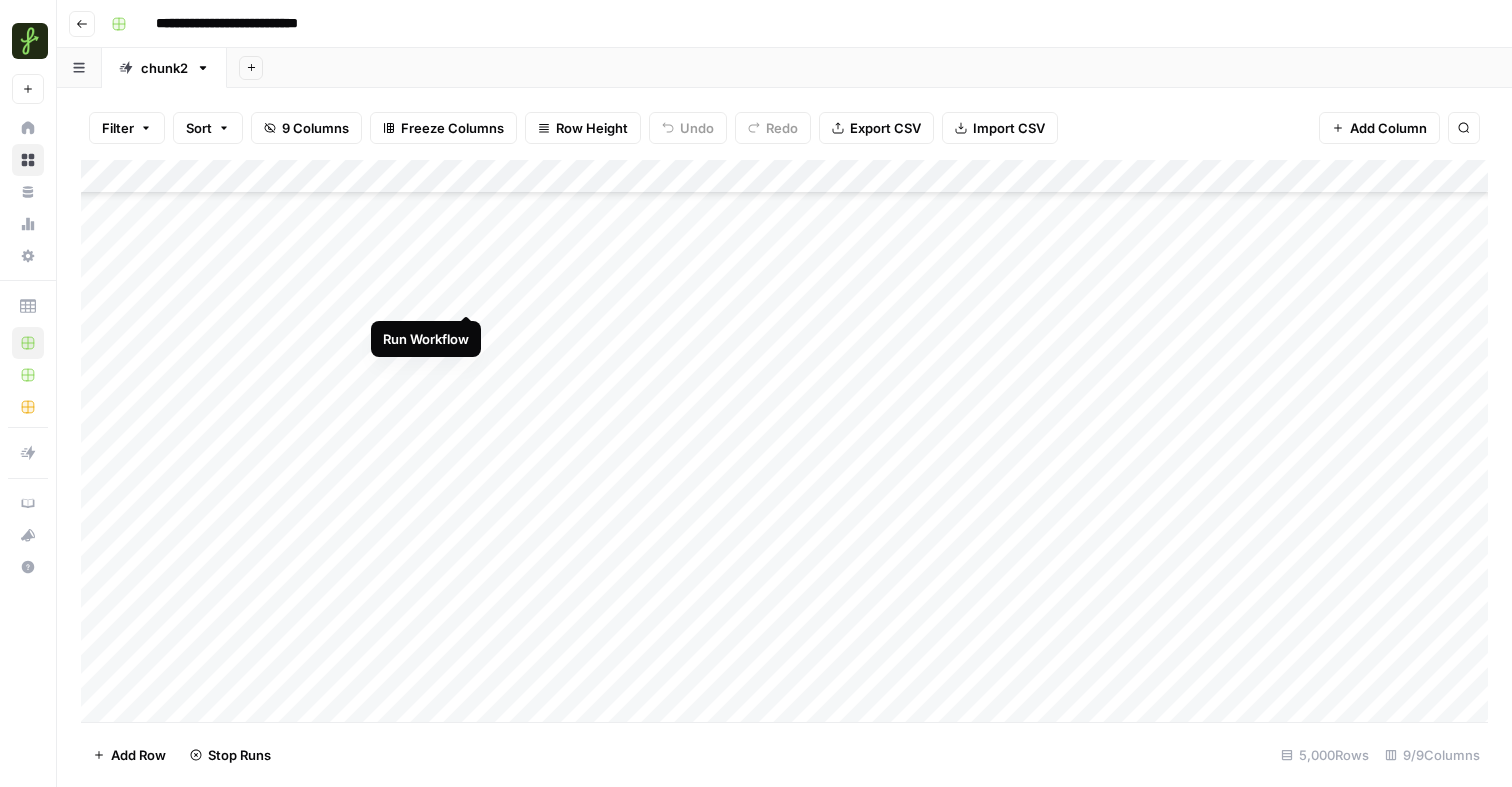 click on "Add Column" at bounding box center [784, 441] 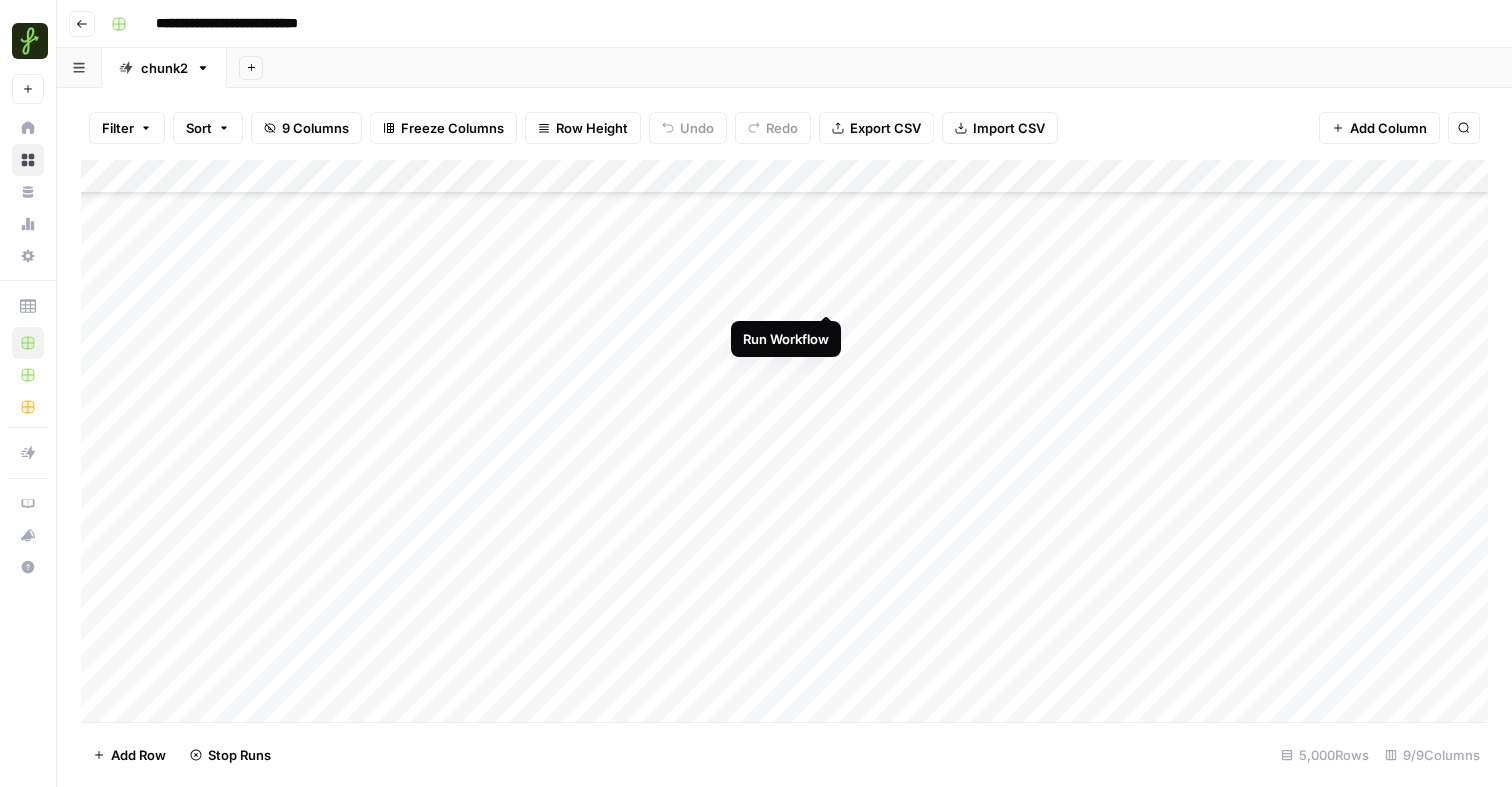 click on "Add Column" at bounding box center [784, 441] 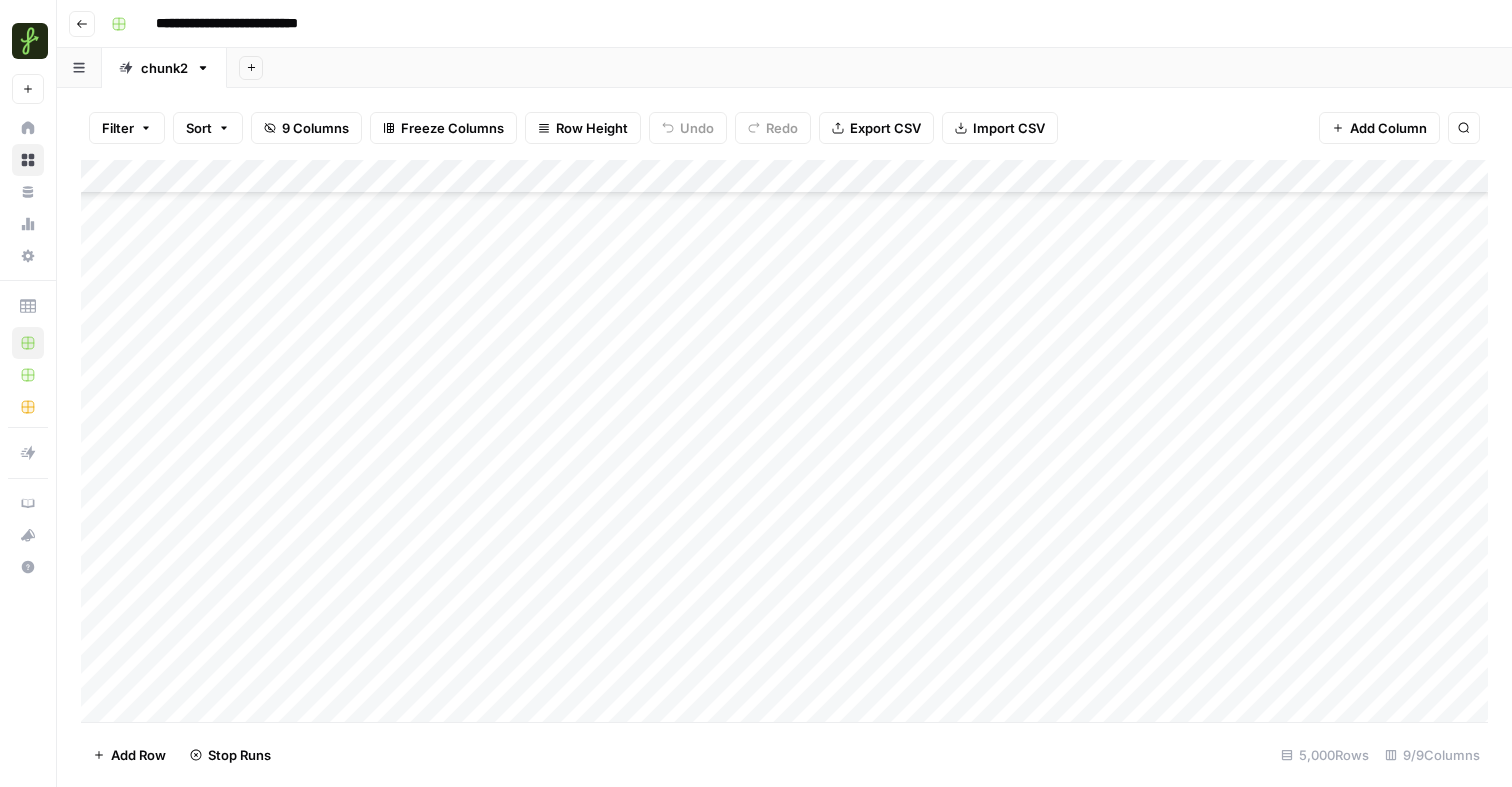 scroll, scrollTop: 1116, scrollLeft: 0, axis: vertical 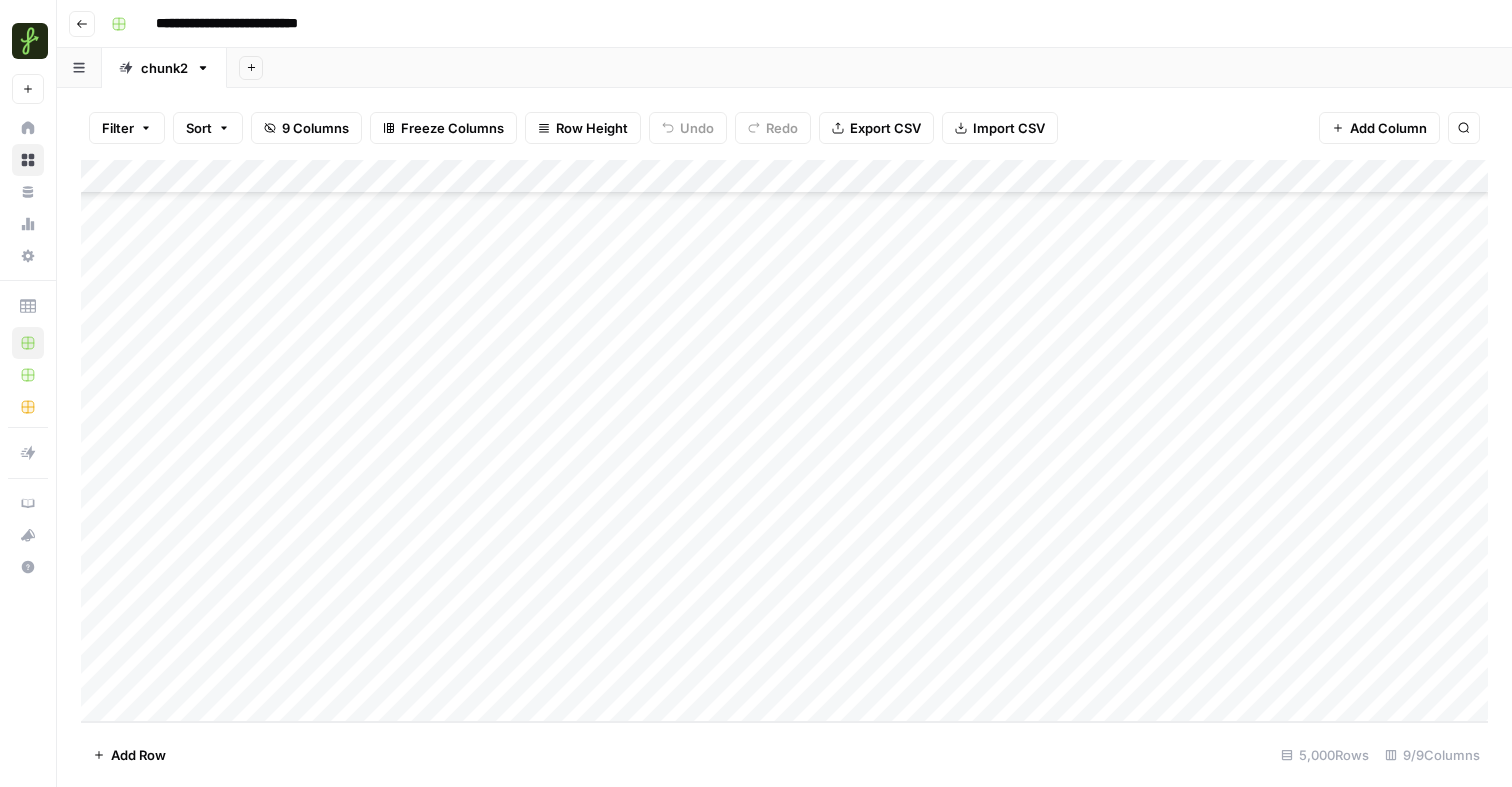 click on "Add Column" at bounding box center (784, 441) 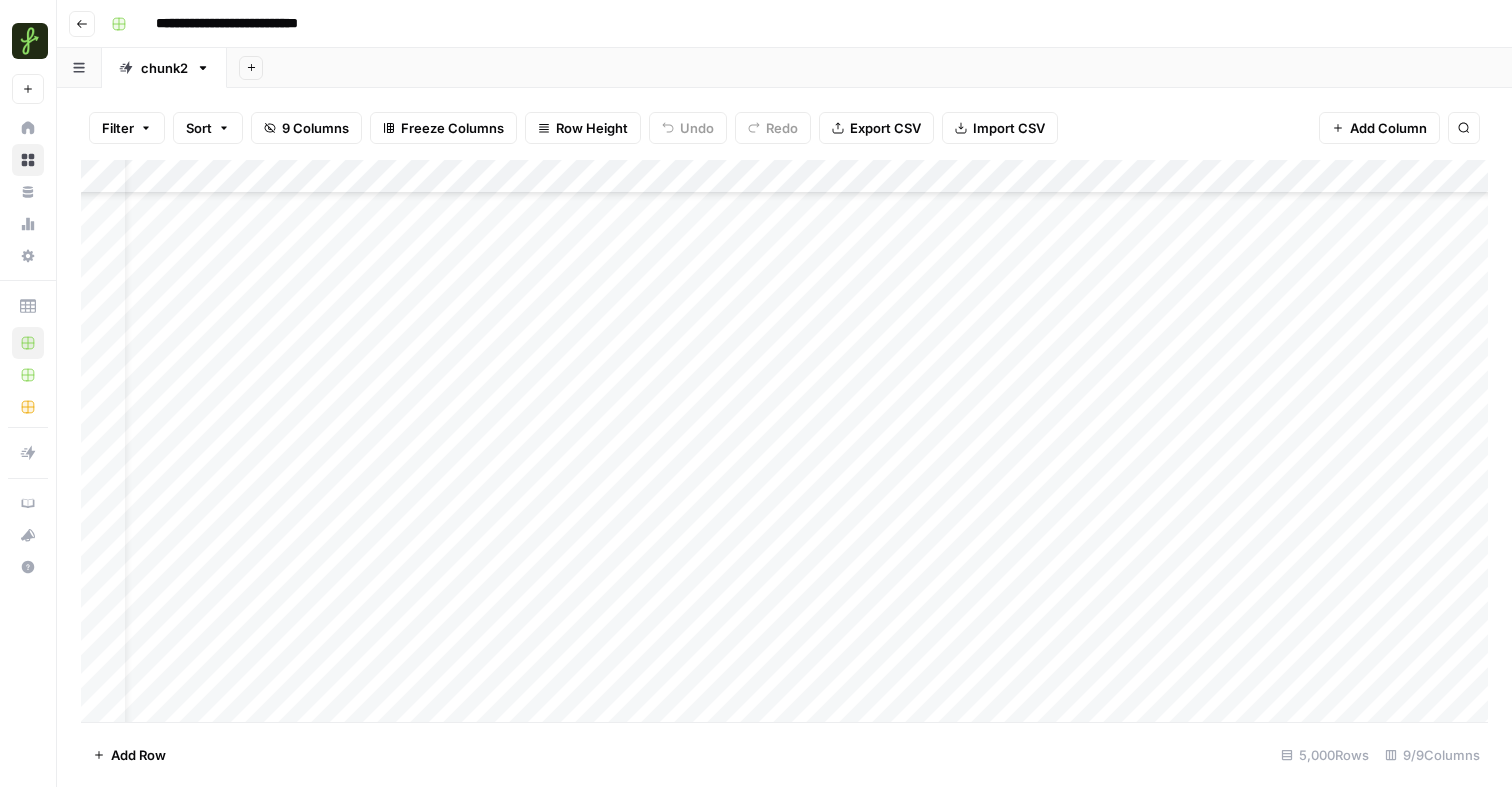 scroll, scrollTop: 169342, scrollLeft: 49, axis: both 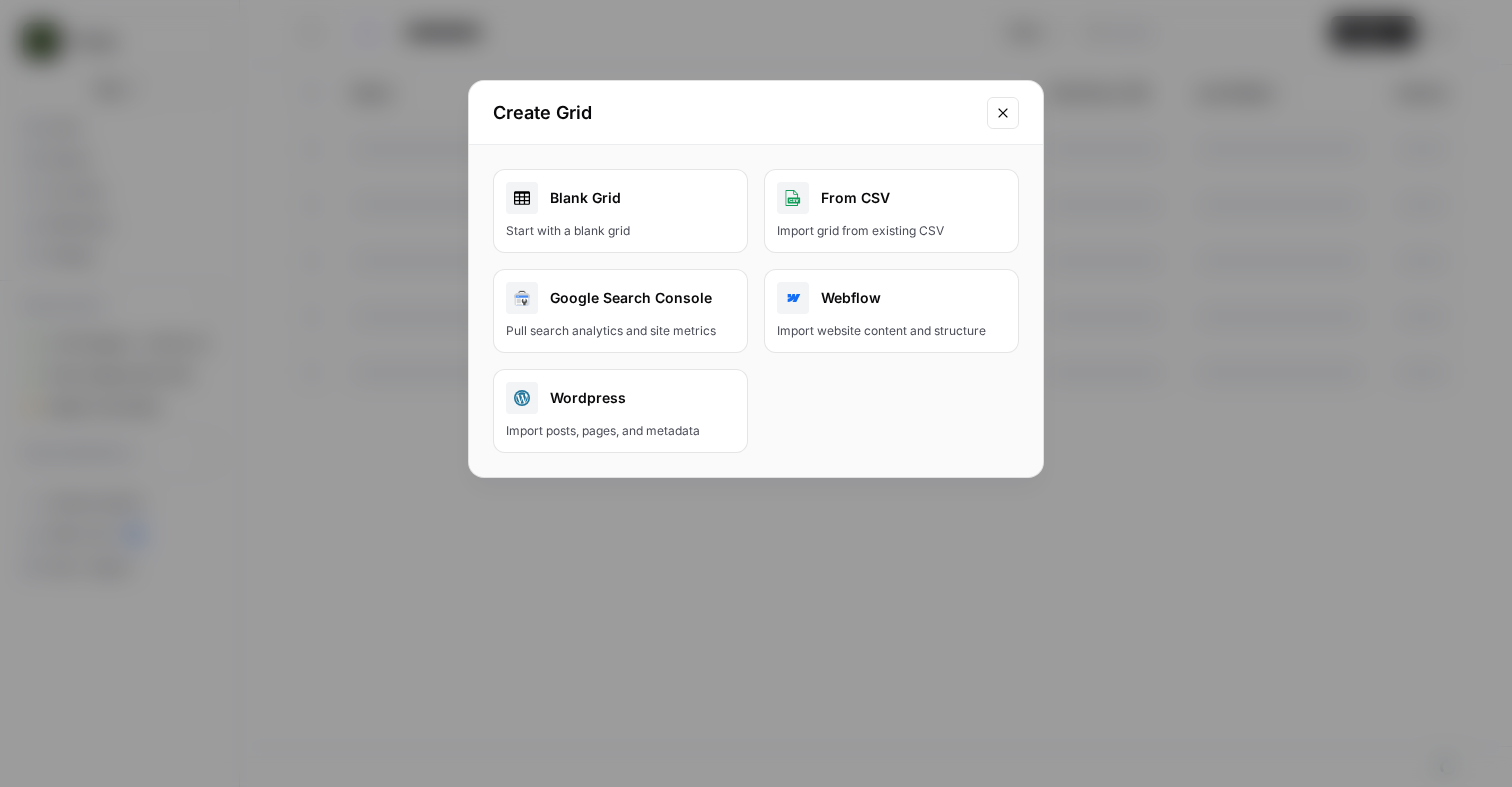 click 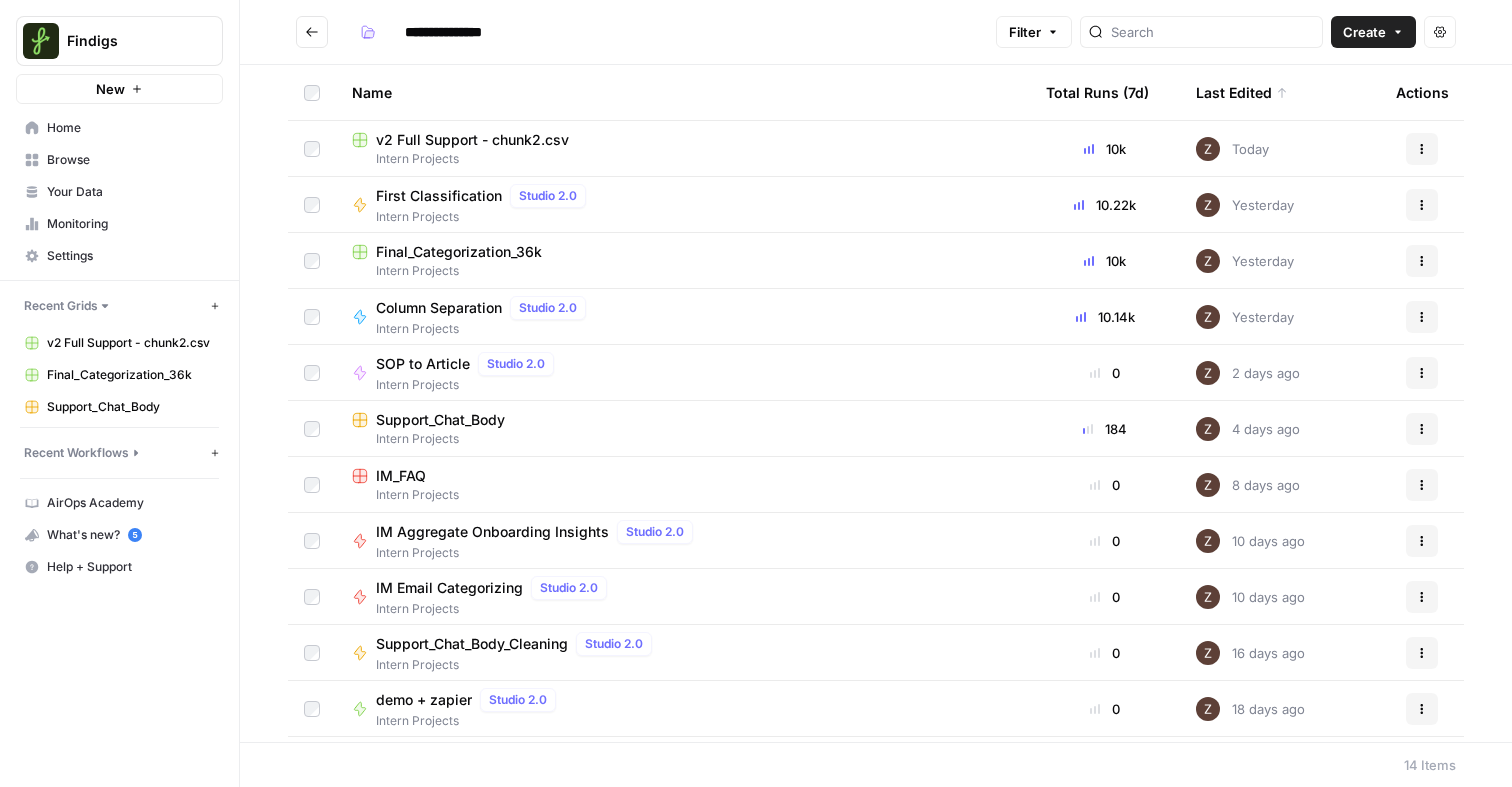 click on "Create" at bounding box center (1364, 32) 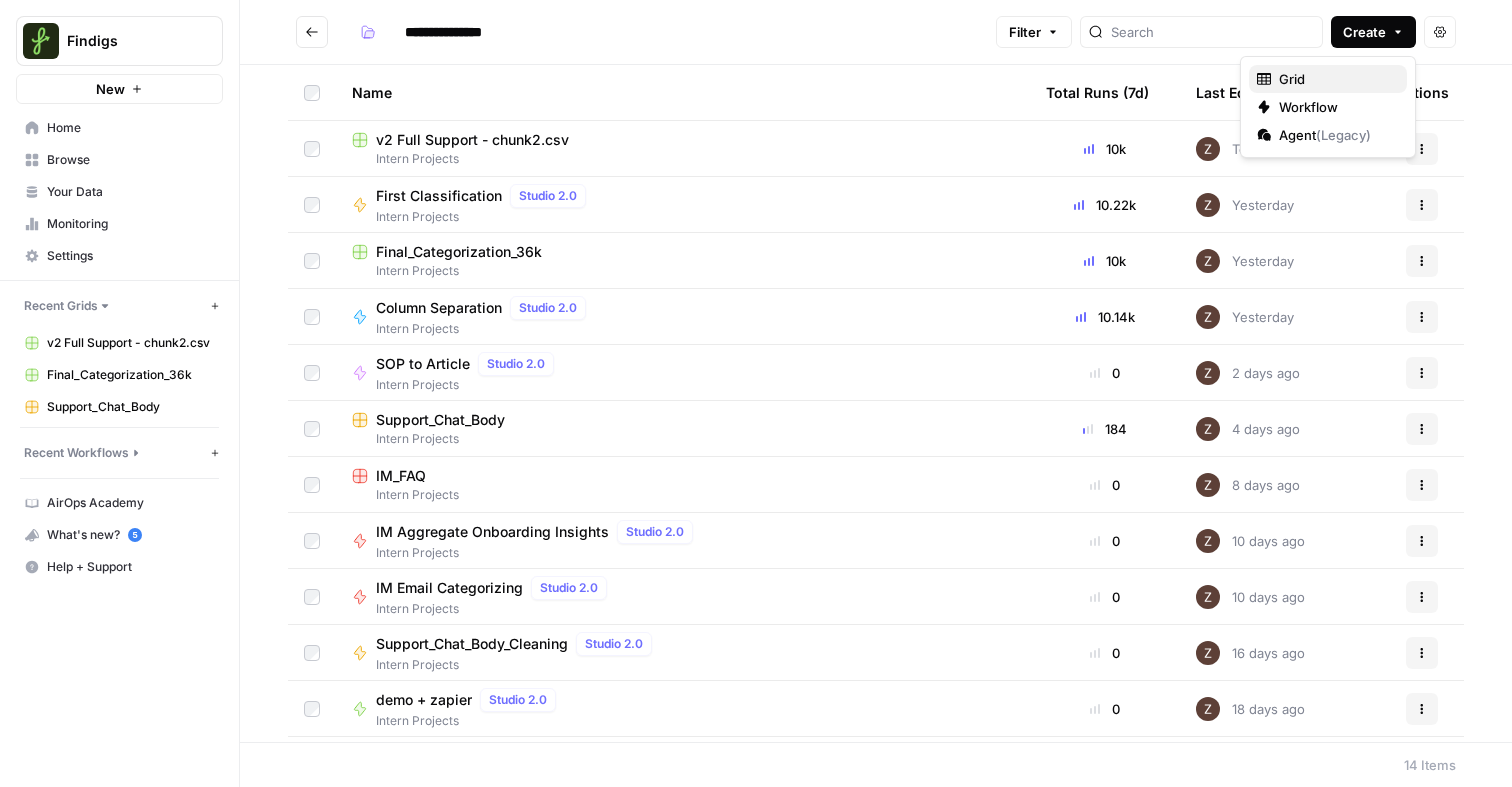 click on "Grid" at bounding box center (1335, 79) 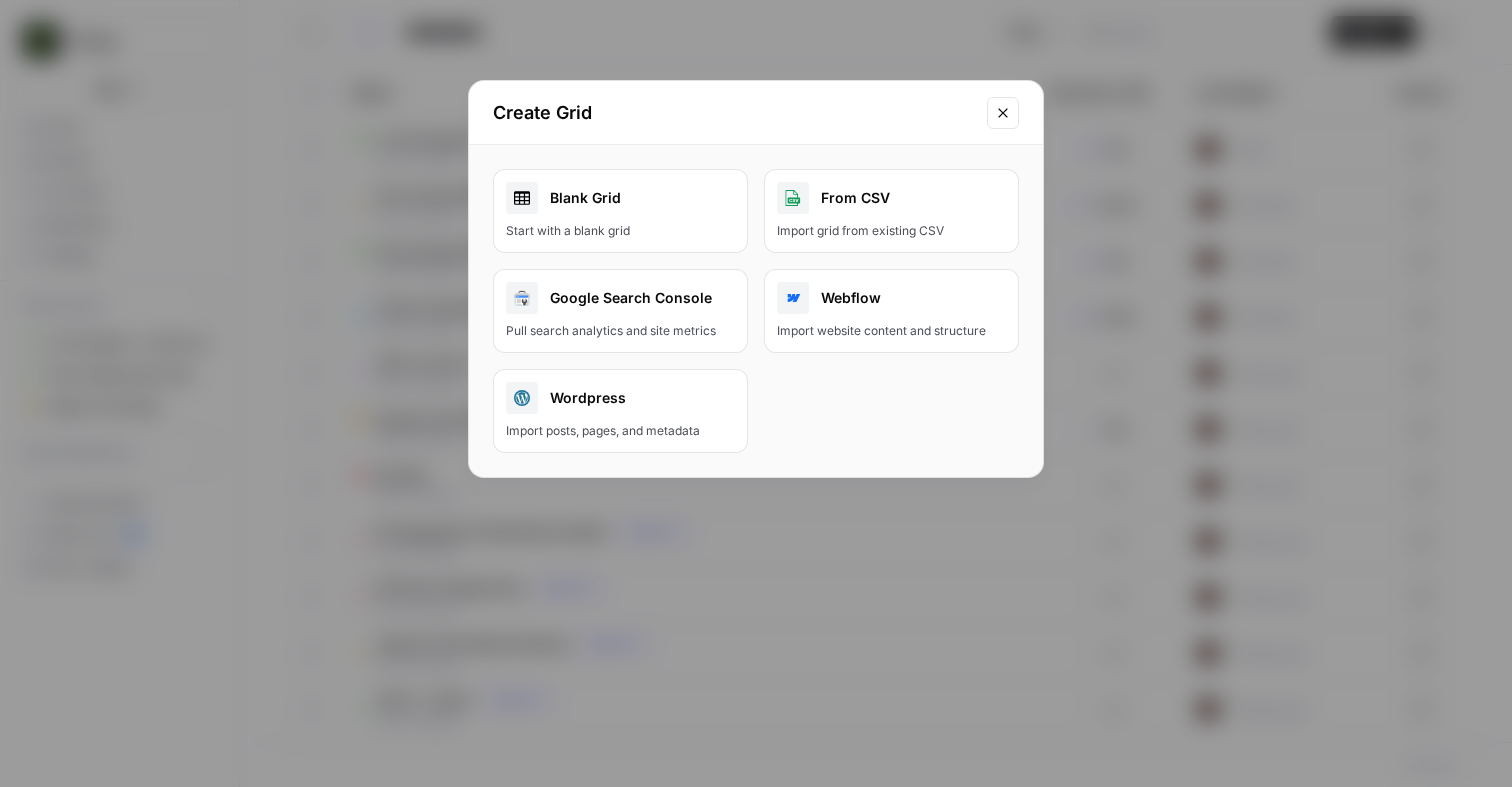 click on "From CSV" at bounding box center [891, 198] 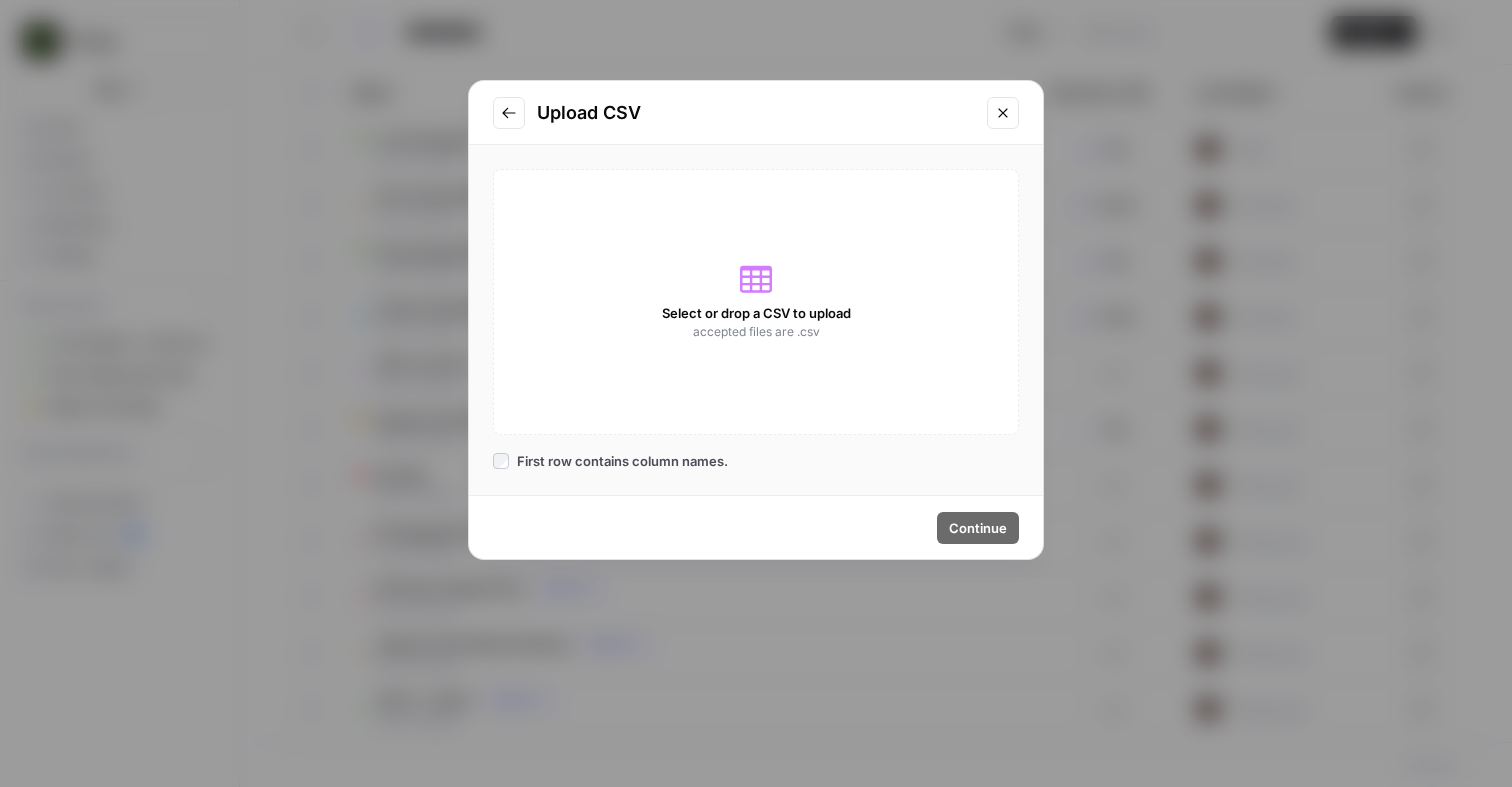 click on "Select or drop a CSV to upload accepted files are .csv" at bounding box center [756, 302] 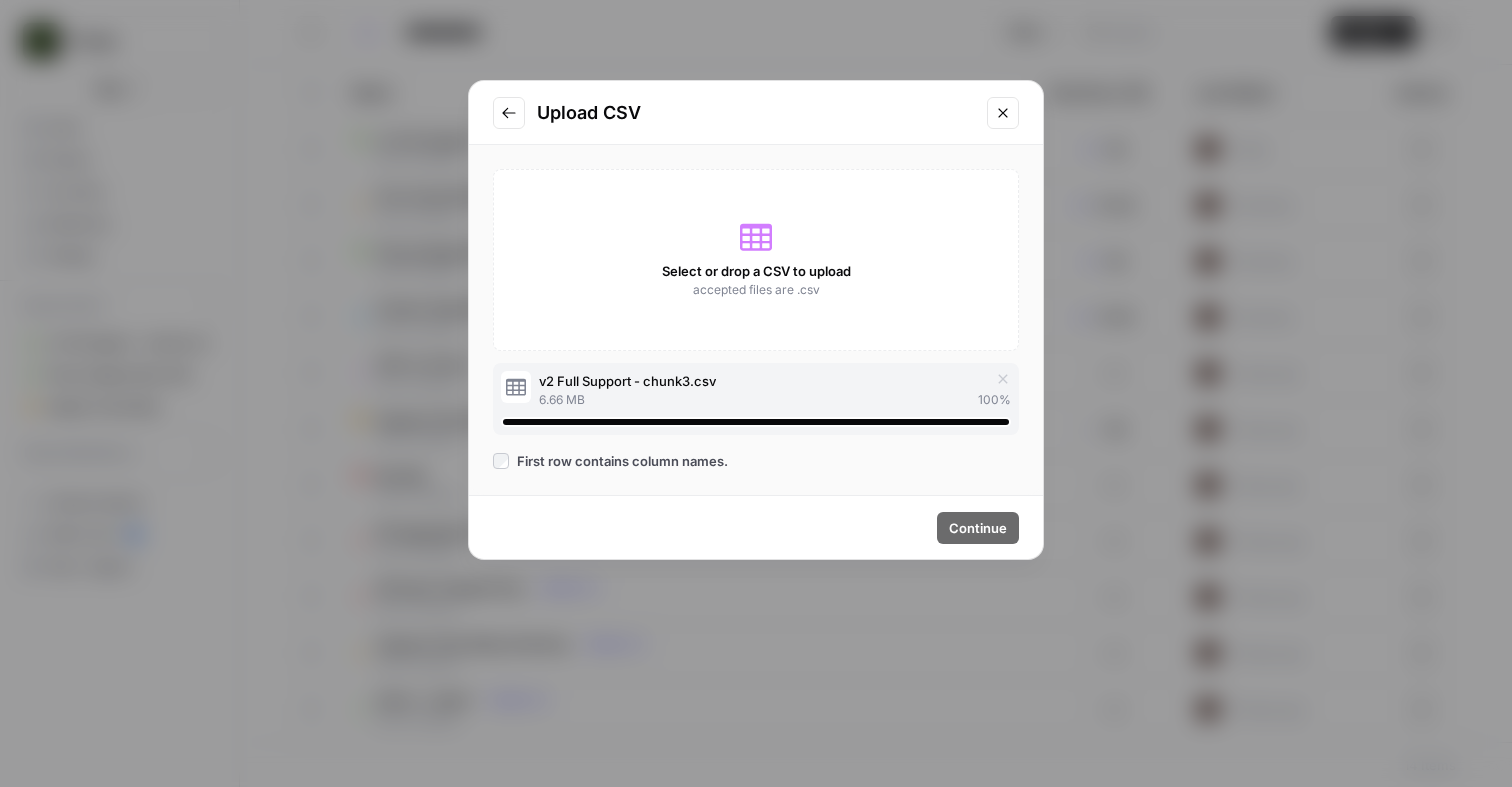 click on "First row contains column names." at bounding box center [622, 461] 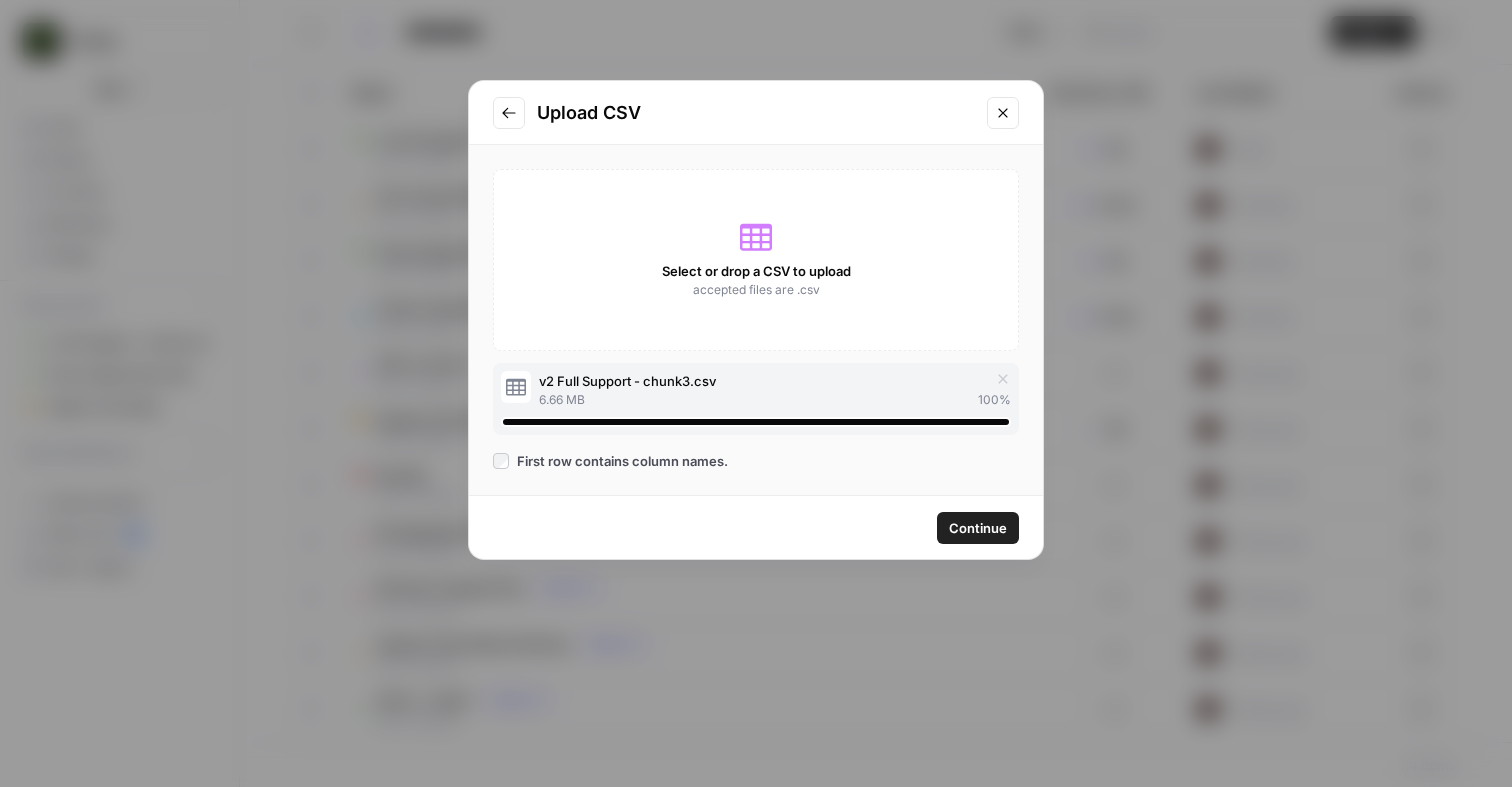click on "Continue" at bounding box center [978, 528] 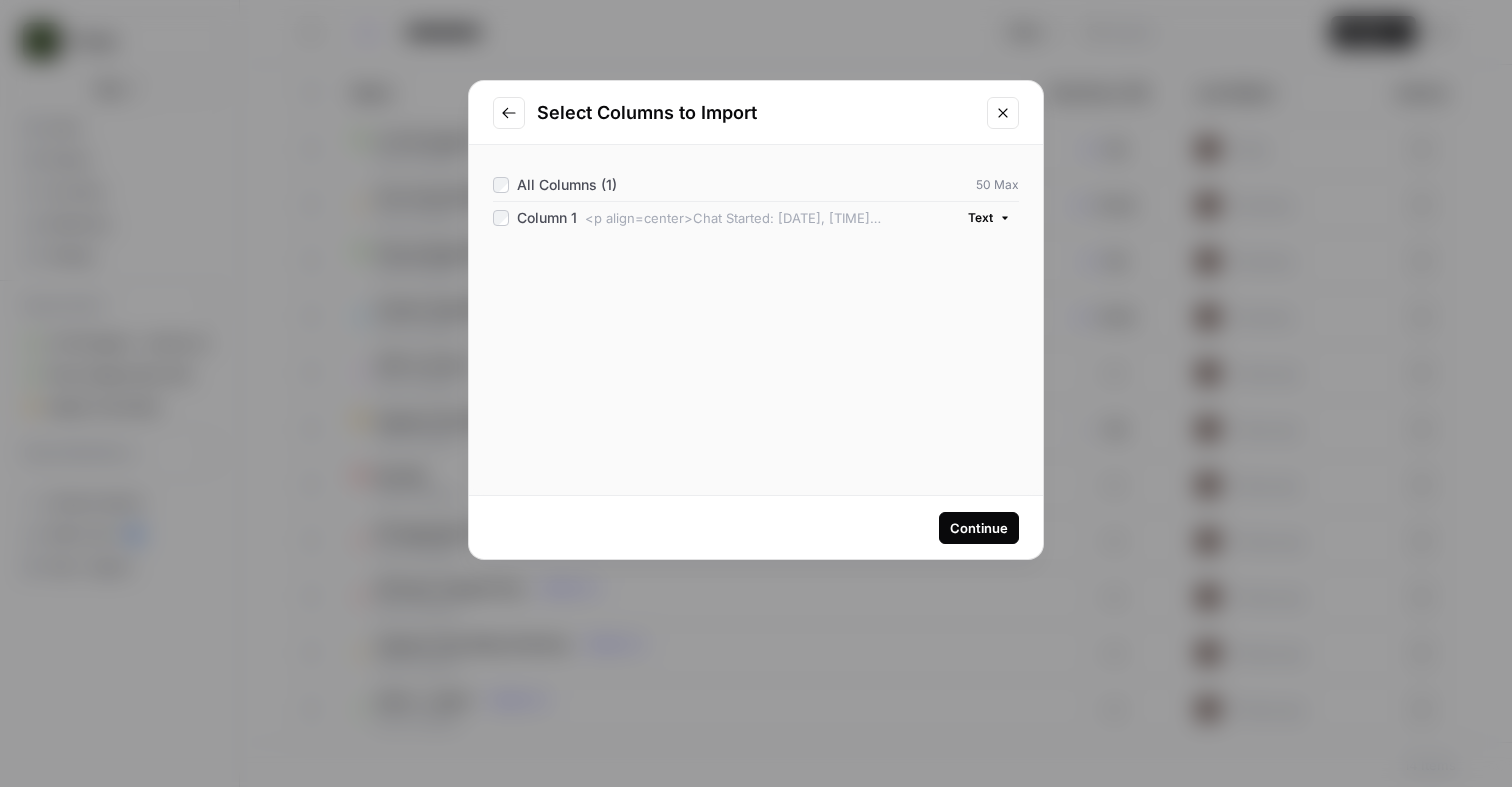 click on "Continue" at bounding box center (979, 528) 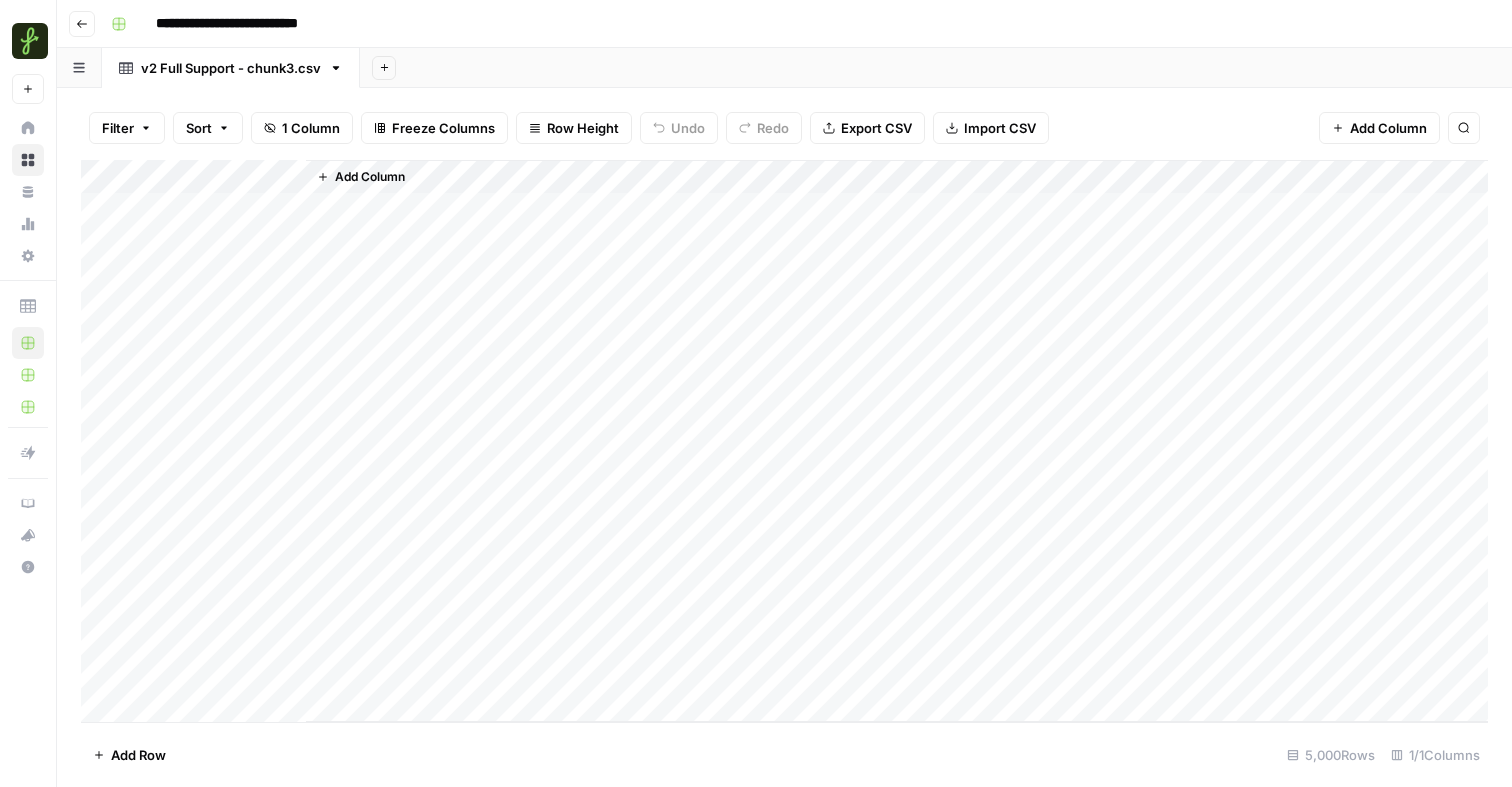 click on "Add Column" at bounding box center [370, 177] 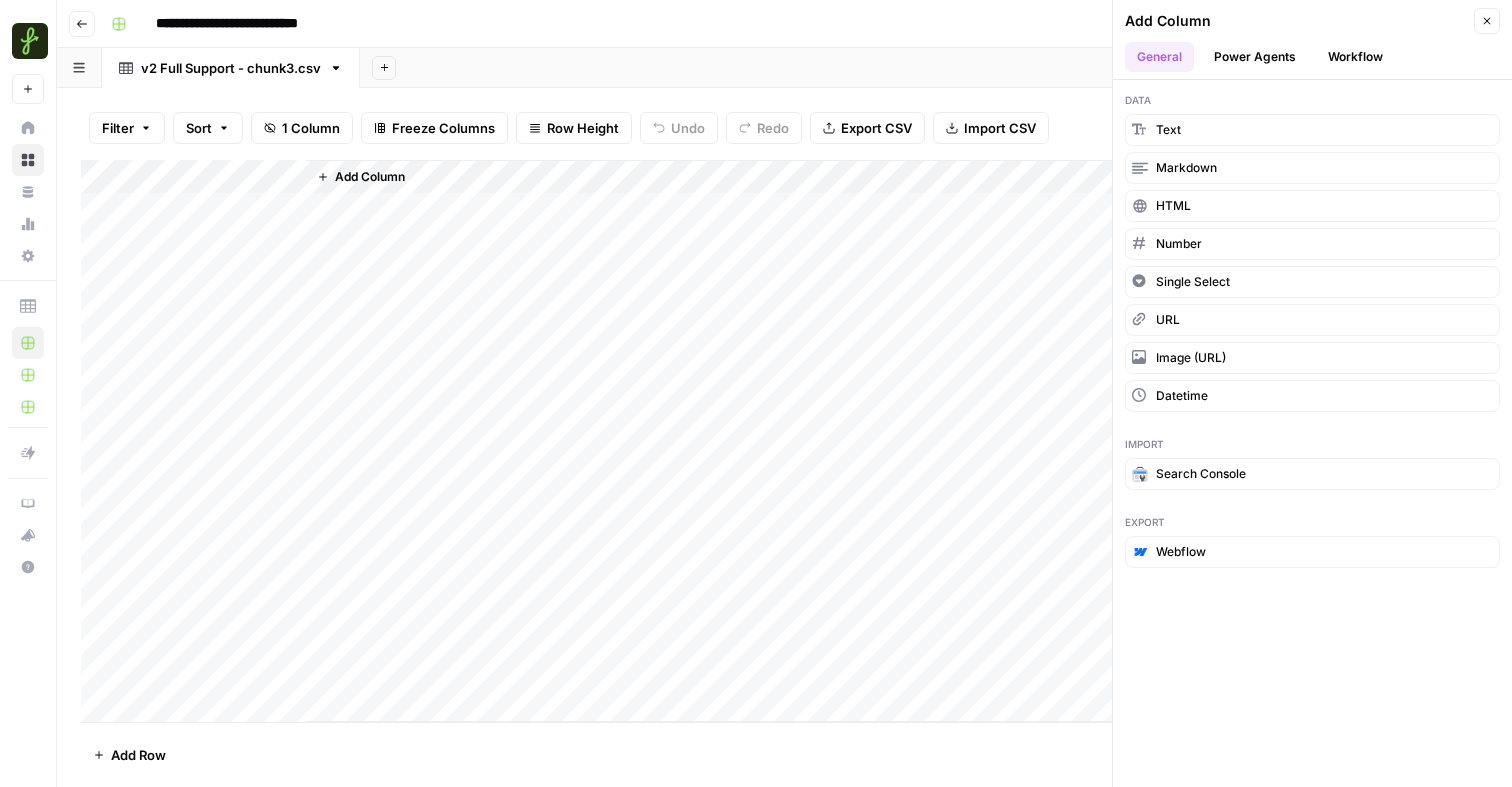 click on "Workflow" at bounding box center [1355, 57] 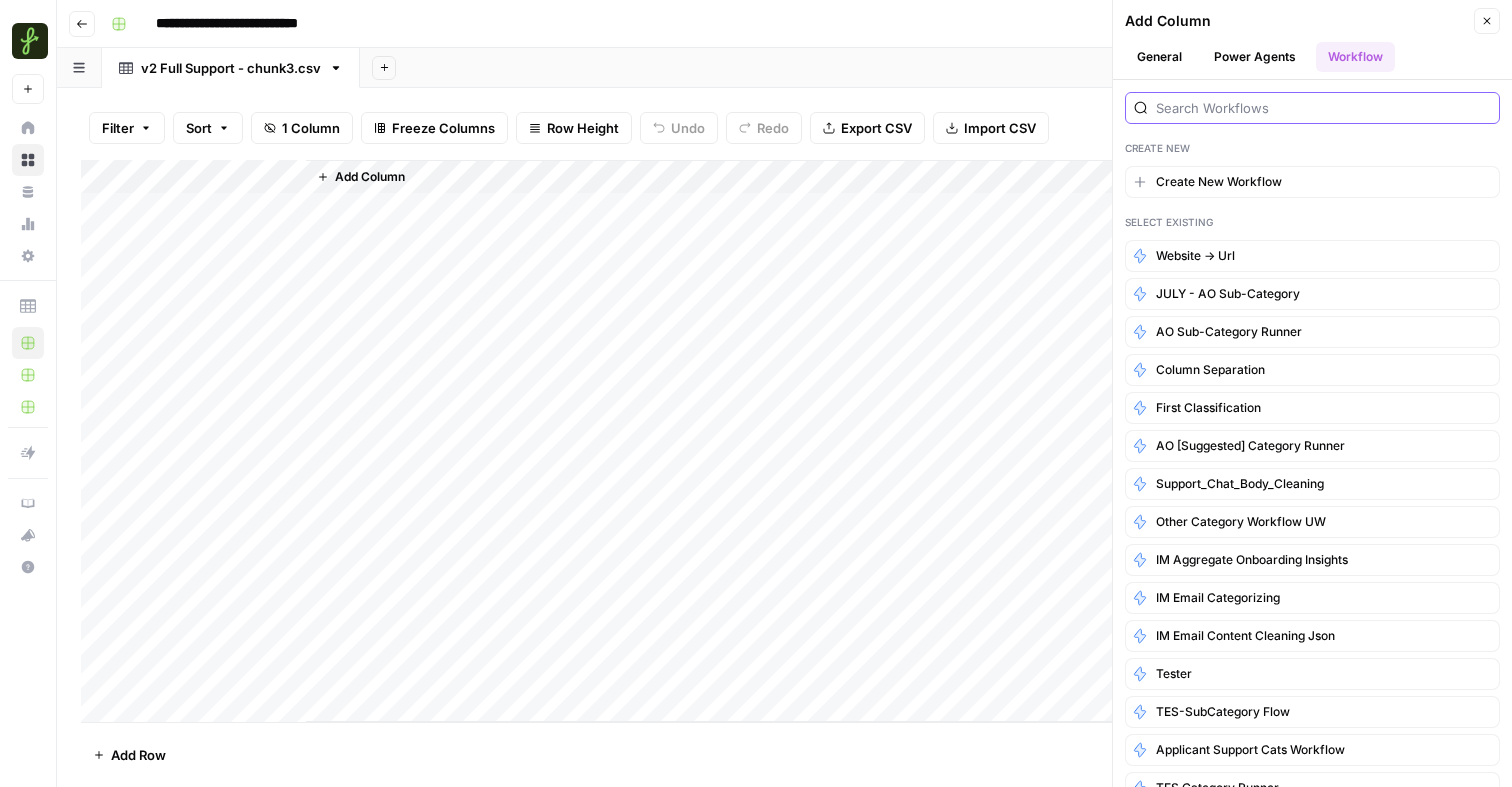 click at bounding box center (1323, 108) 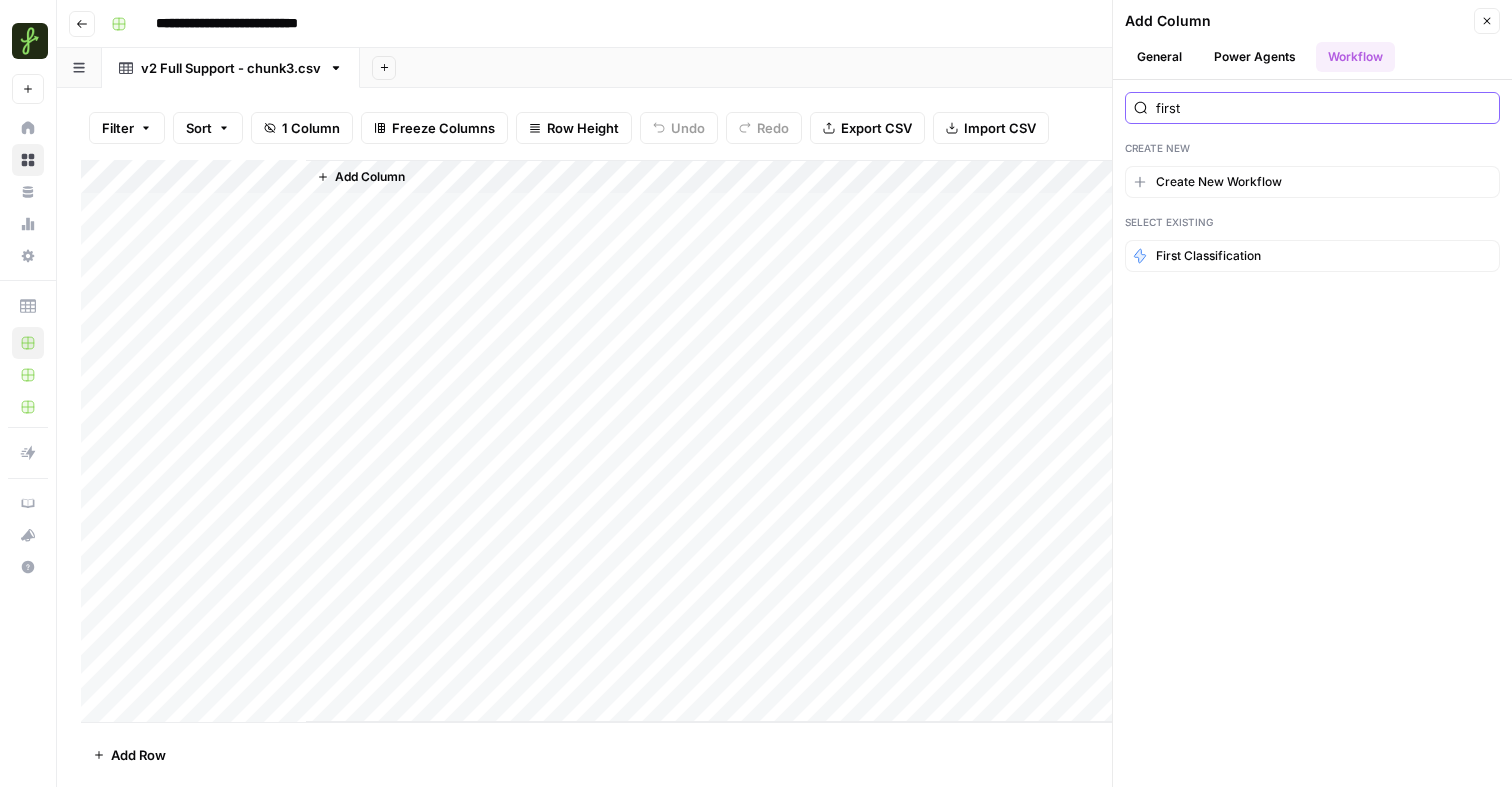 type on "first" 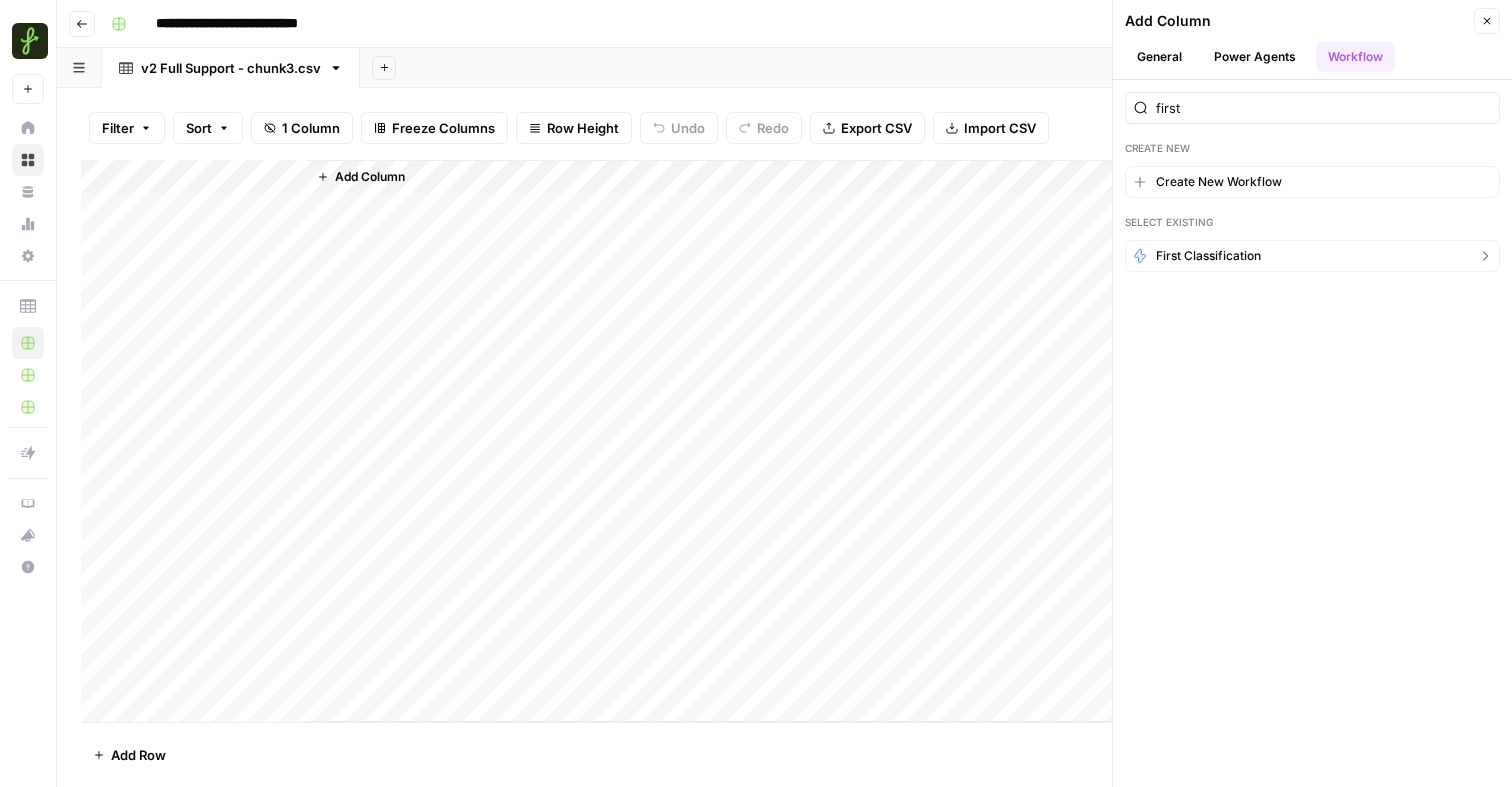 click on "First Classification" at bounding box center (1208, 256) 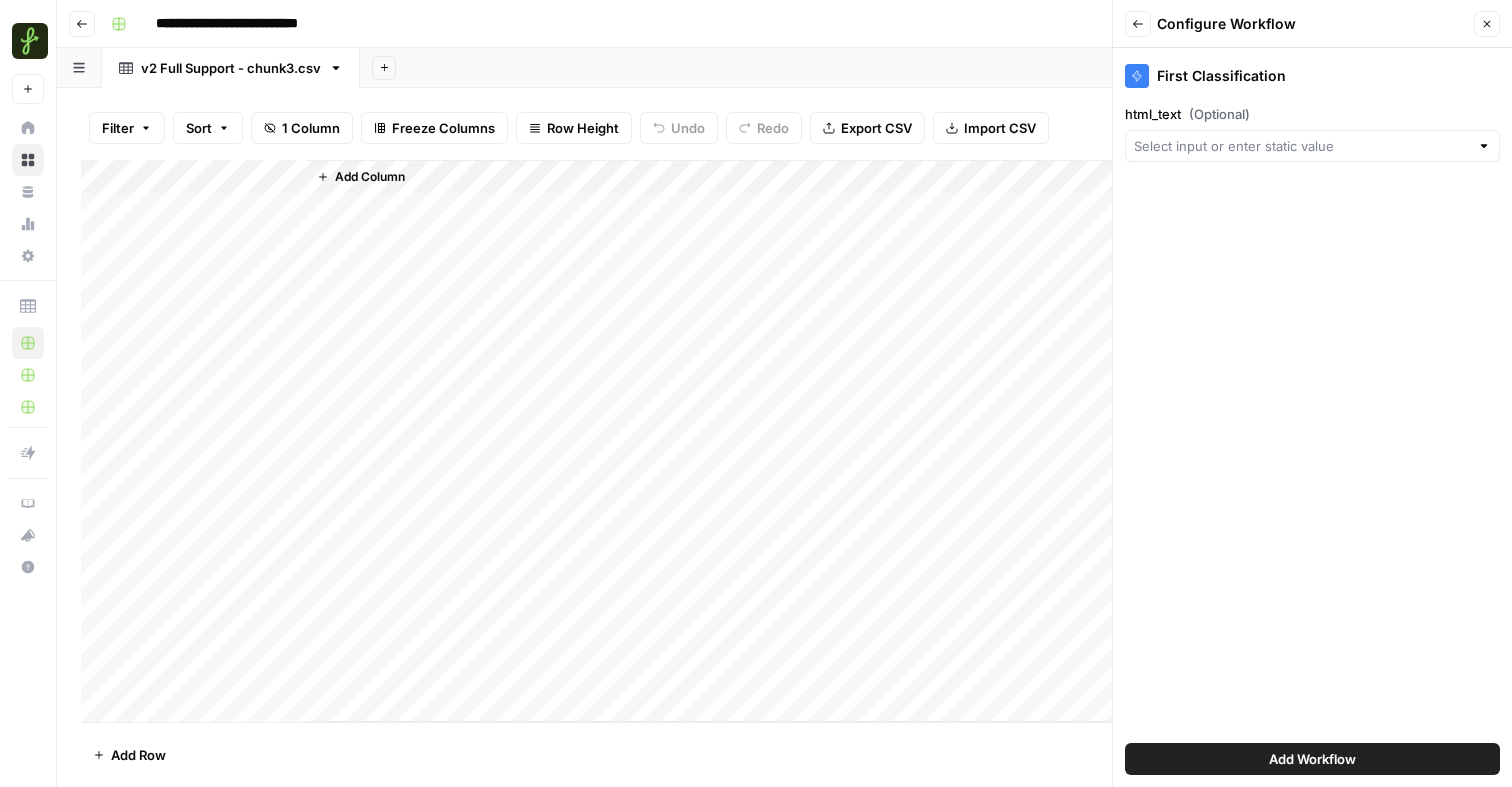 click at bounding box center [1312, 146] 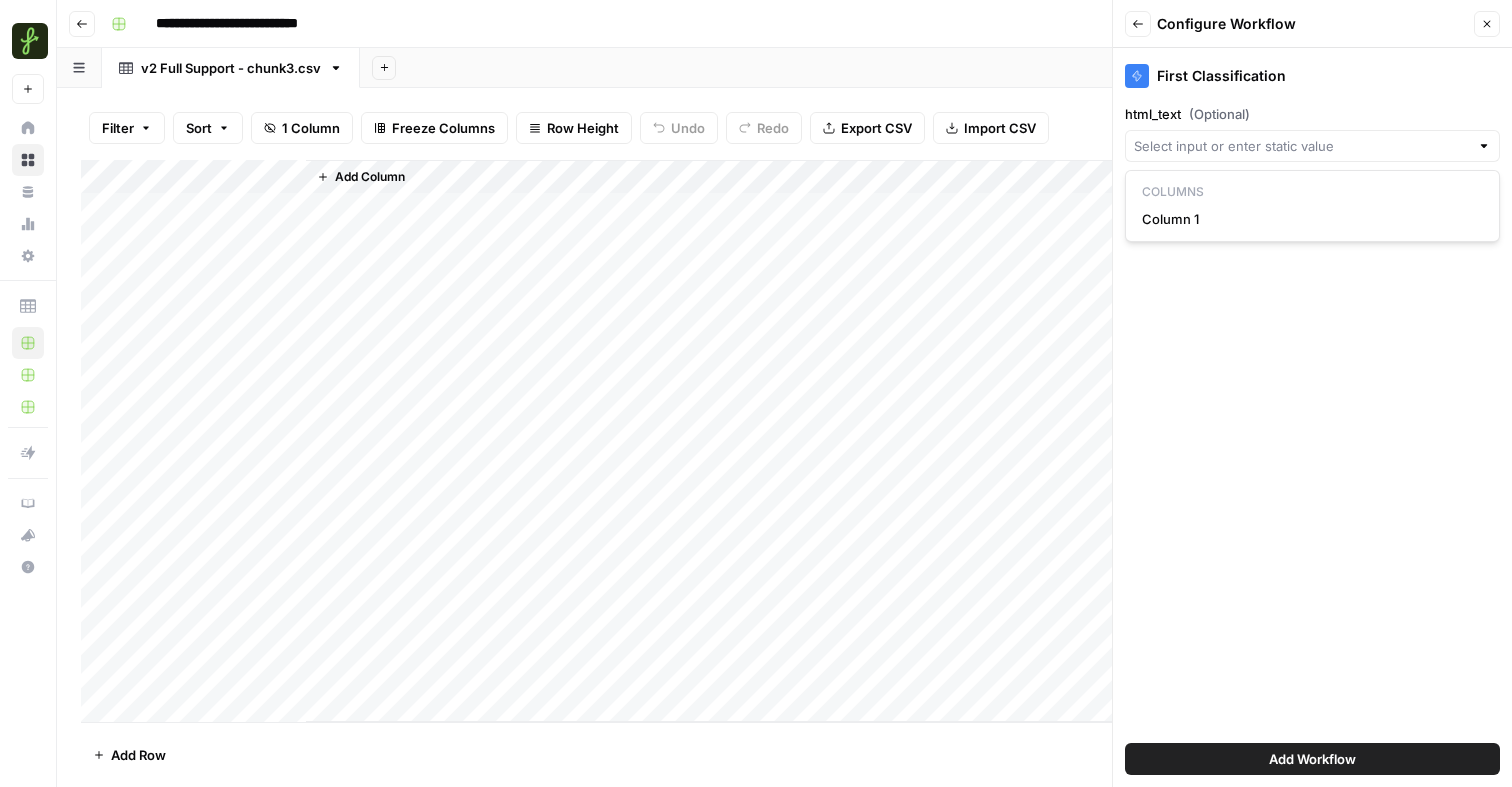 click on "Columns Column 1" at bounding box center (1312, 206) 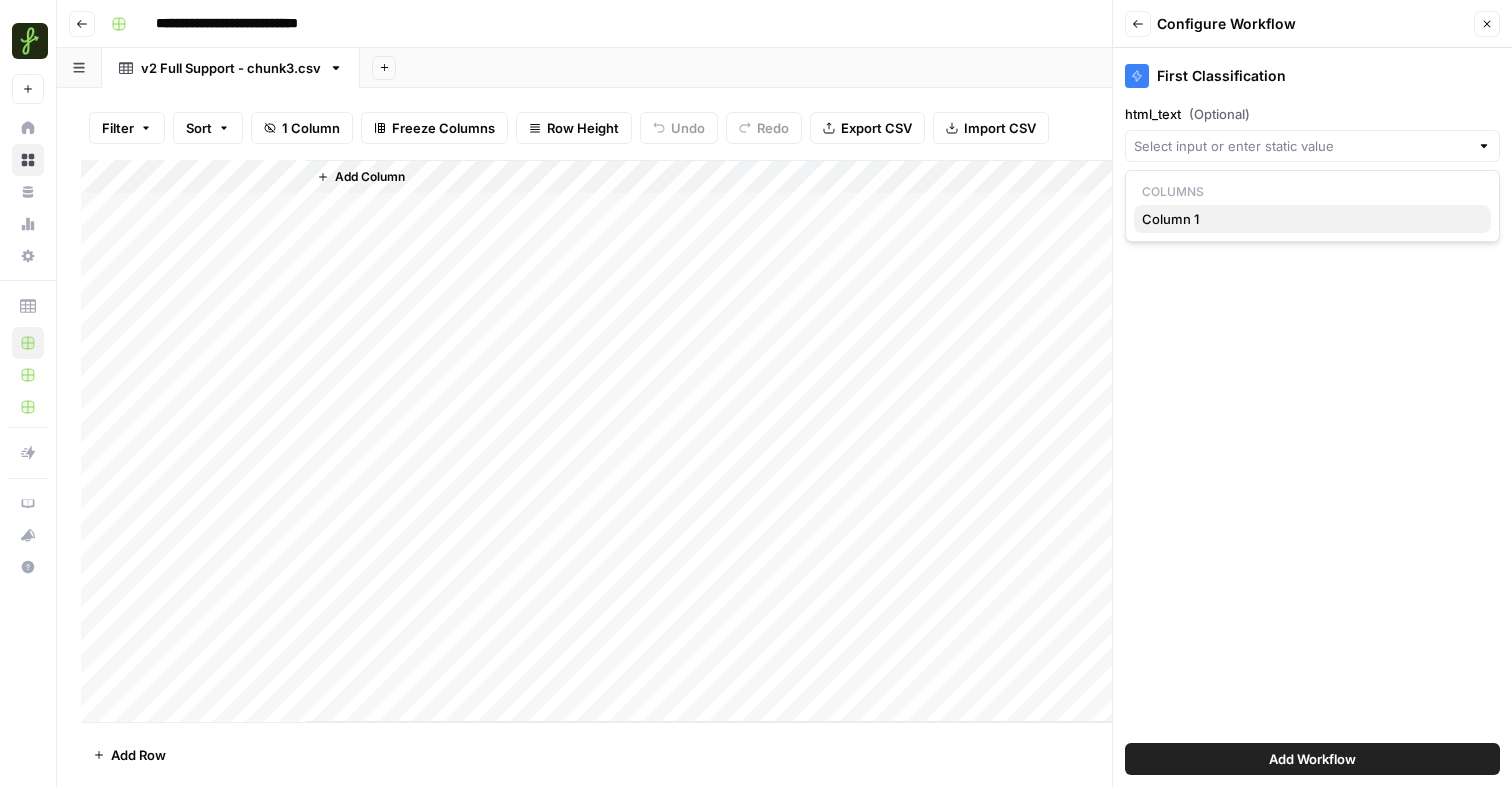 click on "Column 1" at bounding box center [1308, 219] 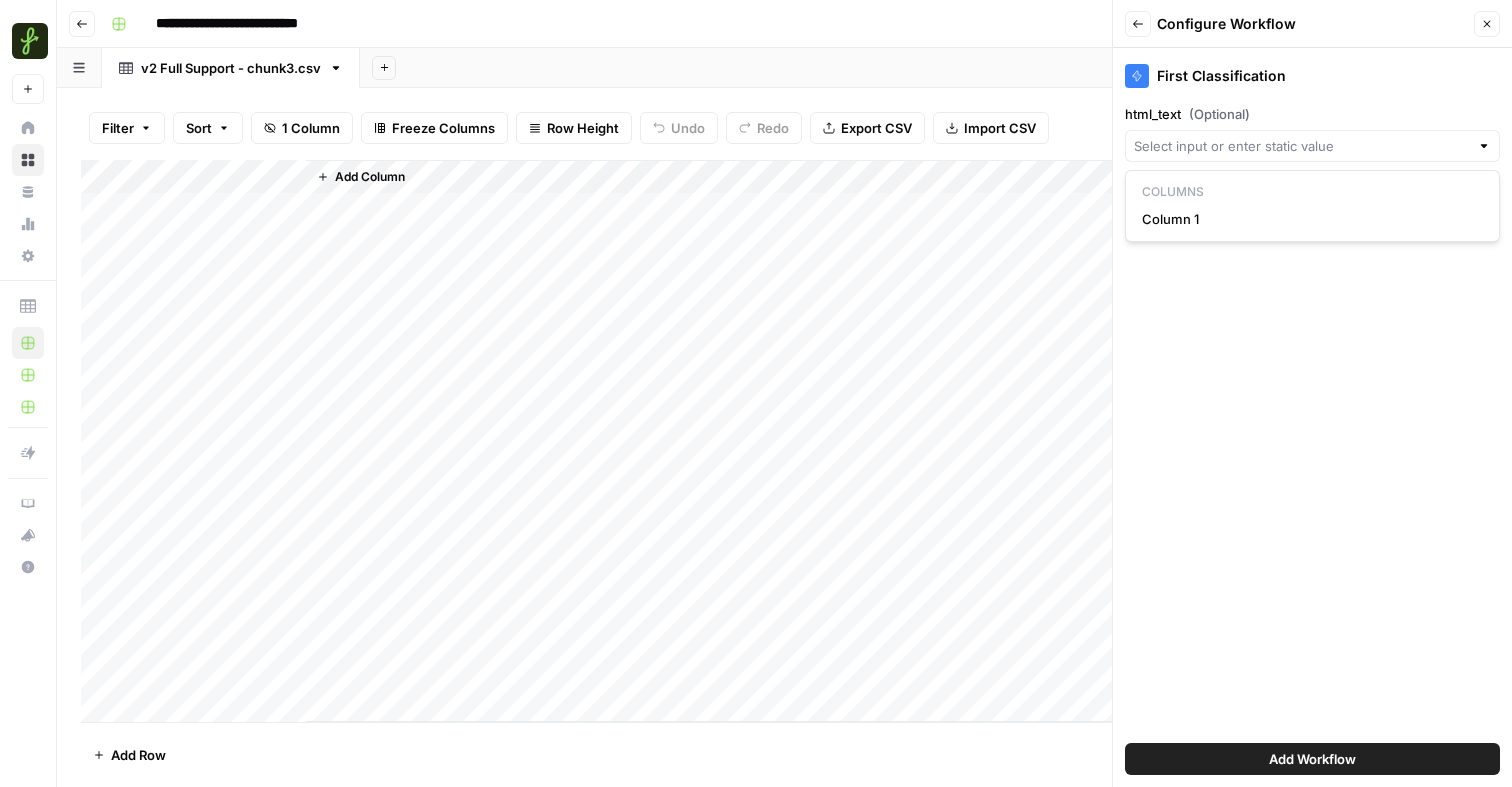 type on "Column 1" 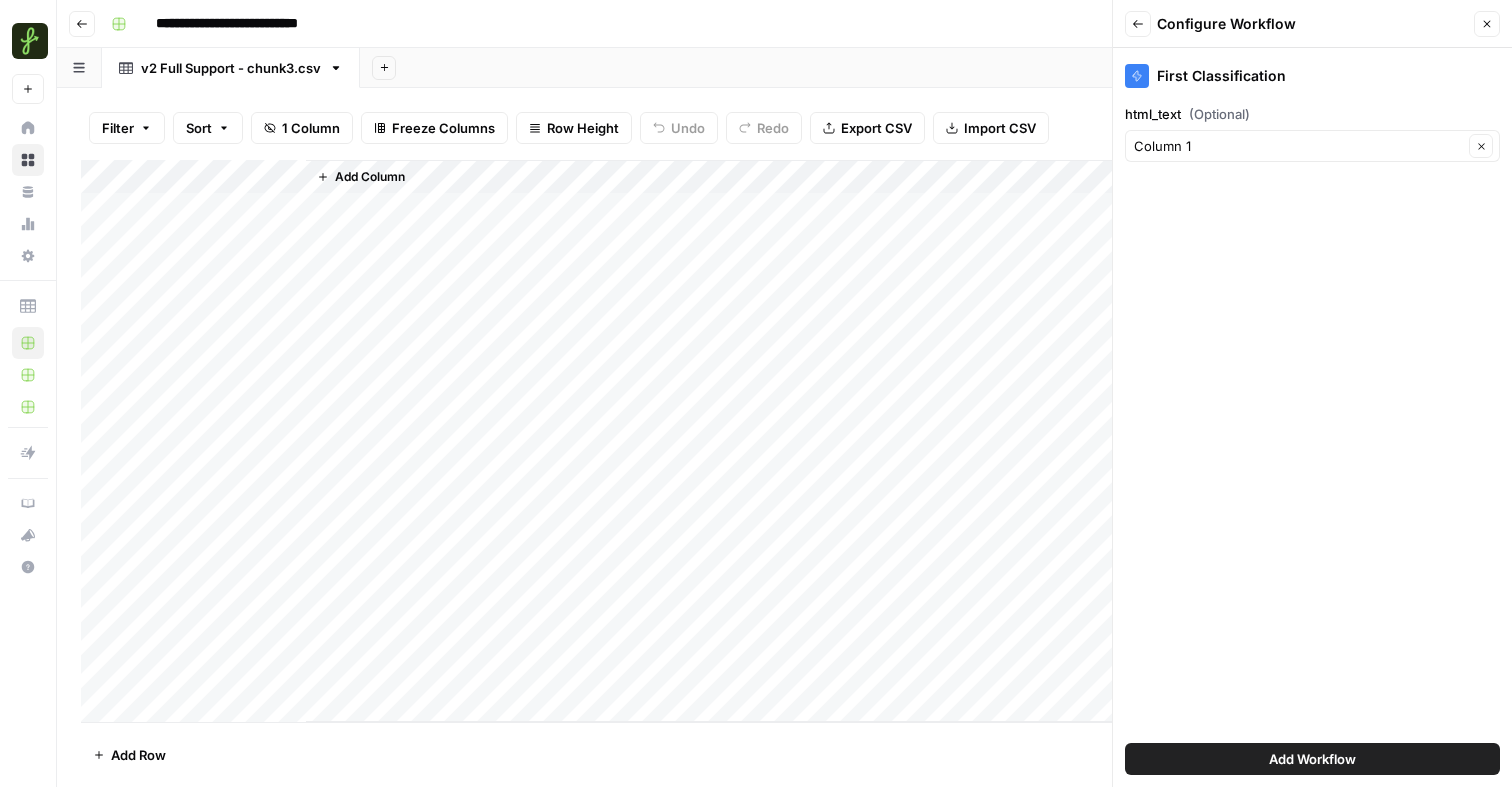 click on "Add Workflow" at bounding box center [1312, 759] 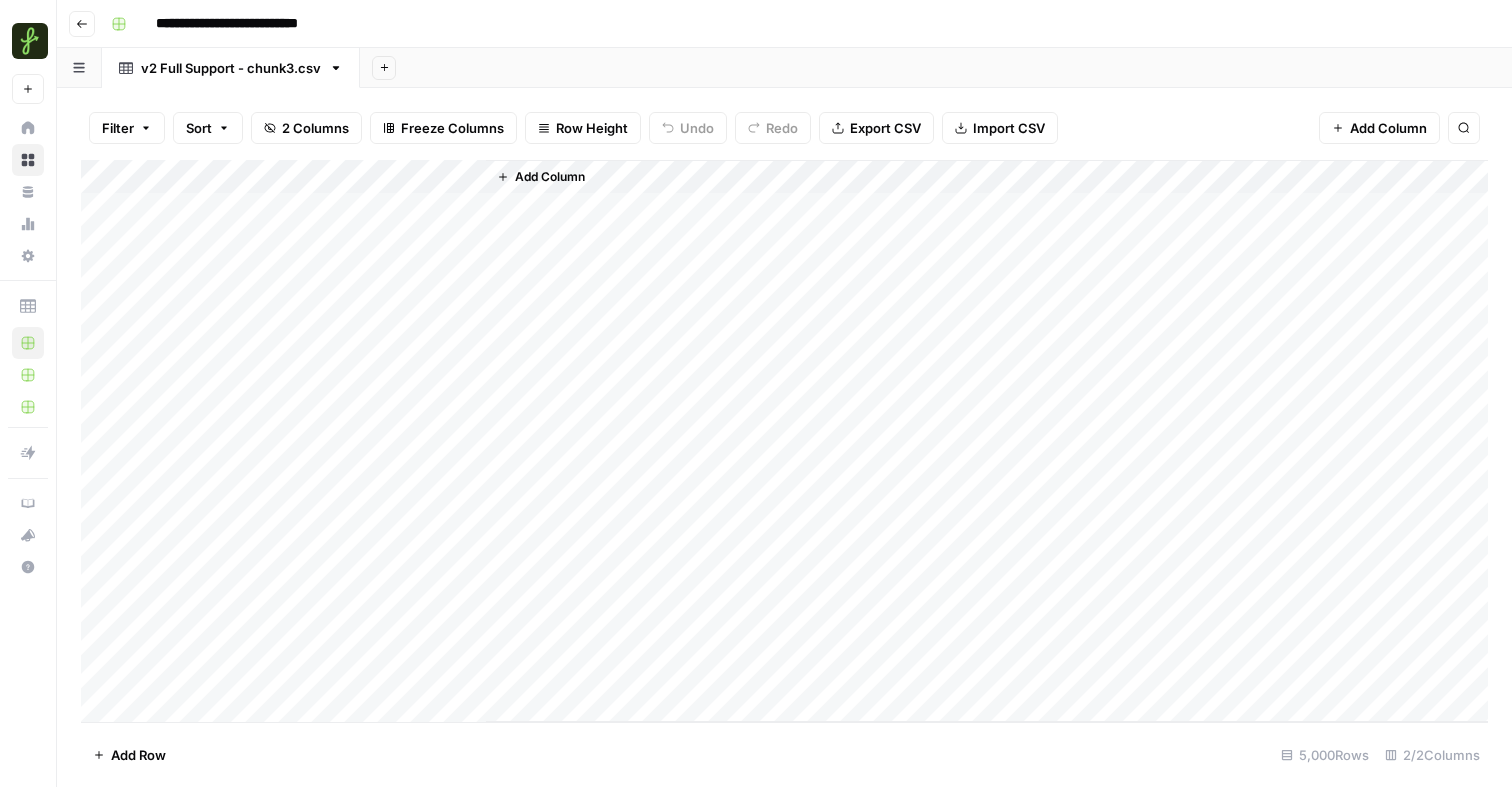 click on "Add Column" at bounding box center (784, 441) 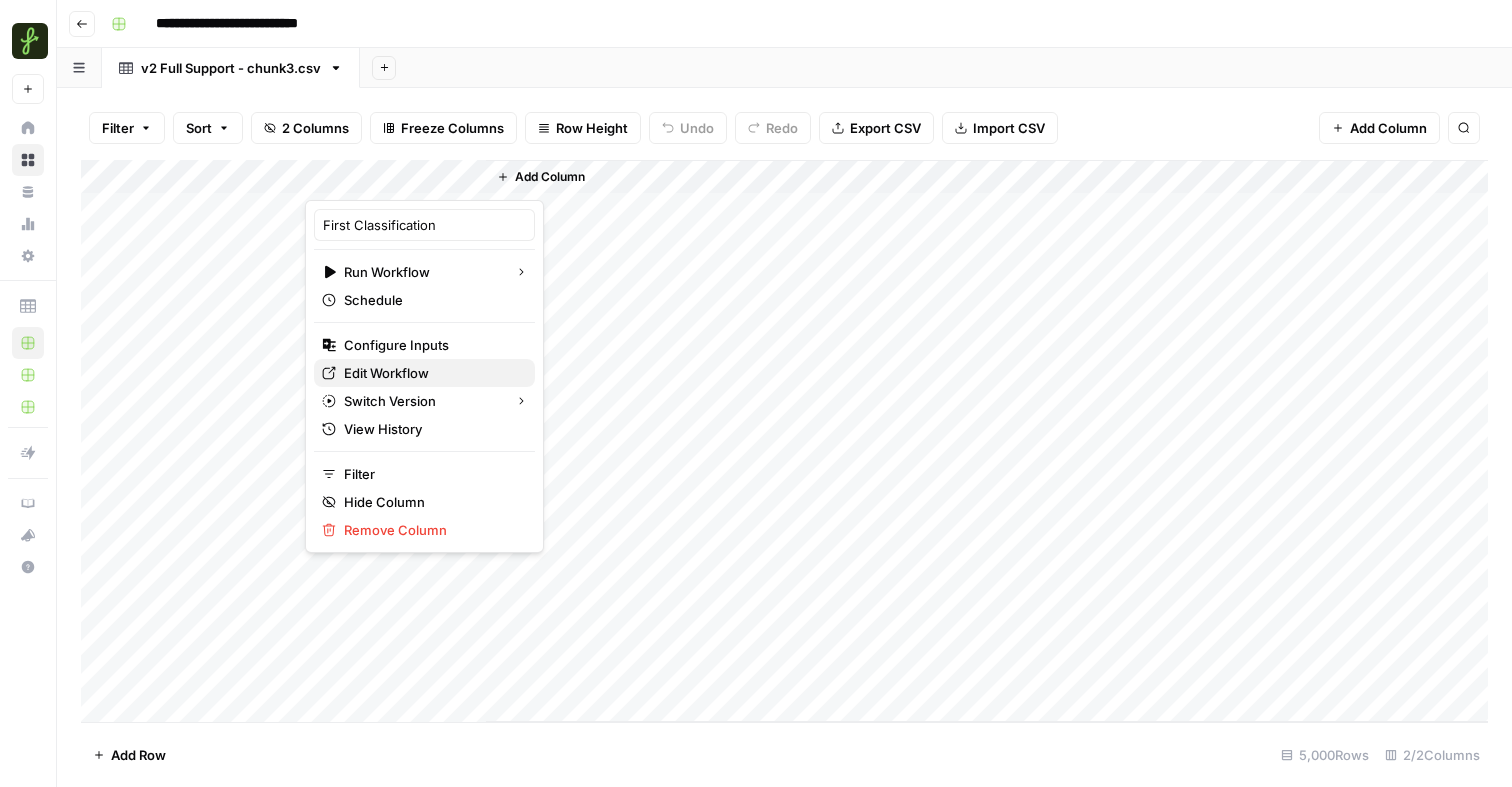 click on "Edit Workflow" at bounding box center (431, 373) 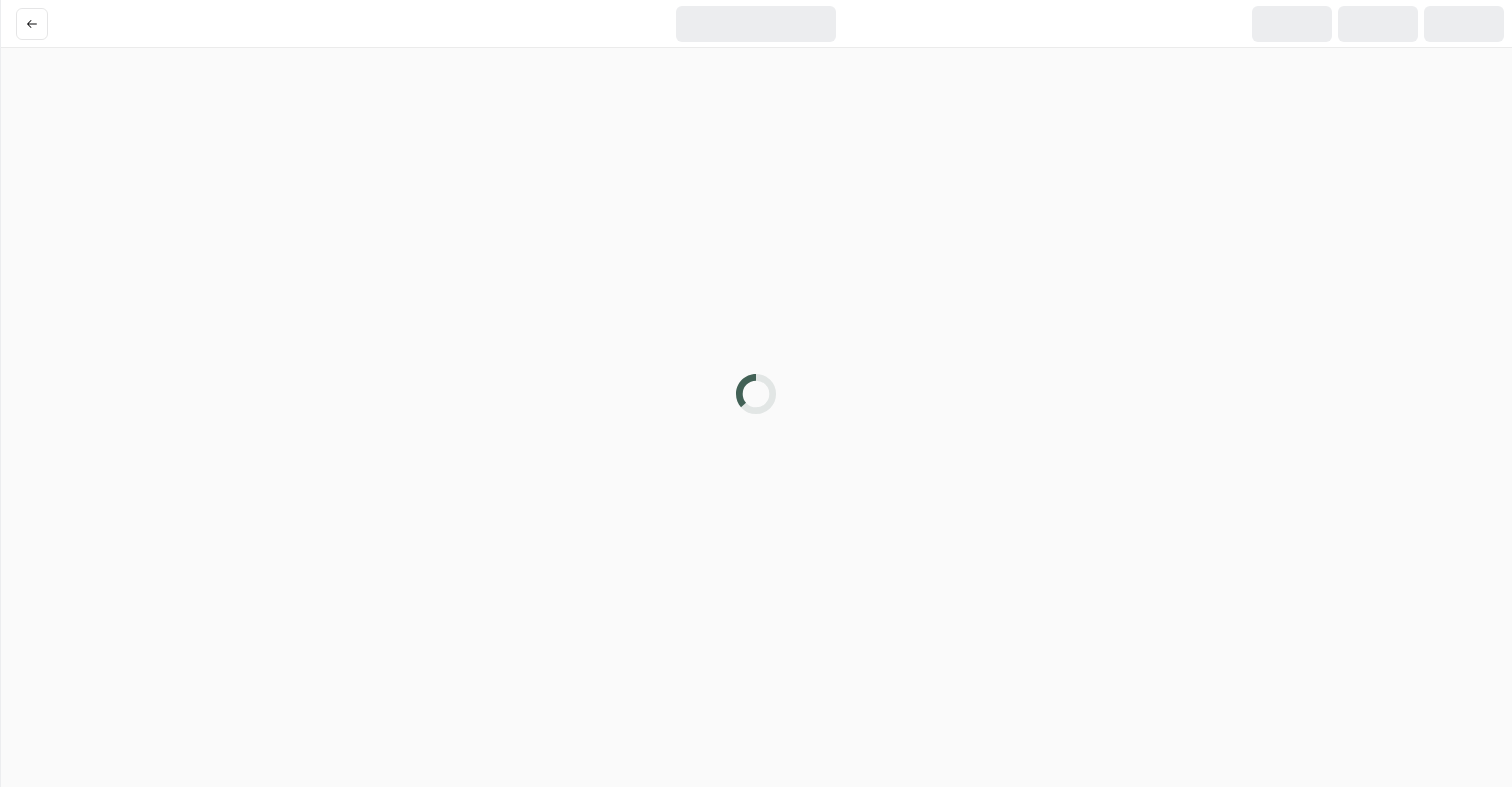 scroll, scrollTop: 0, scrollLeft: 0, axis: both 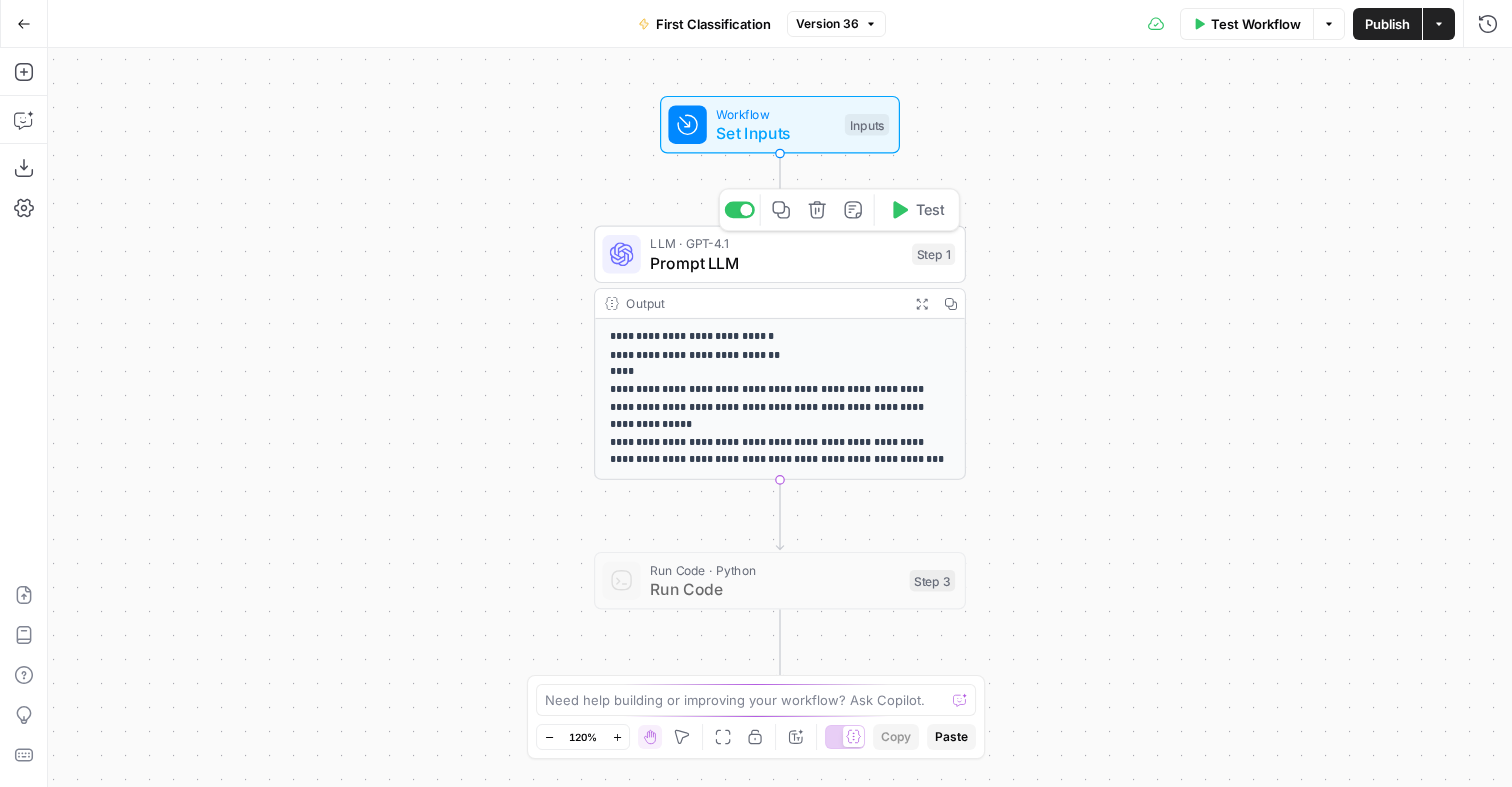 click on "Prompt LLM" at bounding box center [776, 263] 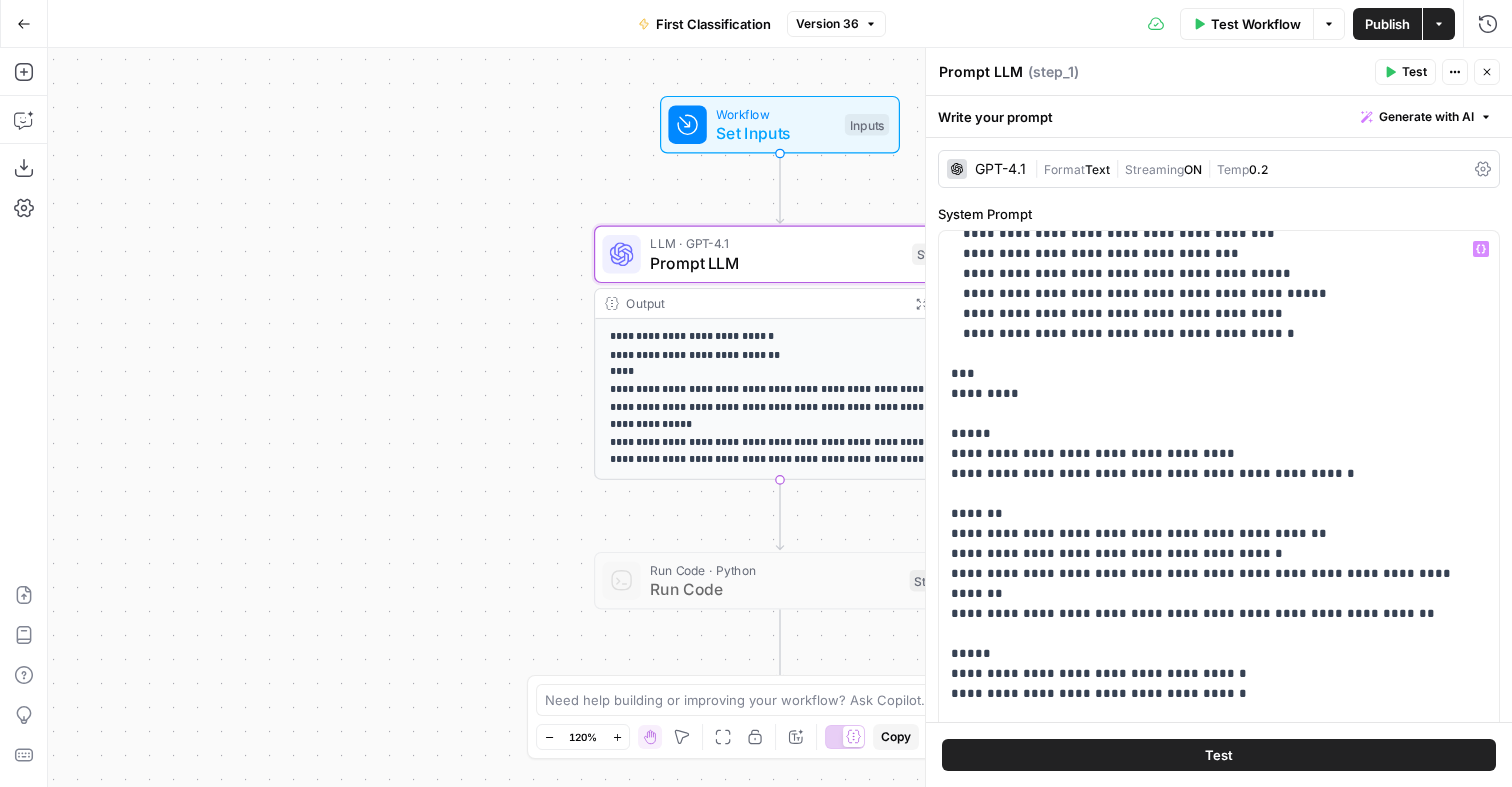 scroll, scrollTop: 4801, scrollLeft: 0, axis: vertical 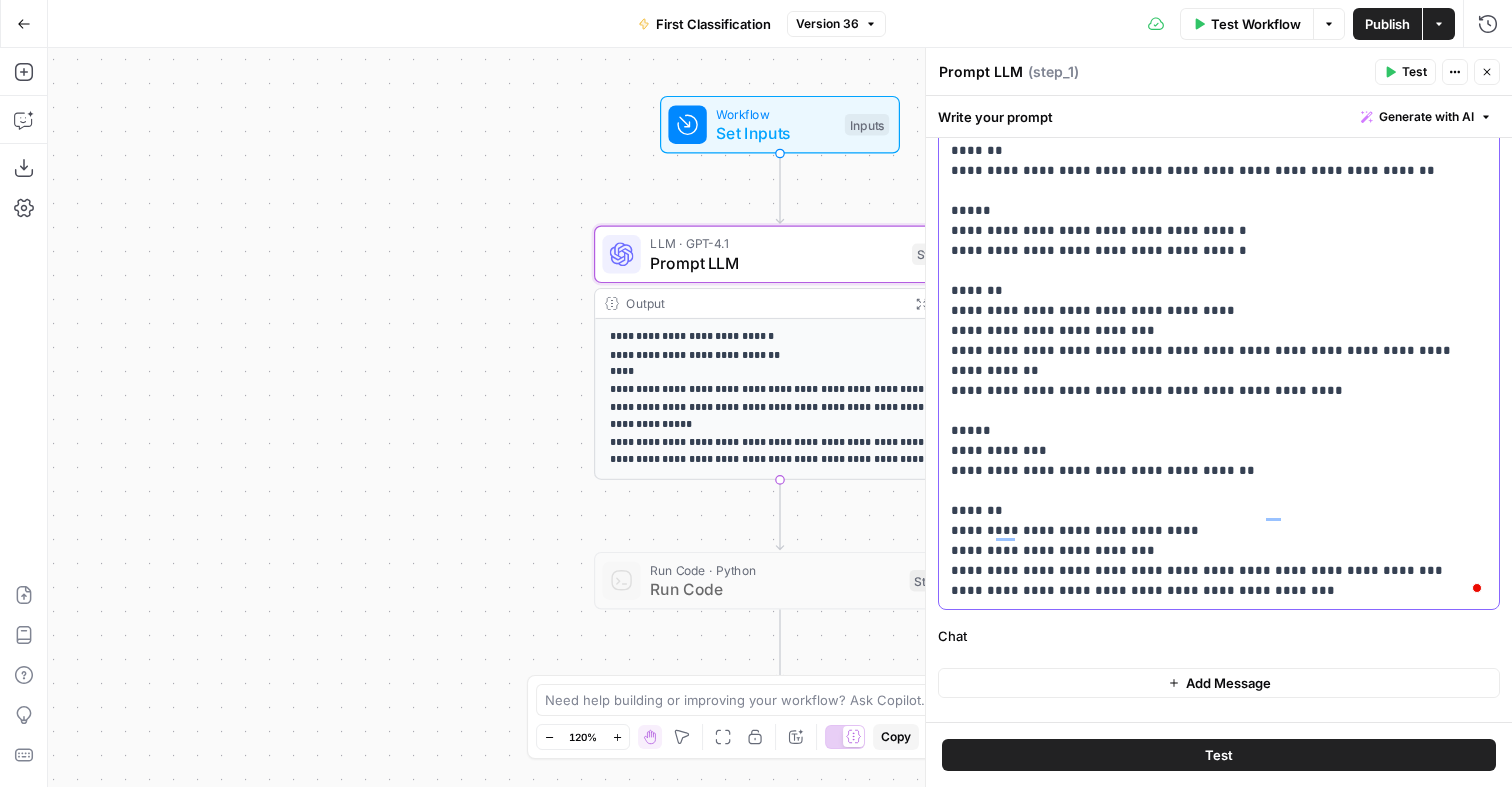 drag, startPoint x: 1163, startPoint y: 348, endPoint x: 1059, endPoint y: 347, distance: 104.00481 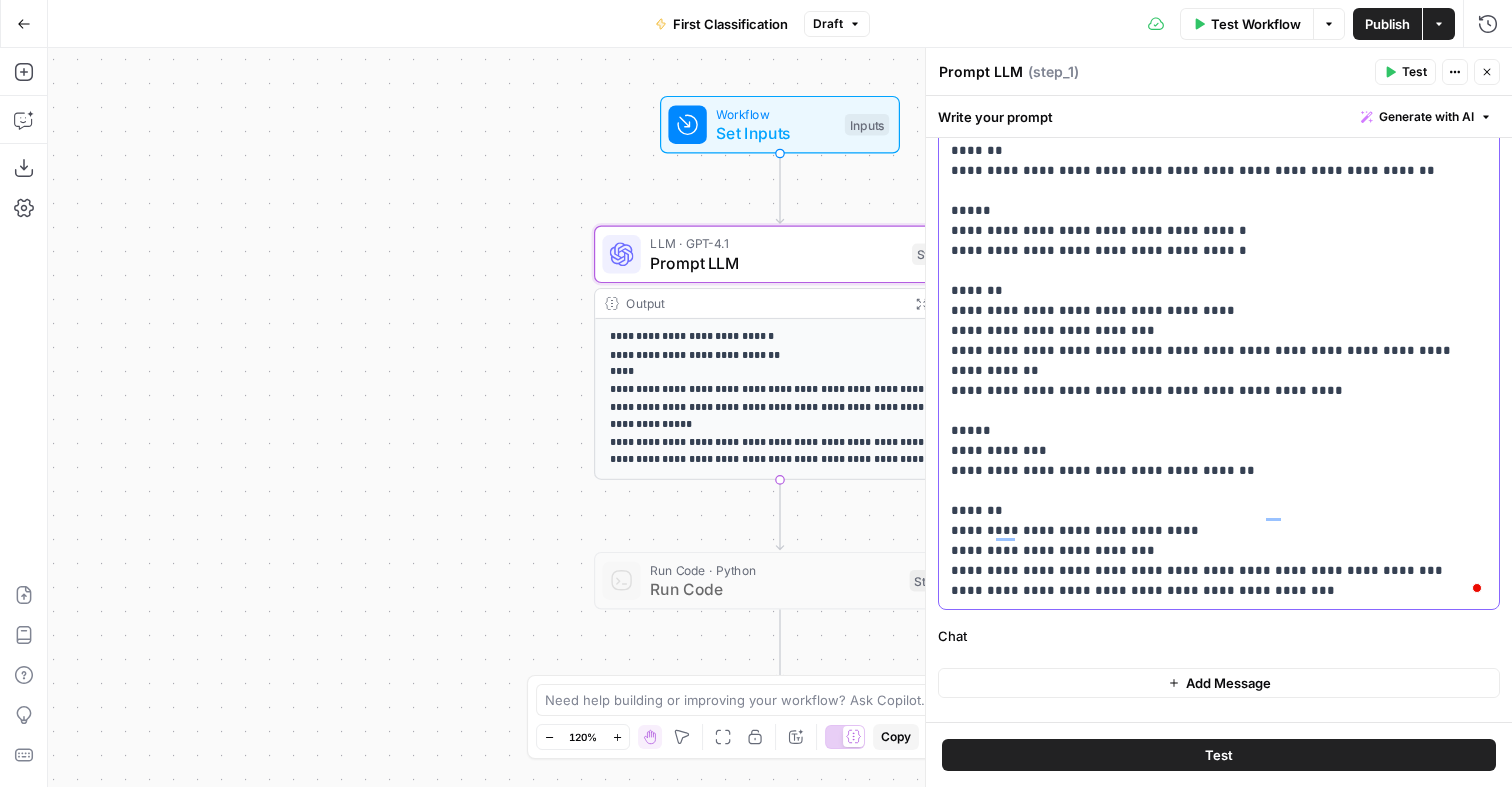 click on "**********" at bounding box center (1219, -2199) 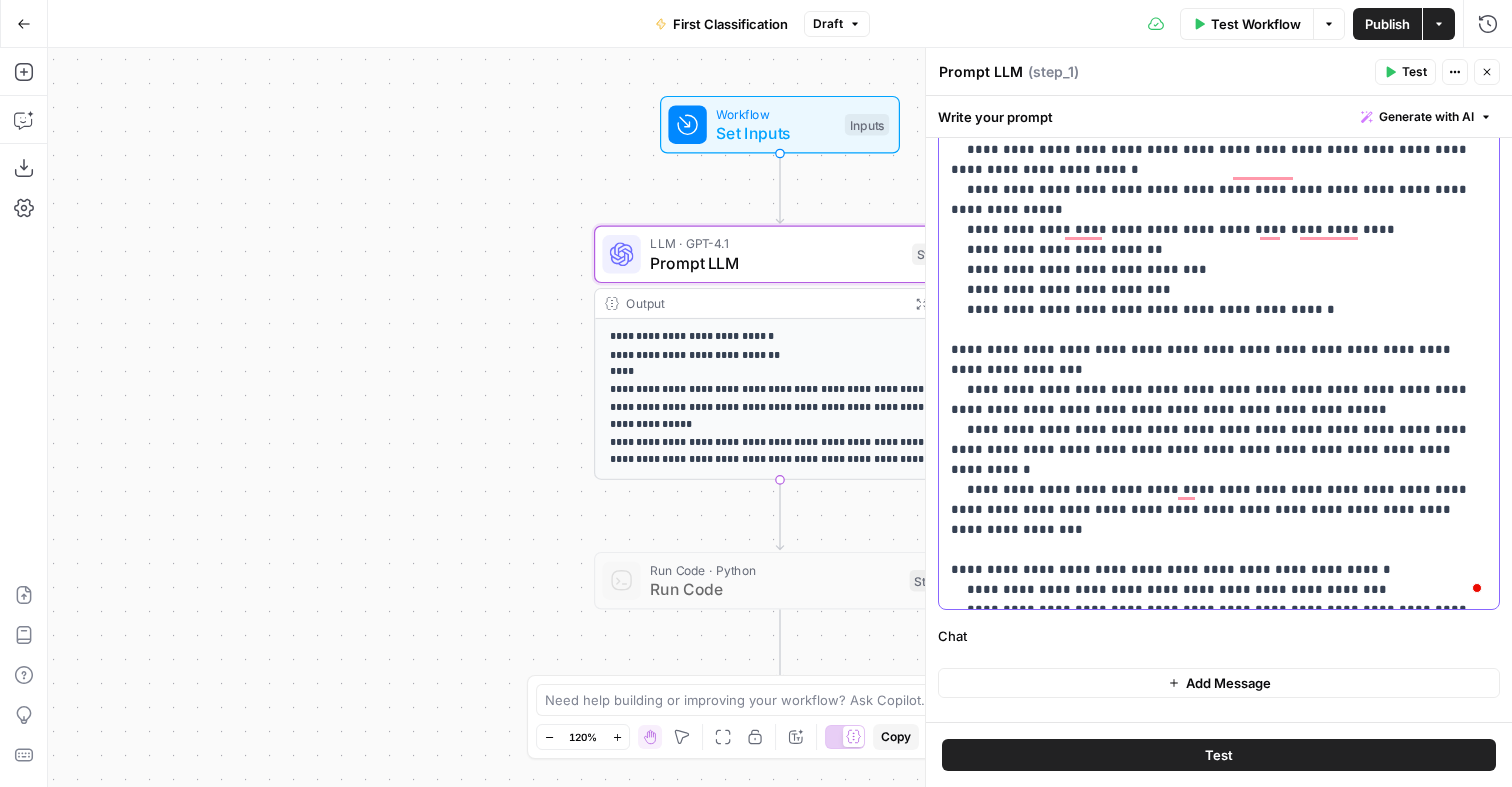 scroll, scrollTop: 3380, scrollLeft: 0, axis: vertical 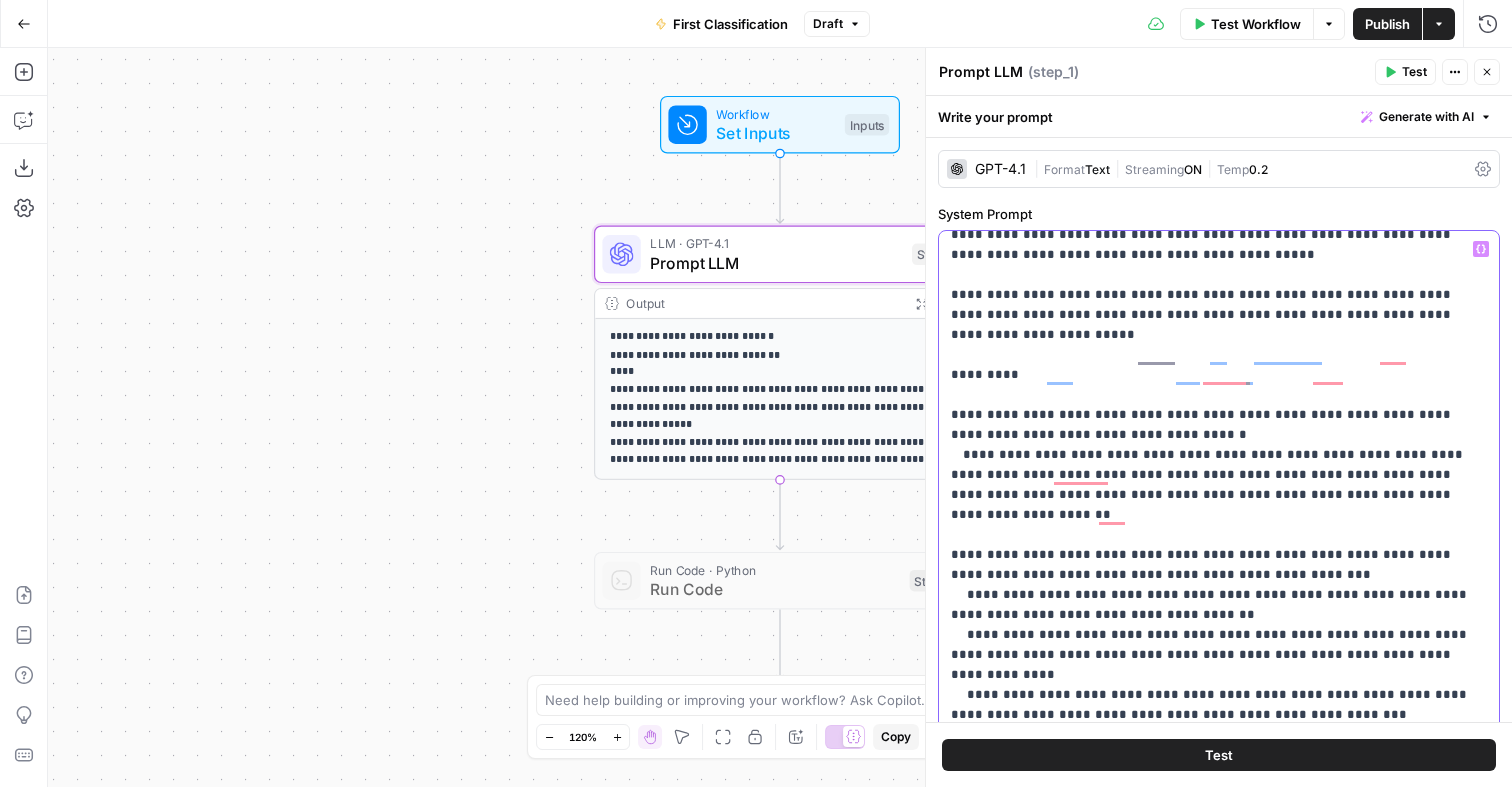 click on "**********" at bounding box center (1219, 2185) 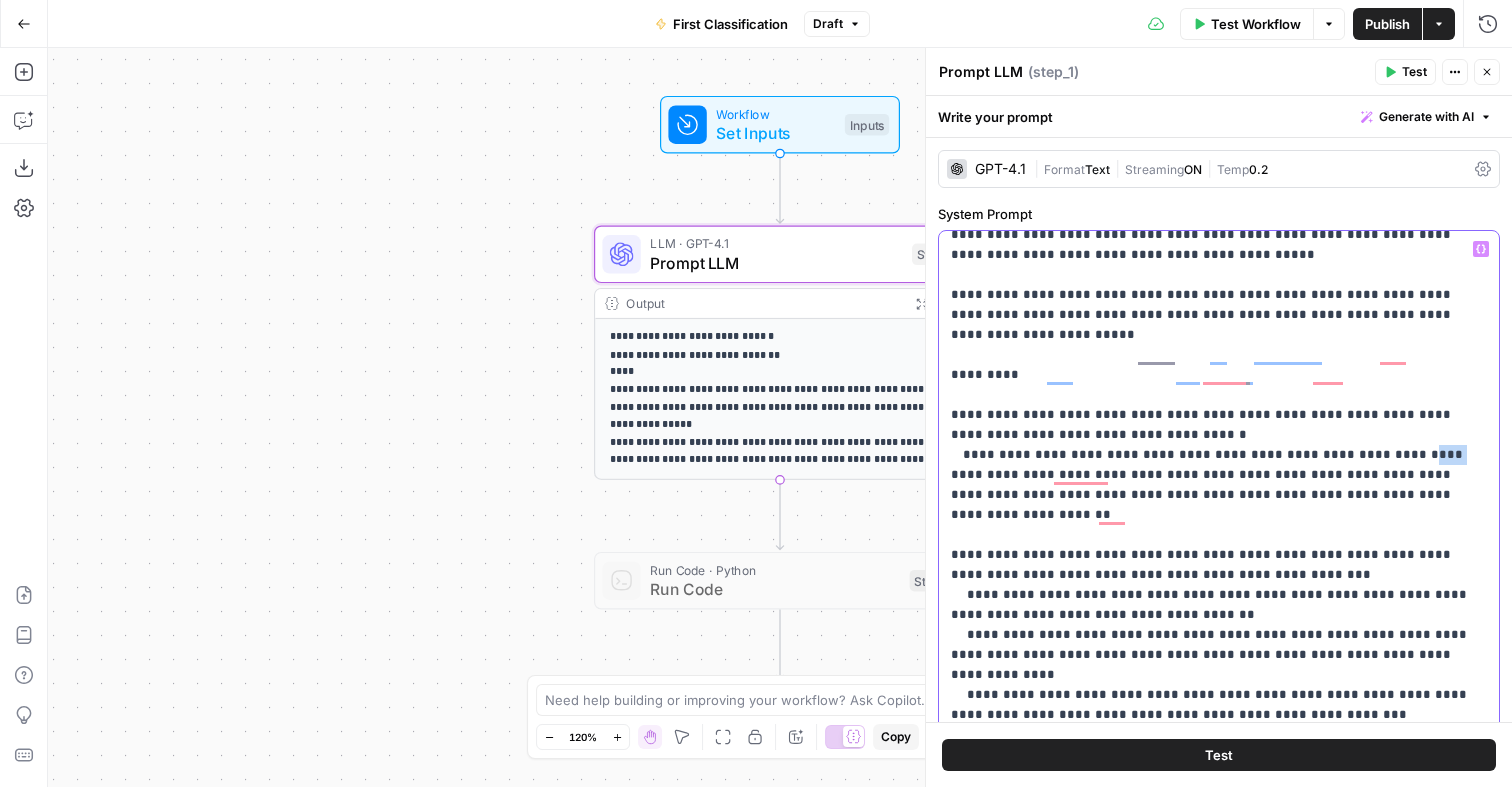 click on "**********" at bounding box center [1219, 2185] 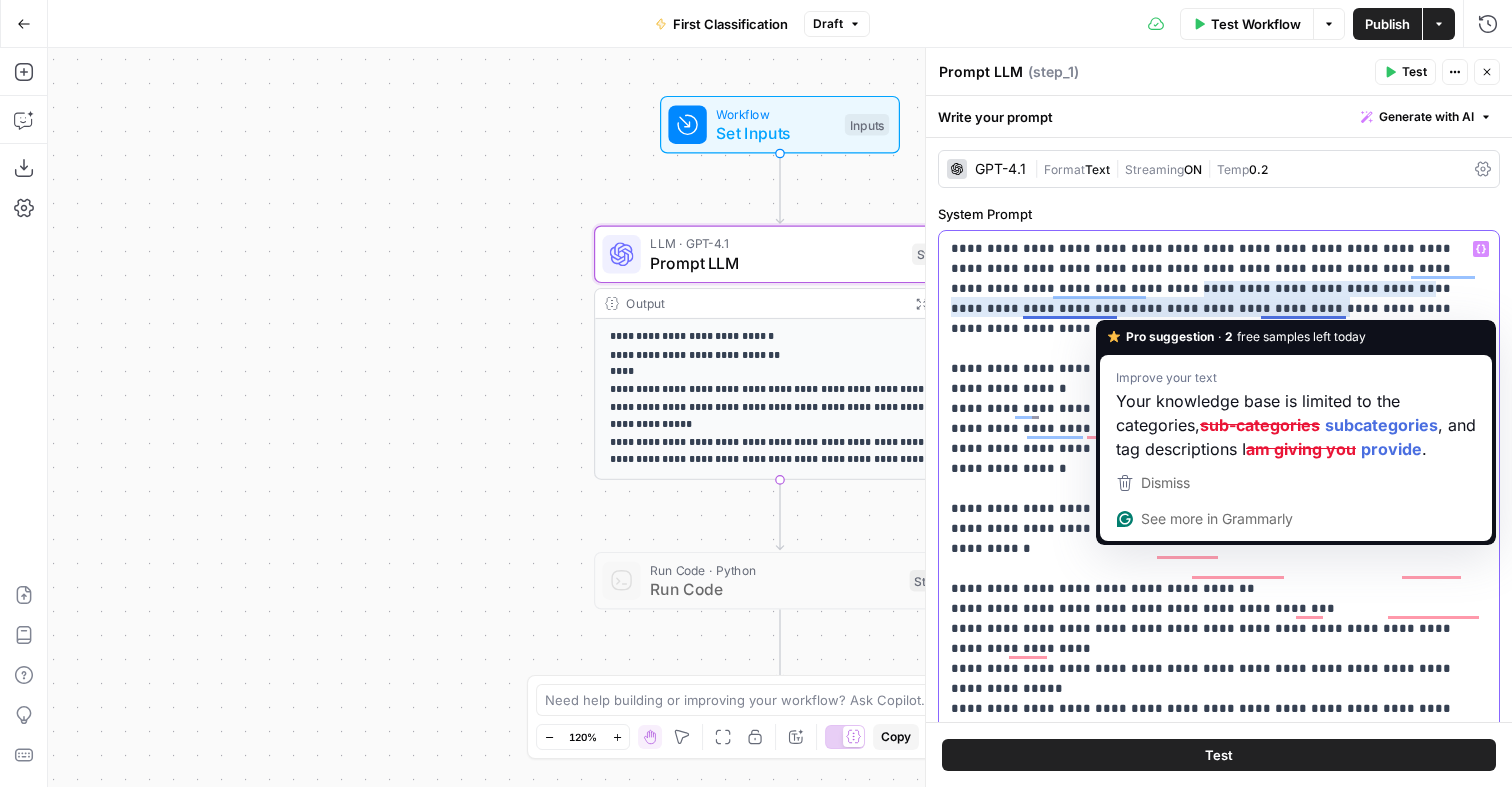 click on "**********" at bounding box center (1219, 3039) 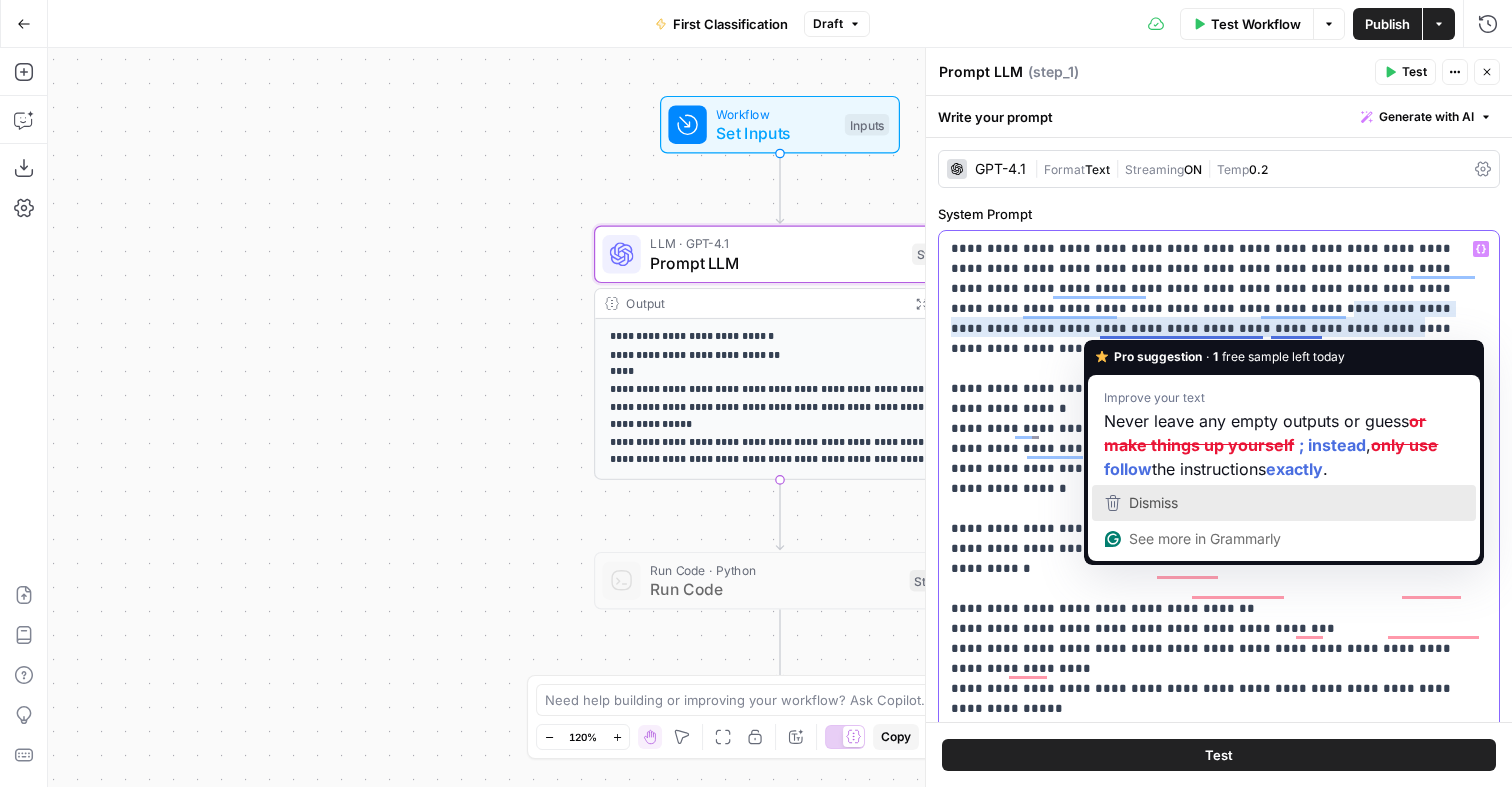 click on "Dismiss" at bounding box center (1284, 503) 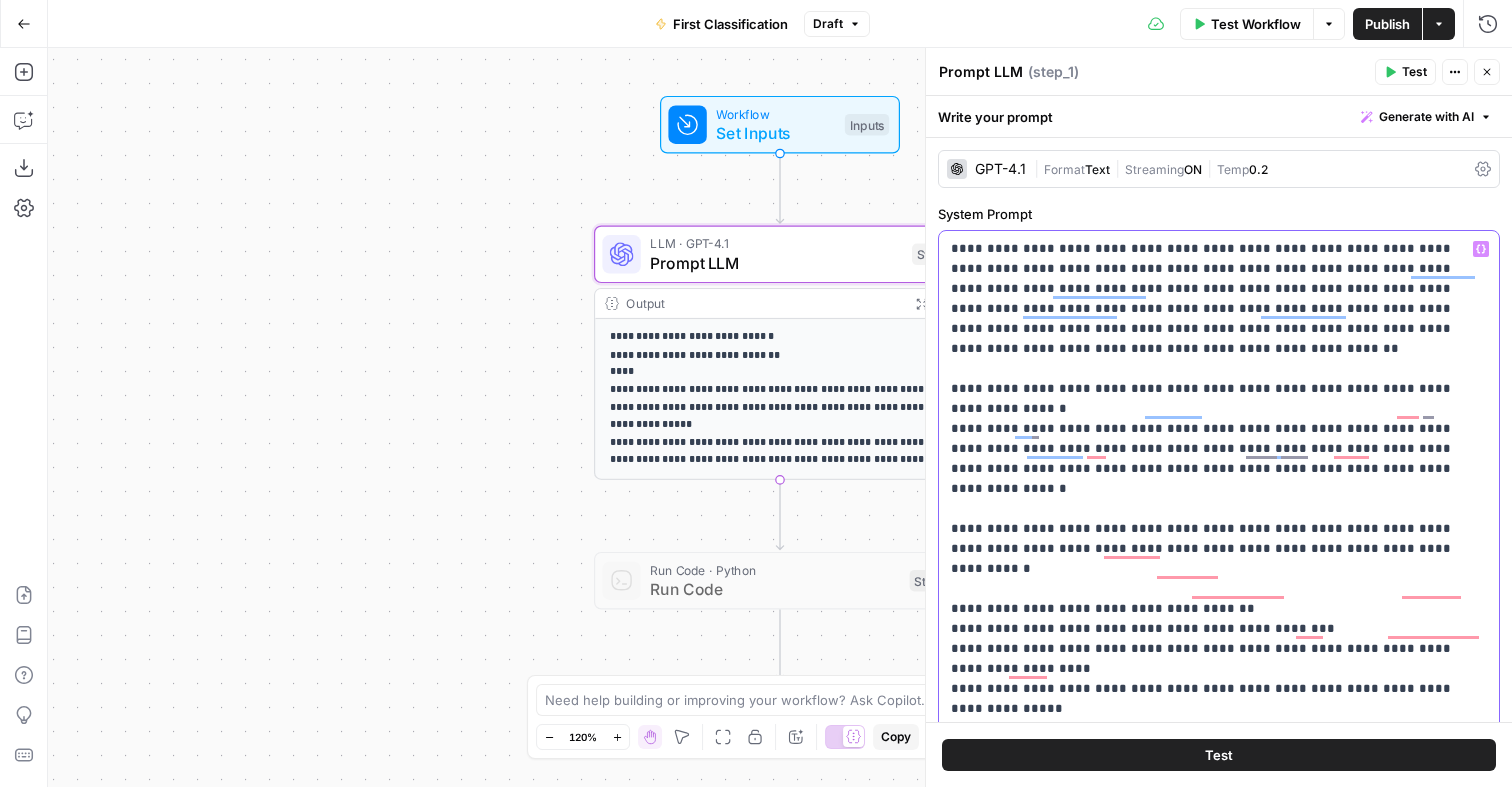 scroll, scrollTop: 143, scrollLeft: 0, axis: vertical 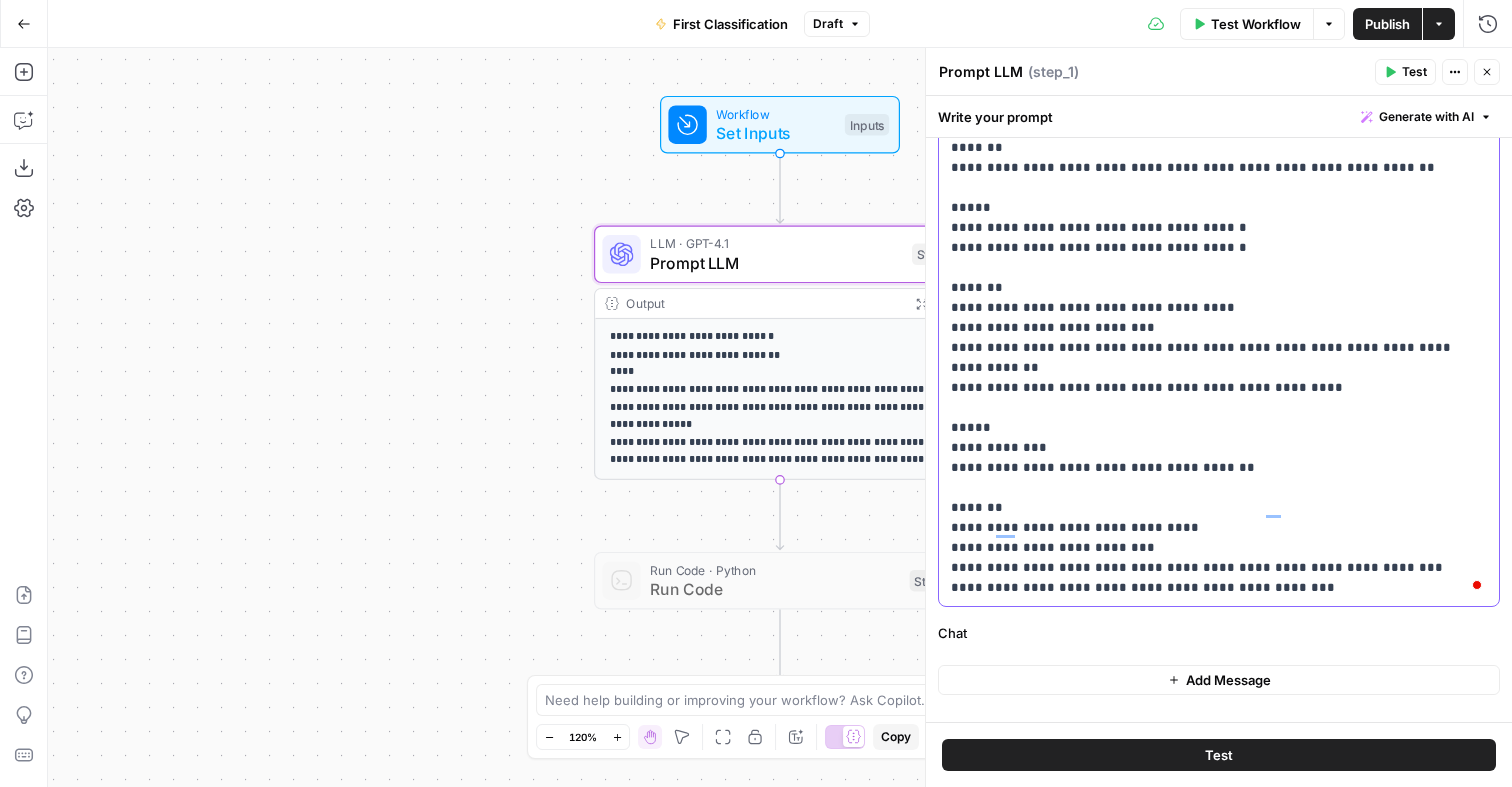 click on "**********" at bounding box center (1219, -2212) 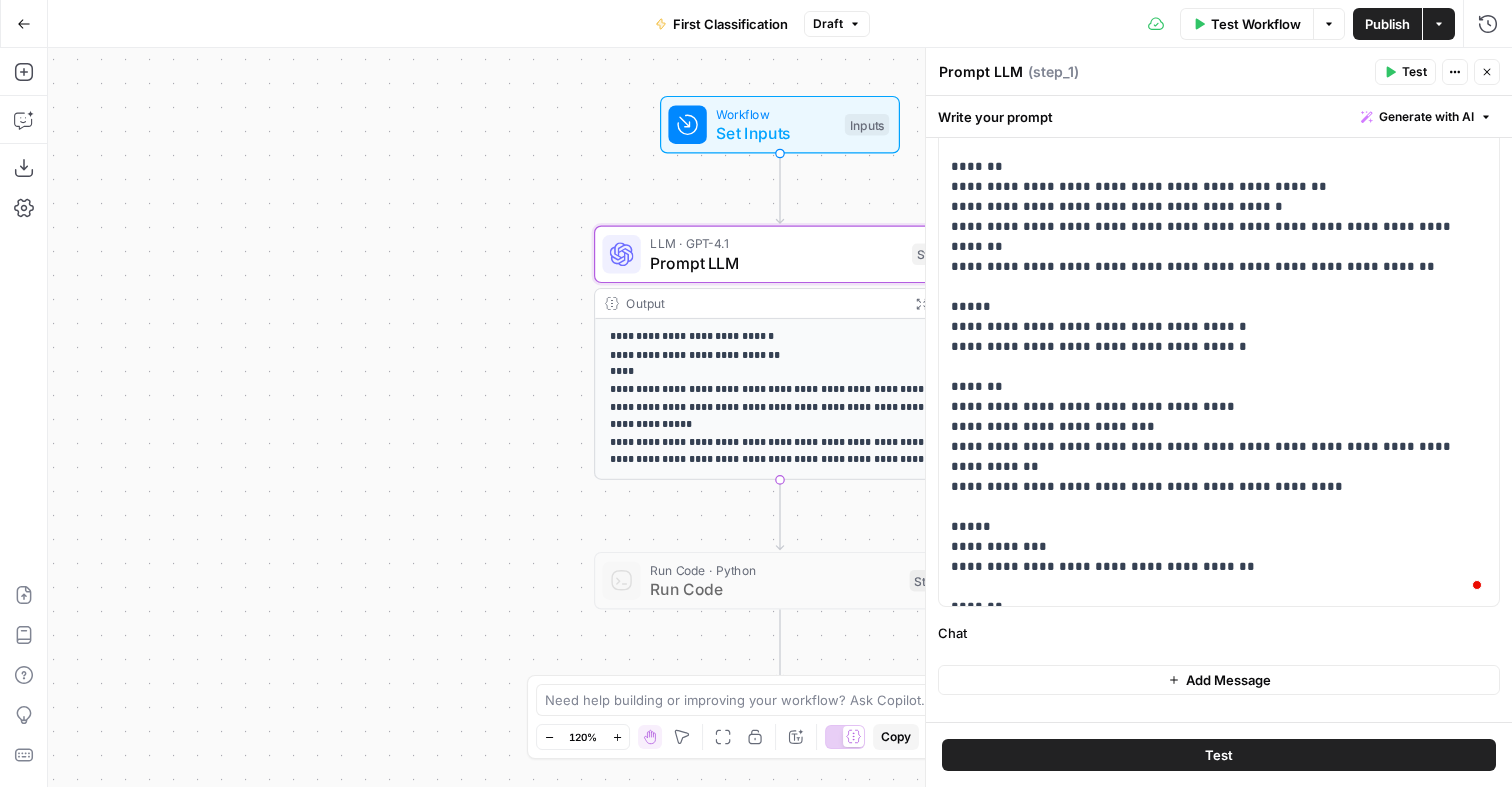 click on "Publish" at bounding box center [1387, 24] 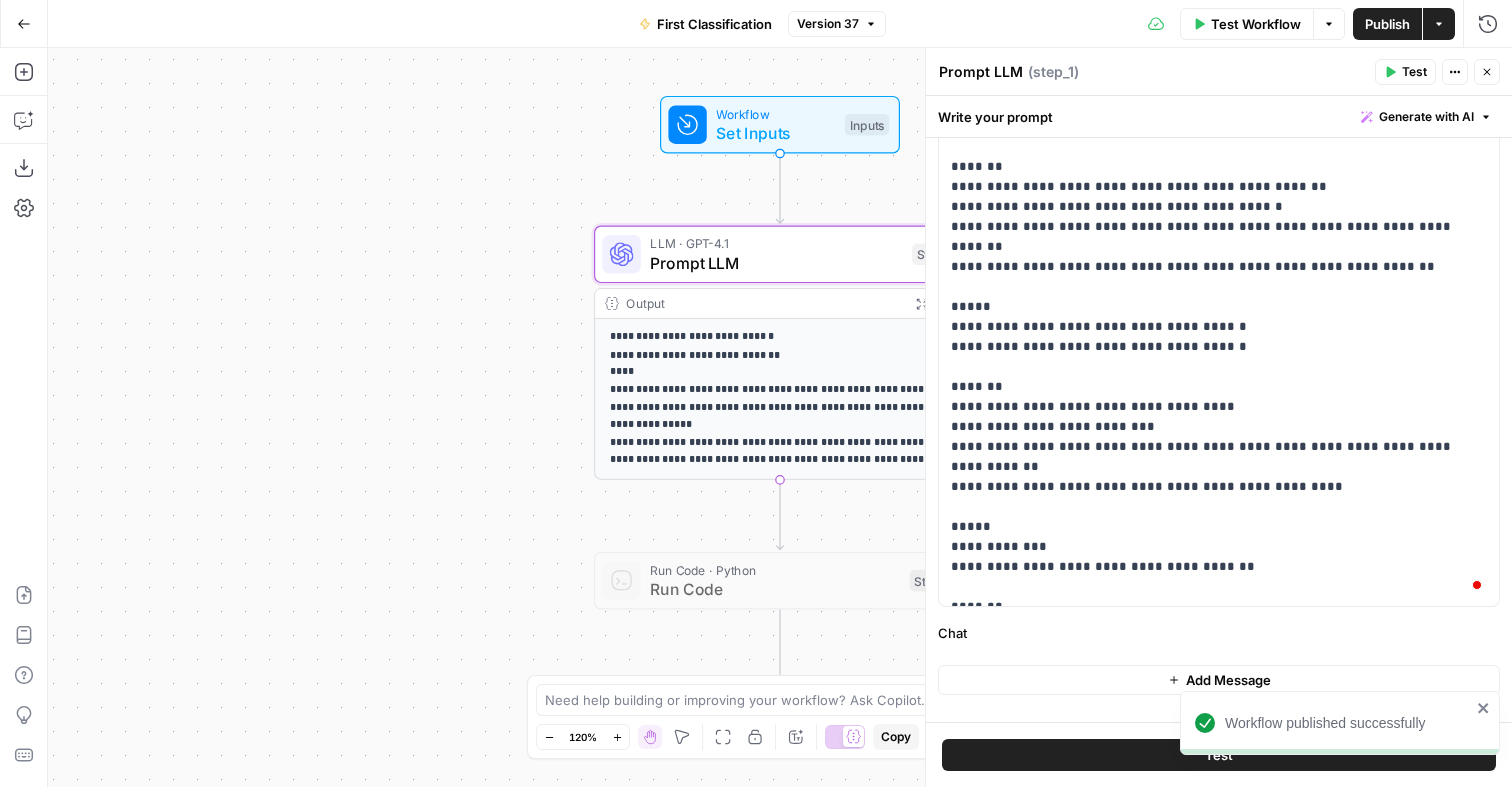scroll, scrollTop: 4722, scrollLeft: 0, axis: vertical 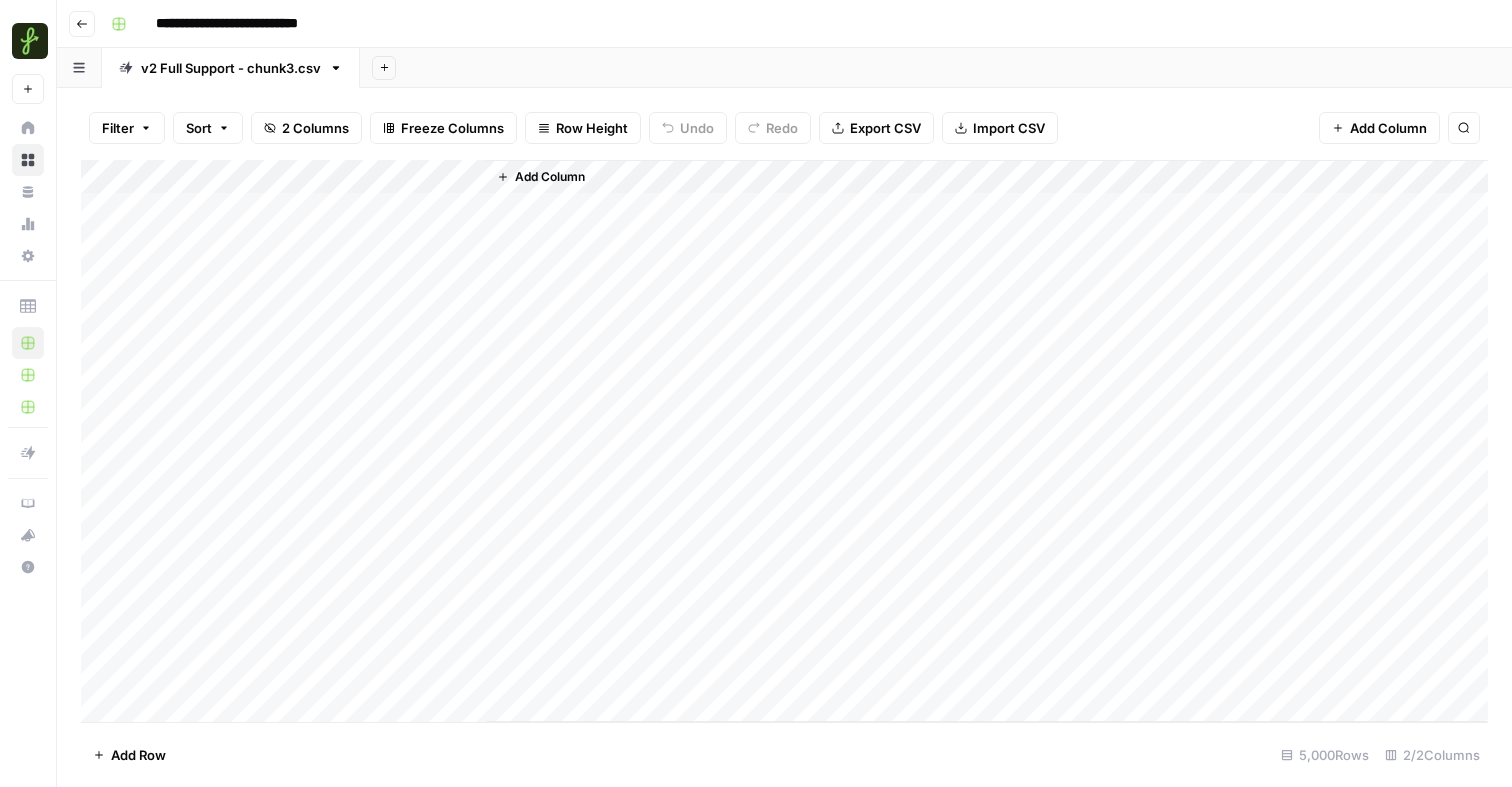 click on "Add Column" at bounding box center (784, 441) 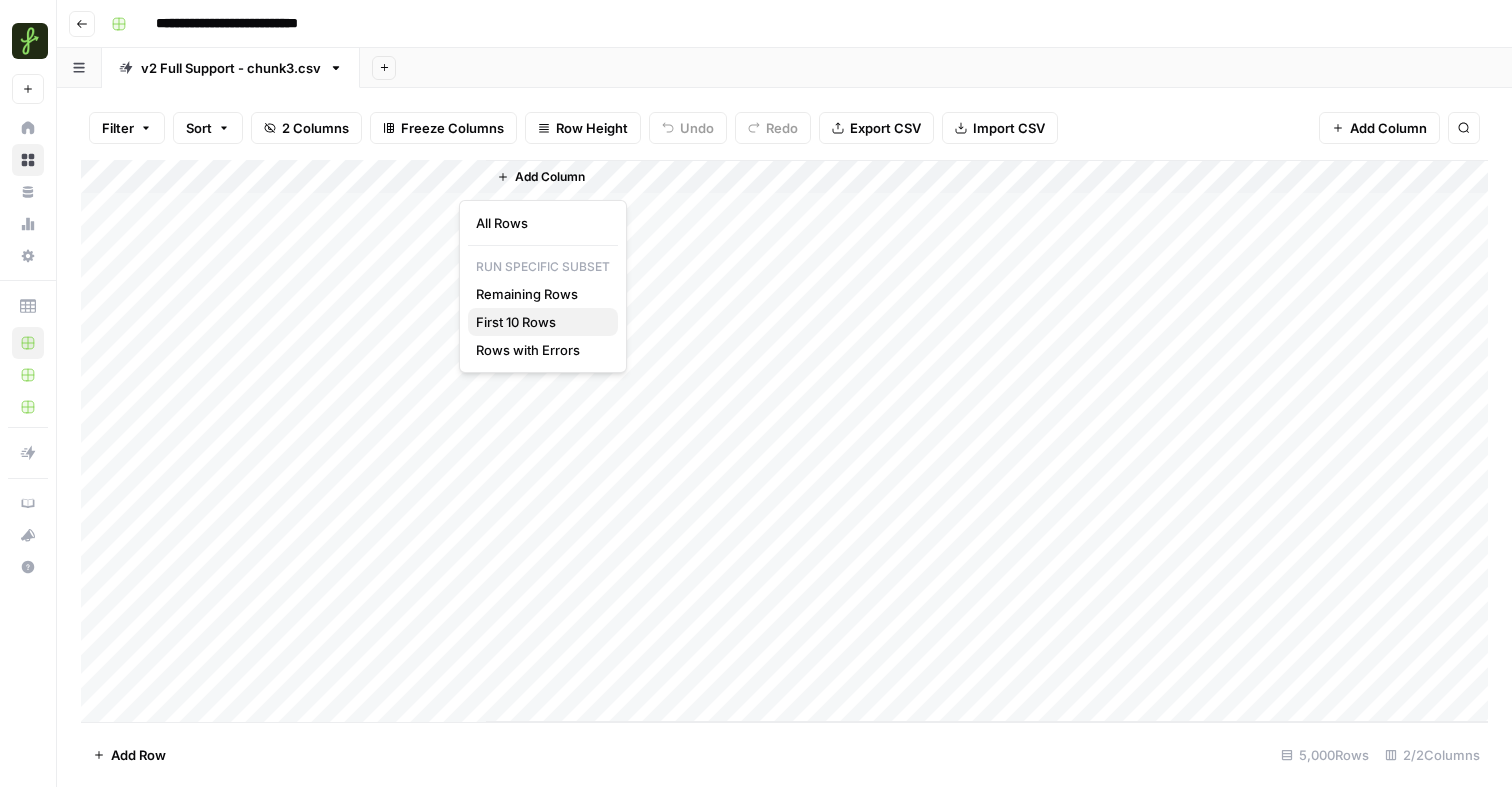 click on "First 10 Rows" at bounding box center (539, 322) 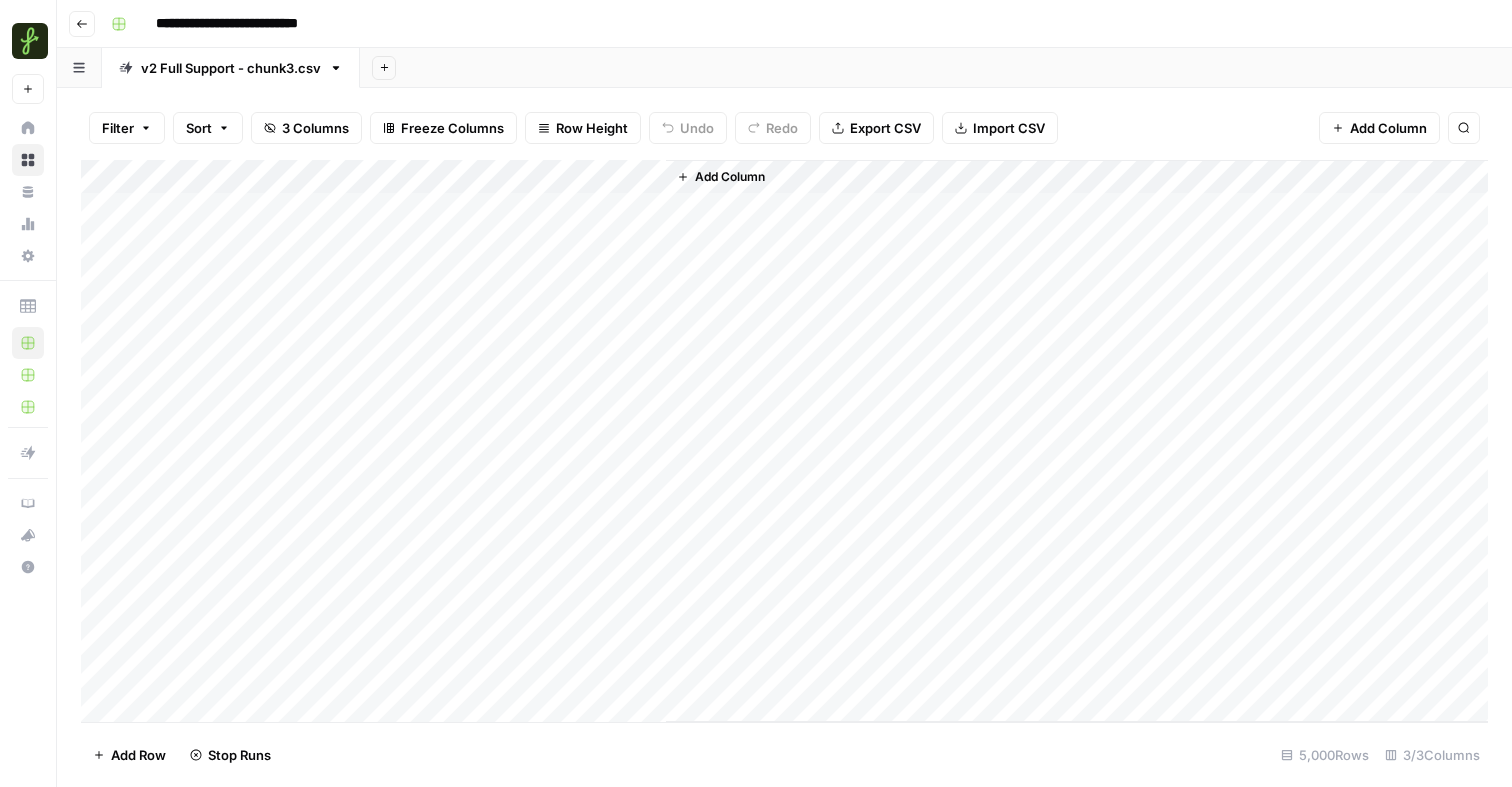 click on "Add Column" at bounding box center (784, 441) 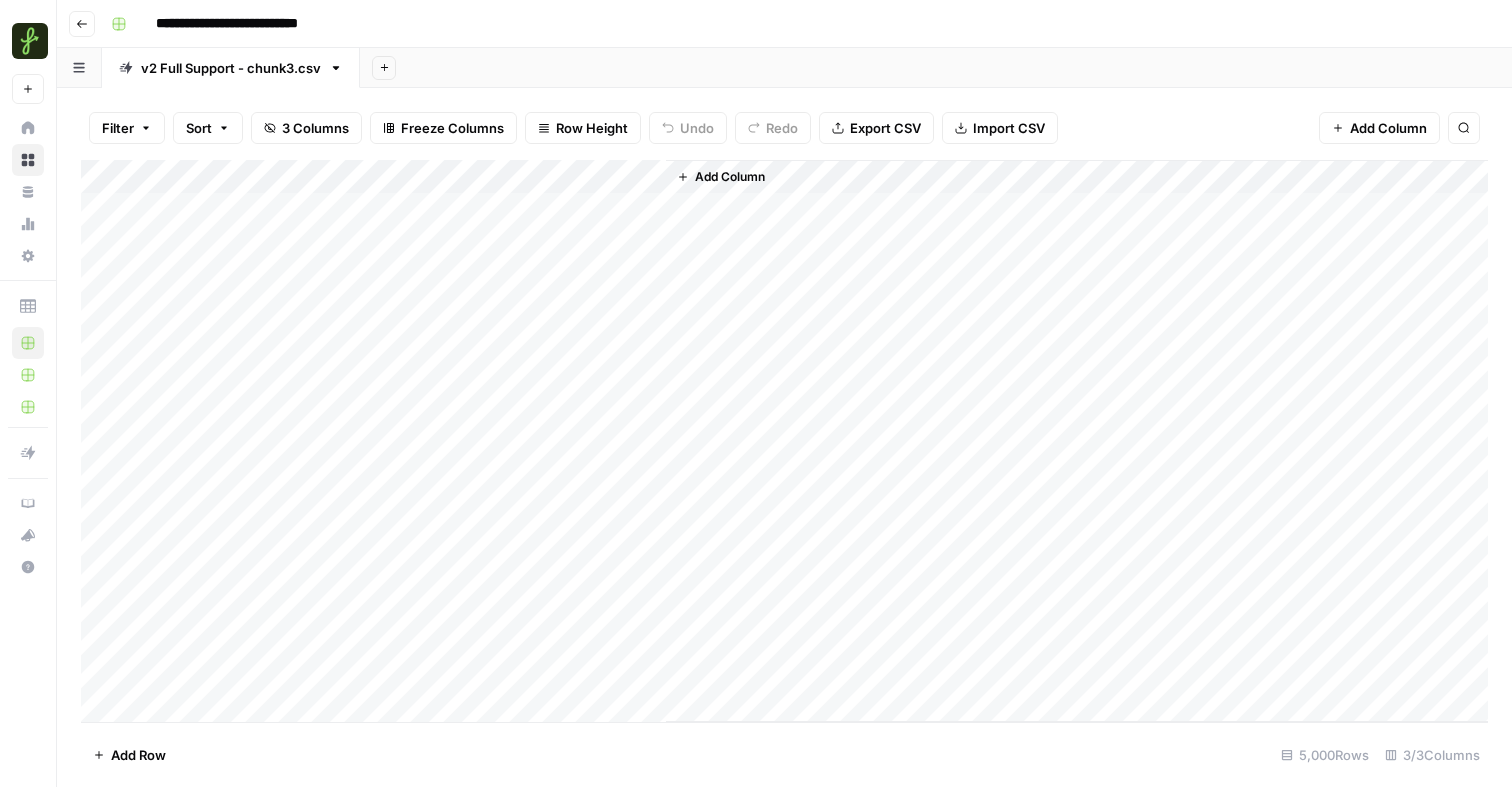 click on "Add Column" at bounding box center [784, 441] 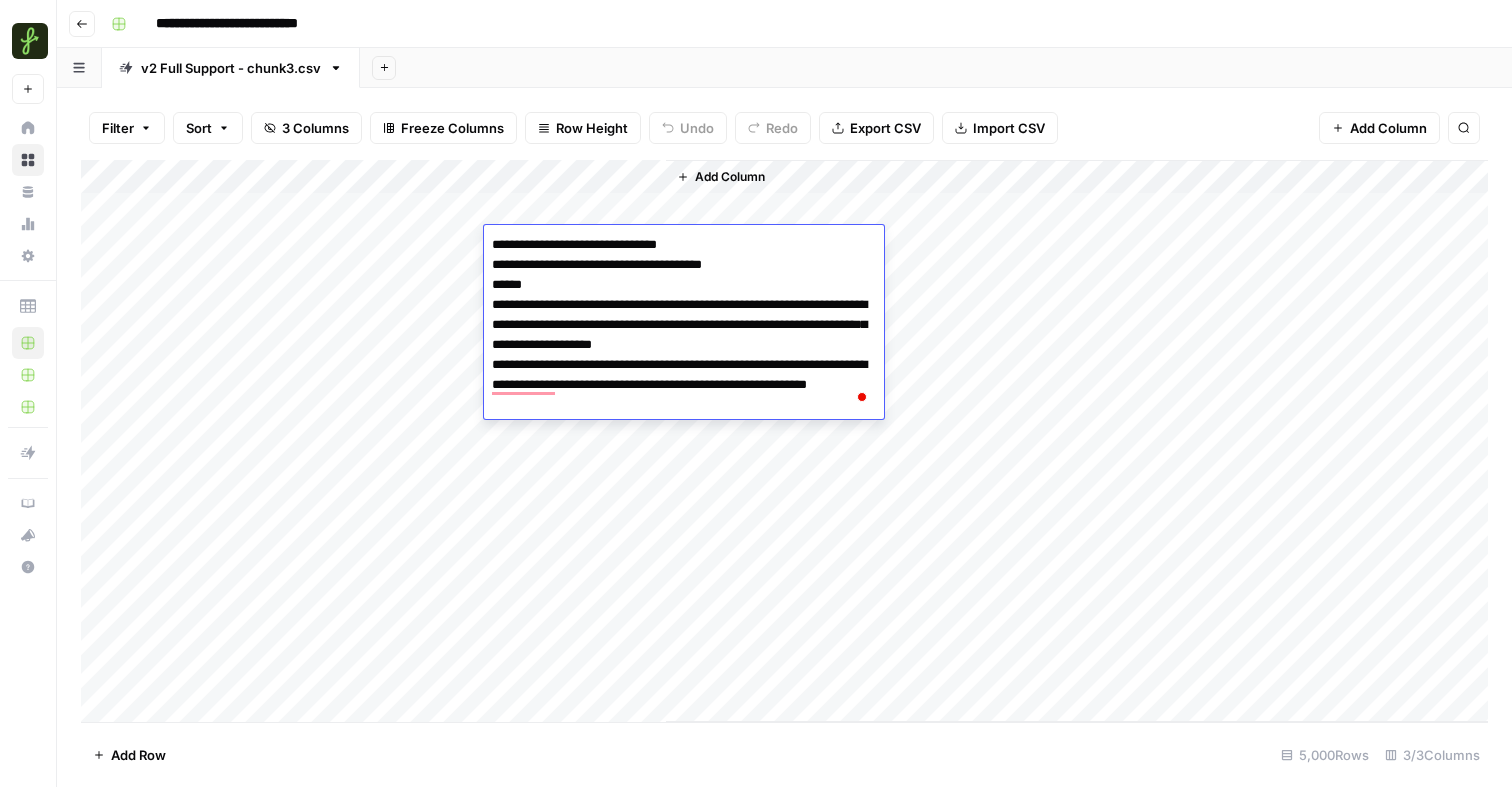 click on "Add Column" at bounding box center (784, 441) 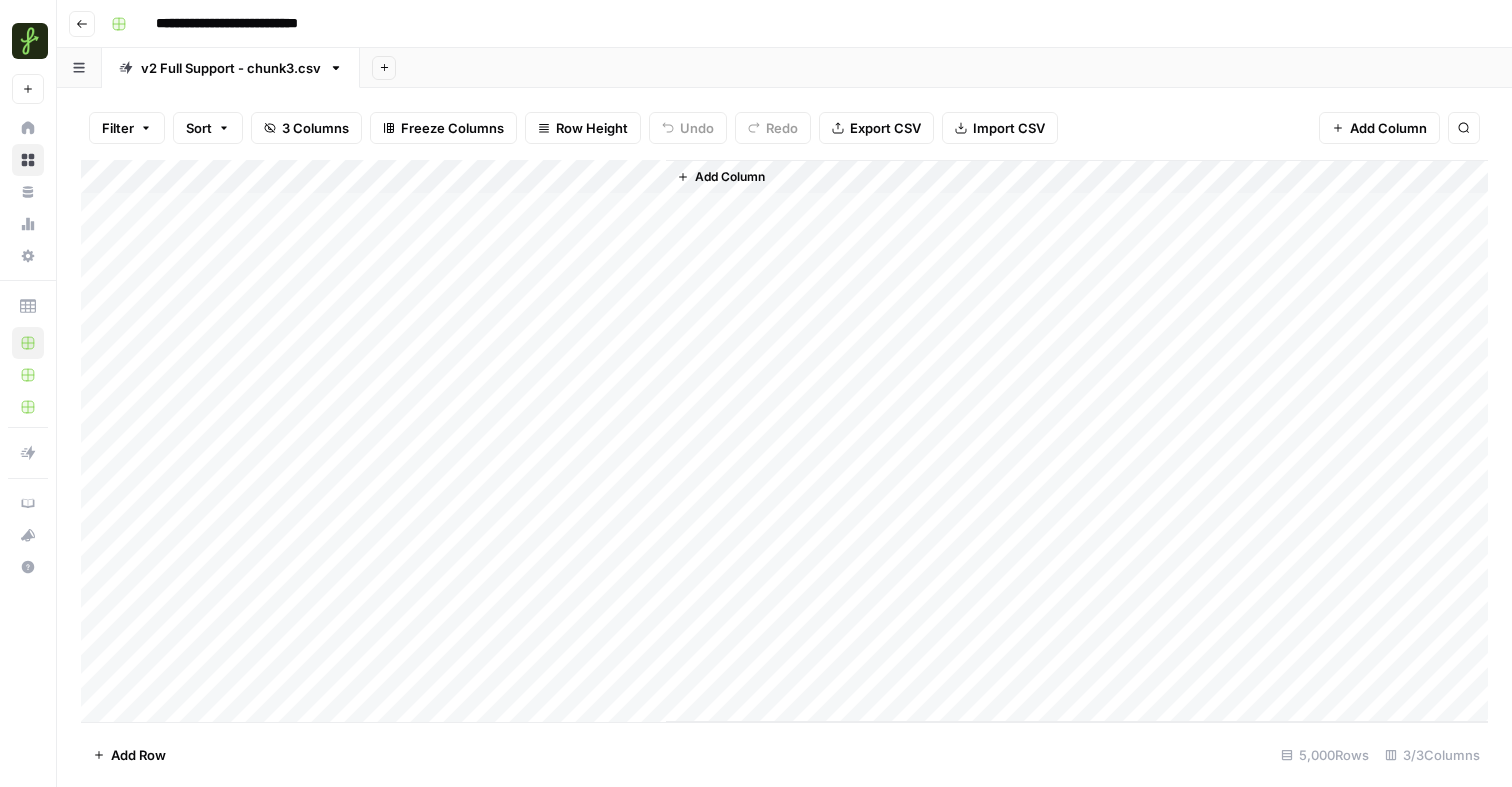 click on "Add Column" at bounding box center (784, 441) 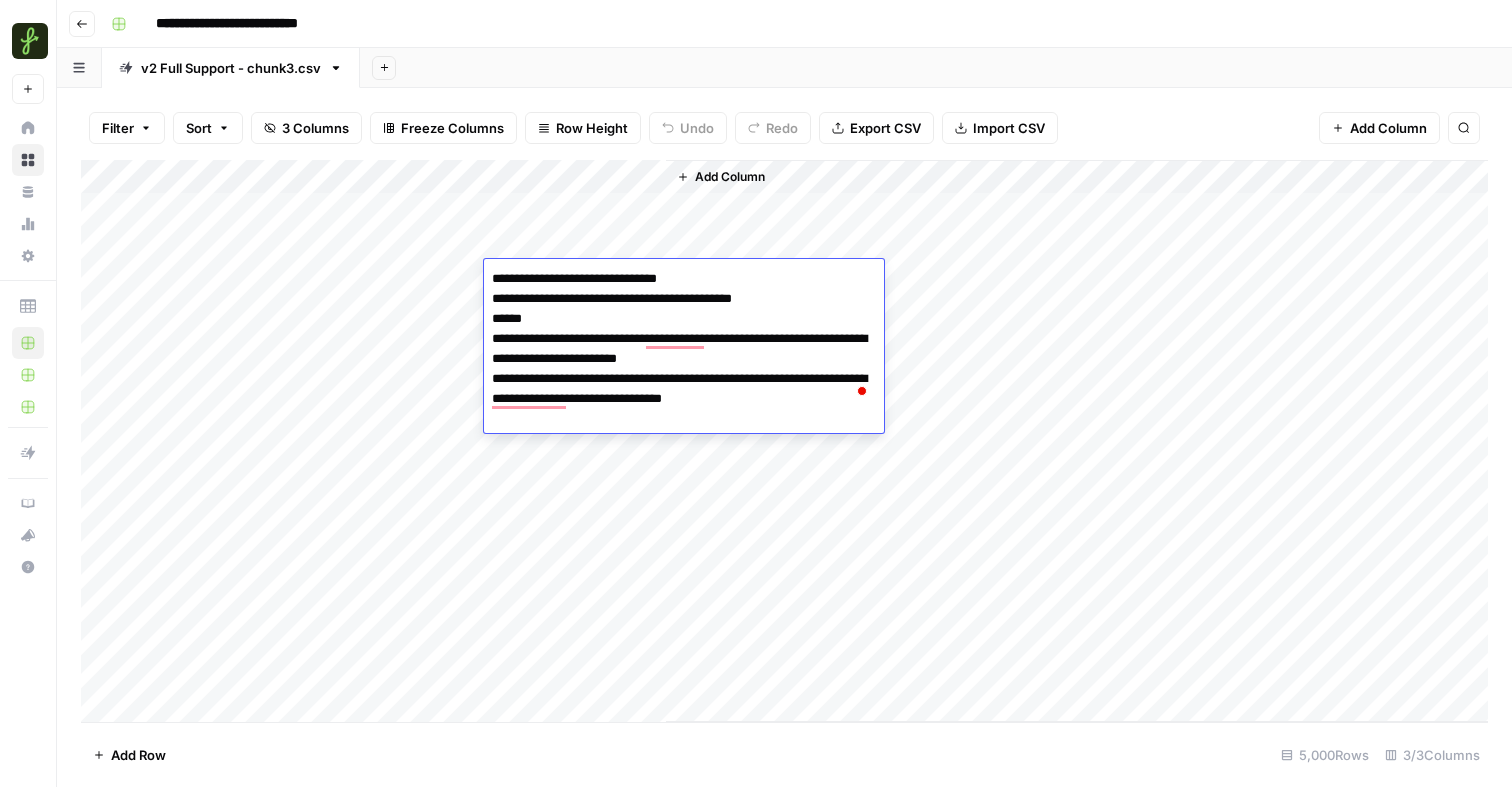 click on "Add Column" at bounding box center [784, 441] 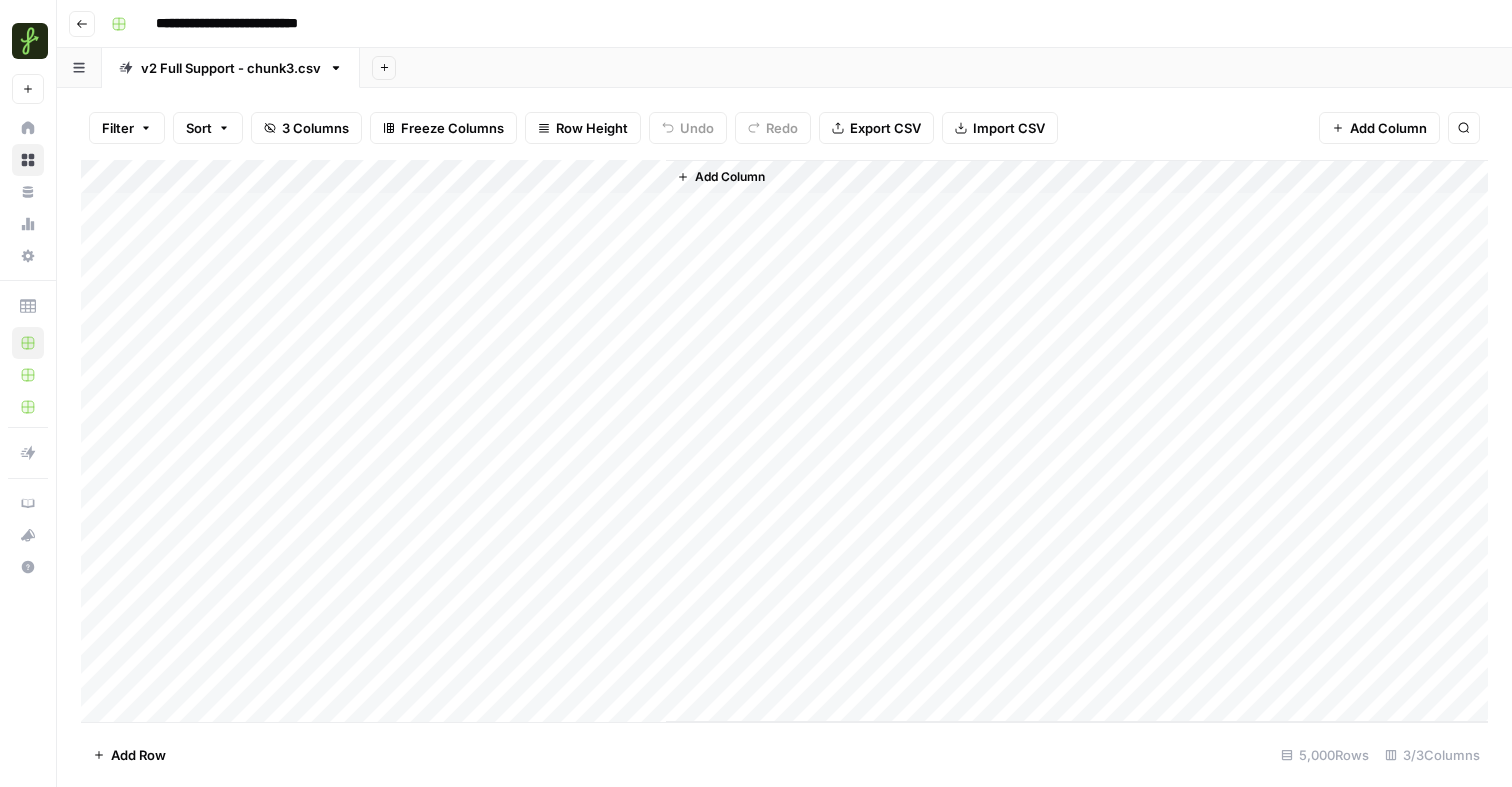 click on "Add Column" at bounding box center (784, 441) 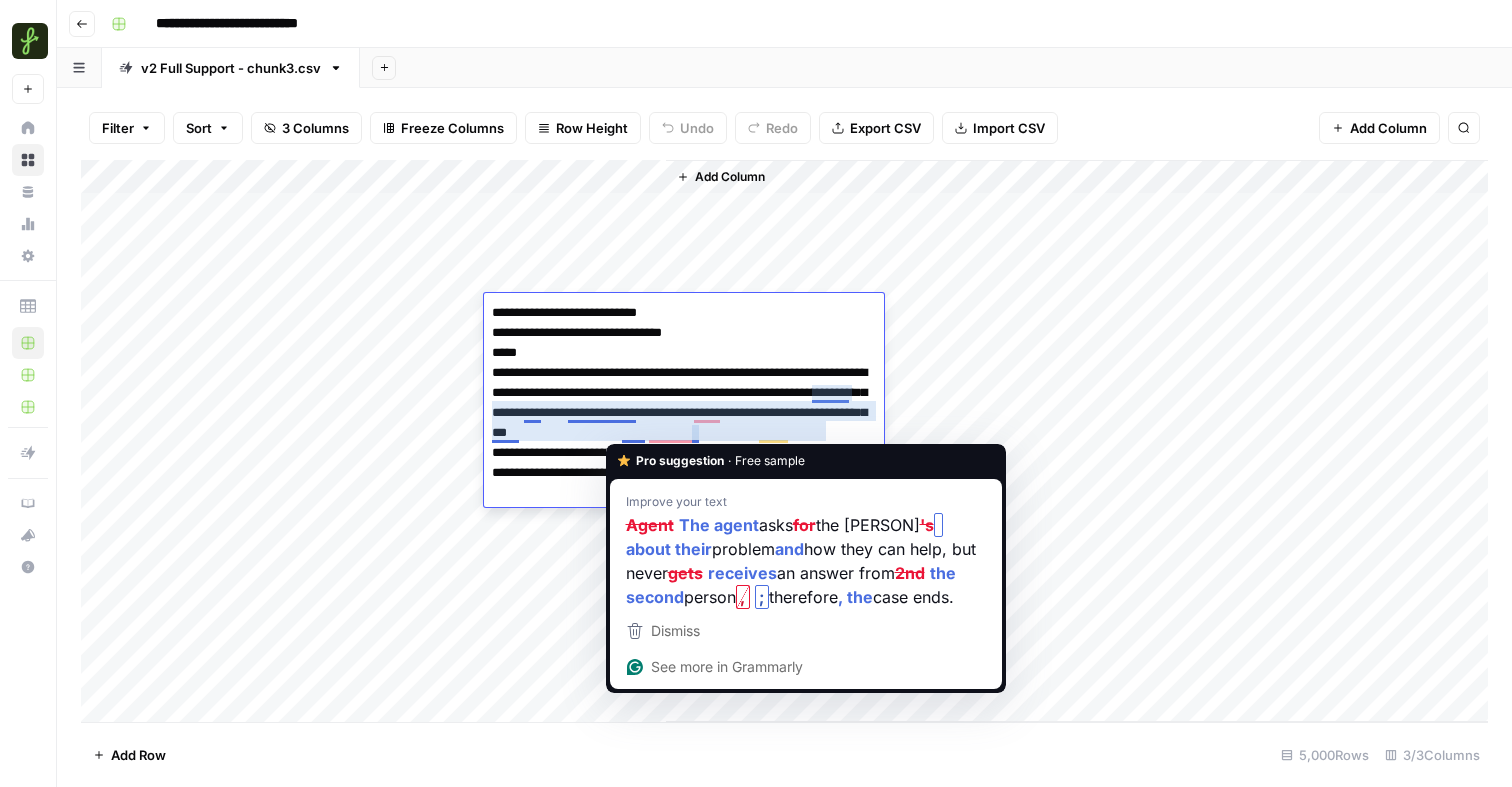 click on "**********" at bounding box center [684, 393] 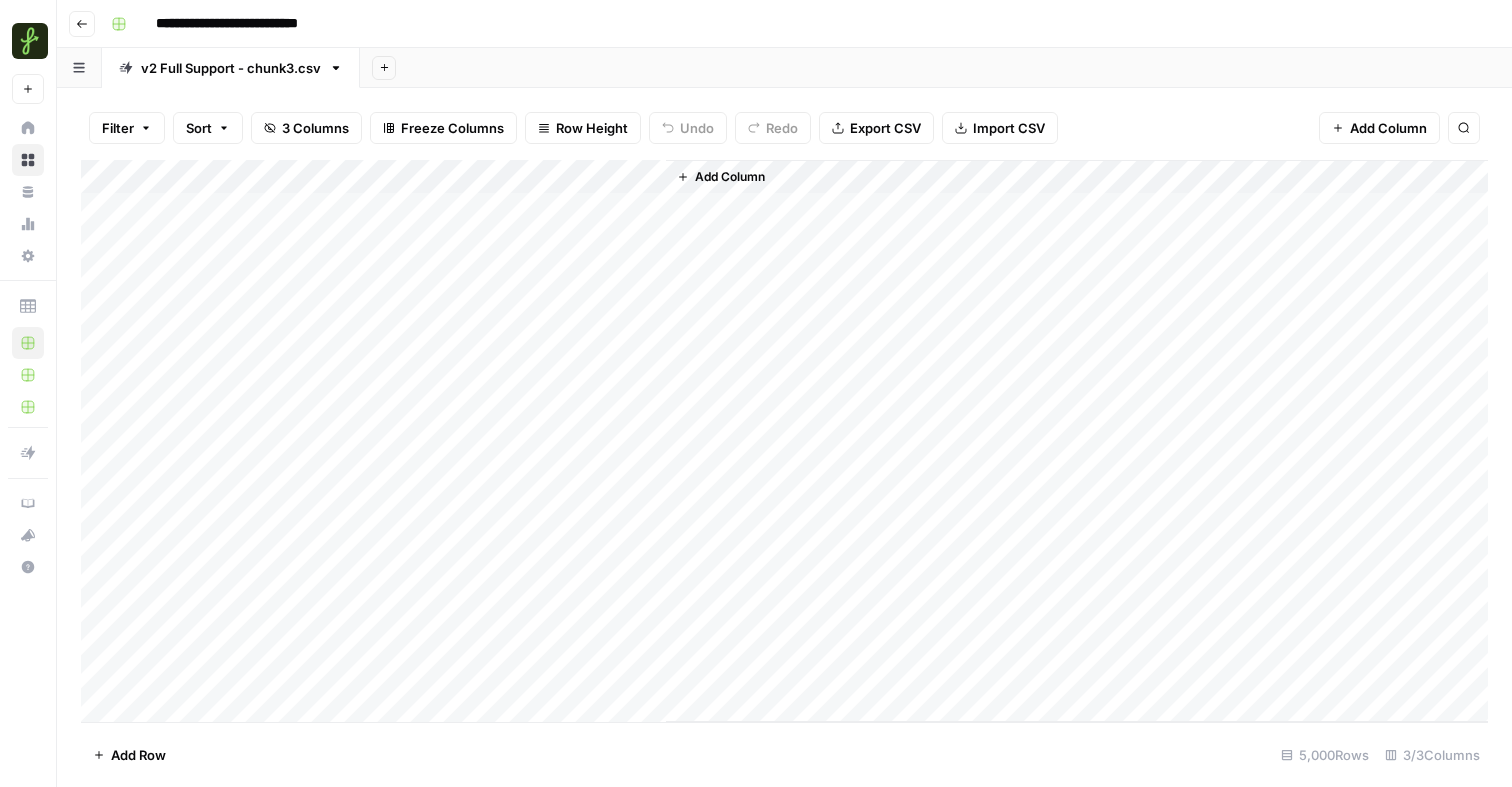 click on "Add Column" at bounding box center [784, 441] 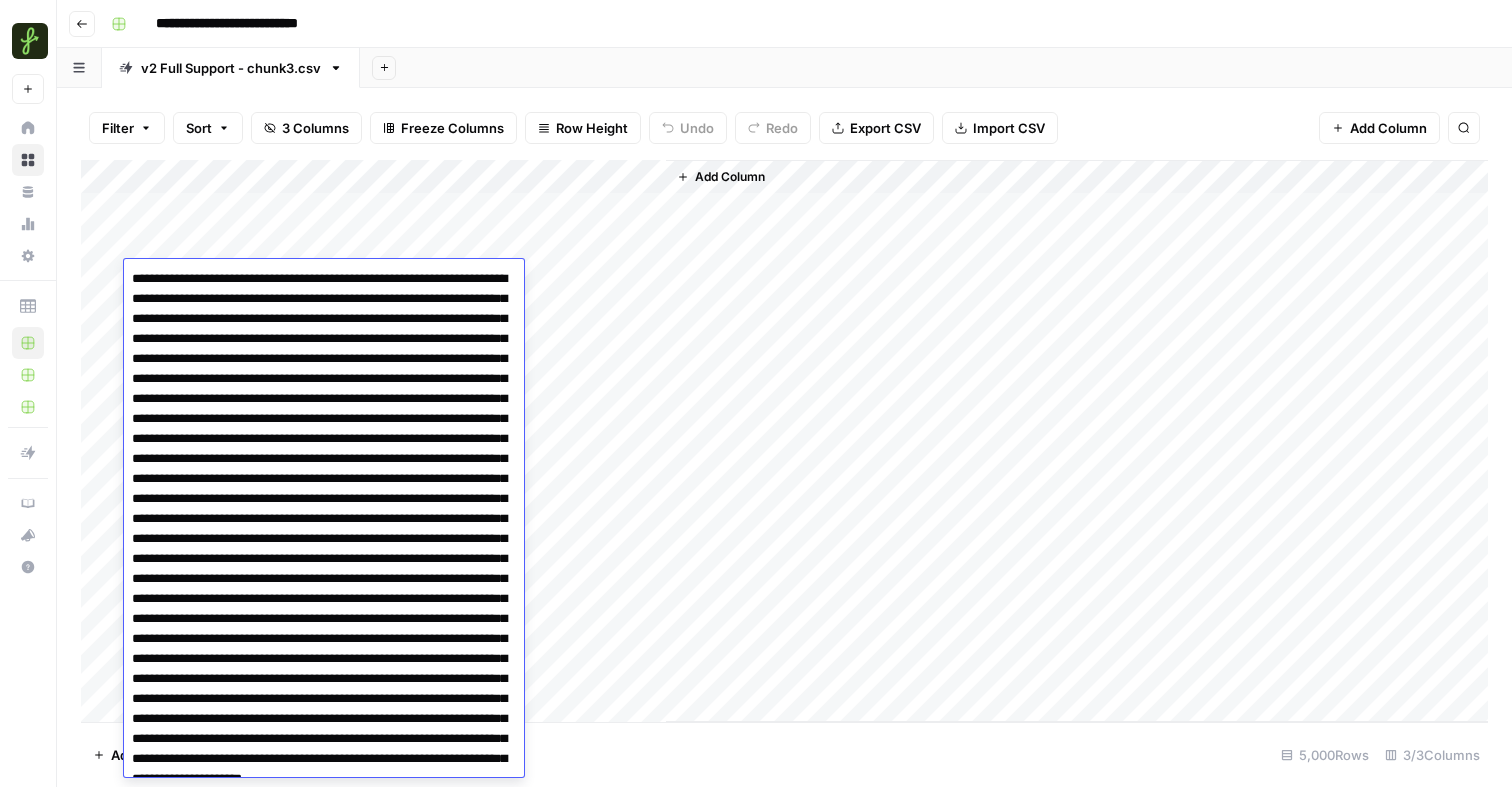 scroll, scrollTop: 136, scrollLeft: 0, axis: vertical 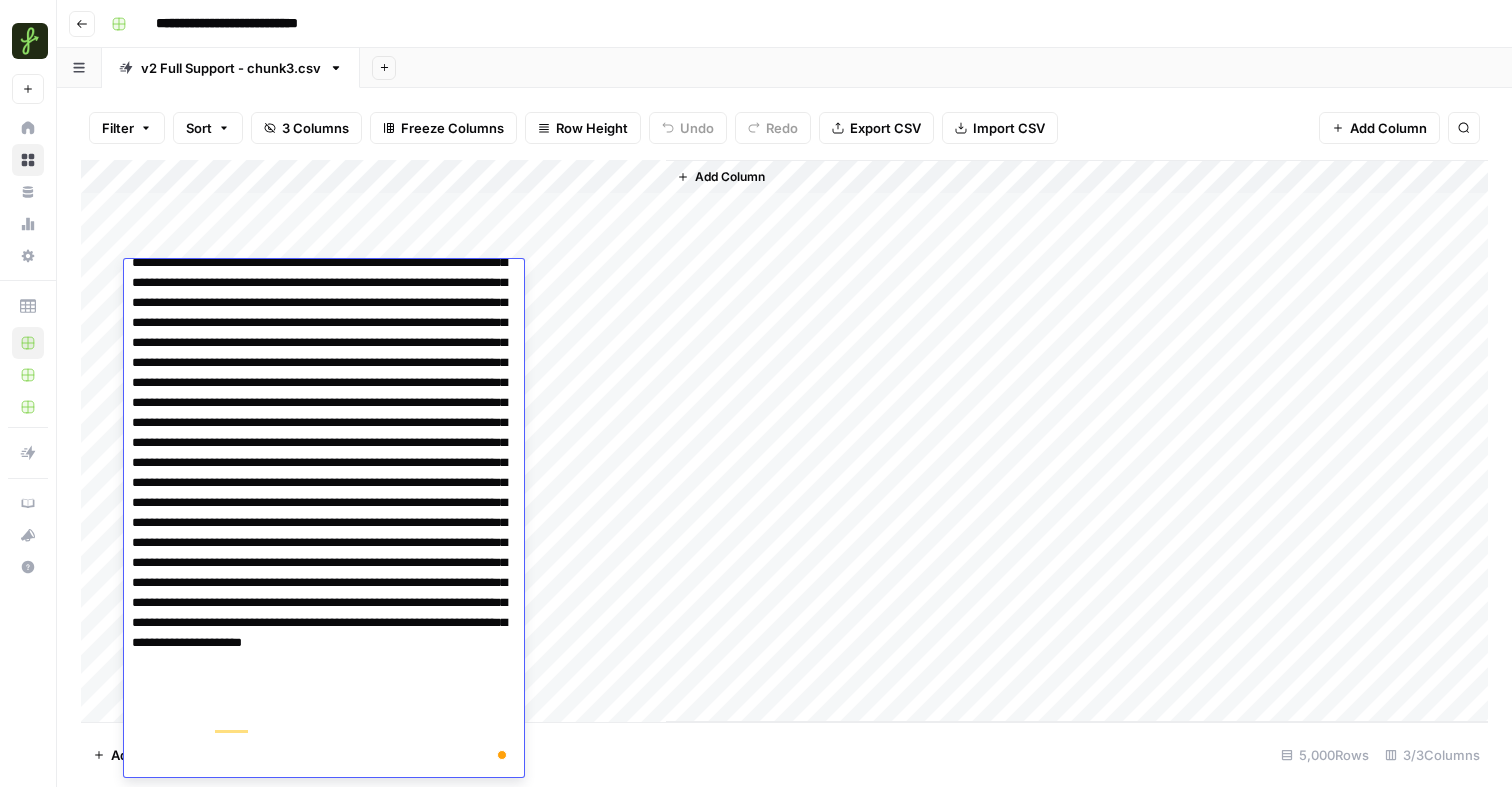 click on "Add Column" at bounding box center (784, 441) 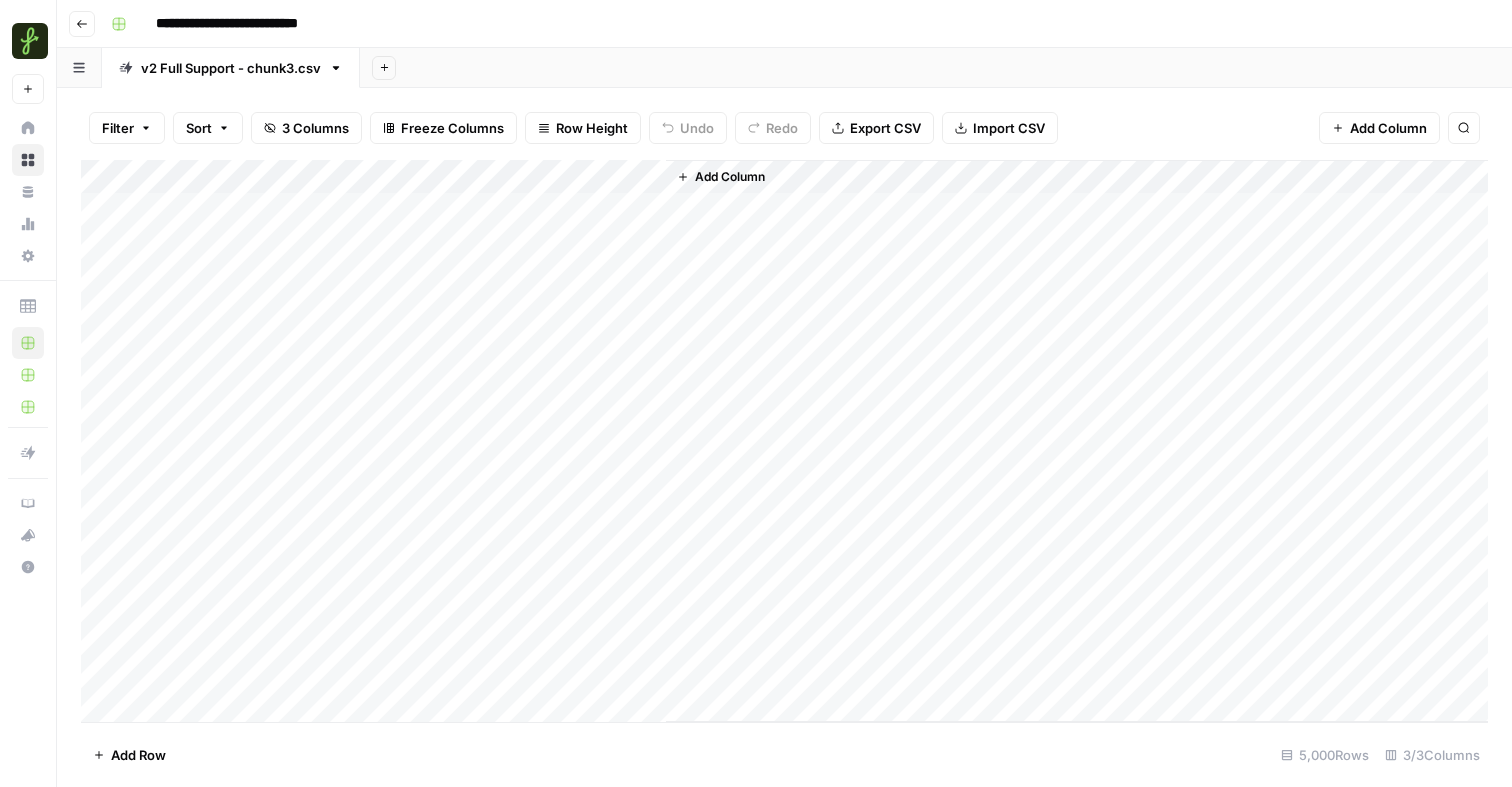 click on "Add Column" at bounding box center [784, 441] 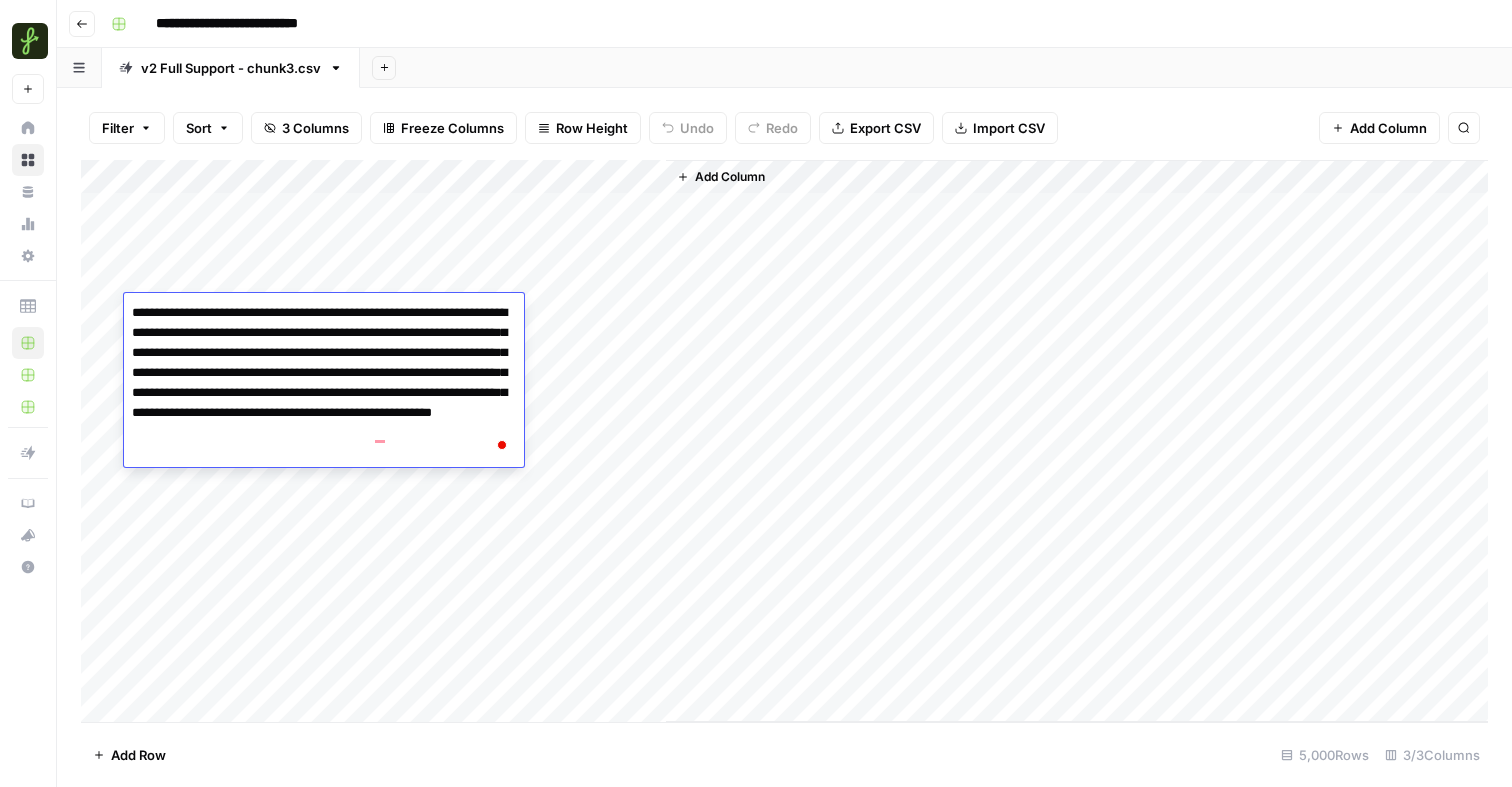 click on "Add Column" at bounding box center [784, 441] 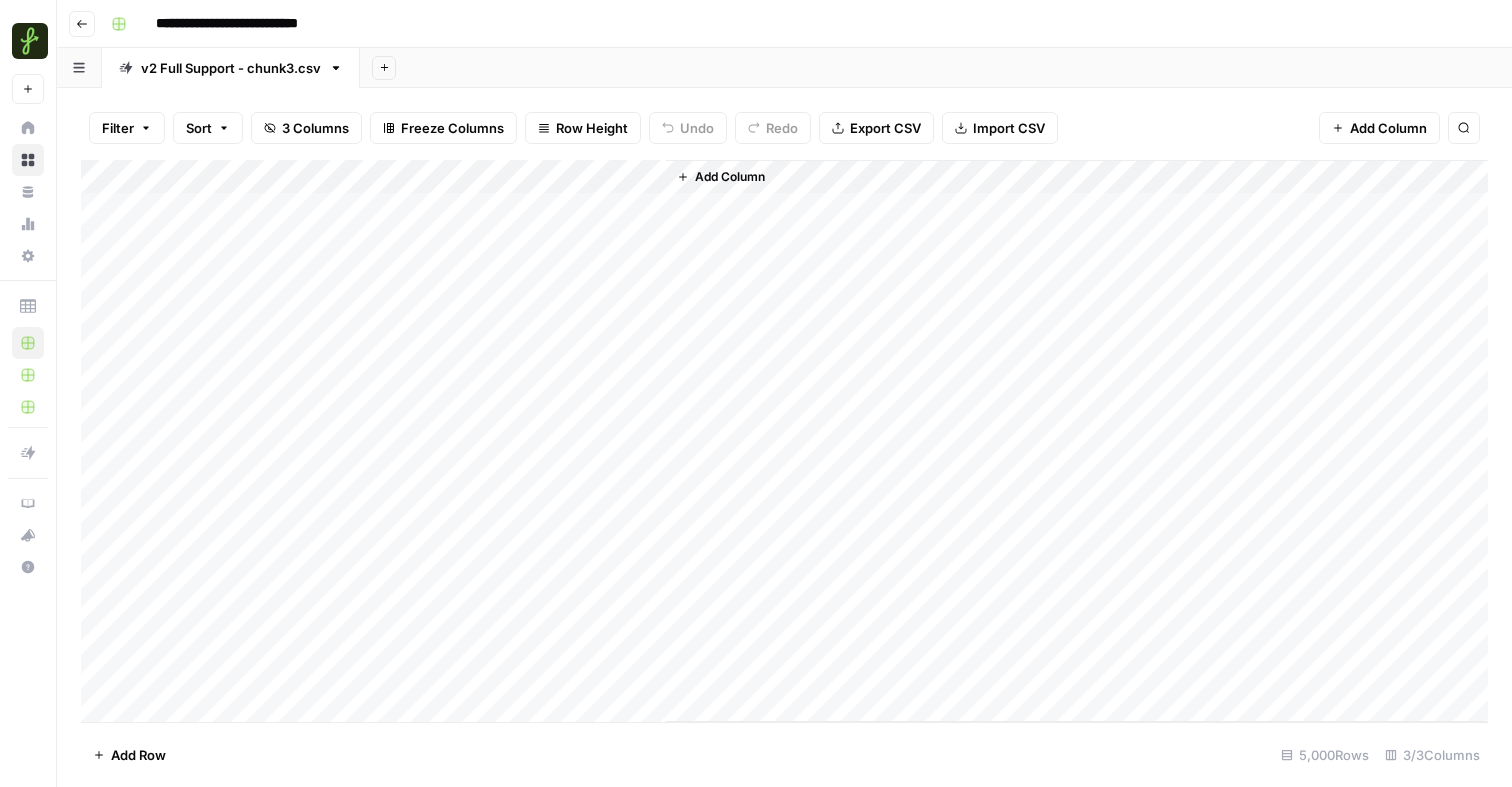 click on "Add Column" at bounding box center [784, 441] 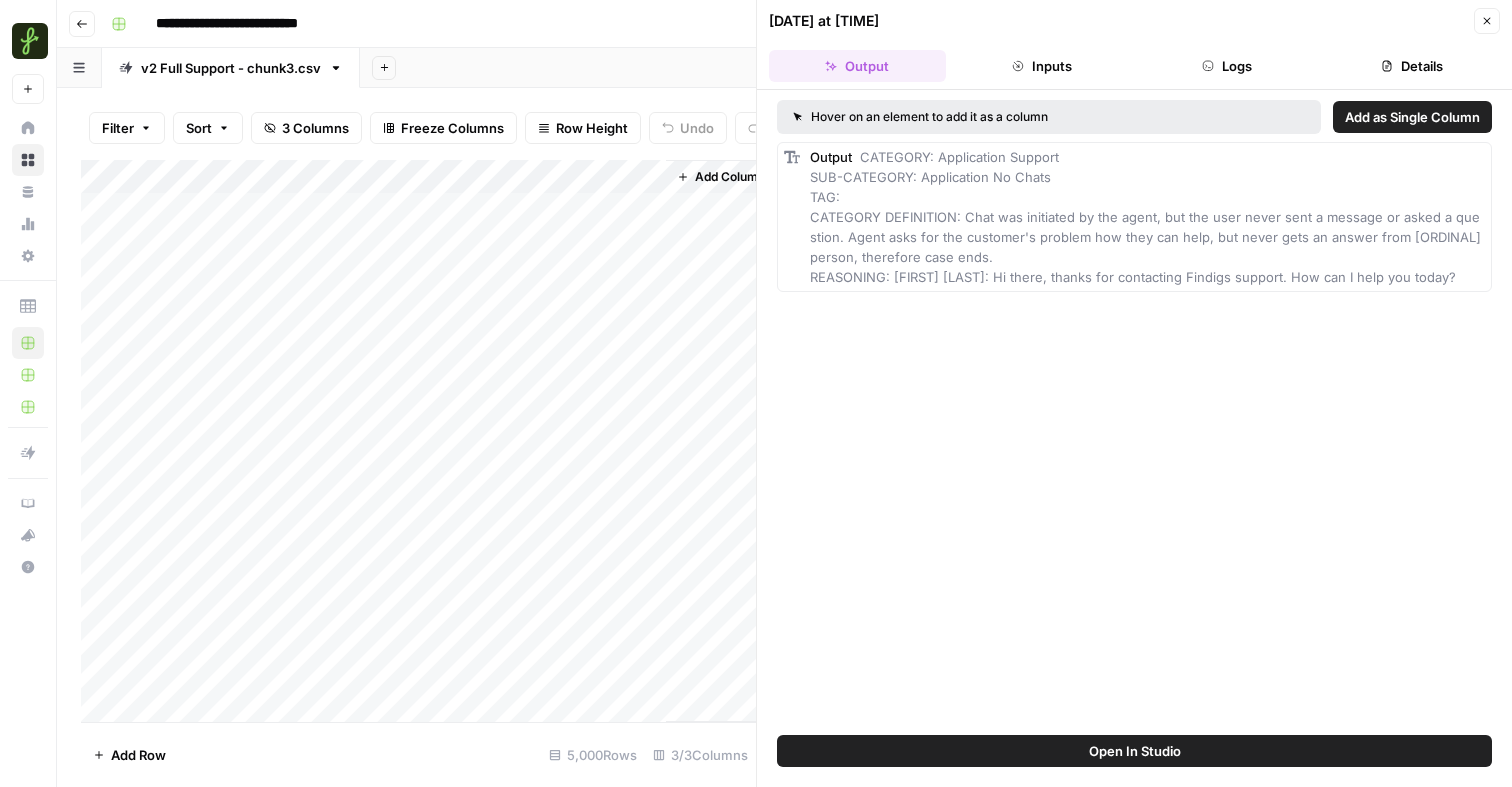 click on "Add Column" at bounding box center [418, 441] 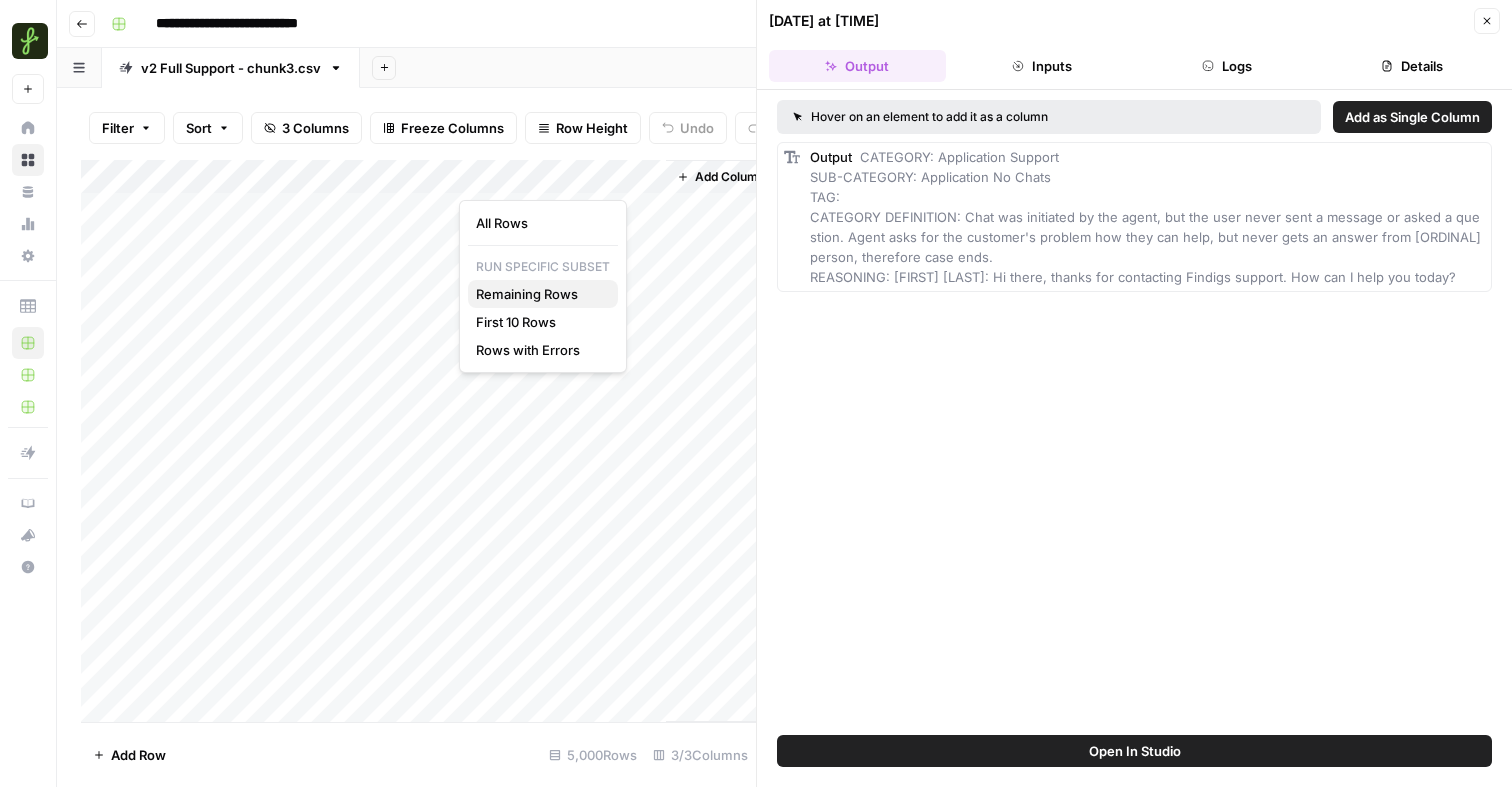 click on "Remaining Rows" at bounding box center (539, 294) 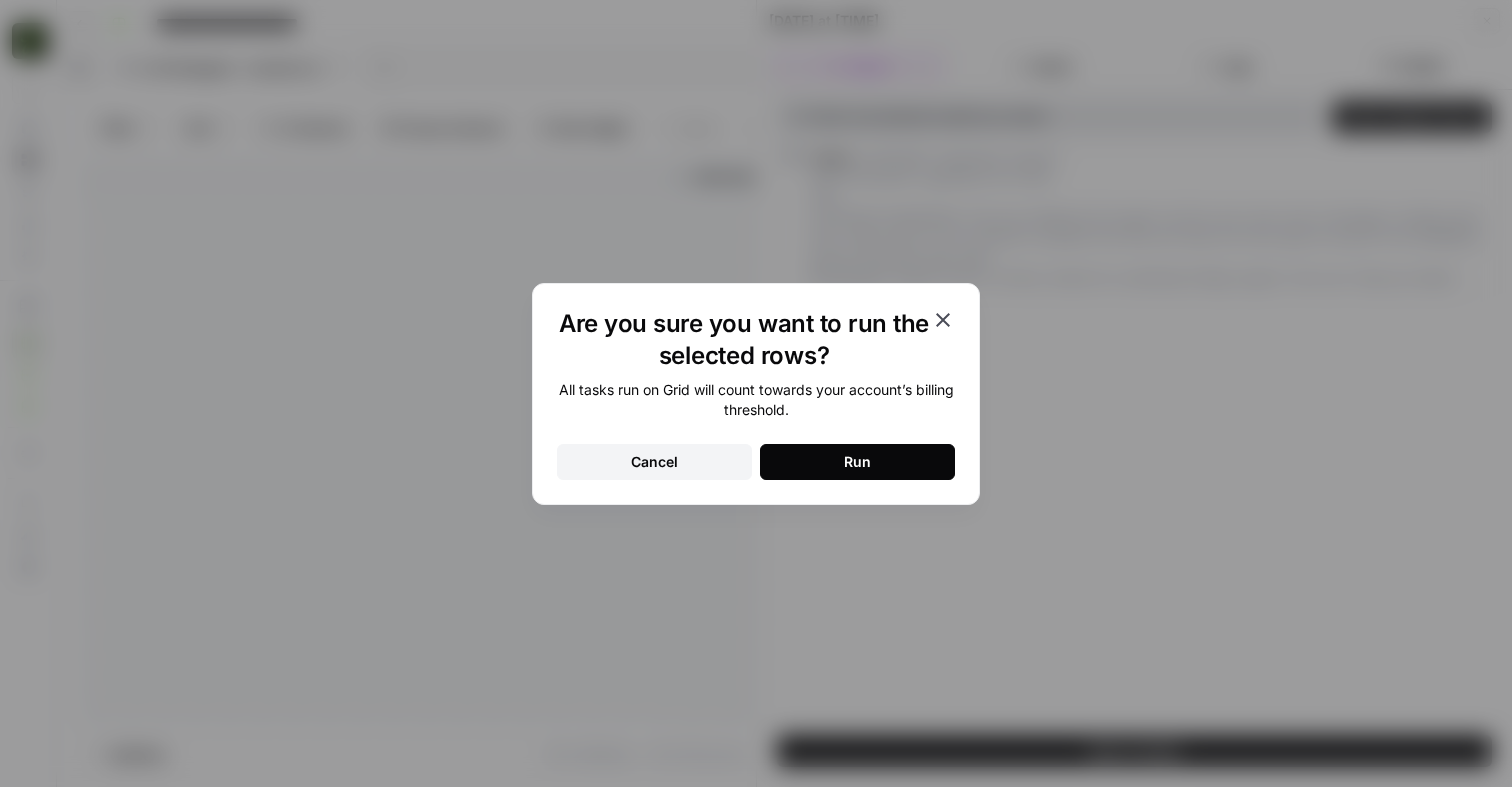 click on "Run" at bounding box center [857, 462] 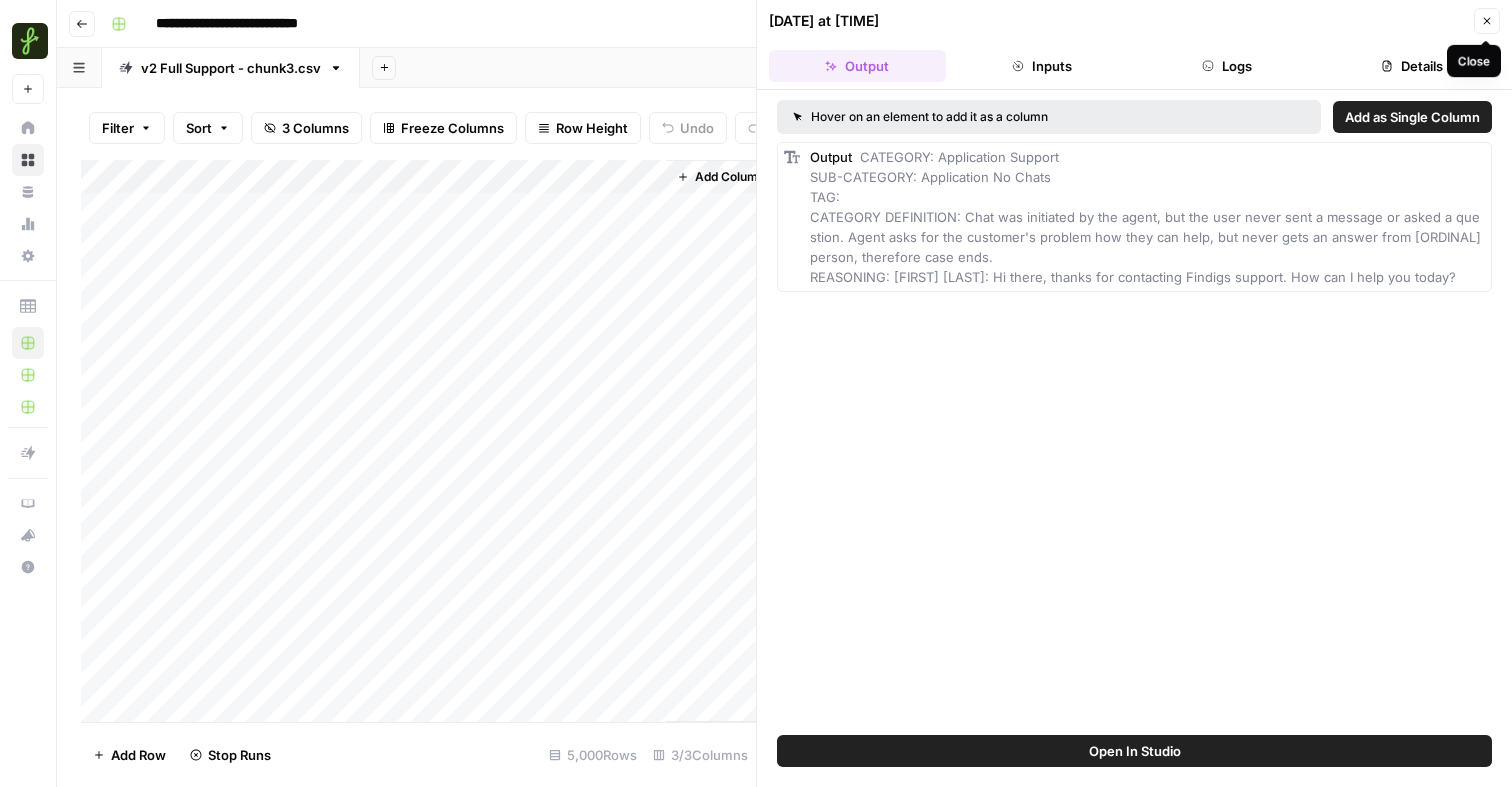 click 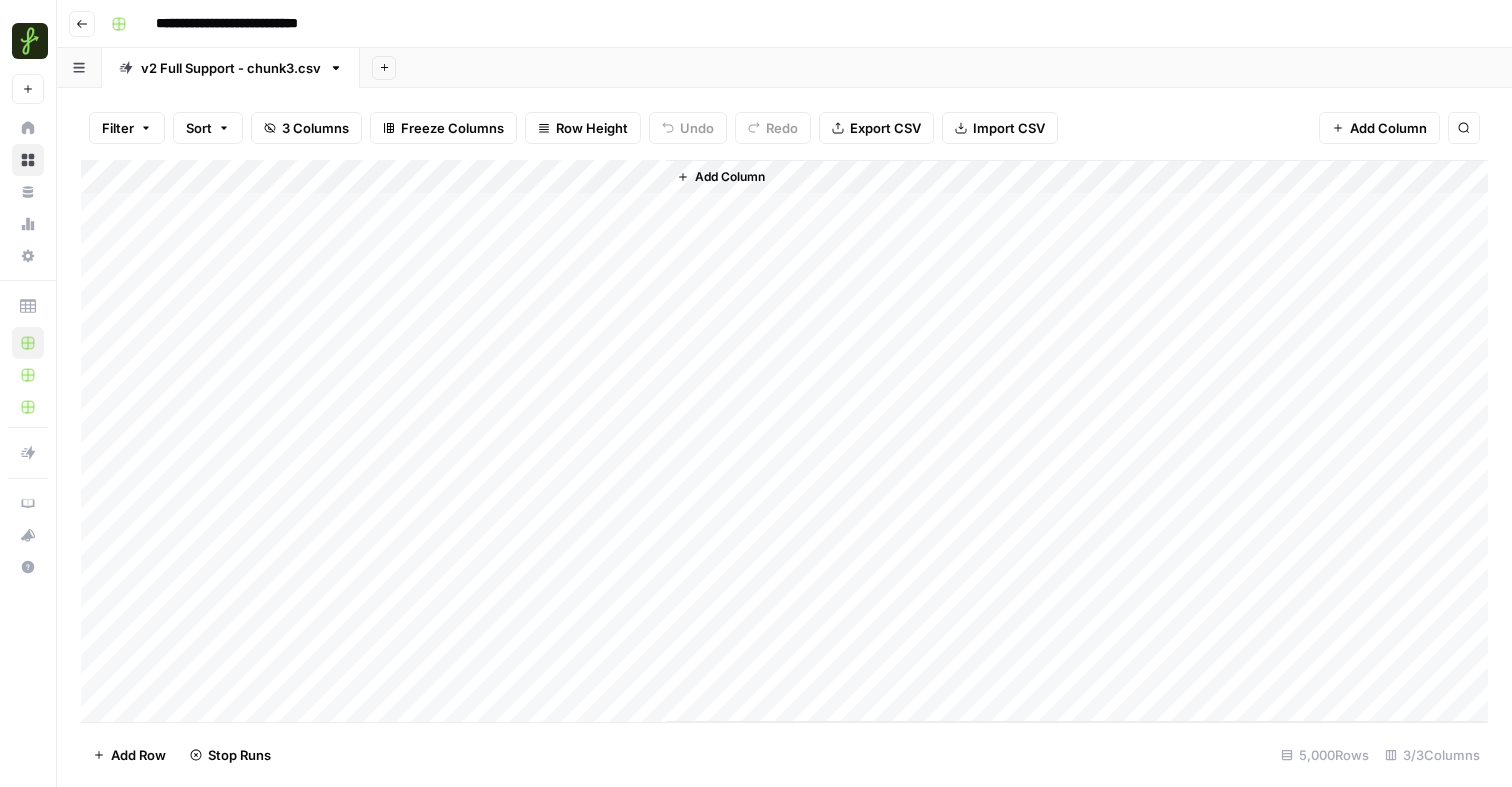 scroll, scrollTop: 40, scrollLeft: 0, axis: vertical 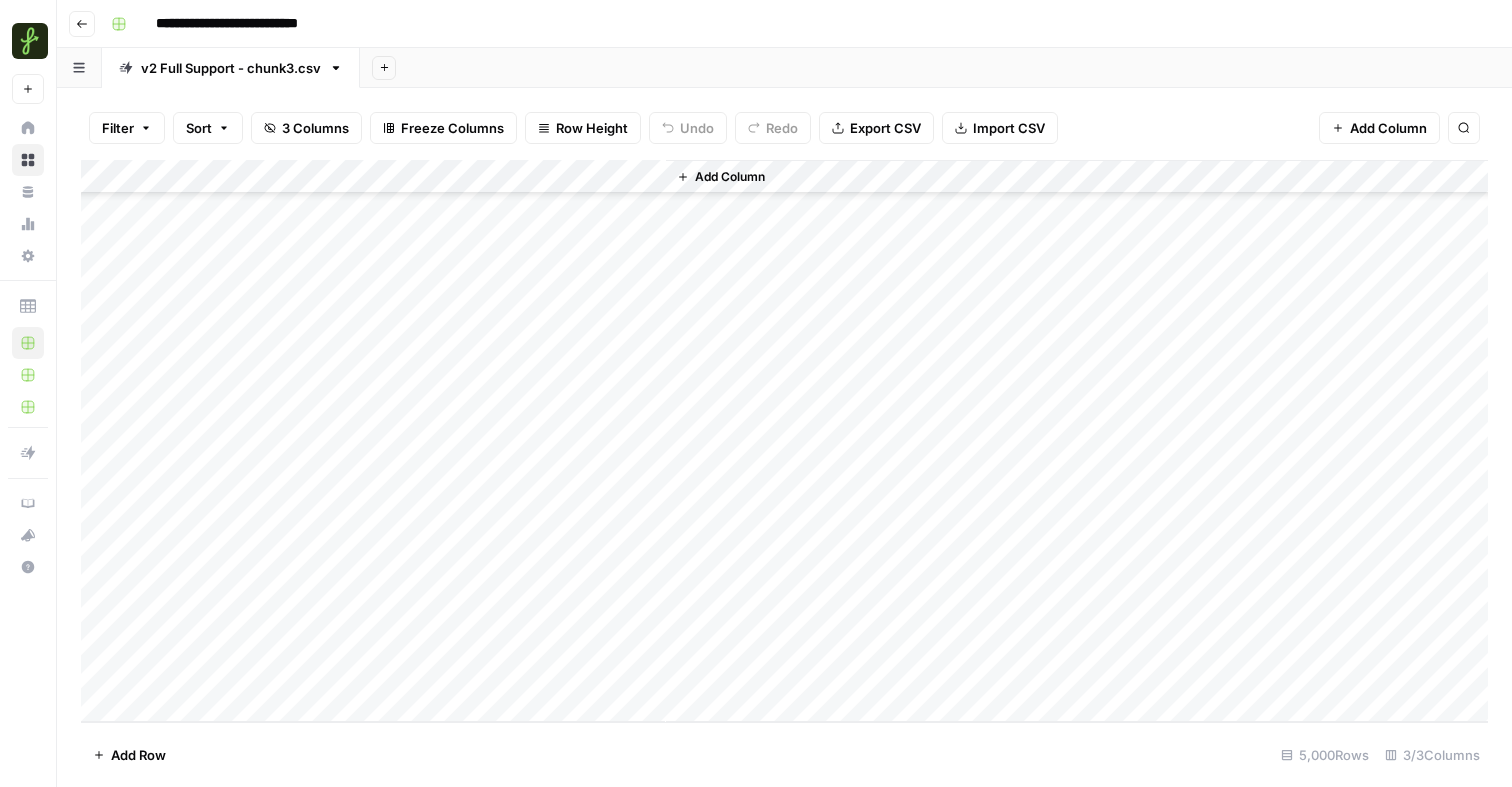 click on "Add Column" at bounding box center (730, 177) 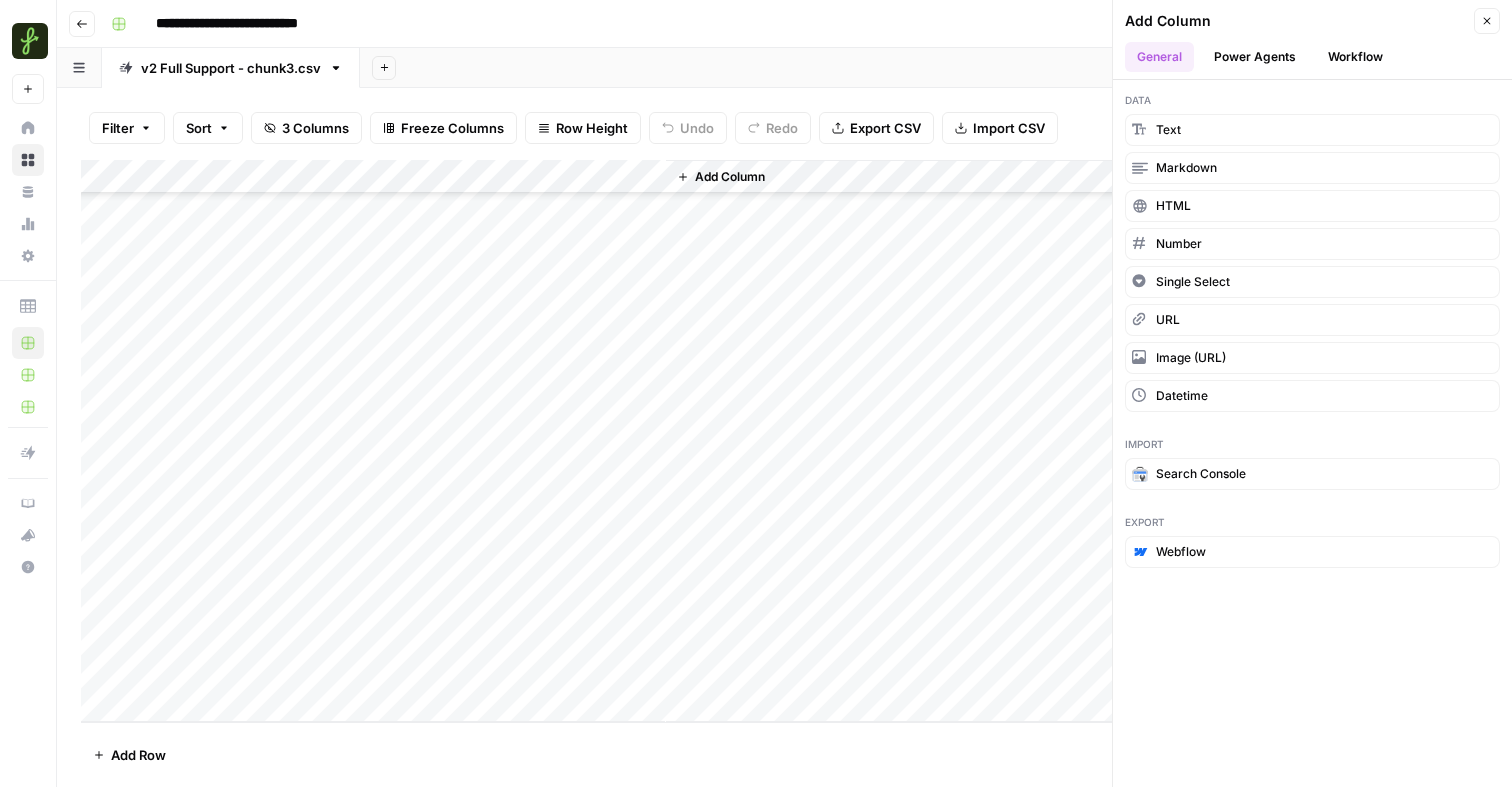 click on "Workflow" at bounding box center (1355, 57) 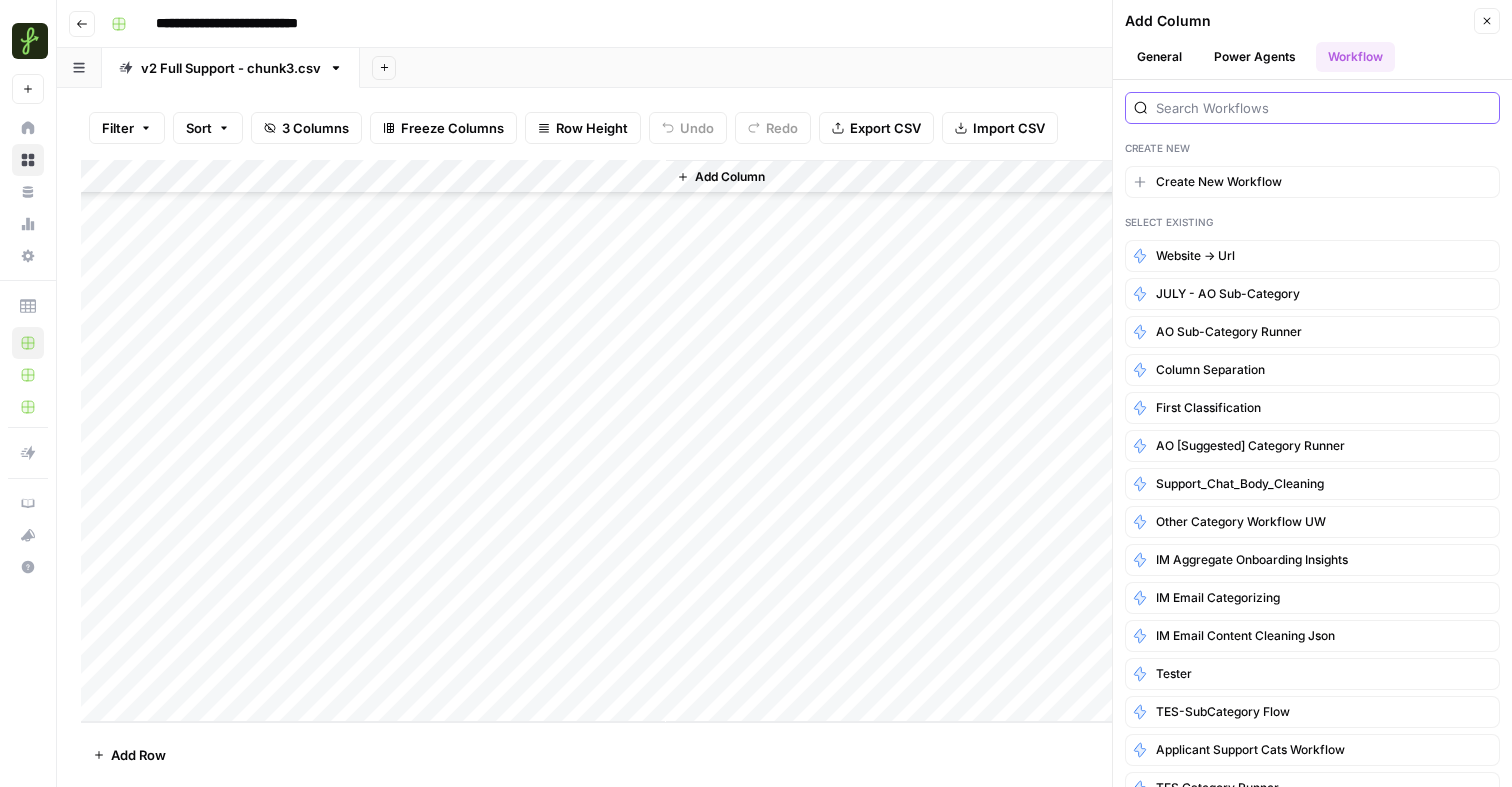 click at bounding box center (1323, 108) 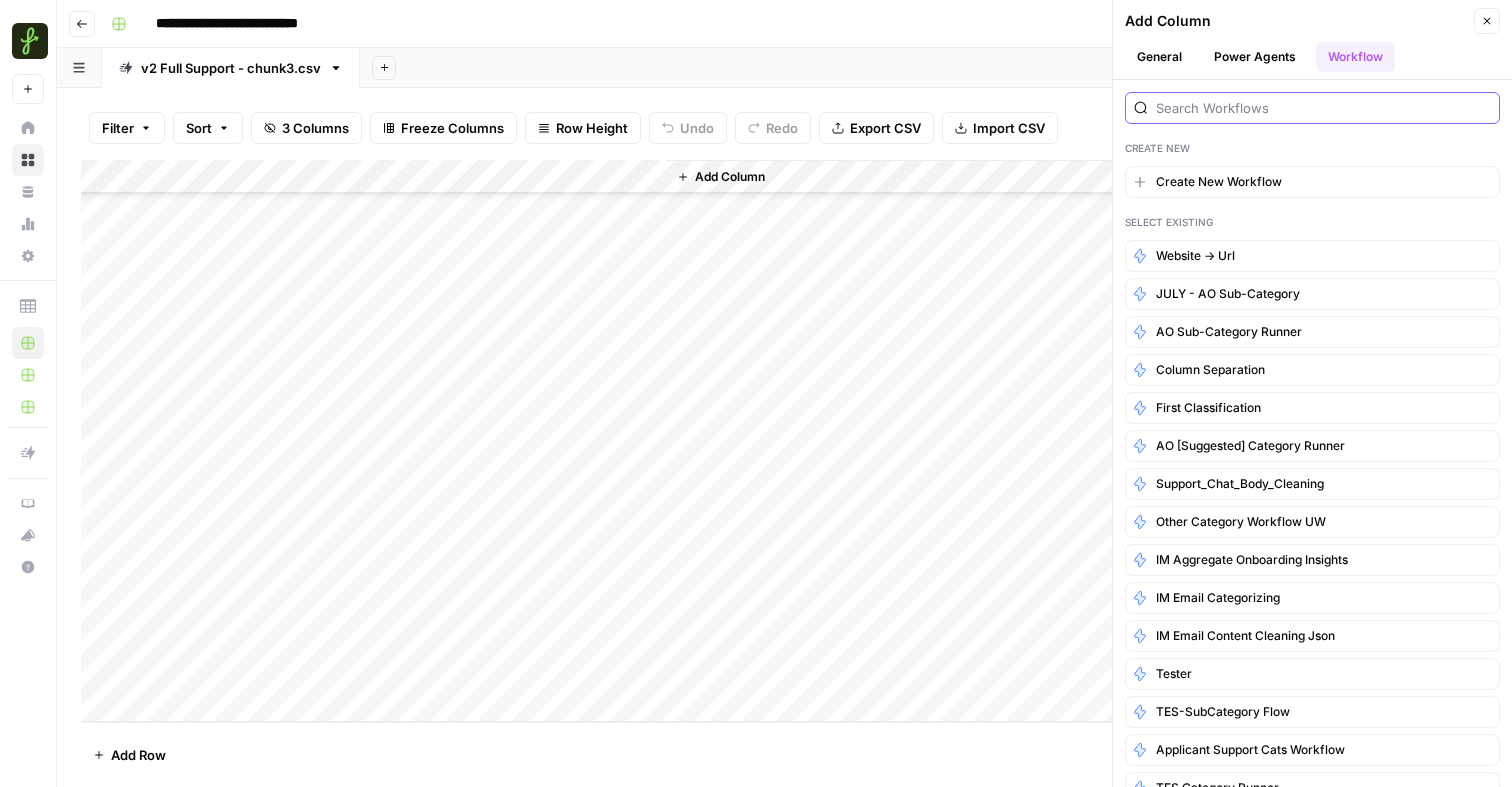 type on "column" 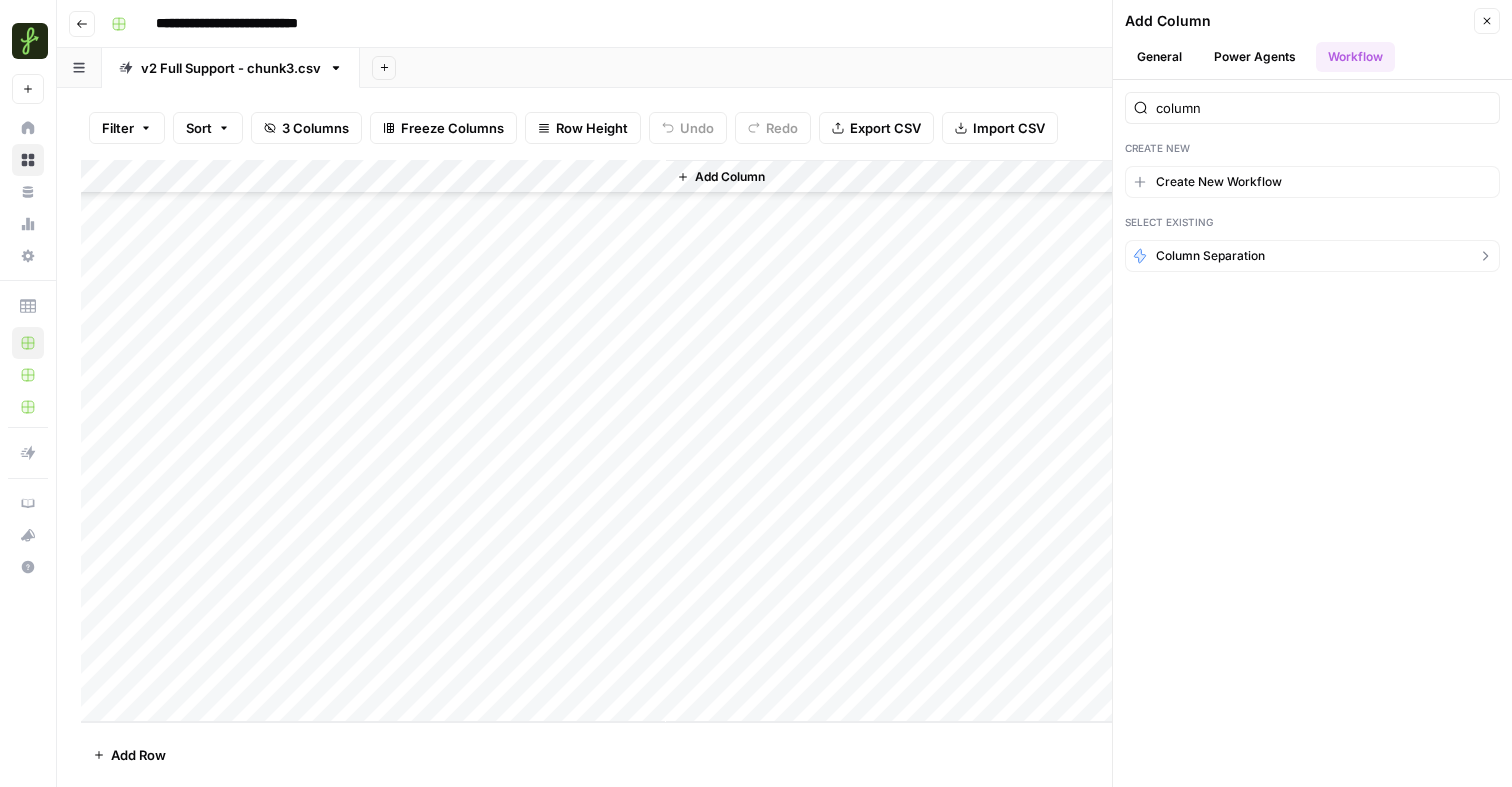 click on "Column Separation" at bounding box center (1312, 256) 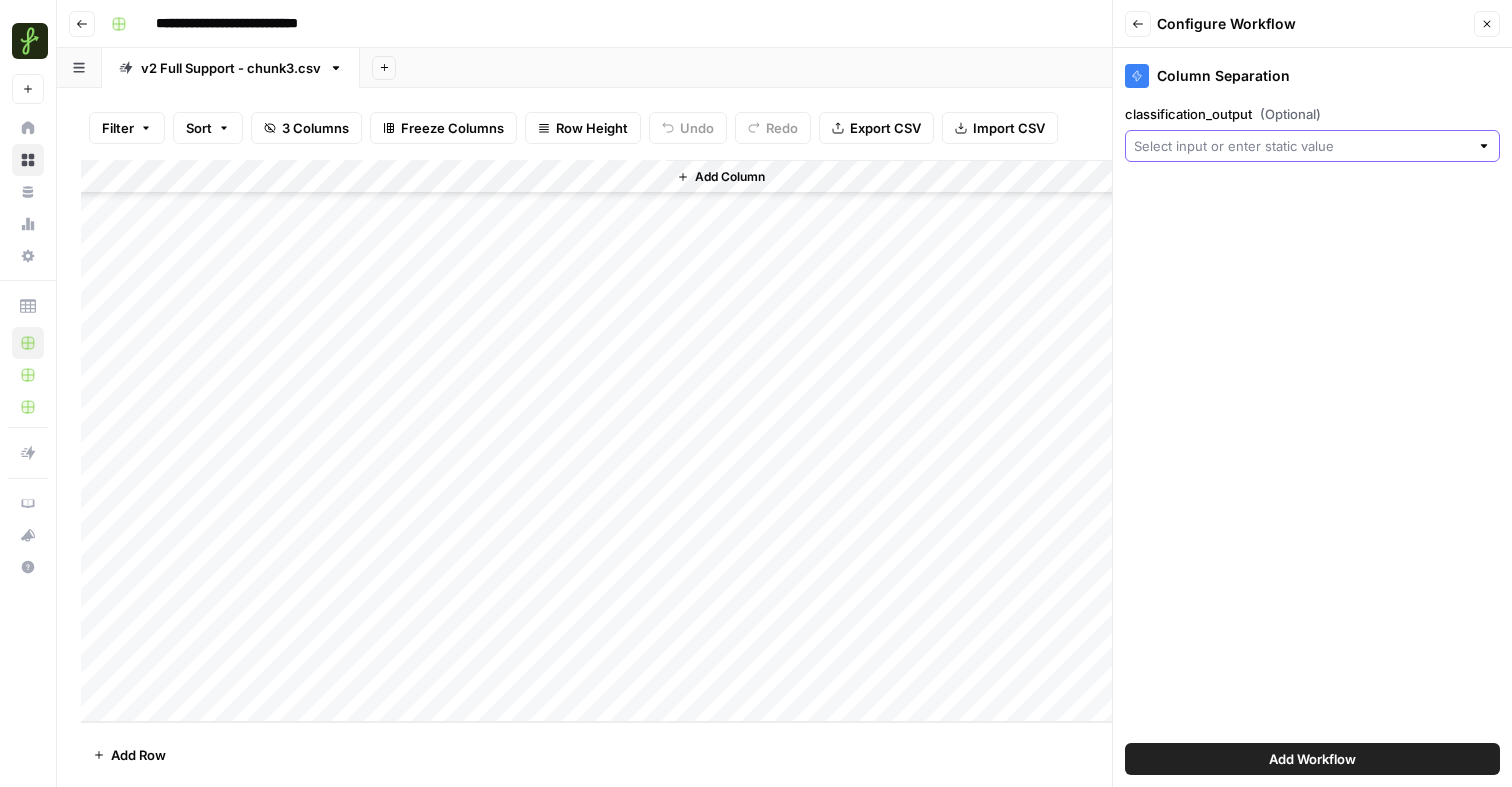 click on "classification_output   (Optional)" at bounding box center [1301, 146] 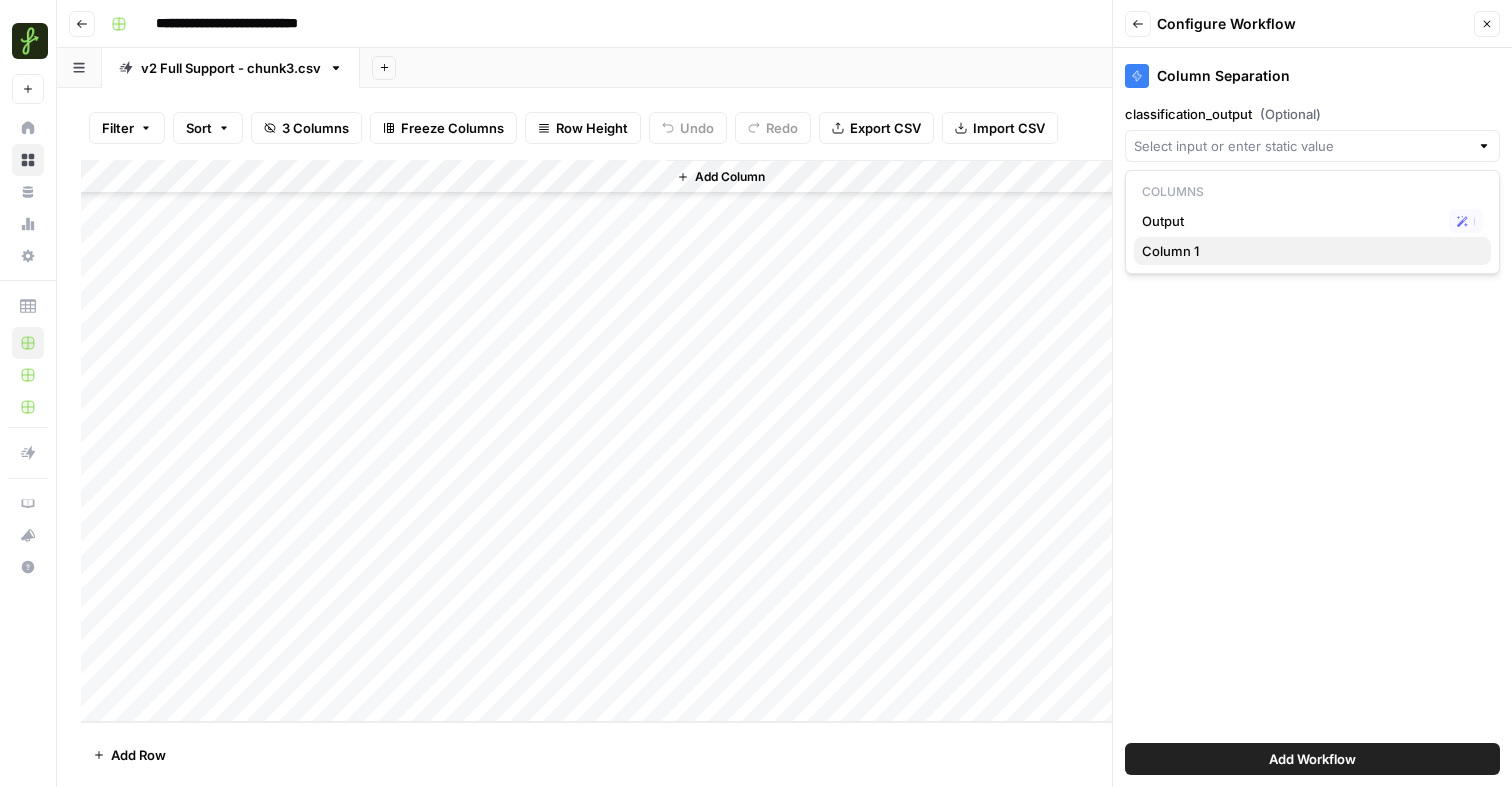 click on "Column 1" at bounding box center [1308, 251] 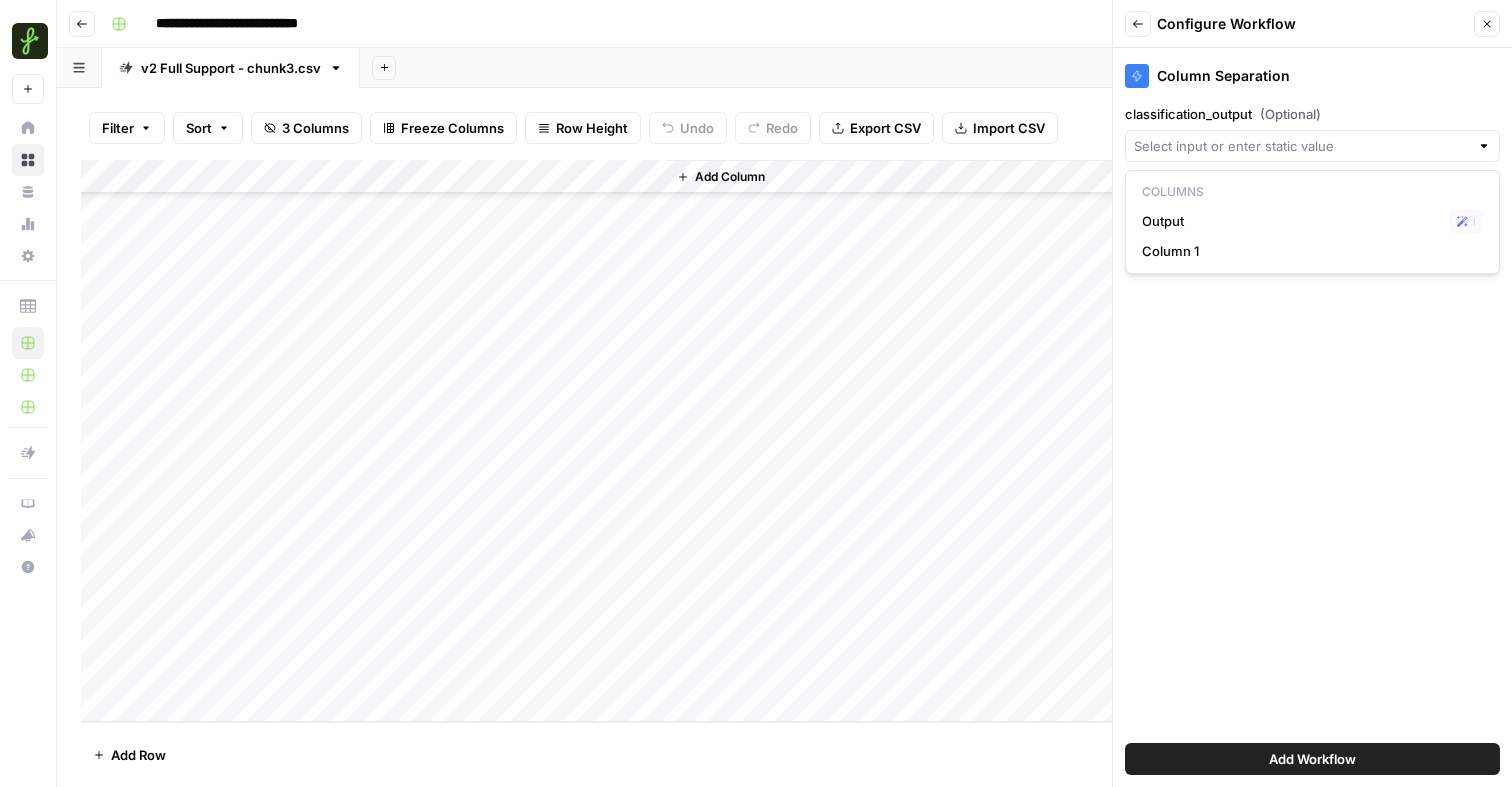 type on "Column 1" 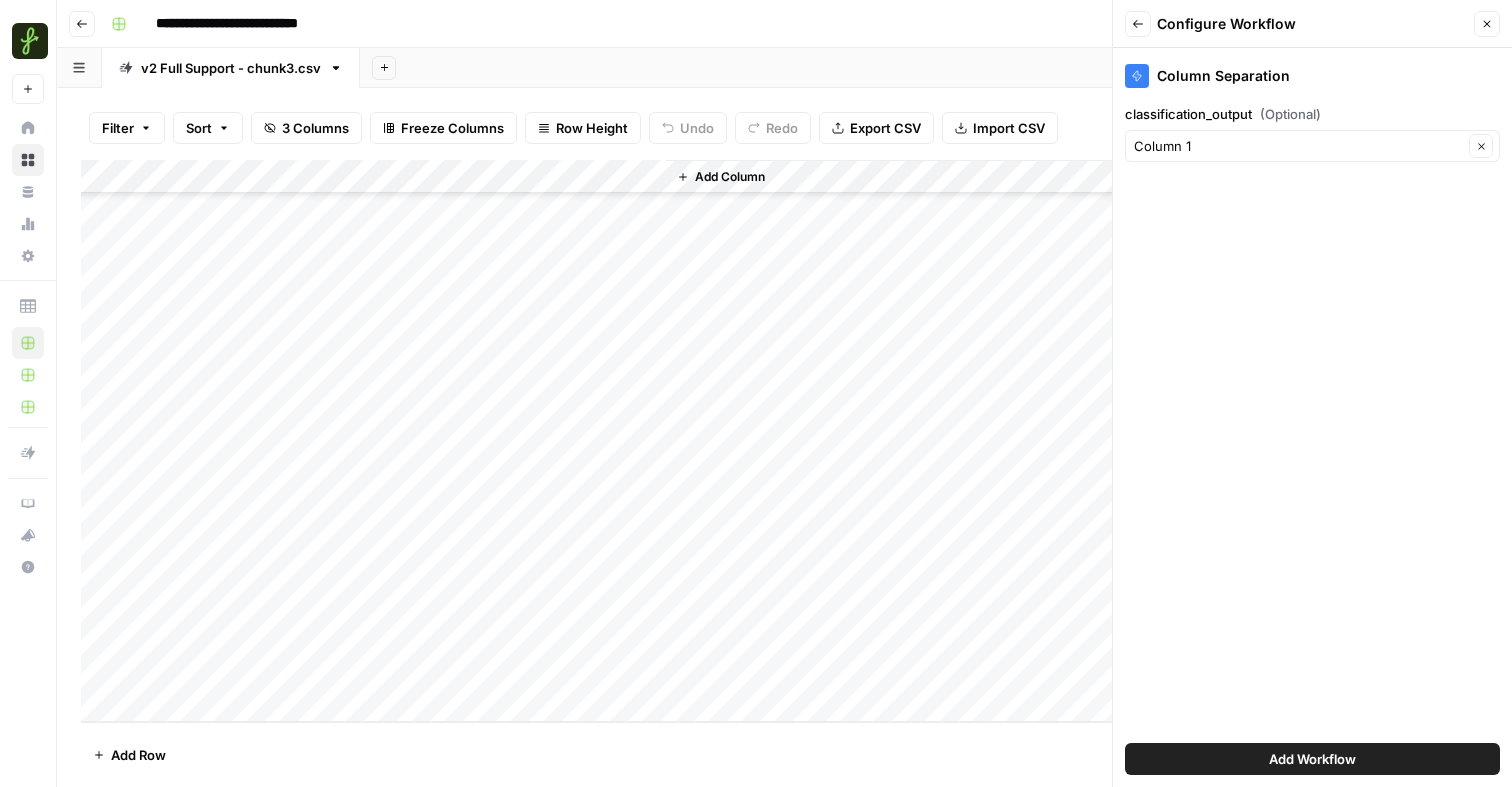 click on "Column 1 Clear" at bounding box center [1312, 146] 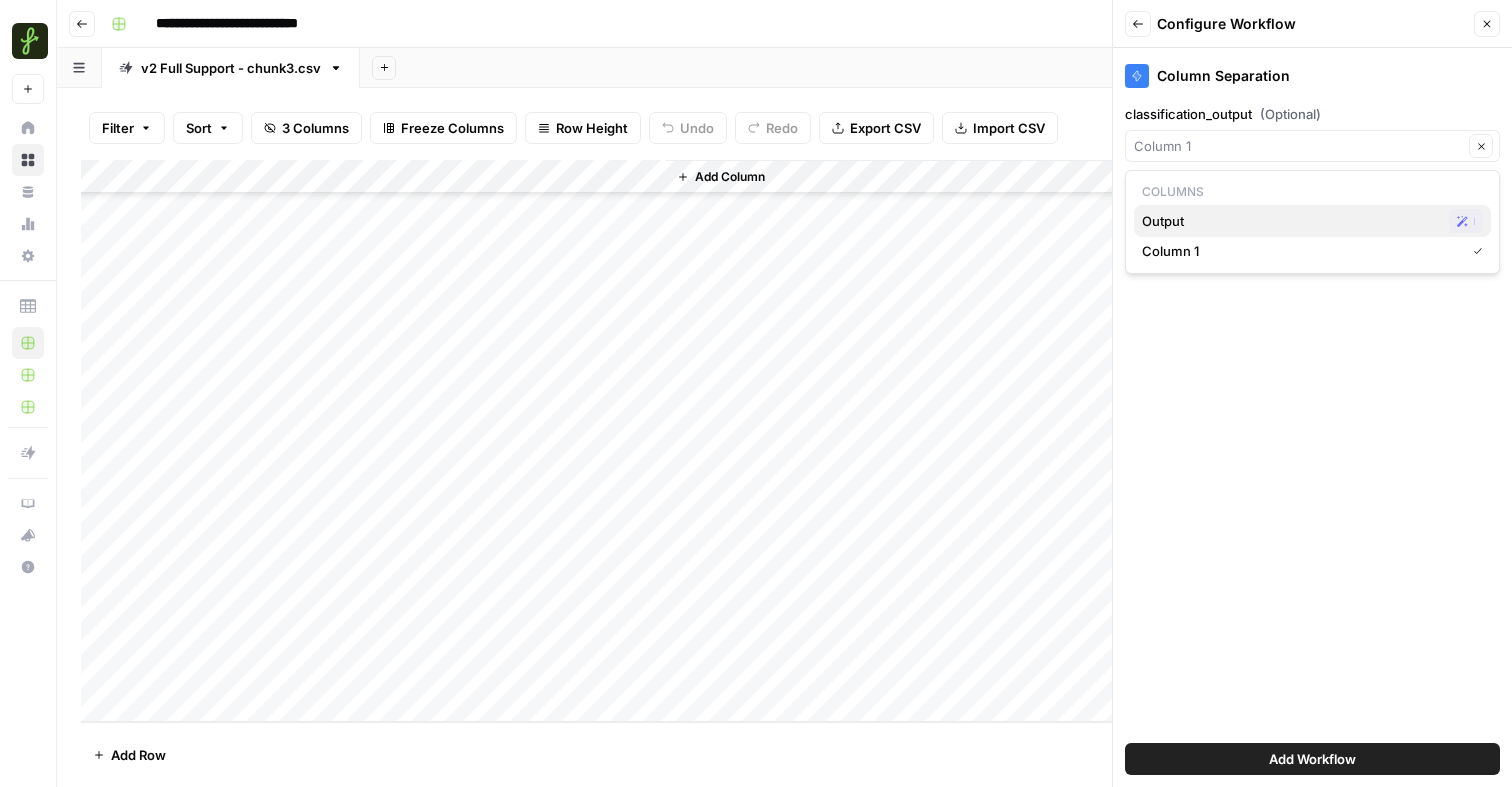 click on "Output" at bounding box center (1291, 221) 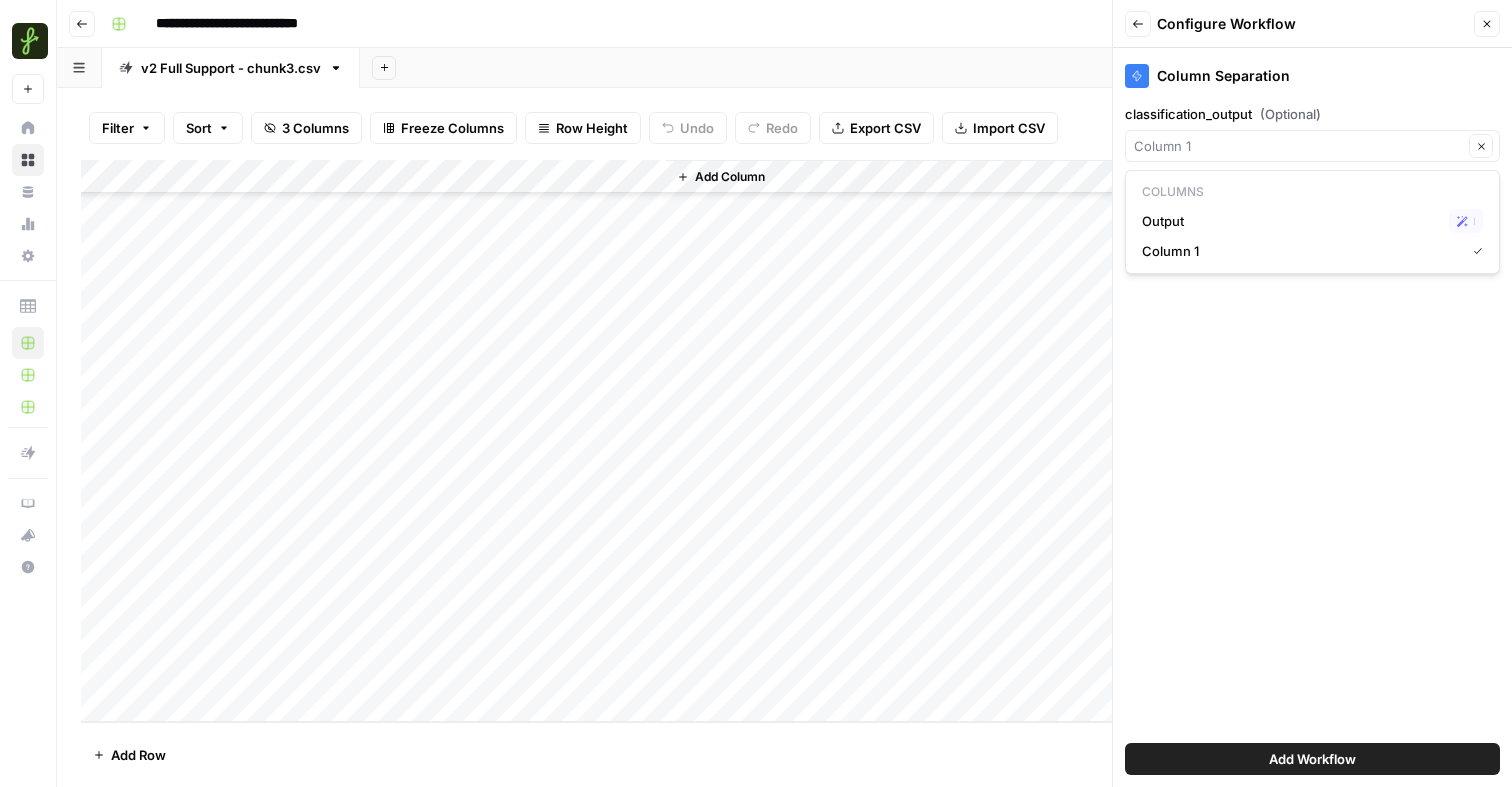 type on "Output" 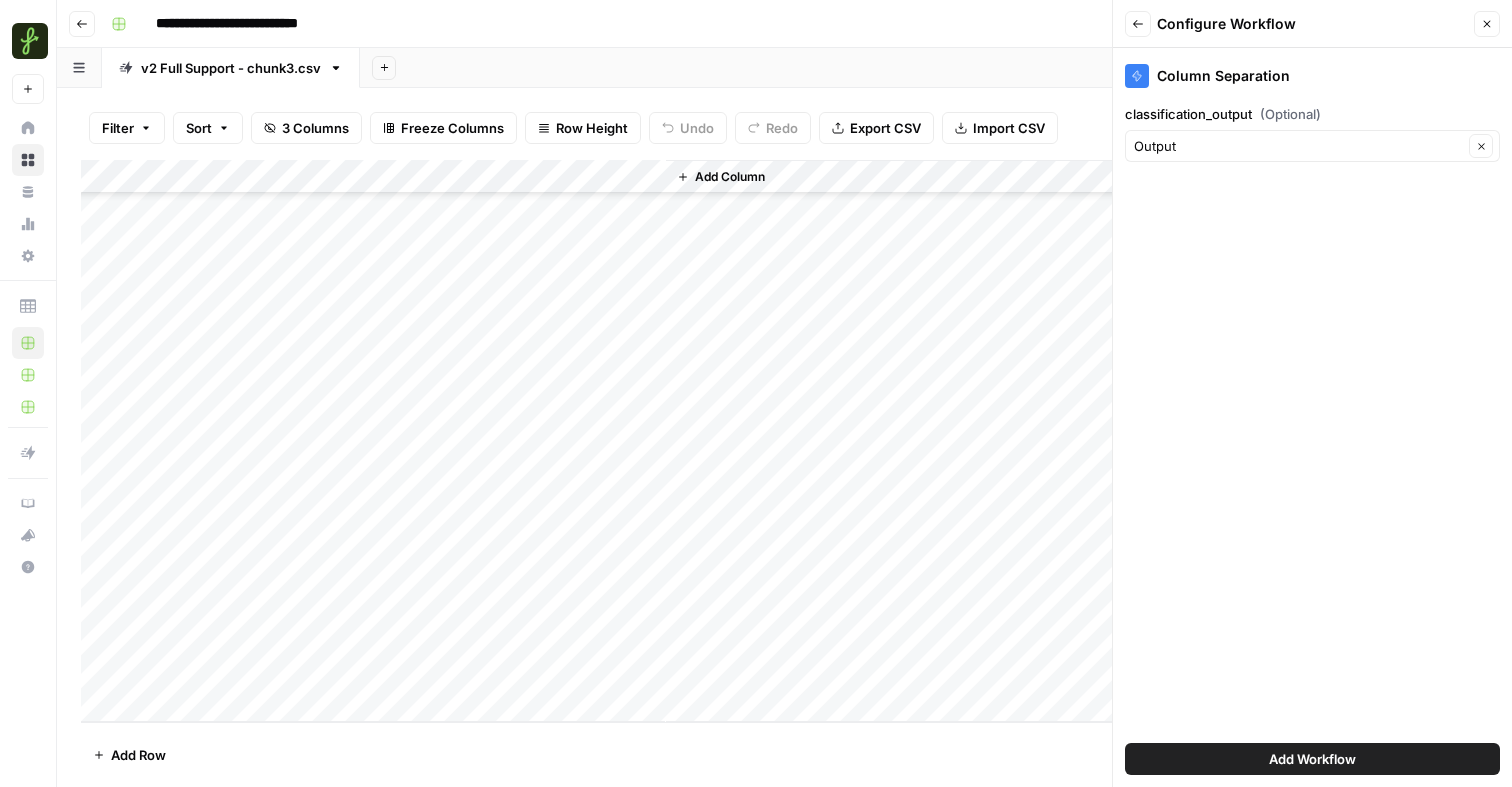click on "Add Workflow" at bounding box center (1312, 759) 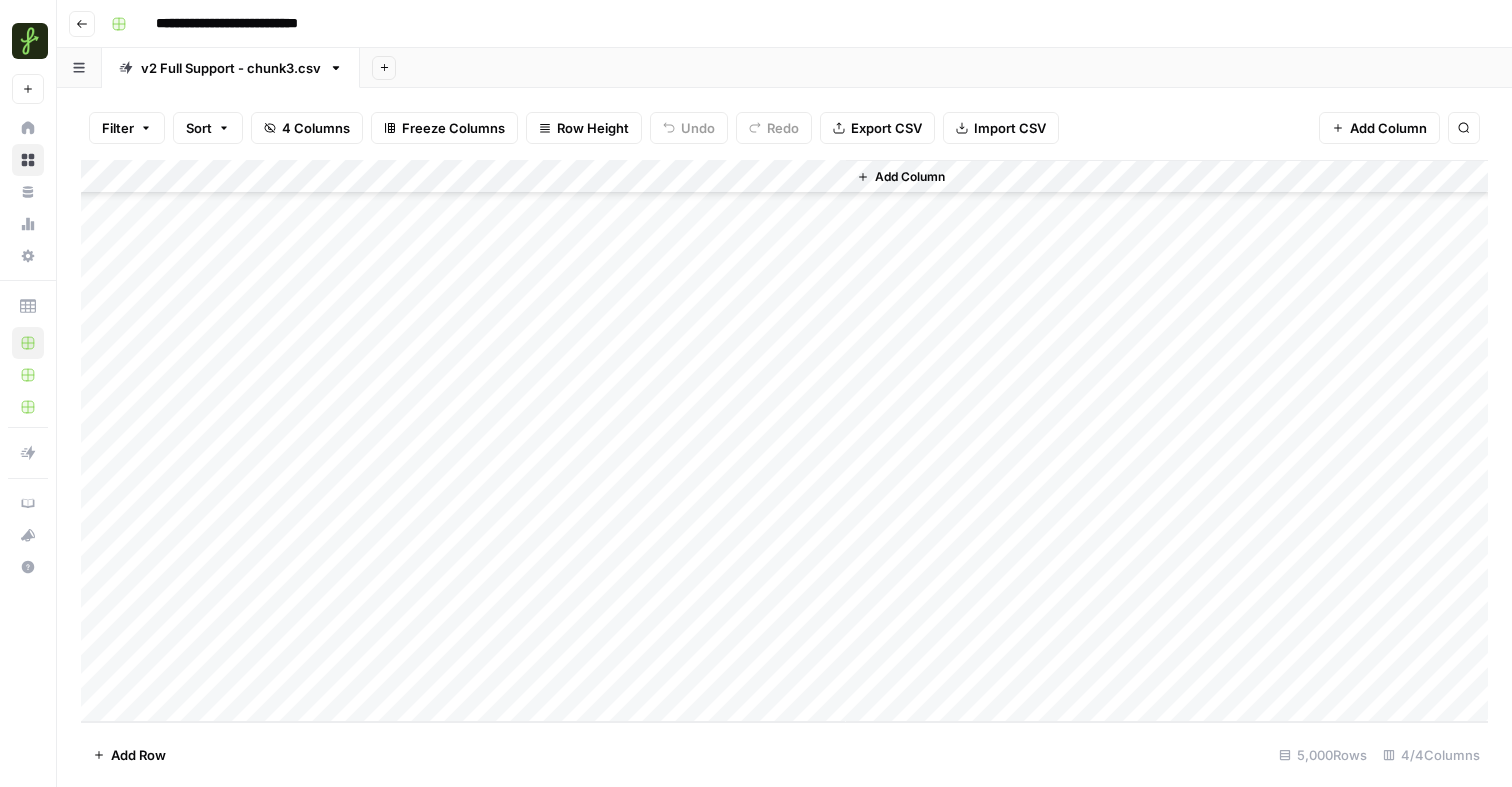 scroll, scrollTop: 166789, scrollLeft: 0, axis: vertical 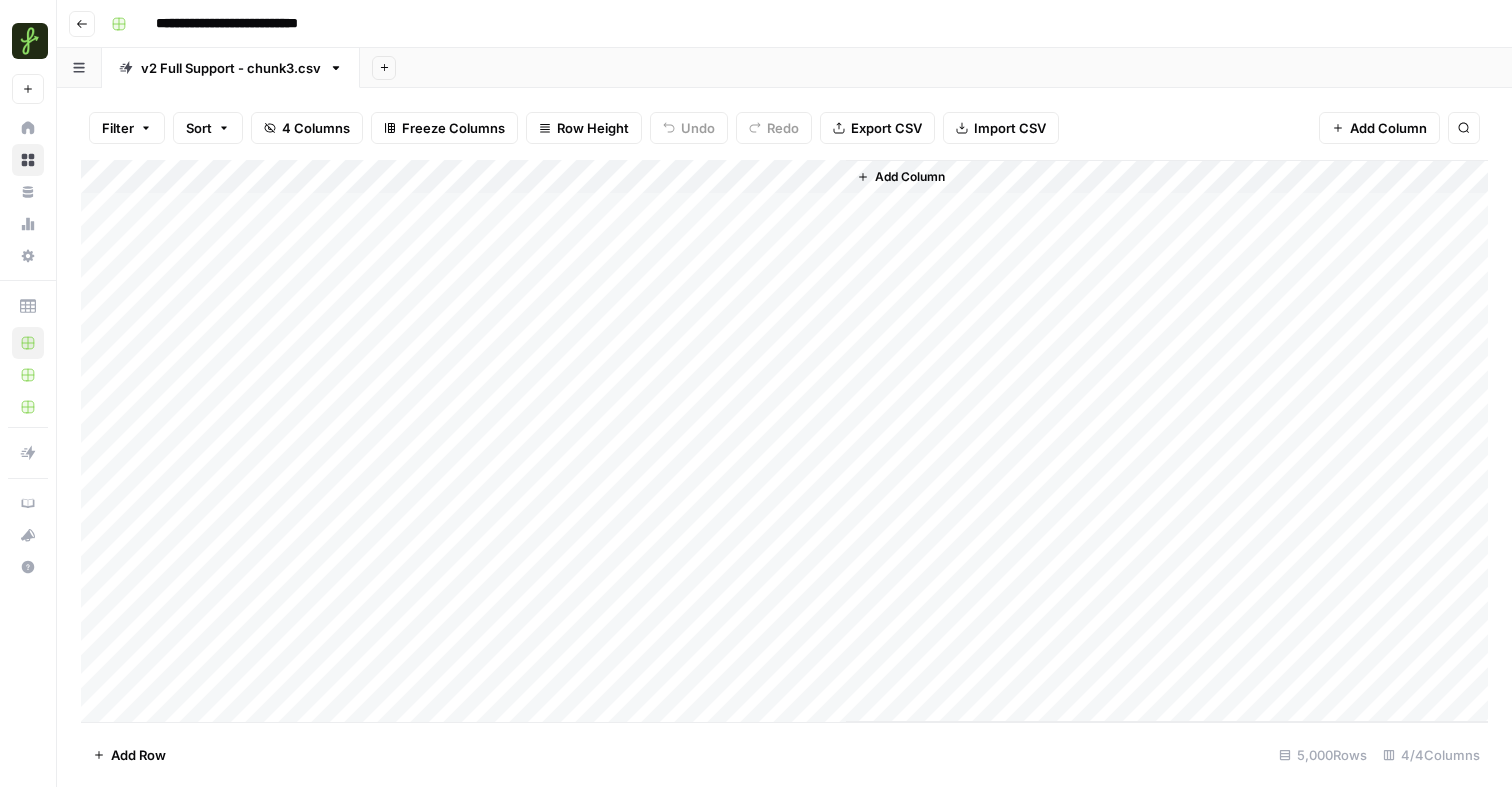 click on "Add Column" at bounding box center (784, 441) 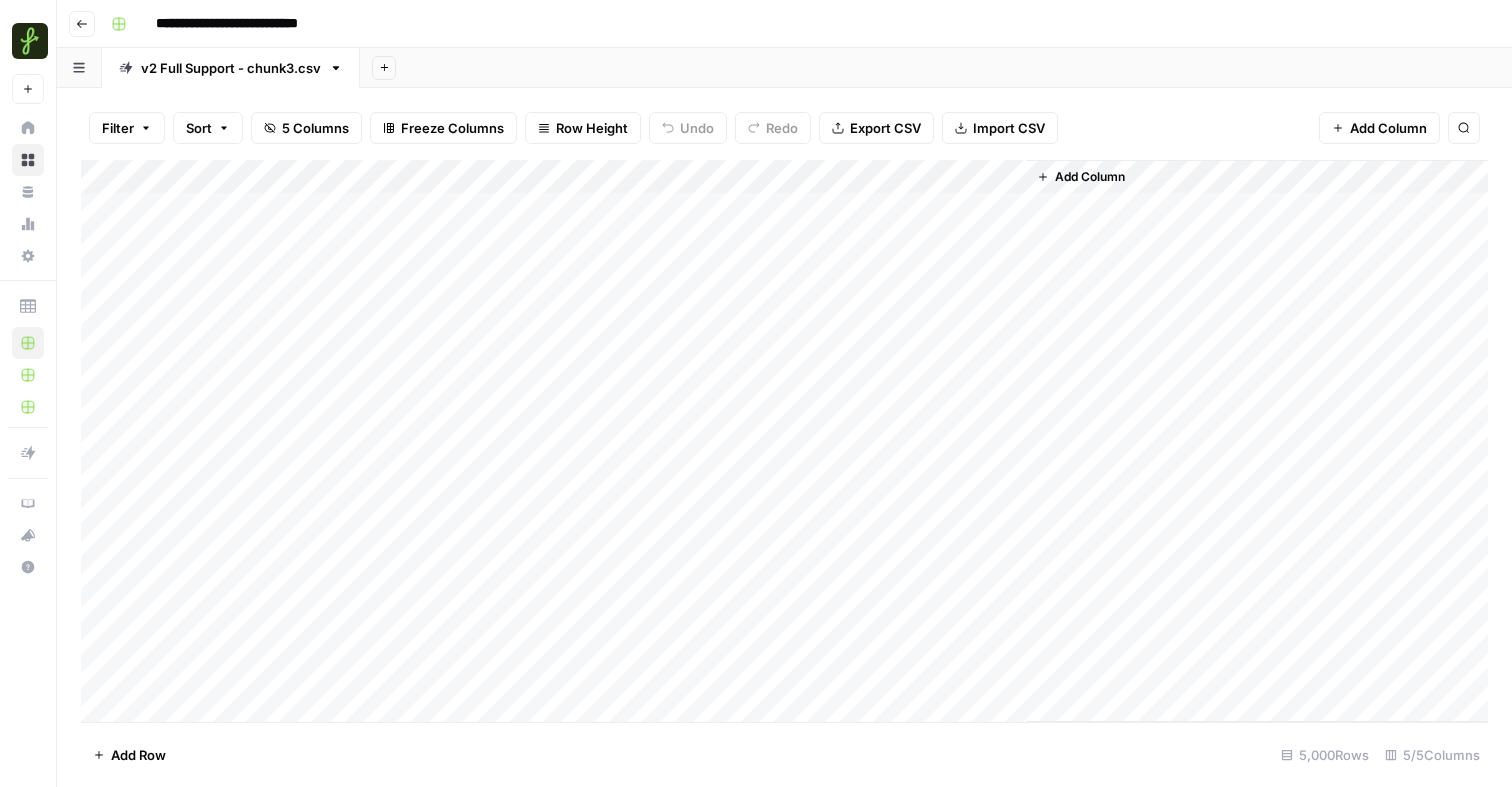 click on "Add Column" at bounding box center (784, 441) 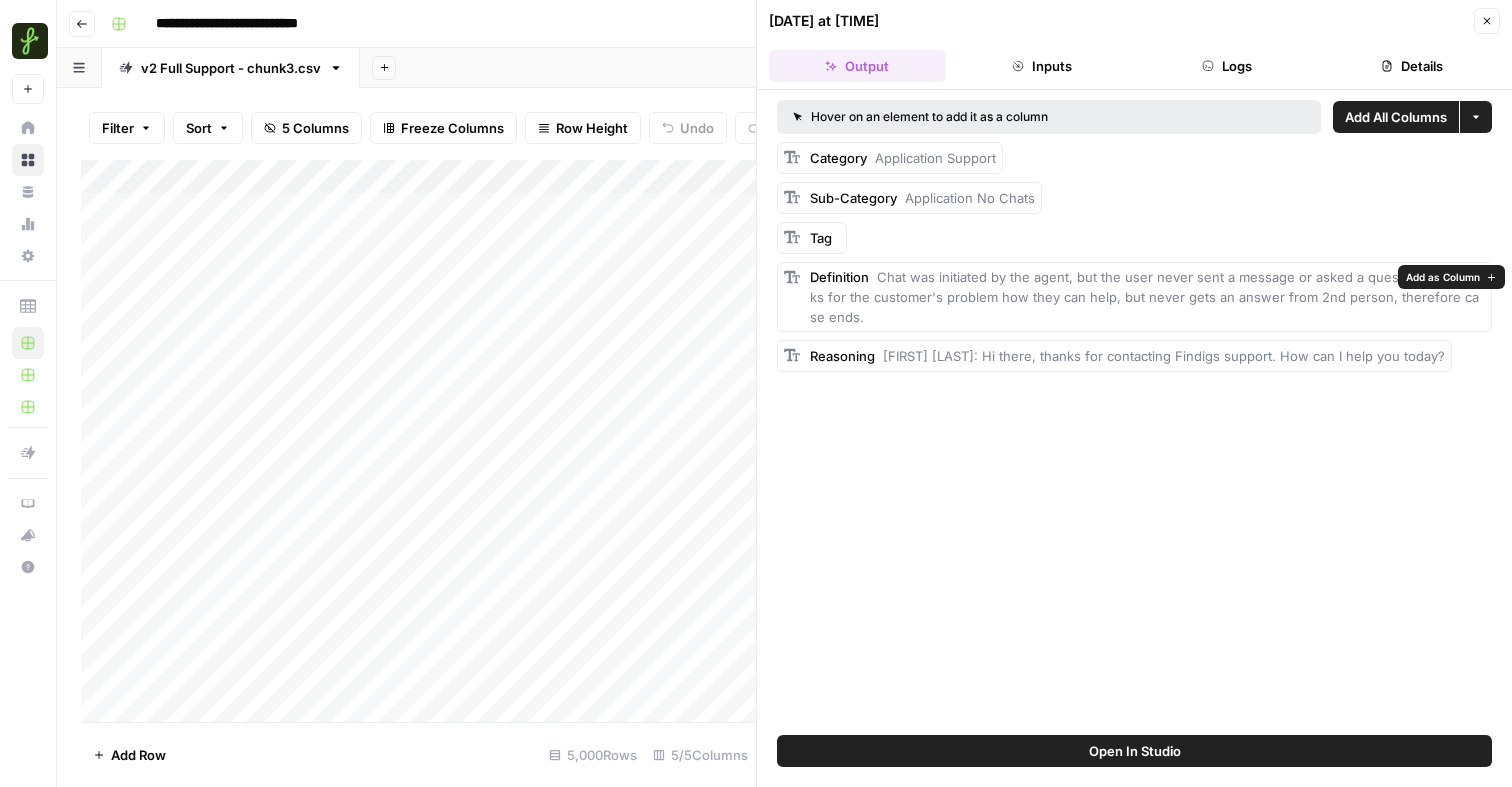 click on "Add as Column" at bounding box center [1443, 277] 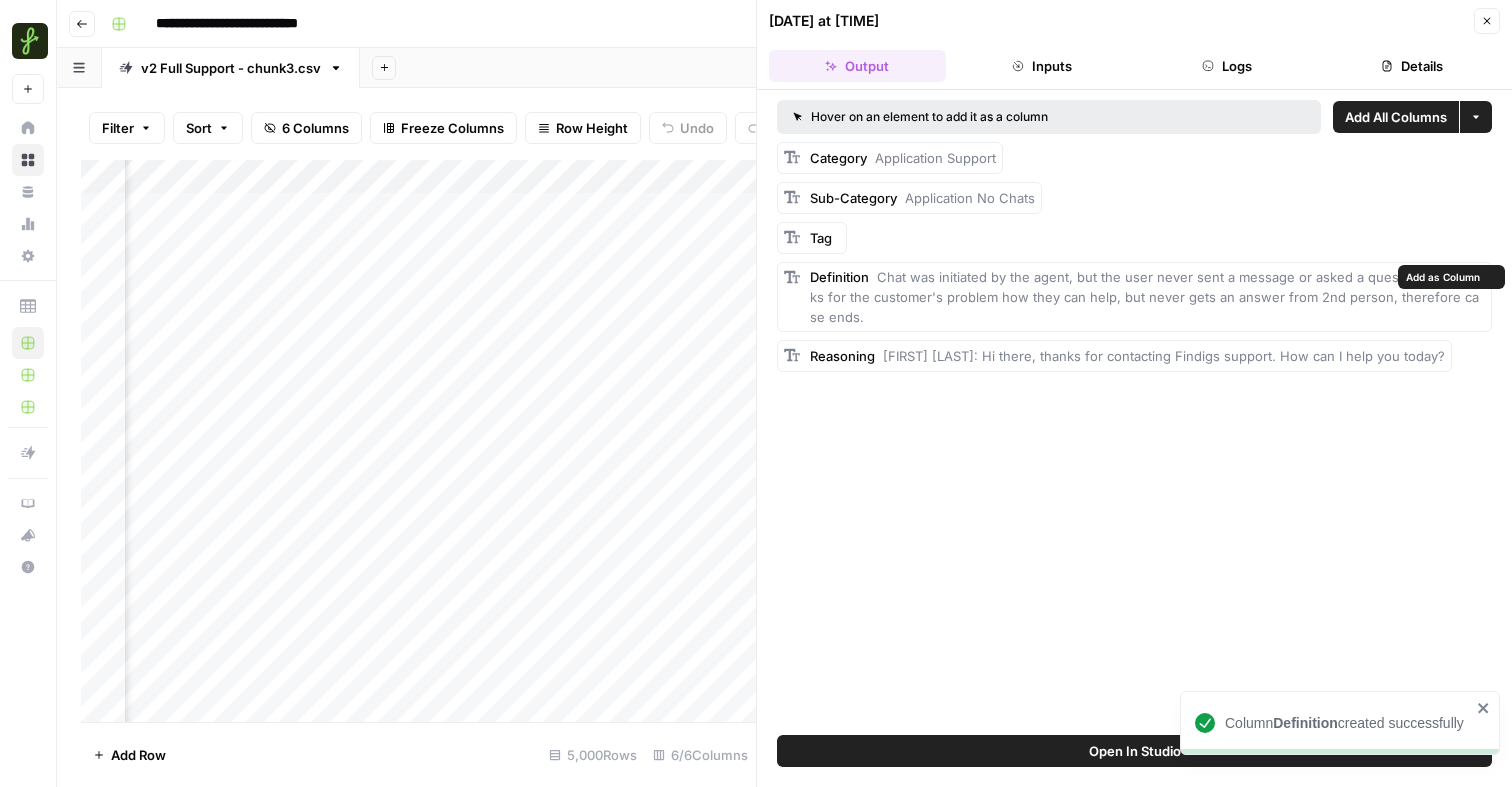 scroll, scrollTop: 0, scrollLeft: 420, axis: horizontal 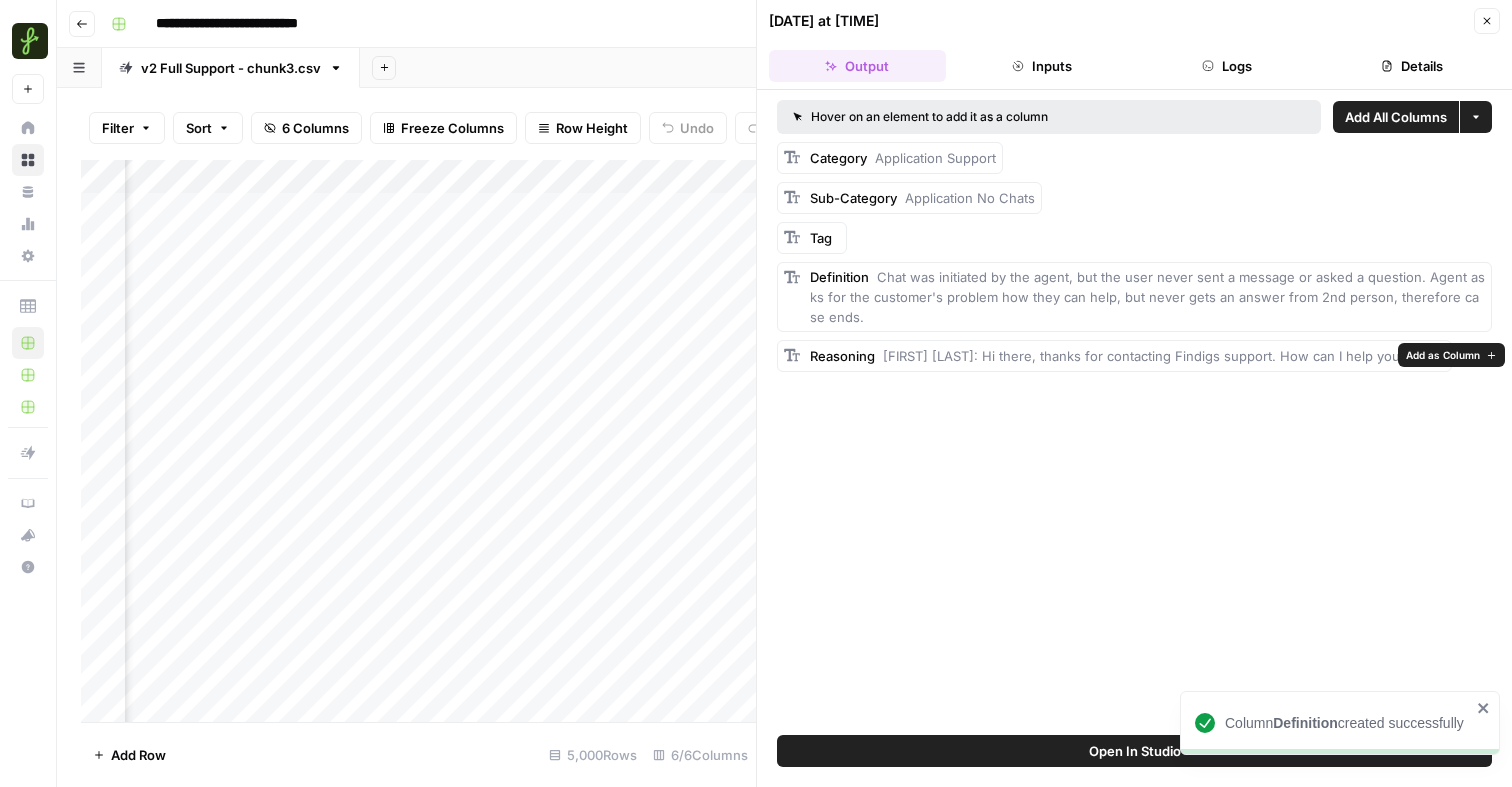 click on "Add as Column" at bounding box center (1443, 355) 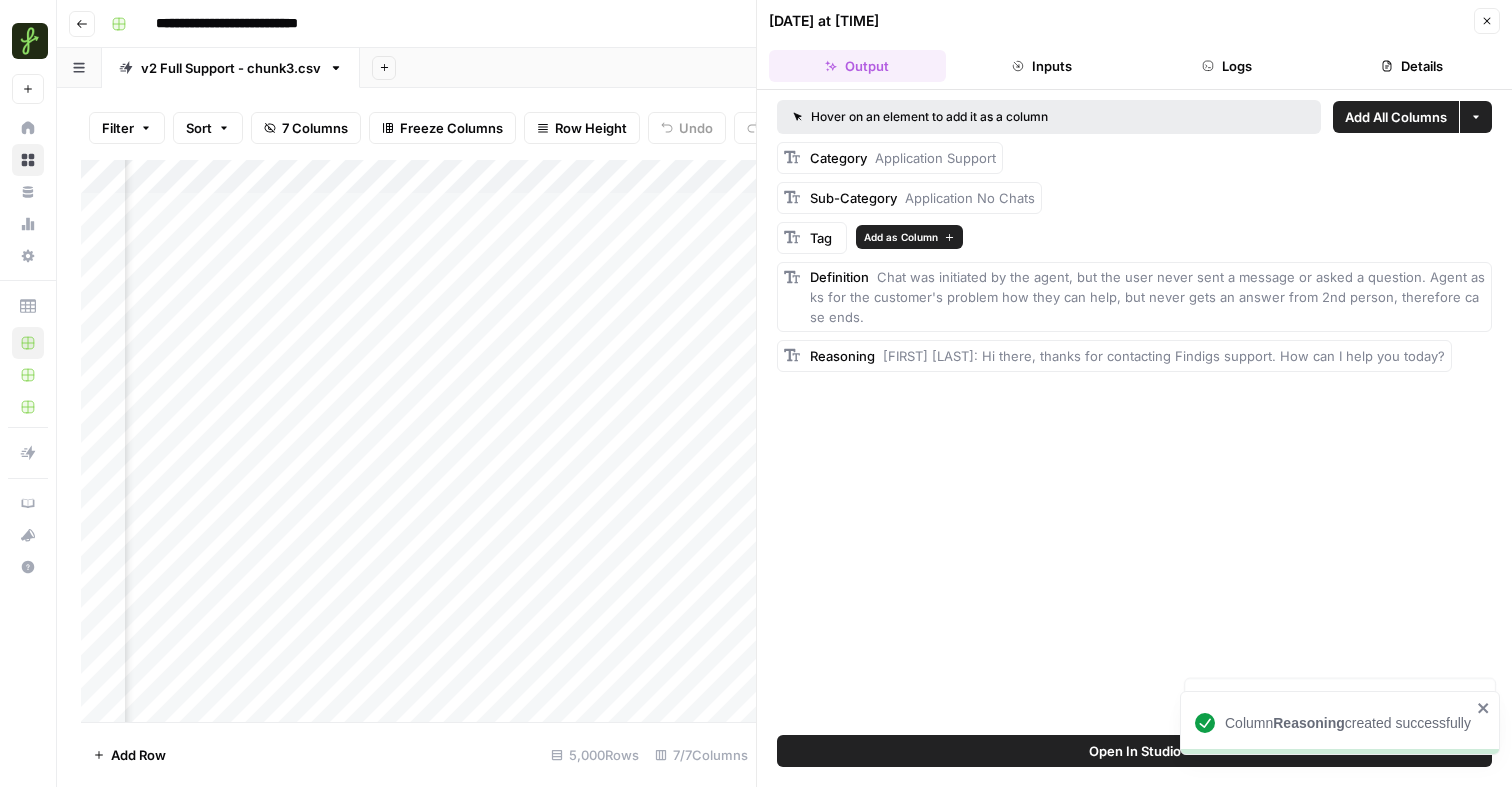 click on "Add as Column" at bounding box center (901, 237) 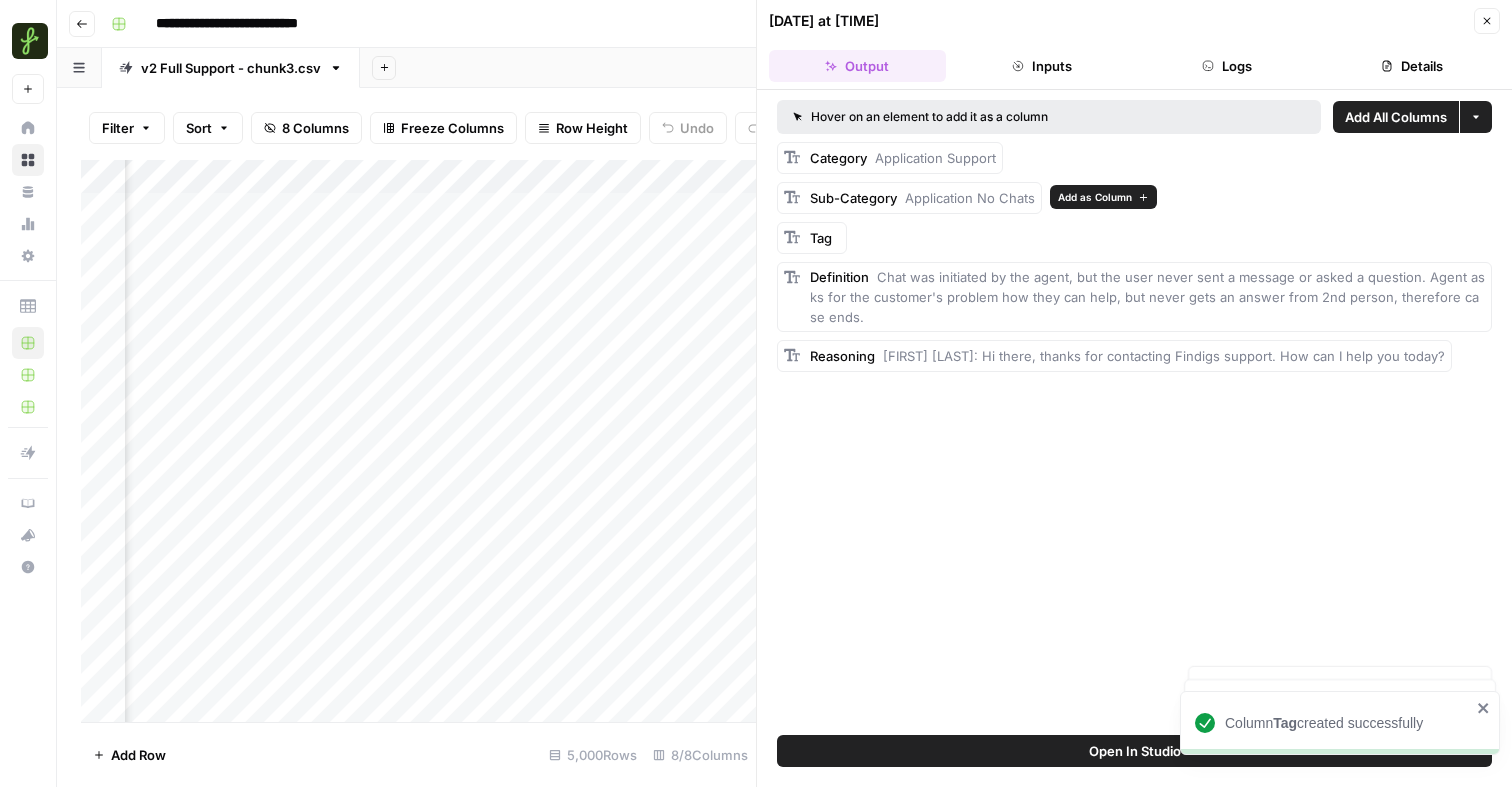 click on "Add as Column" at bounding box center (1095, 197) 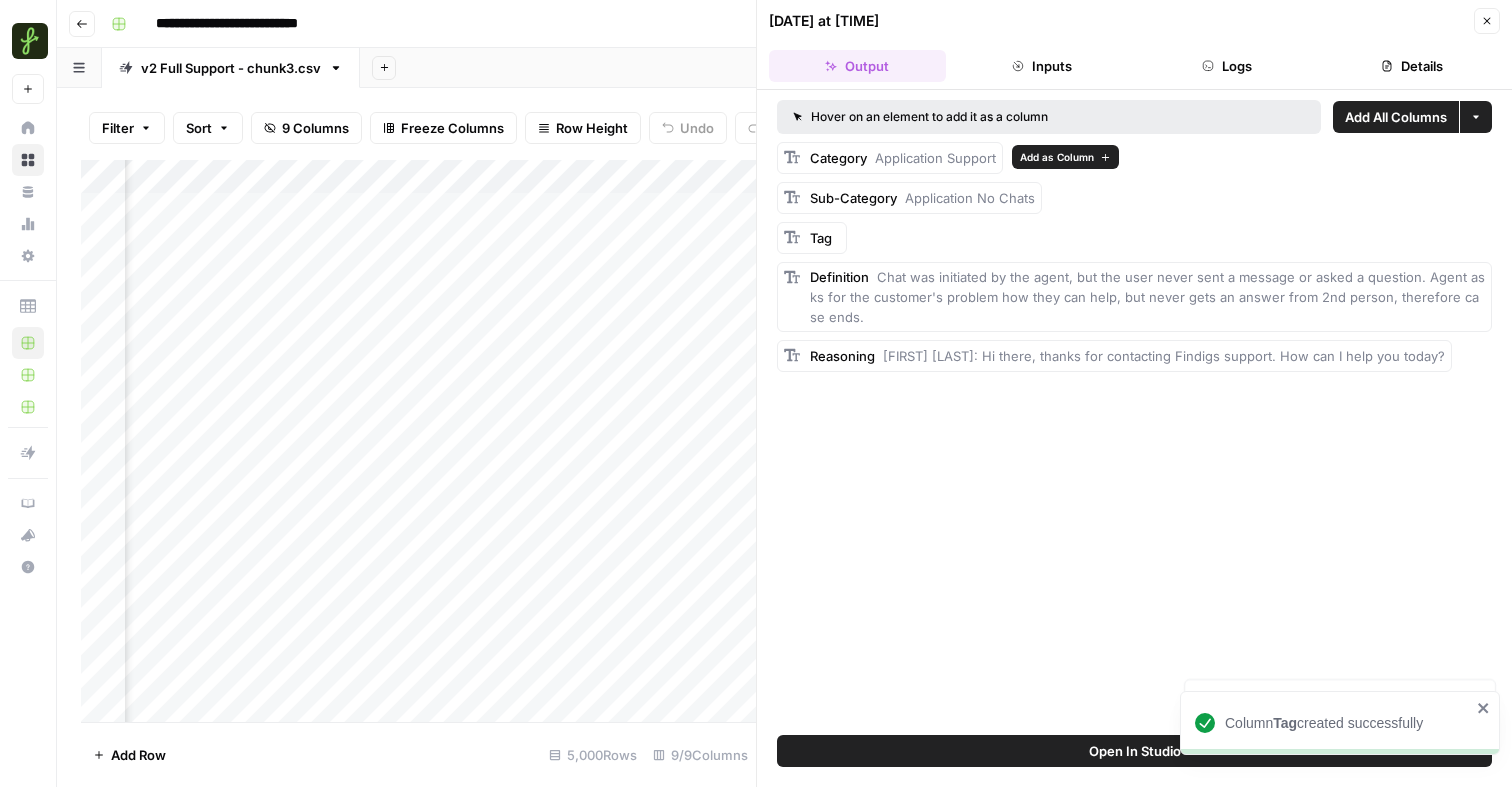 click on "Add as Column" at bounding box center (1057, 157) 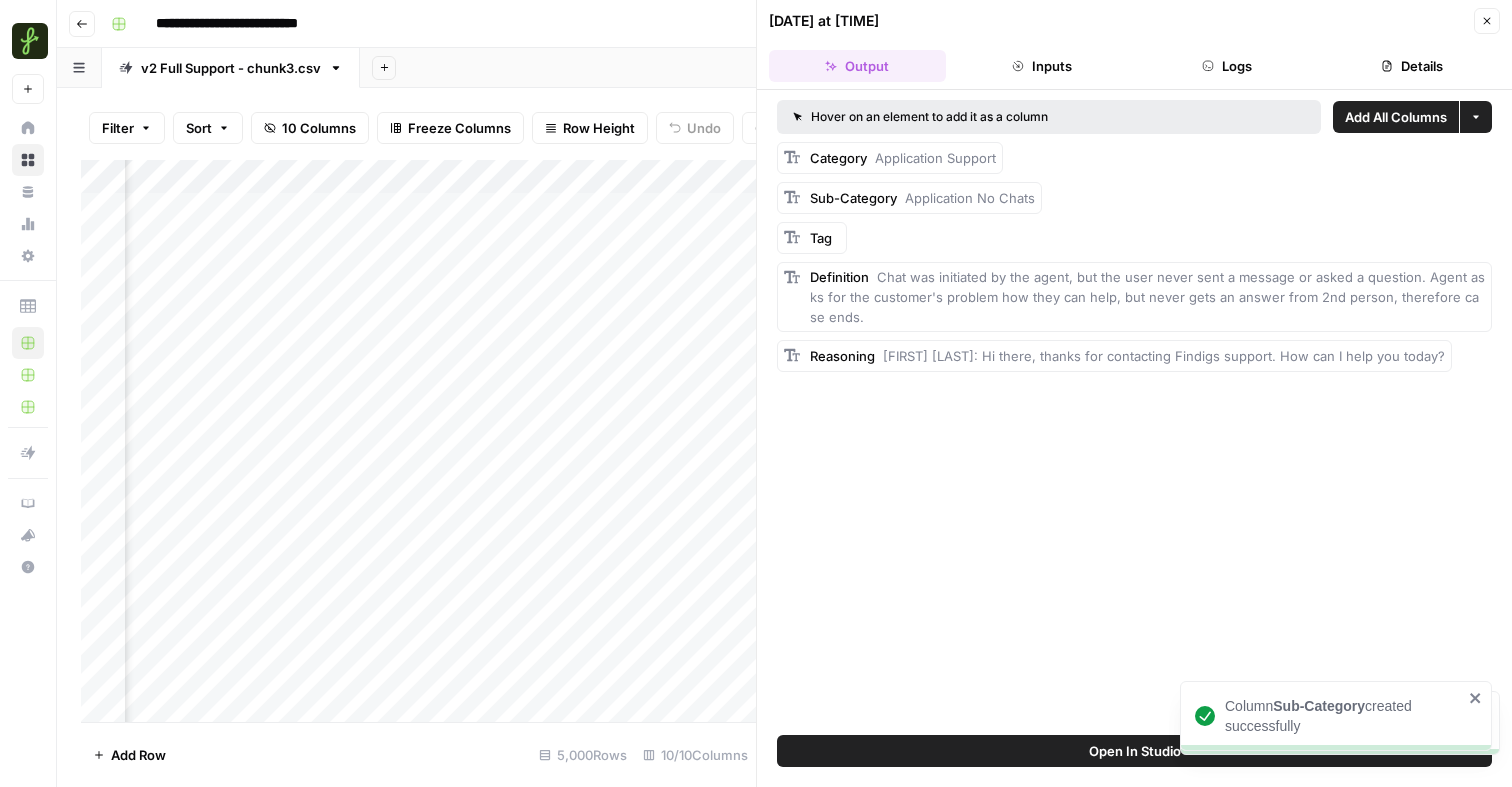 click 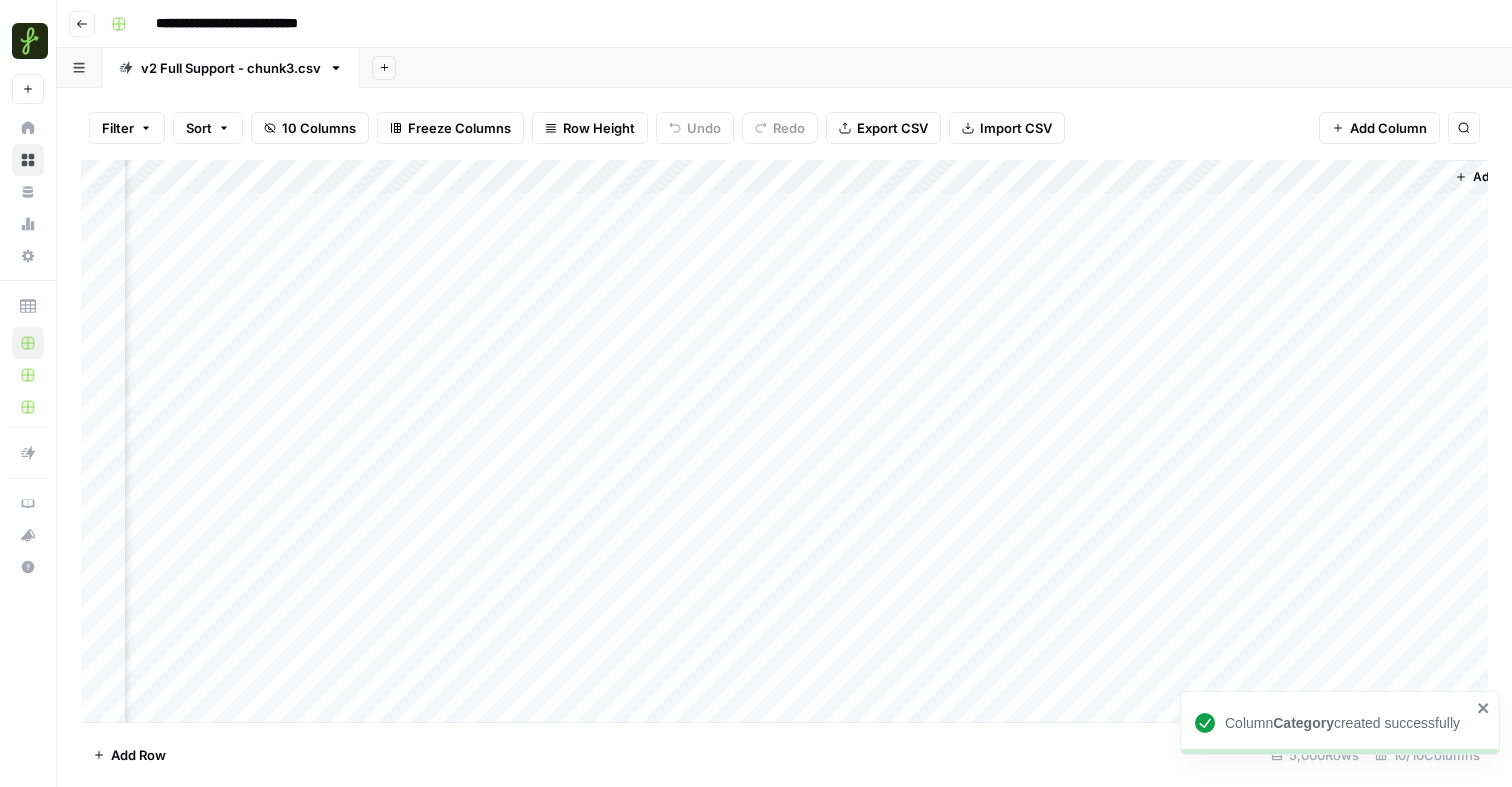 scroll, scrollTop: 0, scrollLeft: 484, axis: horizontal 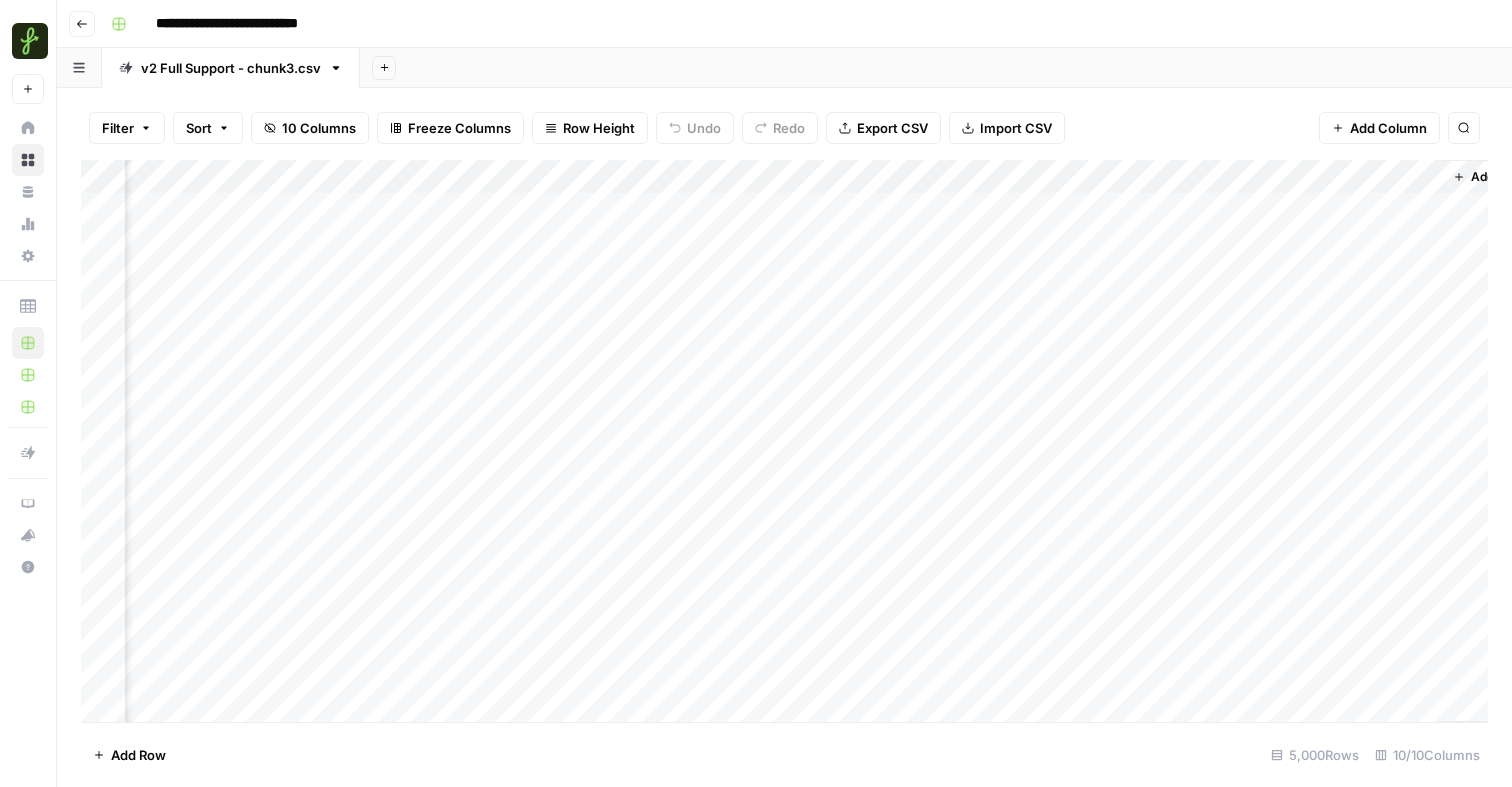click on "Add Column" at bounding box center [784, 441] 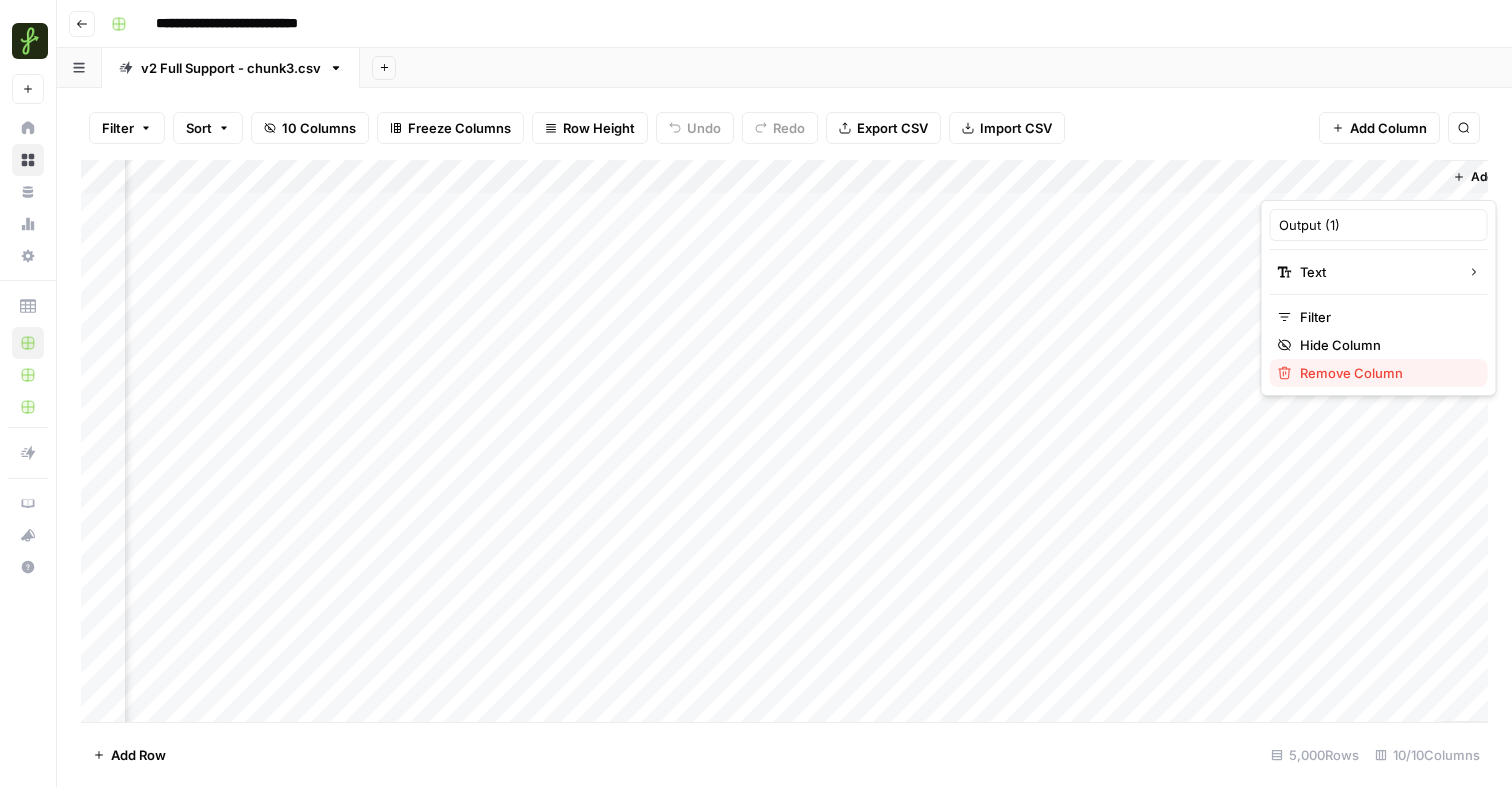 click on "Remove Column" at bounding box center [1386, 373] 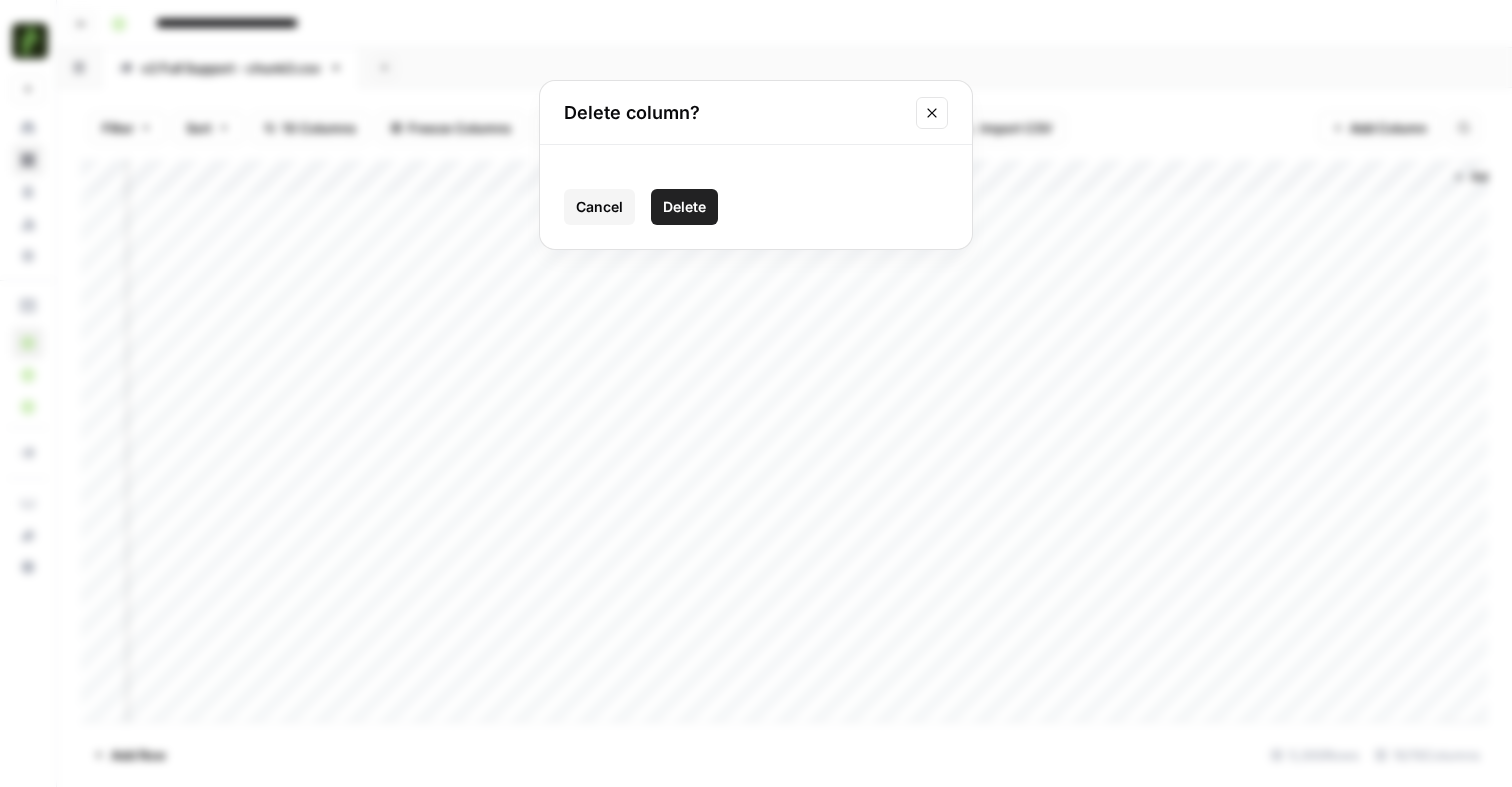 click on "Delete" at bounding box center (684, 207) 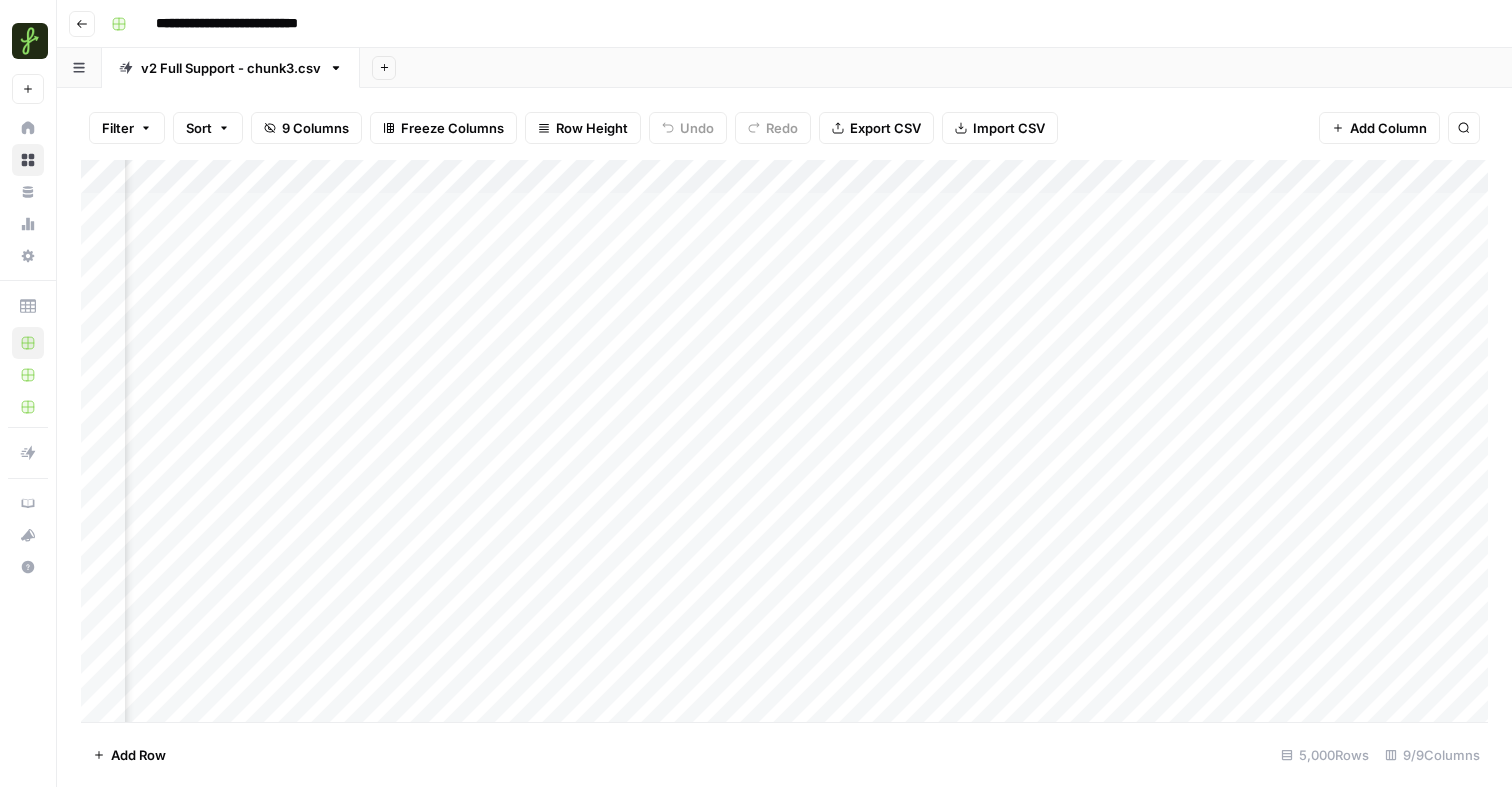 scroll, scrollTop: 0, scrollLeft: 0, axis: both 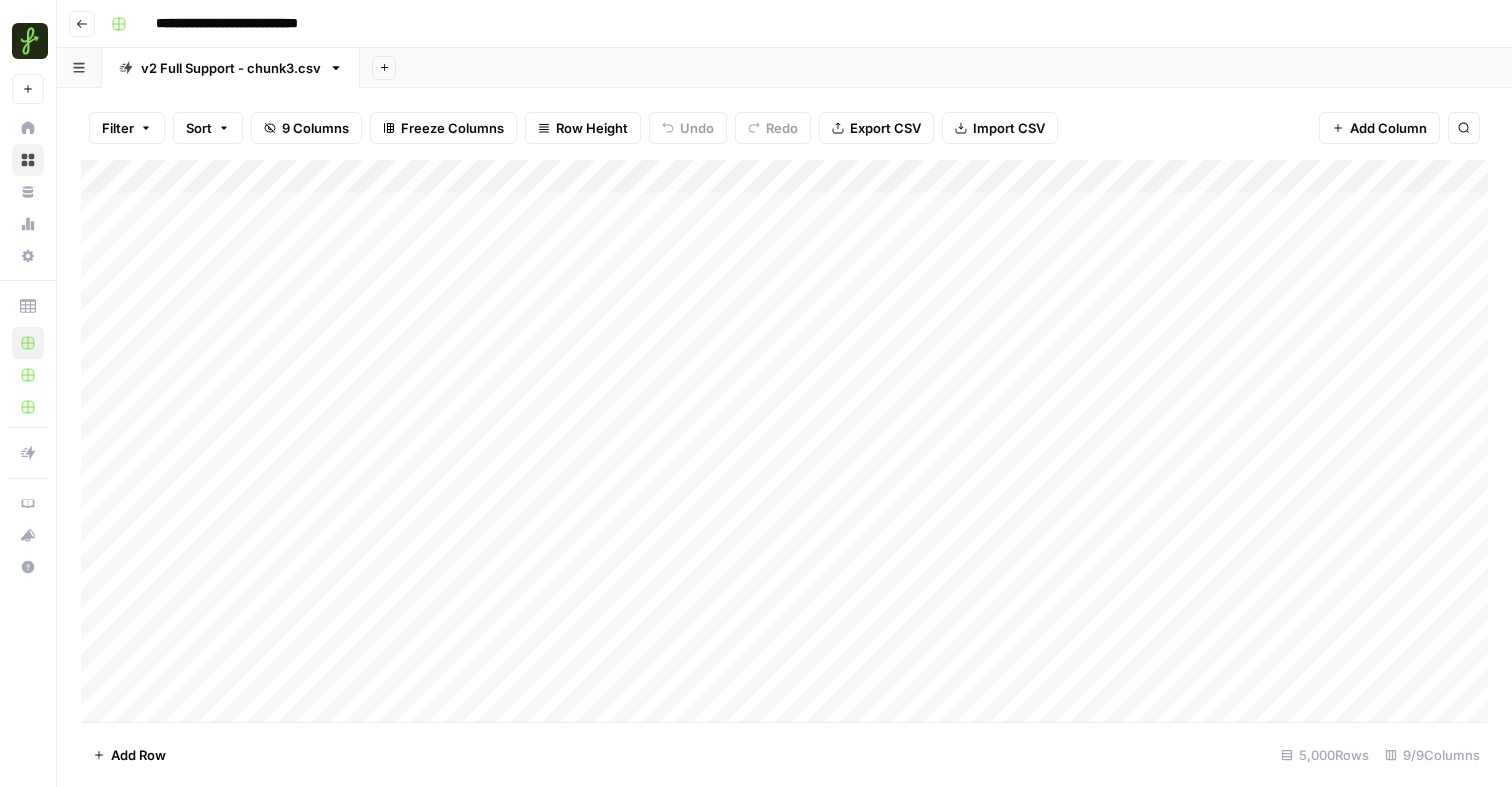 click on "Add Column" at bounding box center [784, 441] 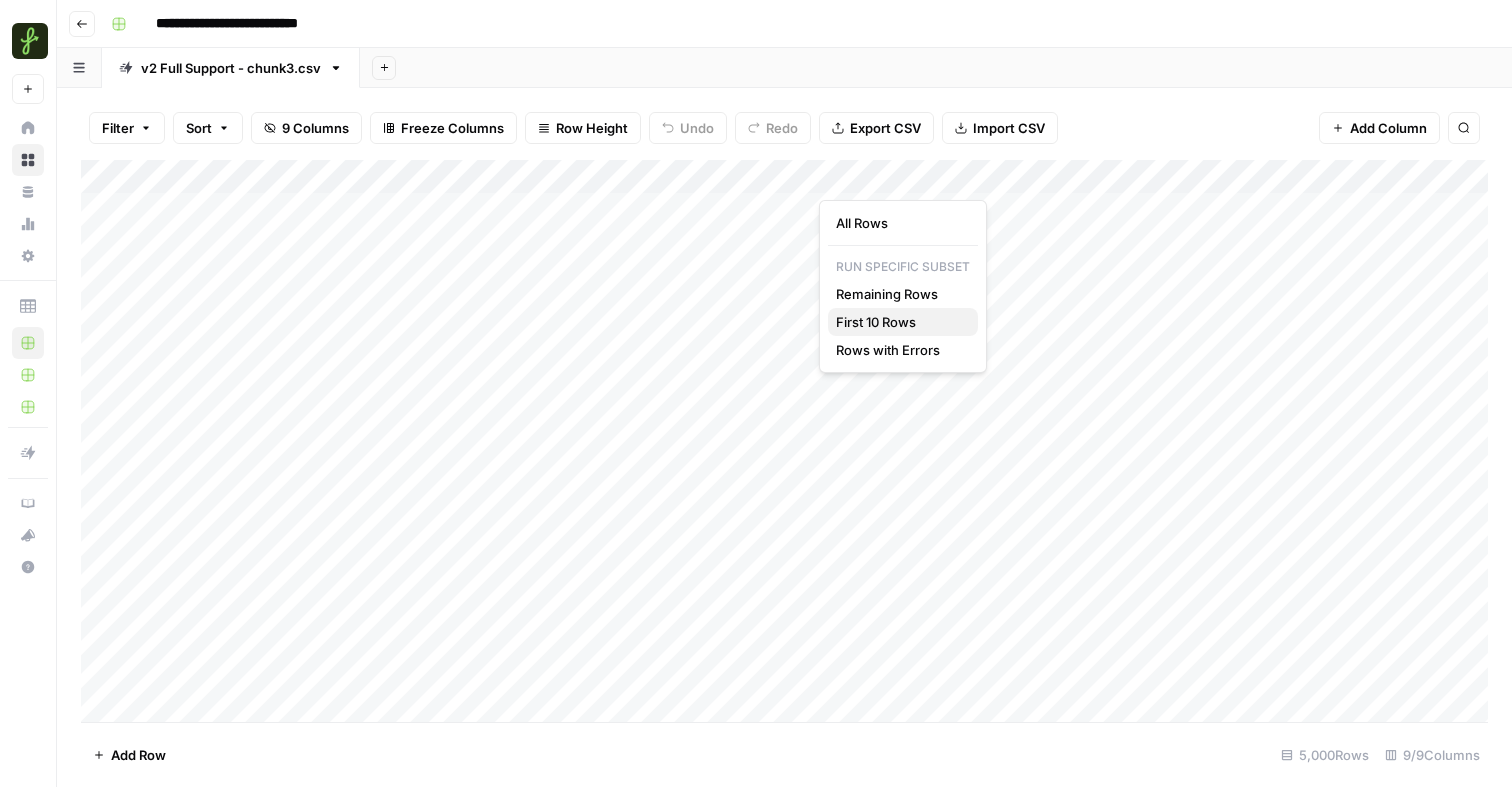 click on "First 10 Rows" at bounding box center (899, 322) 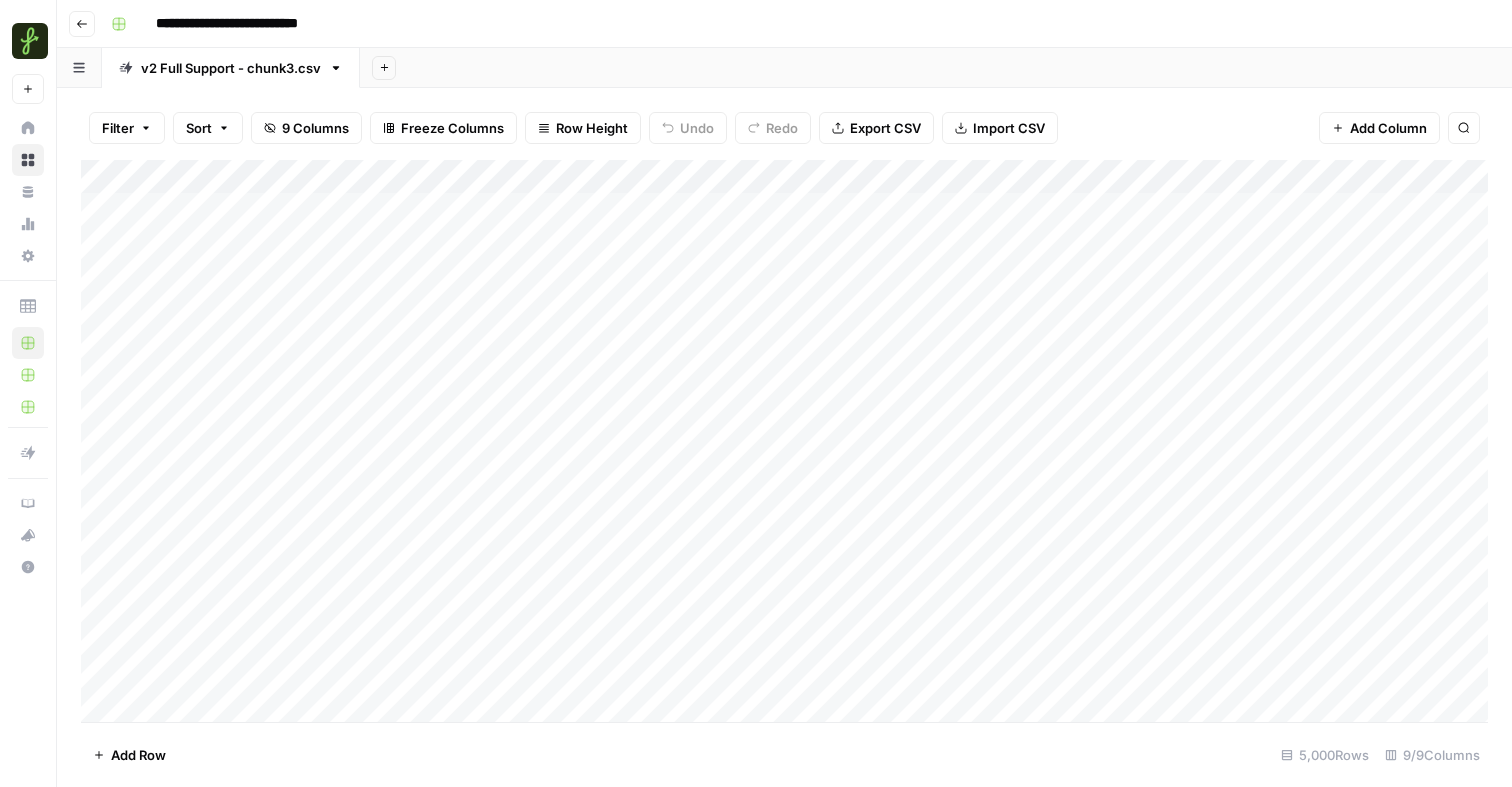 click on "Add Column" at bounding box center [784, 441] 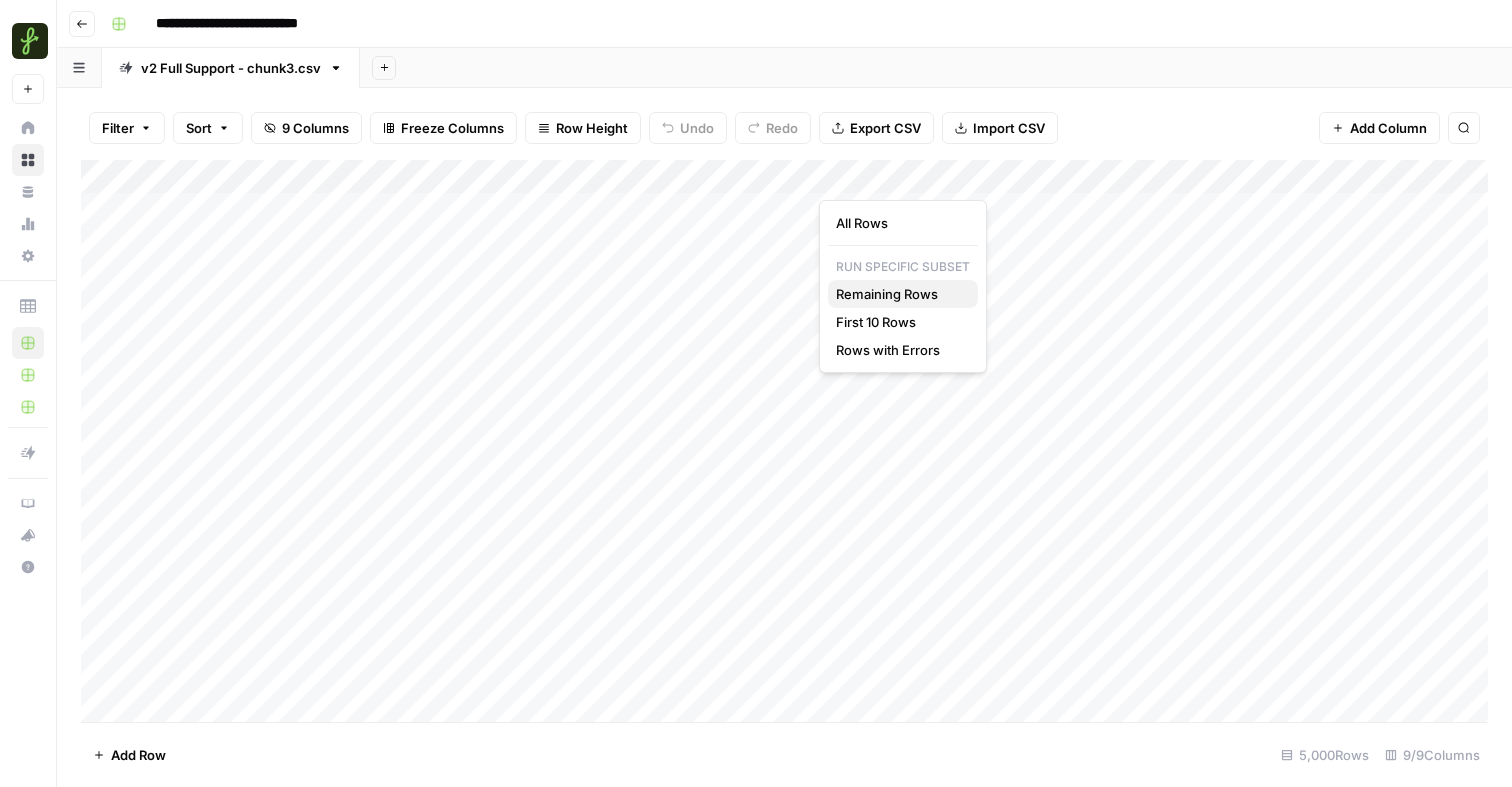 click on "Remaining Rows" at bounding box center (899, 294) 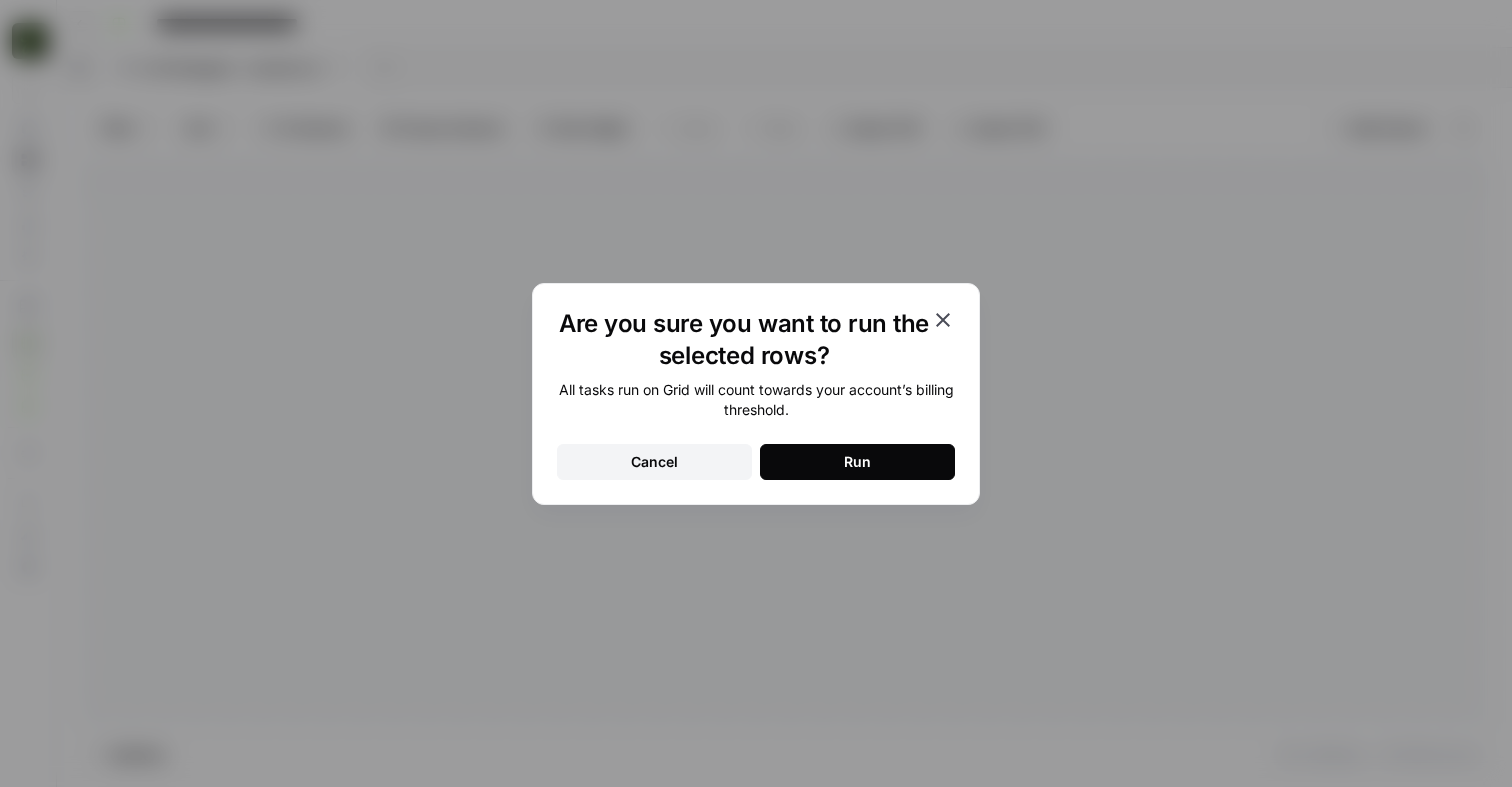 drag, startPoint x: 875, startPoint y: 465, endPoint x: 934, endPoint y: 296, distance: 179.00279 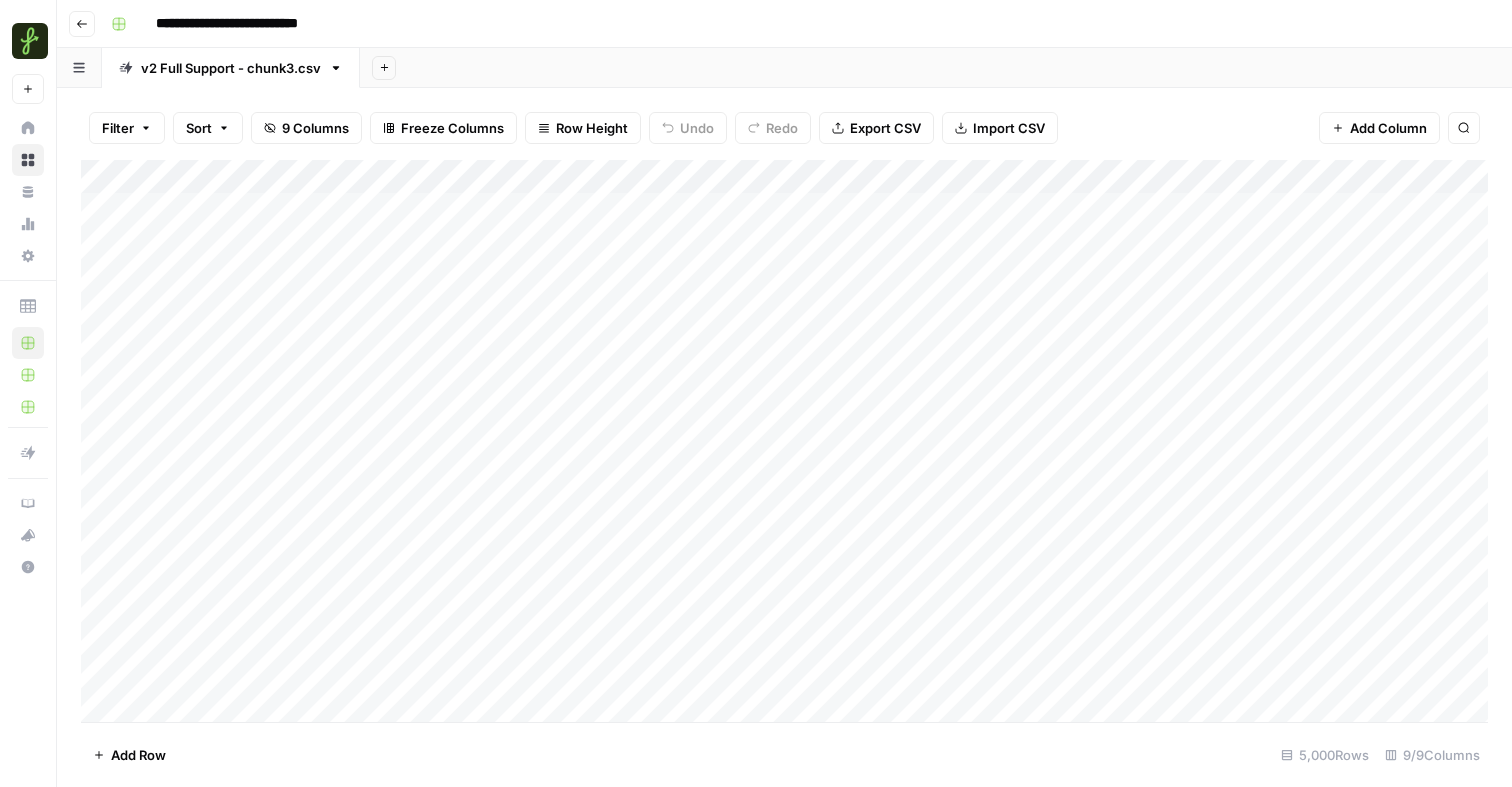 click on "Add Column" at bounding box center [784, 441] 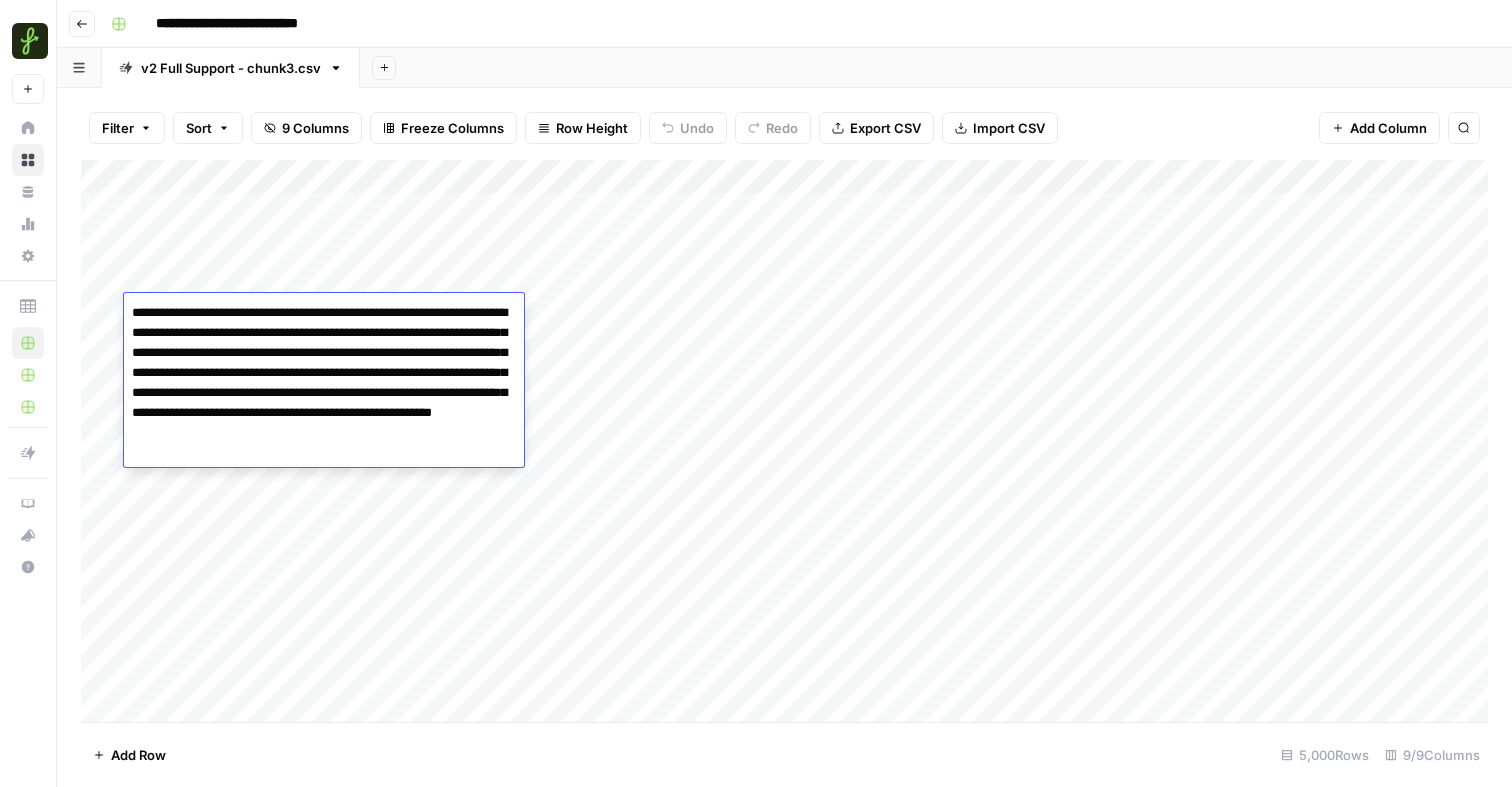 click on "**********" at bounding box center [324, 383] 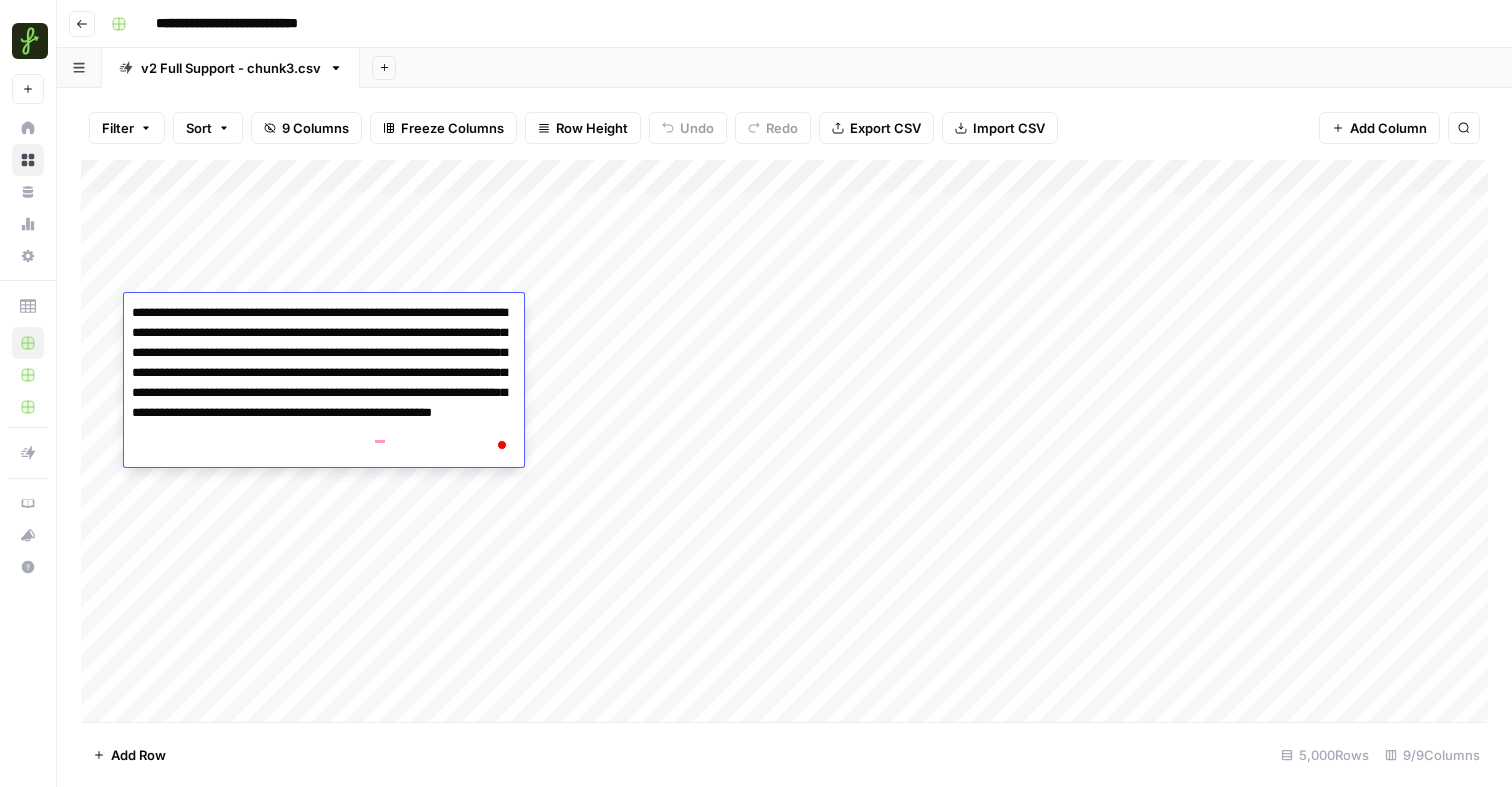 click on "Add Column" at bounding box center [784, 441] 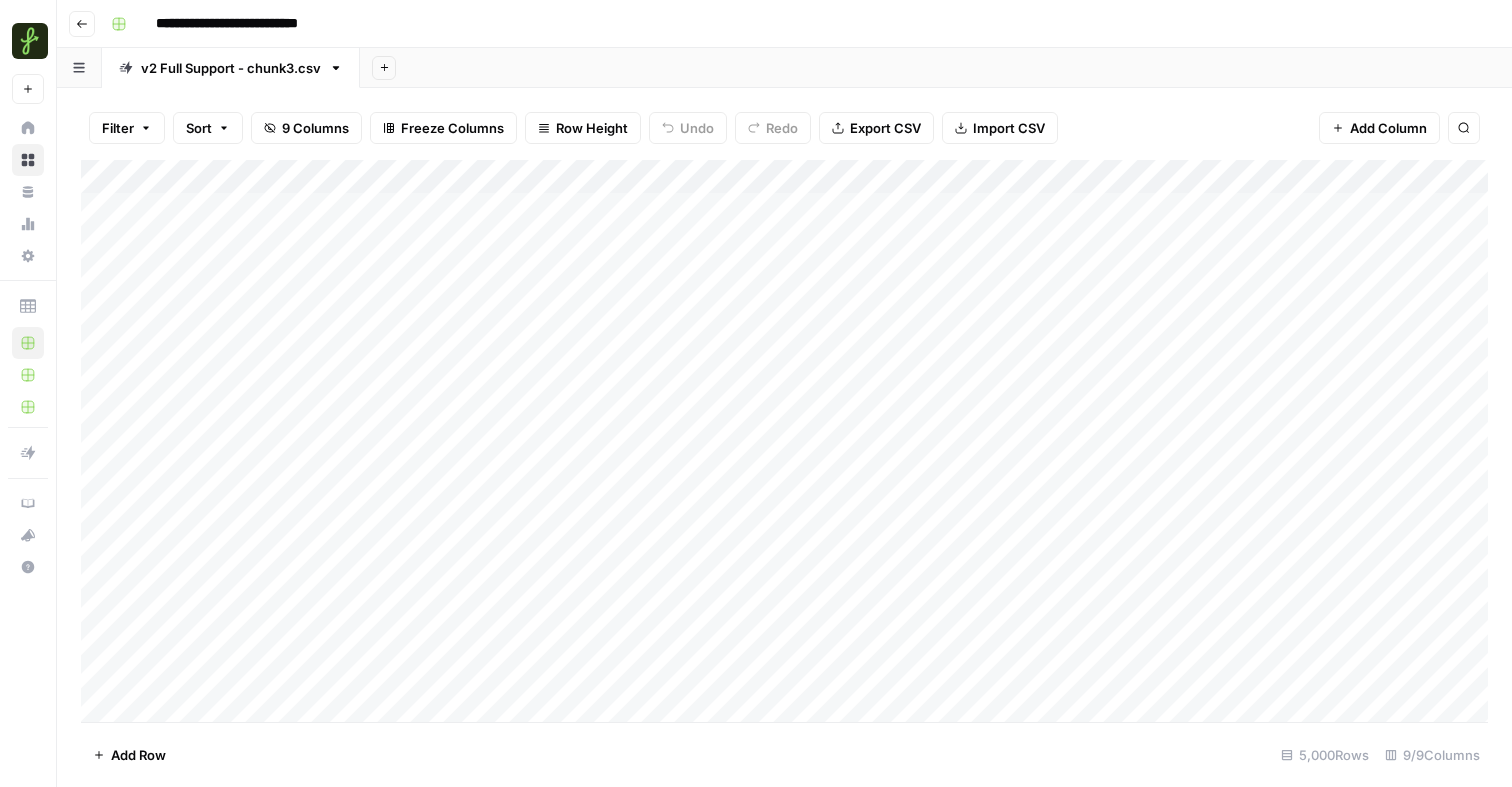 click on "Add Column" at bounding box center (784, 441) 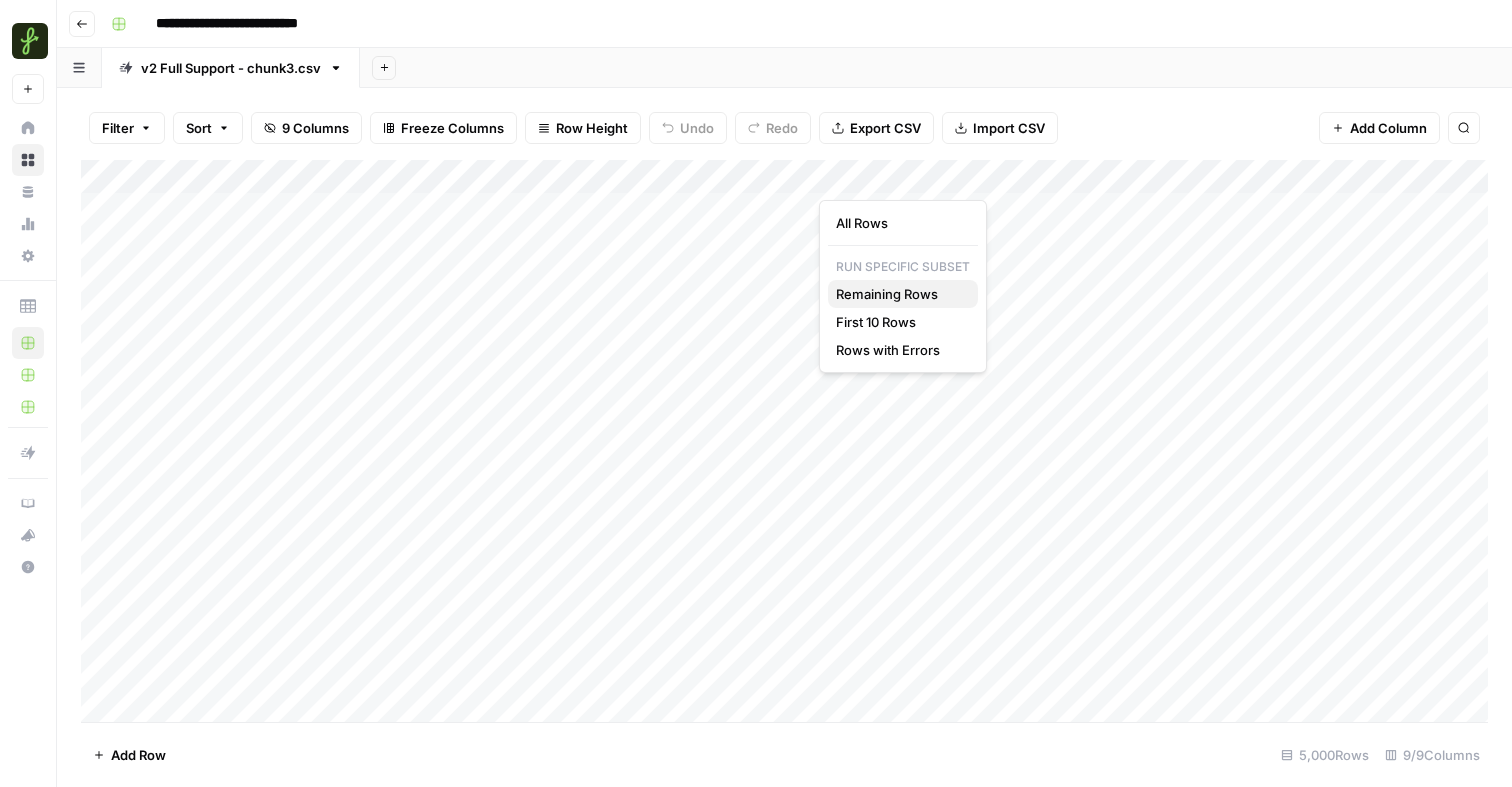 click on "Remaining Rows" at bounding box center (899, 294) 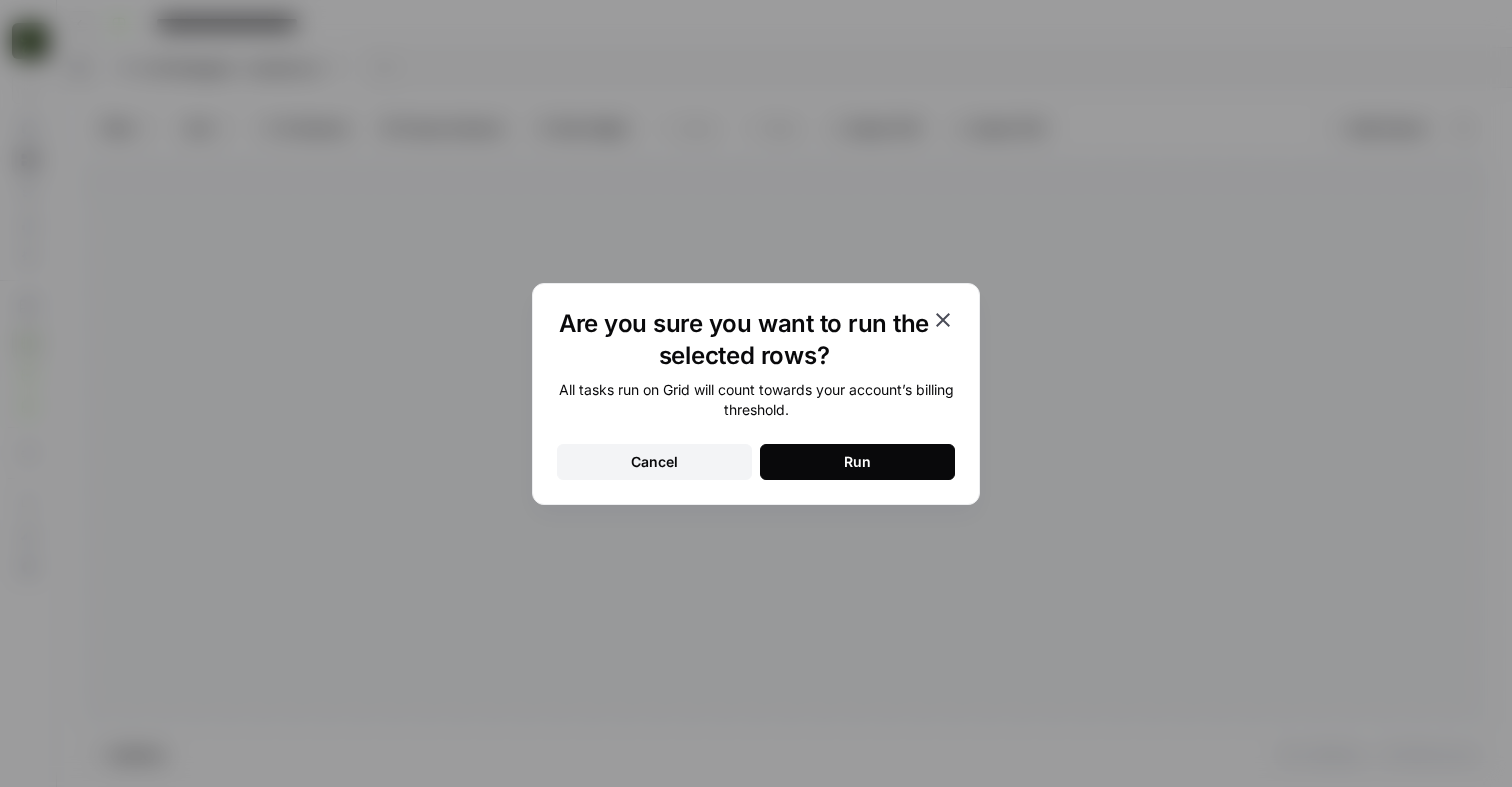 click on "Run" at bounding box center (857, 462) 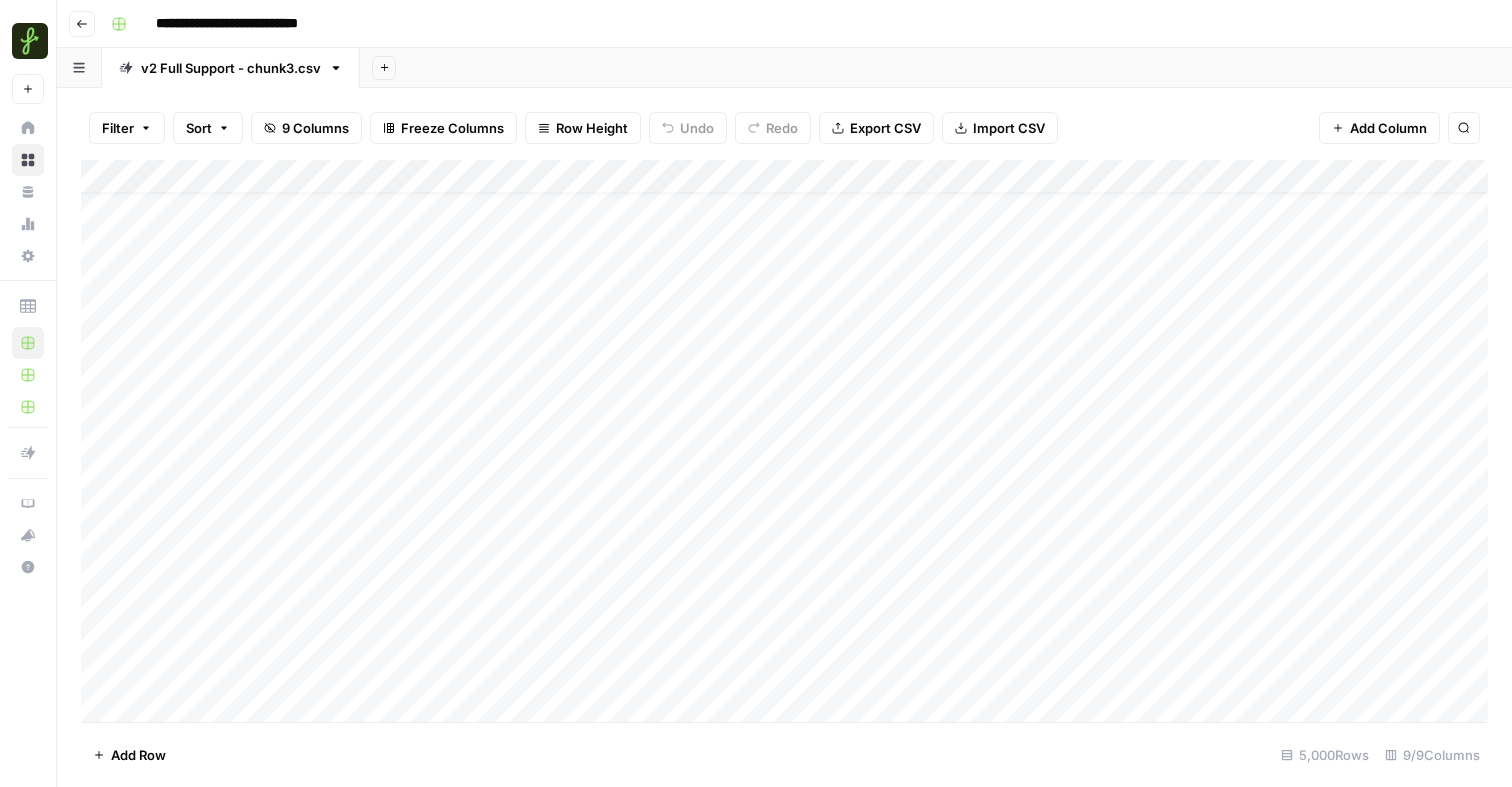 scroll, scrollTop: 33, scrollLeft: 0, axis: vertical 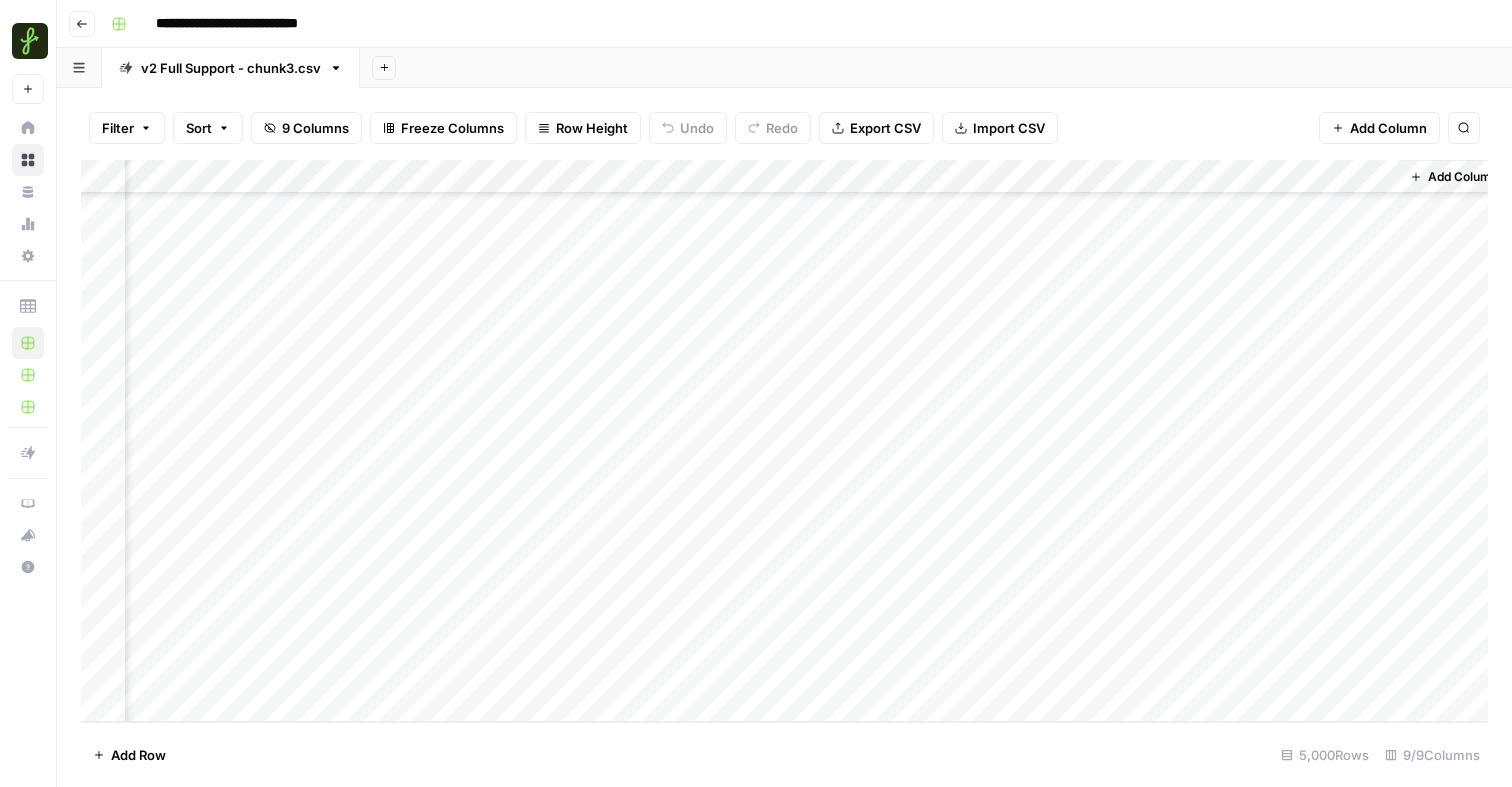 click on "Add Column" at bounding box center [784, 441] 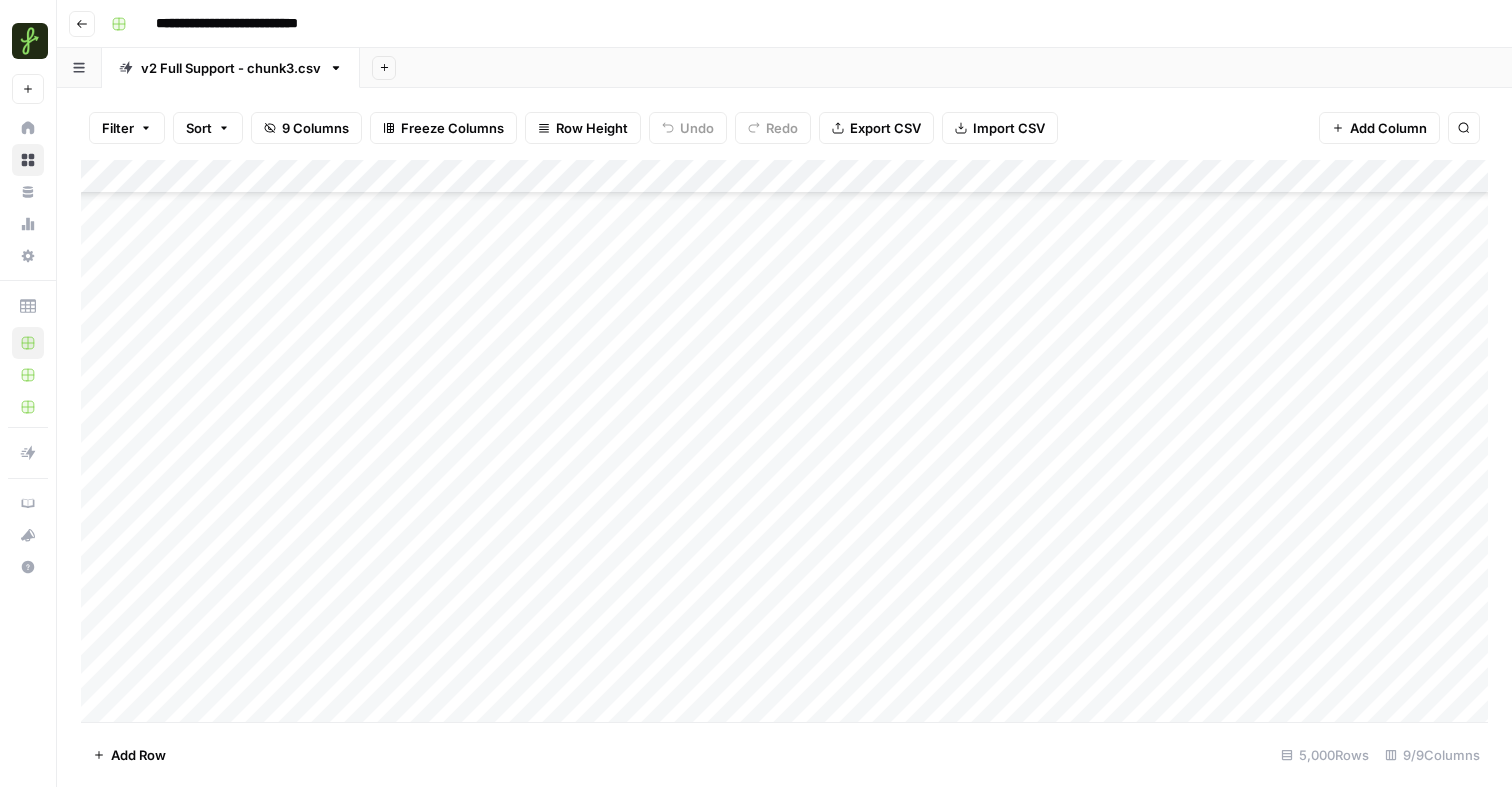 scroll, scrollTop: 169368, scrollLeft: 0, axis: vertical 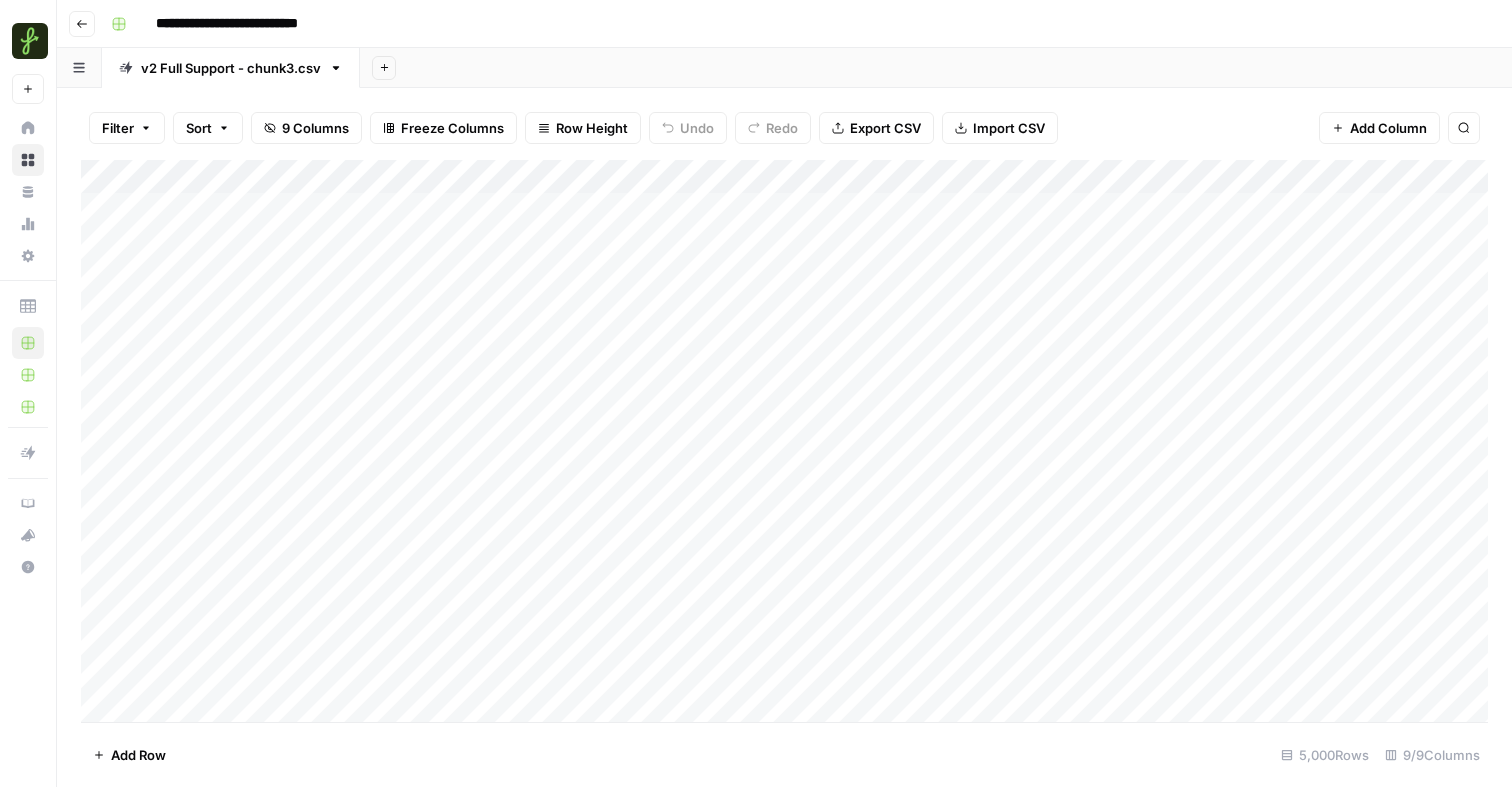 click on "Export CSV" at bounding box center [885, 128] 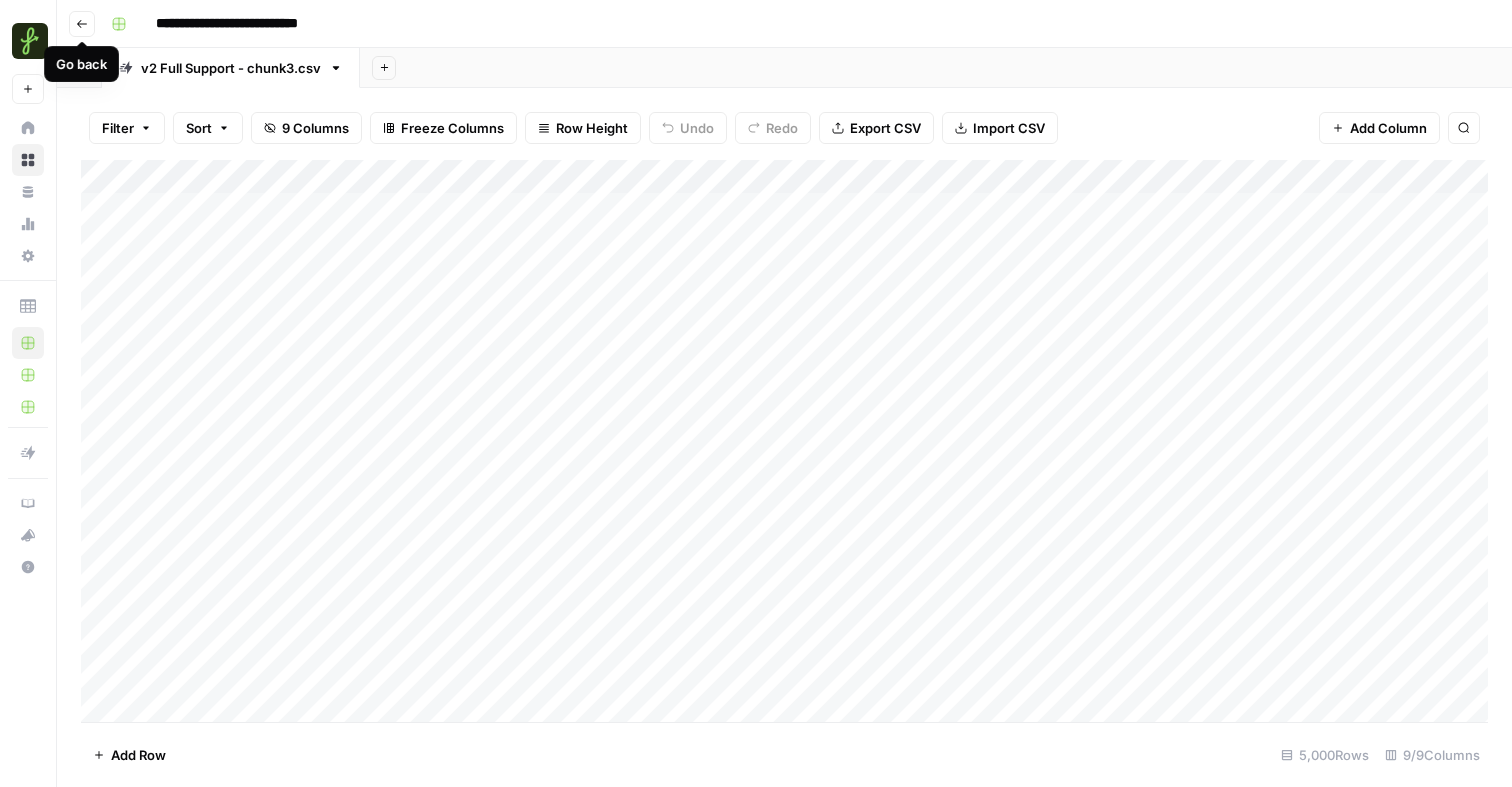 click 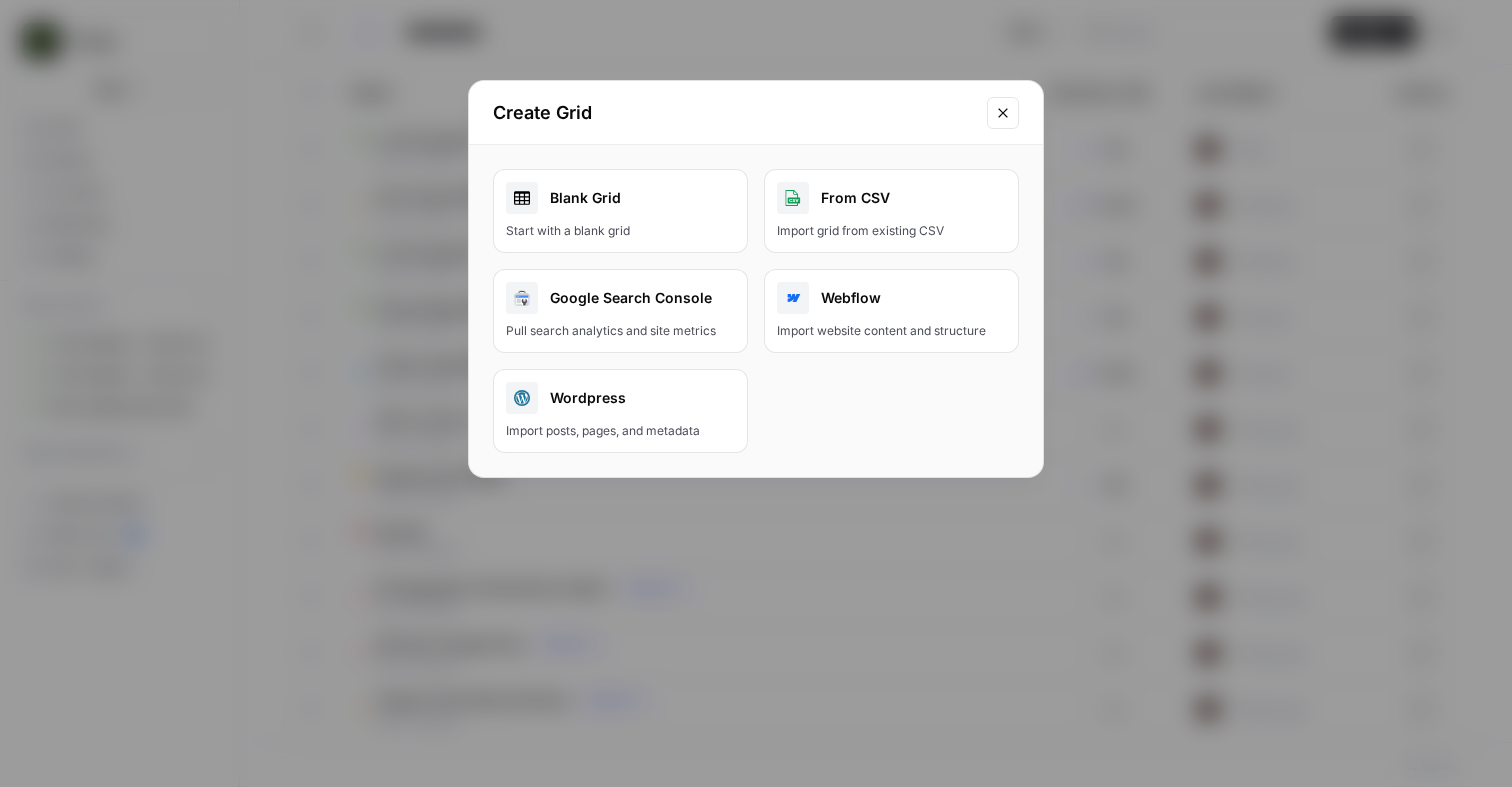click on "From CSV Import grid from existing CSV" at bounding box center (891, 211) 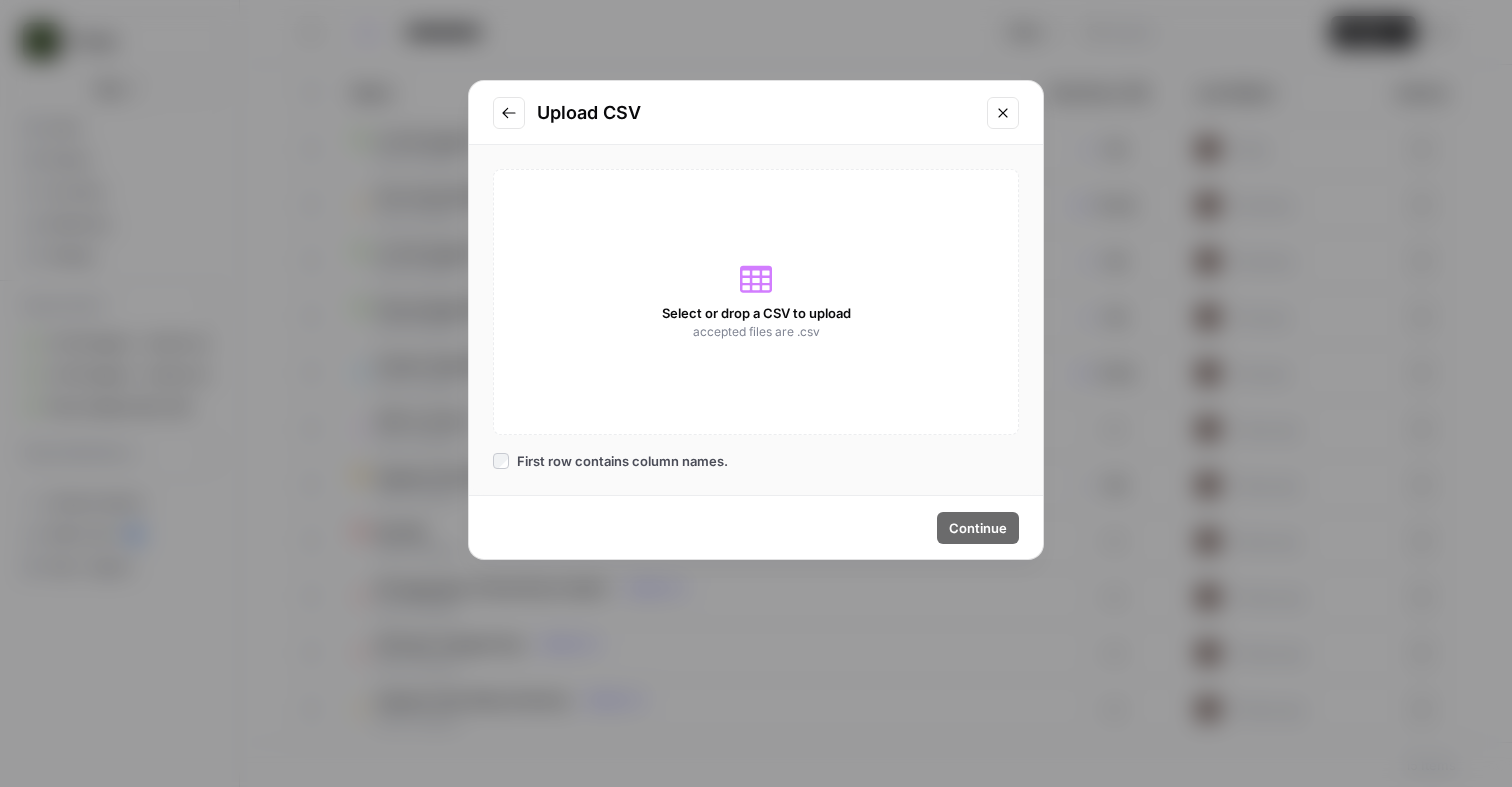 click on "First row contains column names." at bounding box center [622, 461] 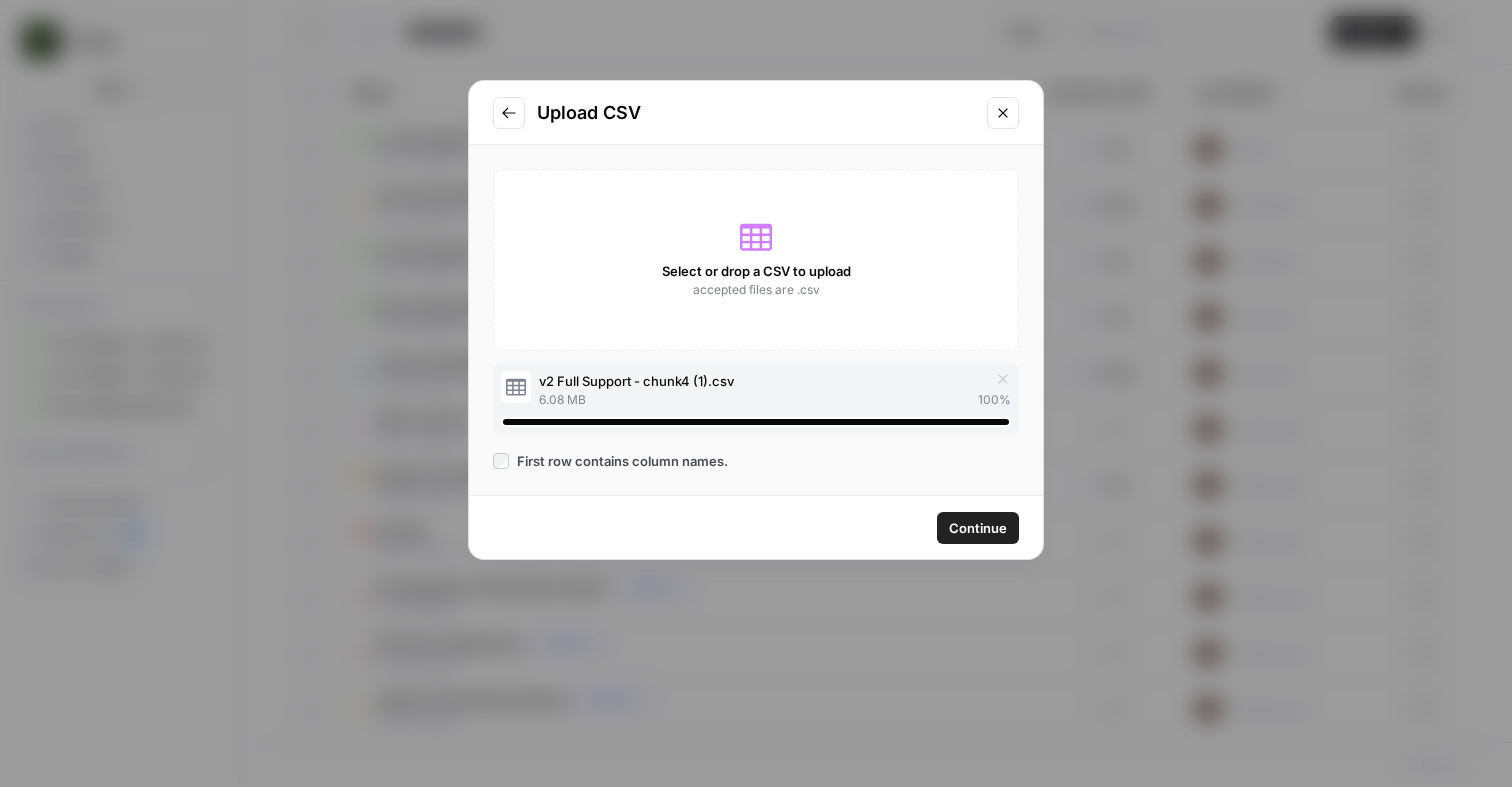 click on "Continue" at bounding box center (978, 528) 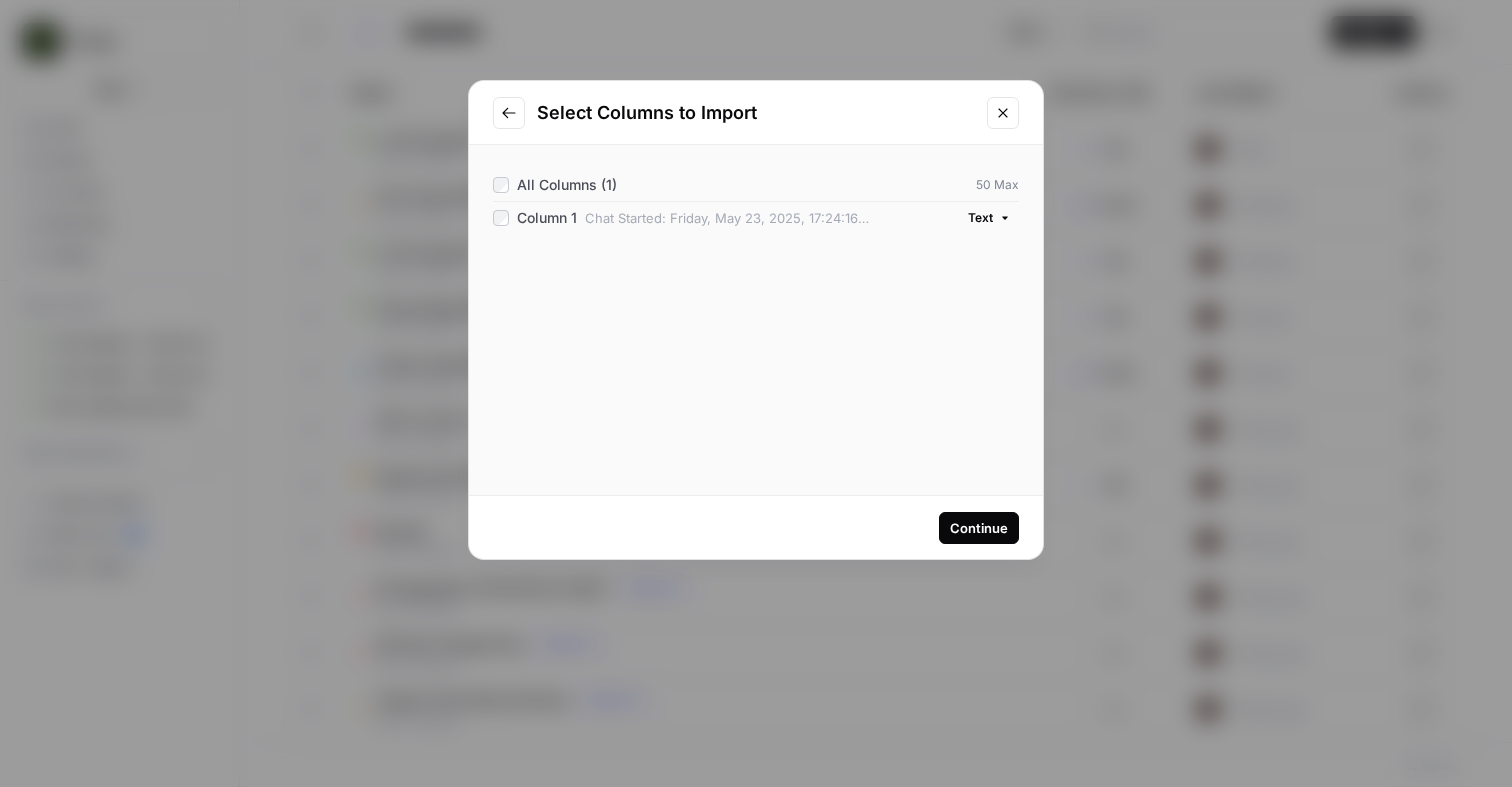 click on "Continue" at bounding box center (979, 528) 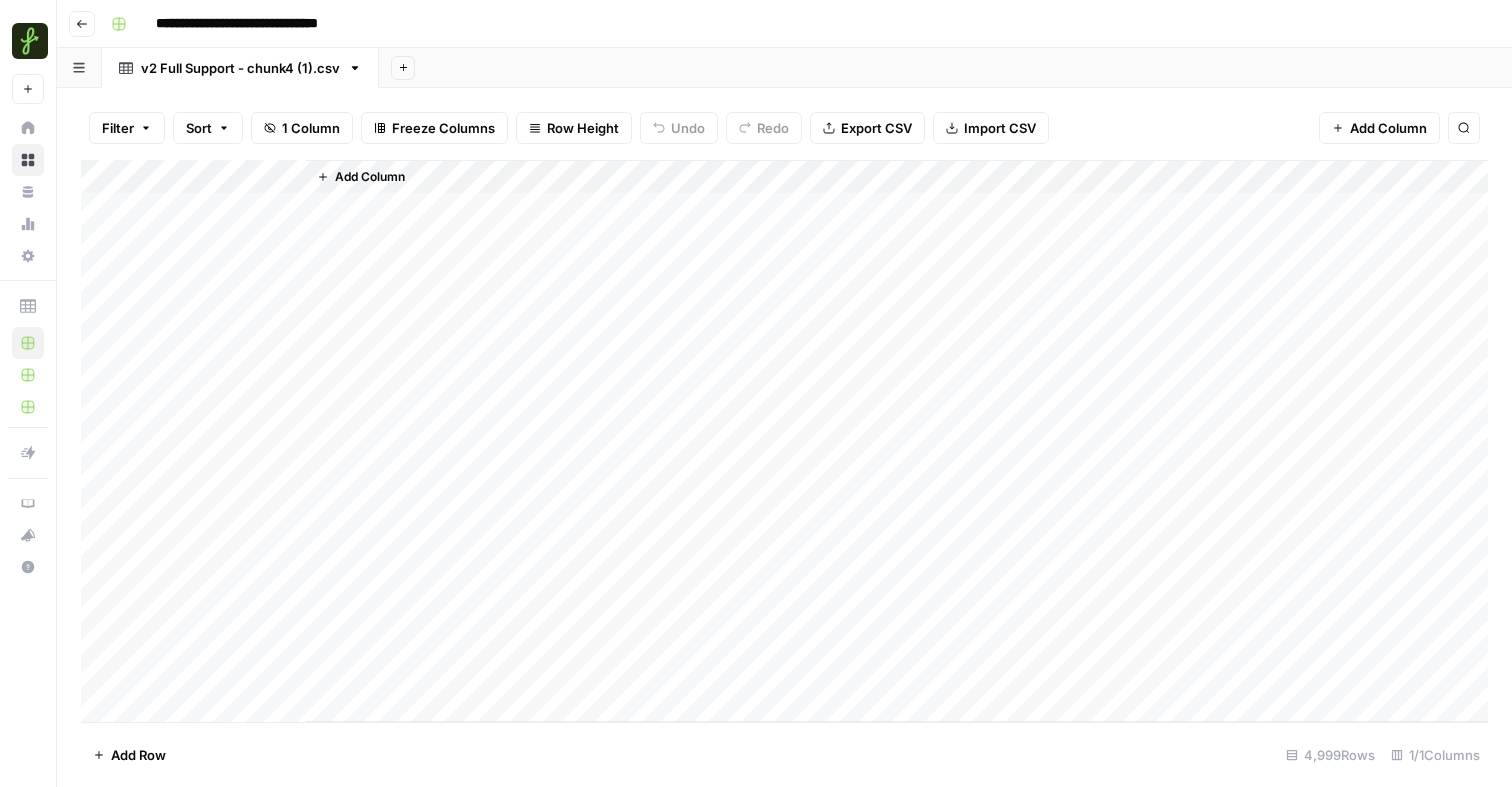 click on "Add Column" at bounding box center (361, 177) 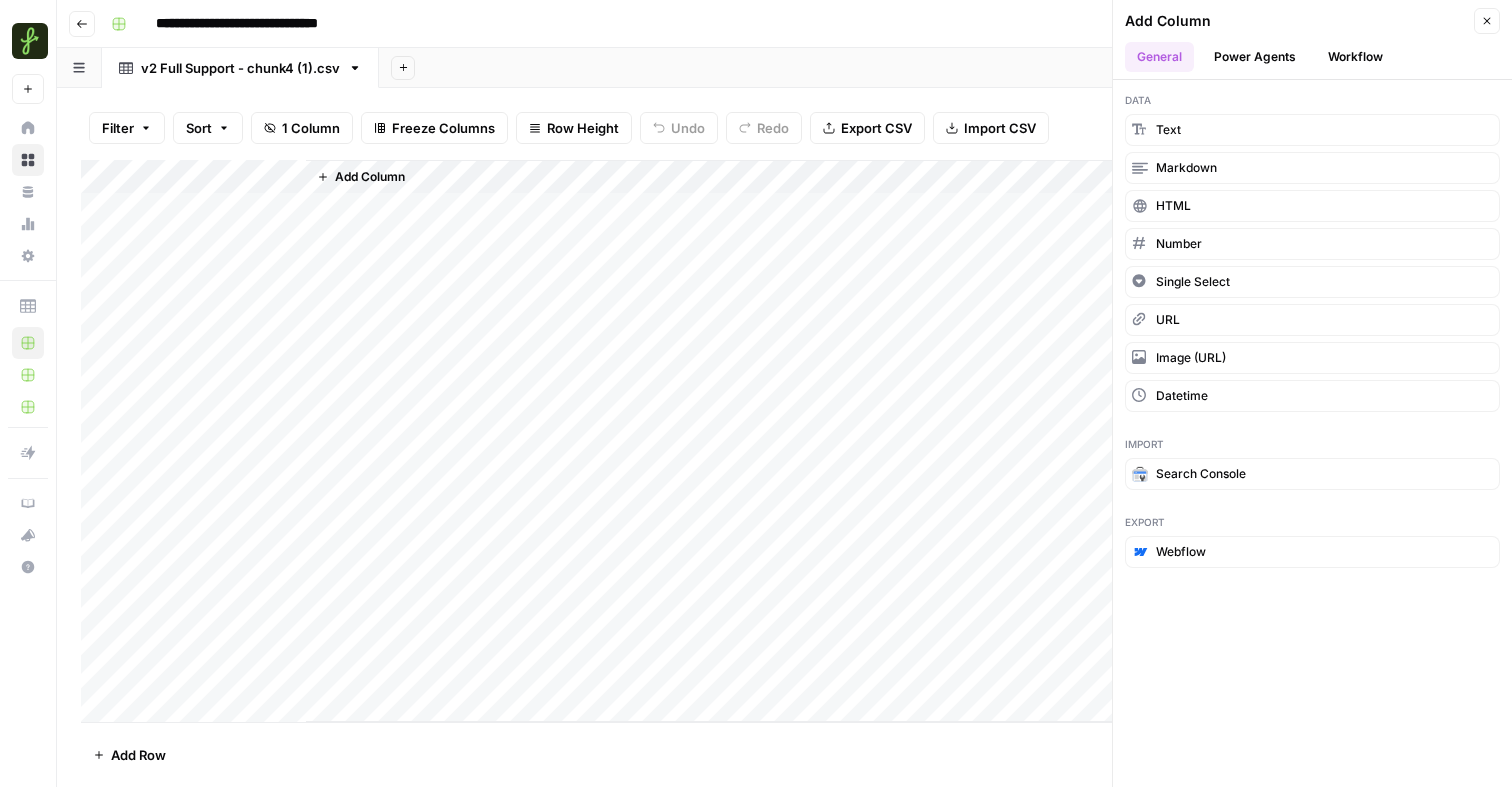 click on "Workflow" at bounding box center (1355, 57) 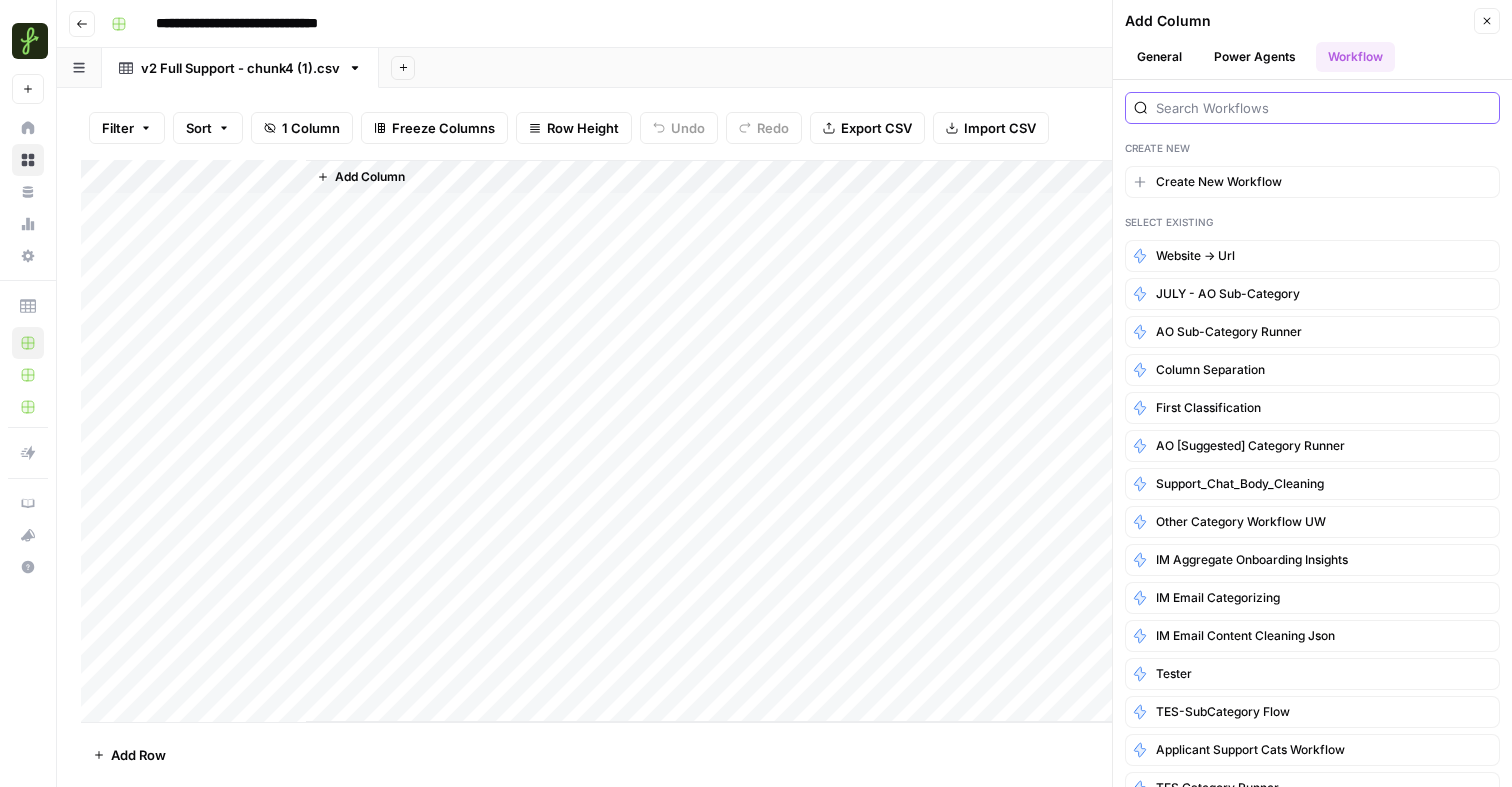 click at bounding box center [1323, 108] 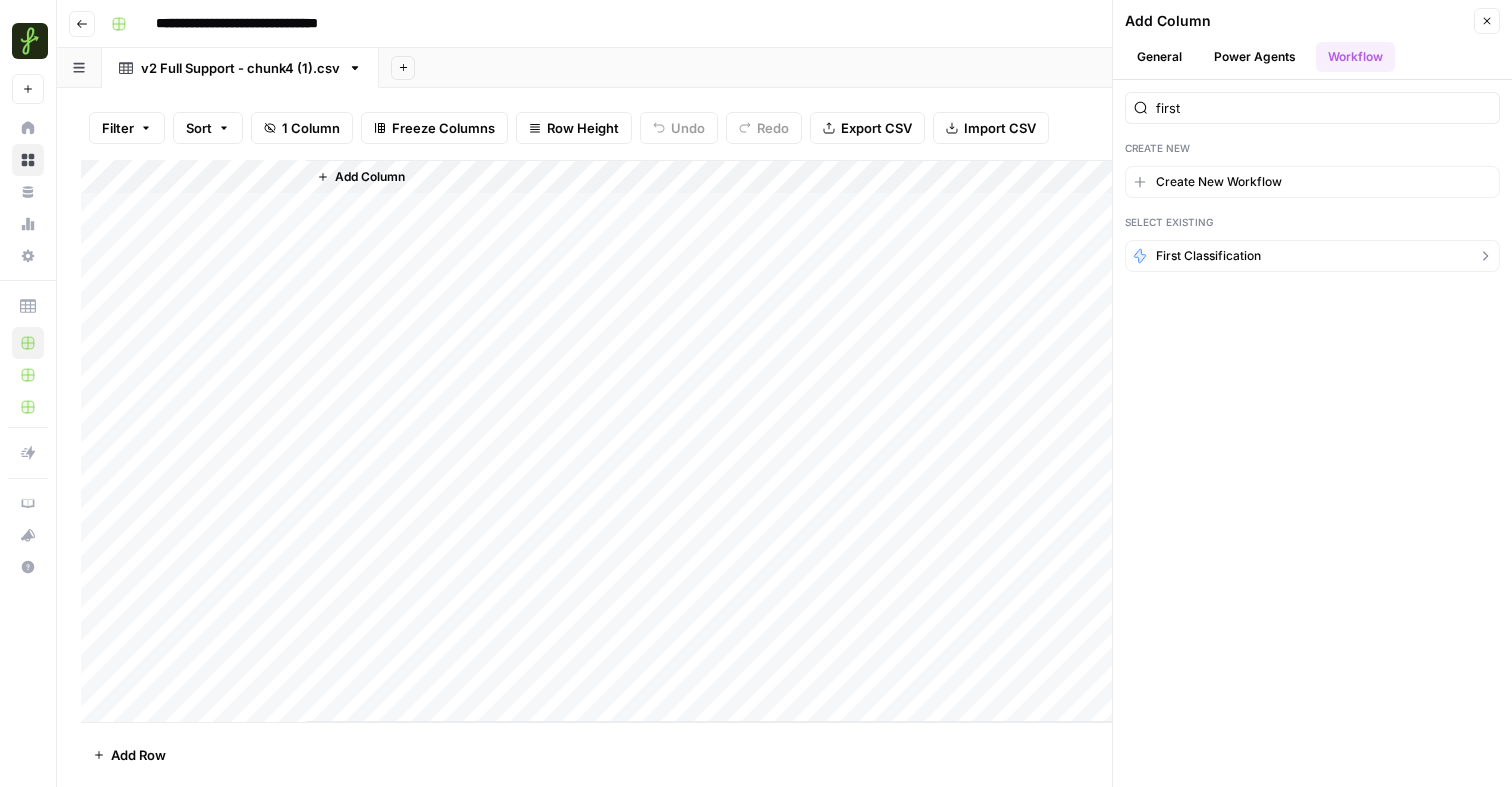 click on "First Classification" at bounding box center [1312, 256] 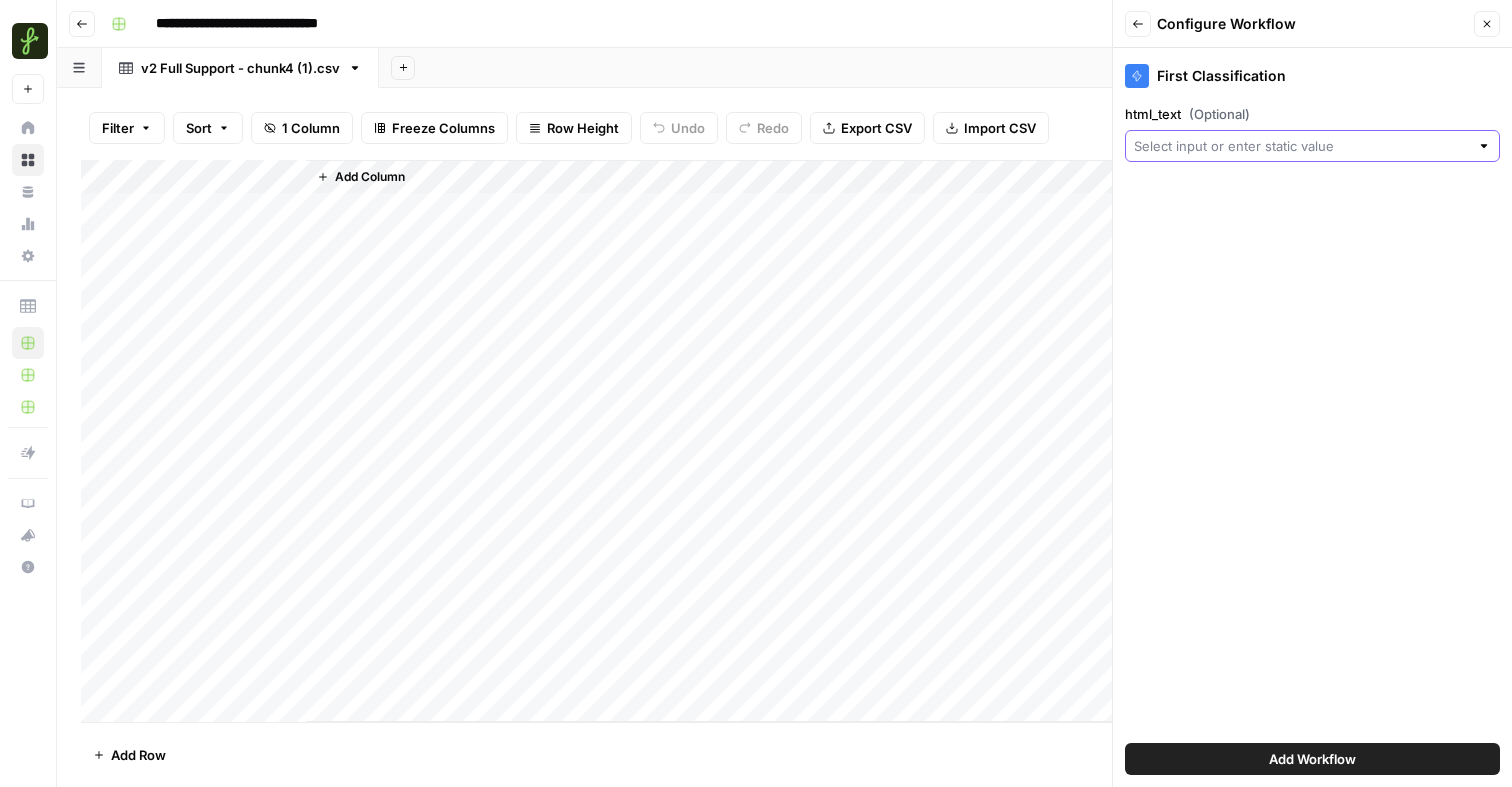 click on "html_text   (Optional)" at bounding box center (1301, 146) 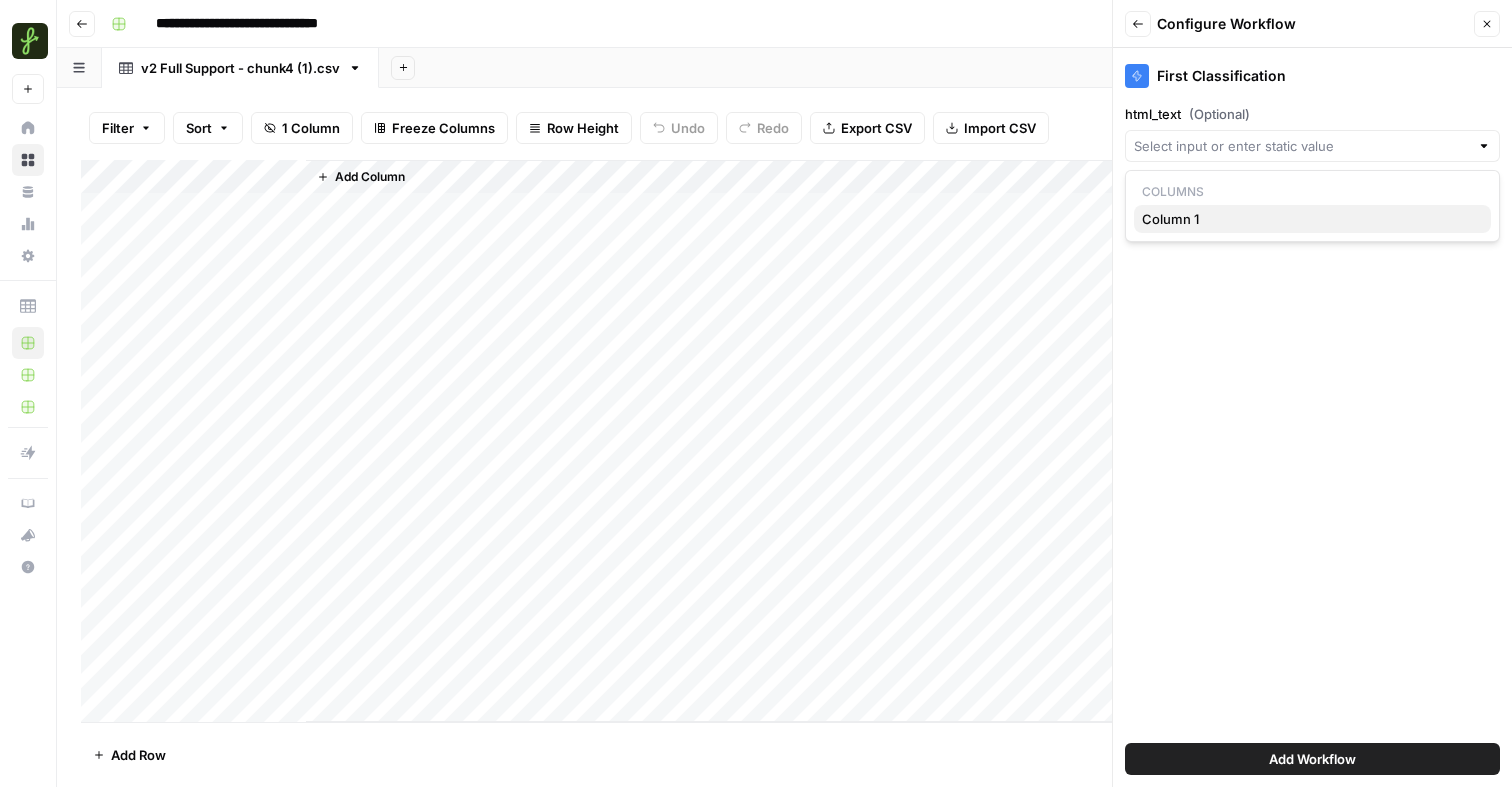 click on "Column 1" at bounding box center (1308, 219) 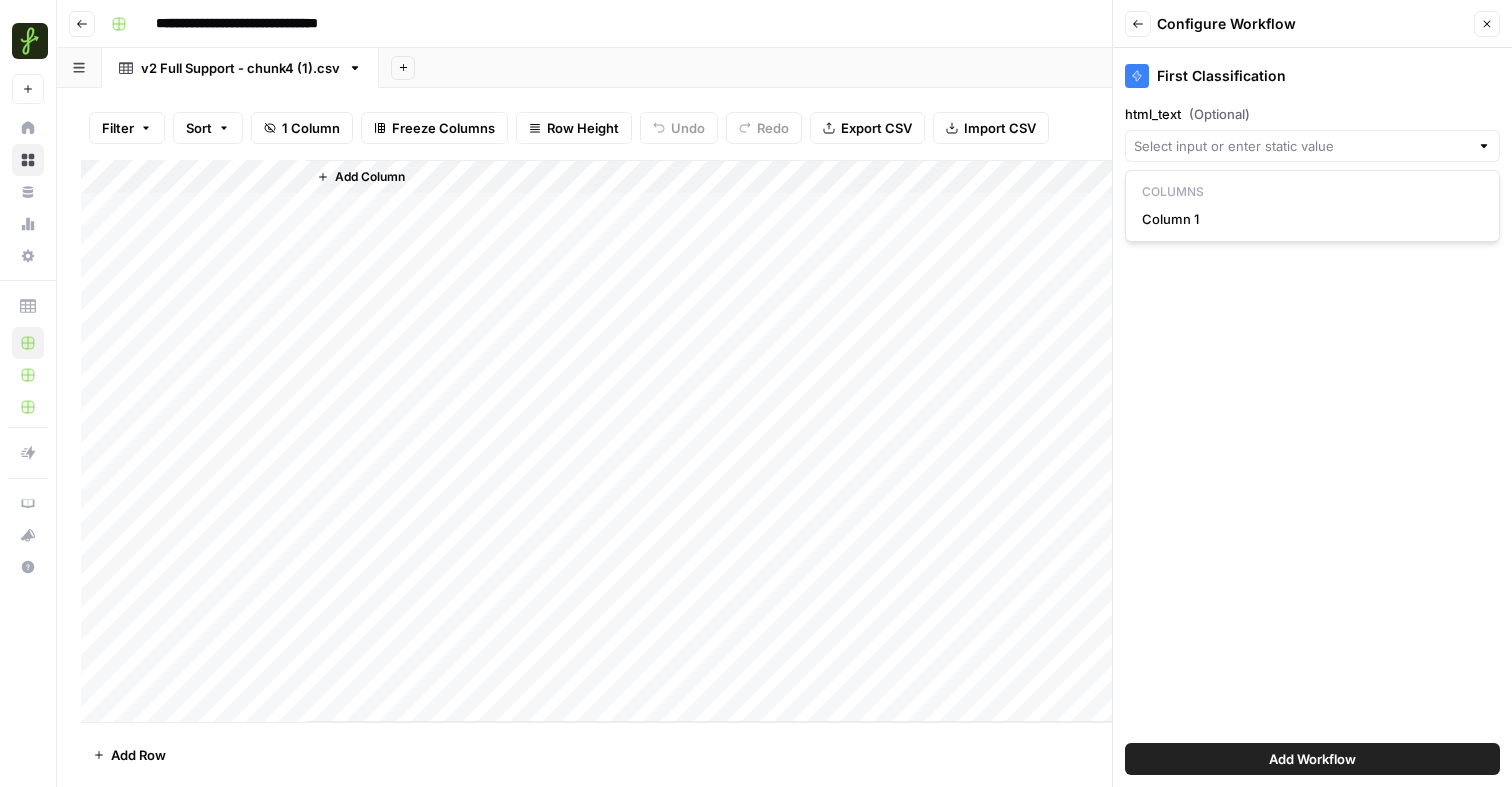 type on "Column 1" 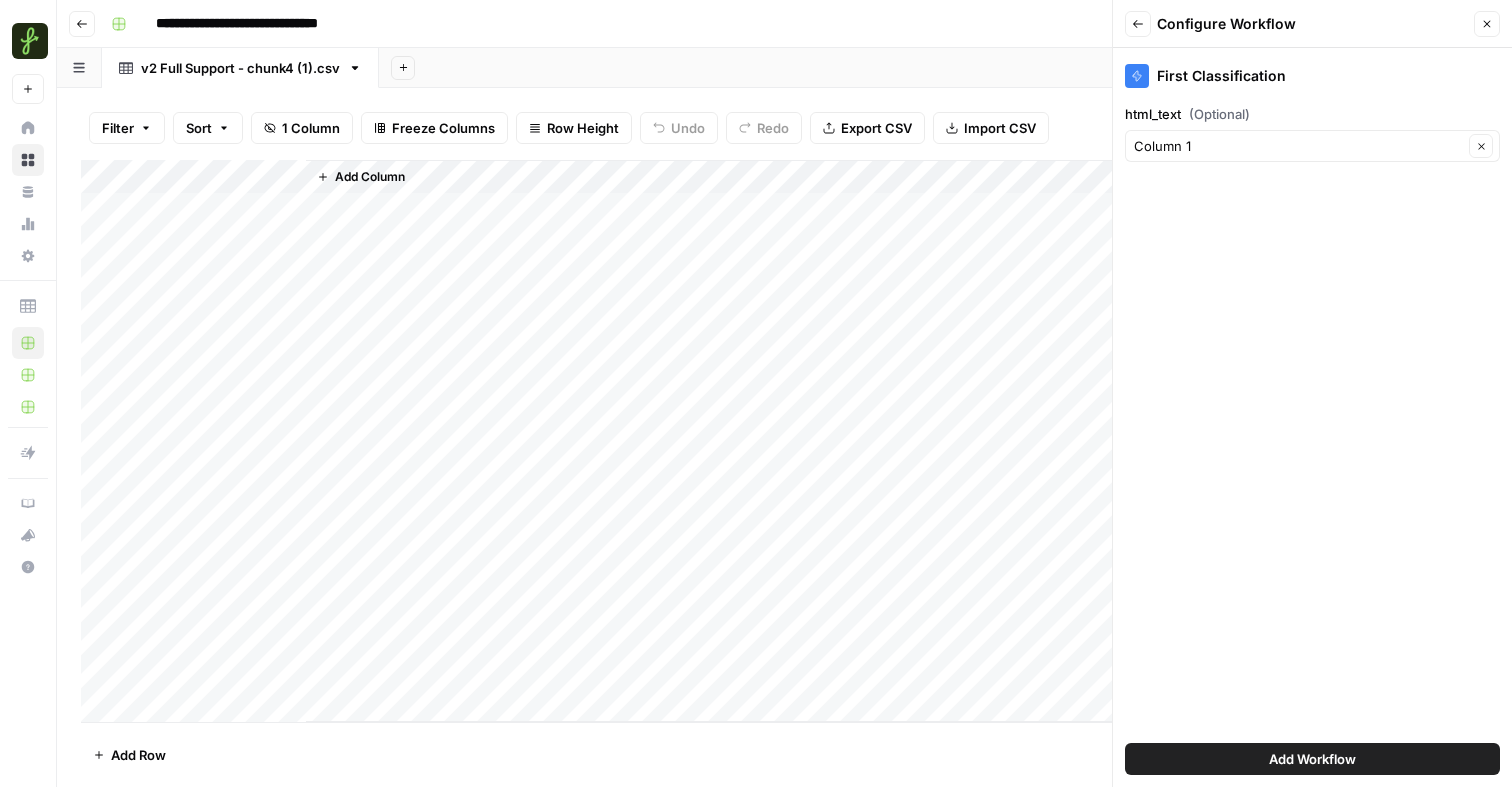 click on "Add Workflow" at bounding box center [1312, 759] 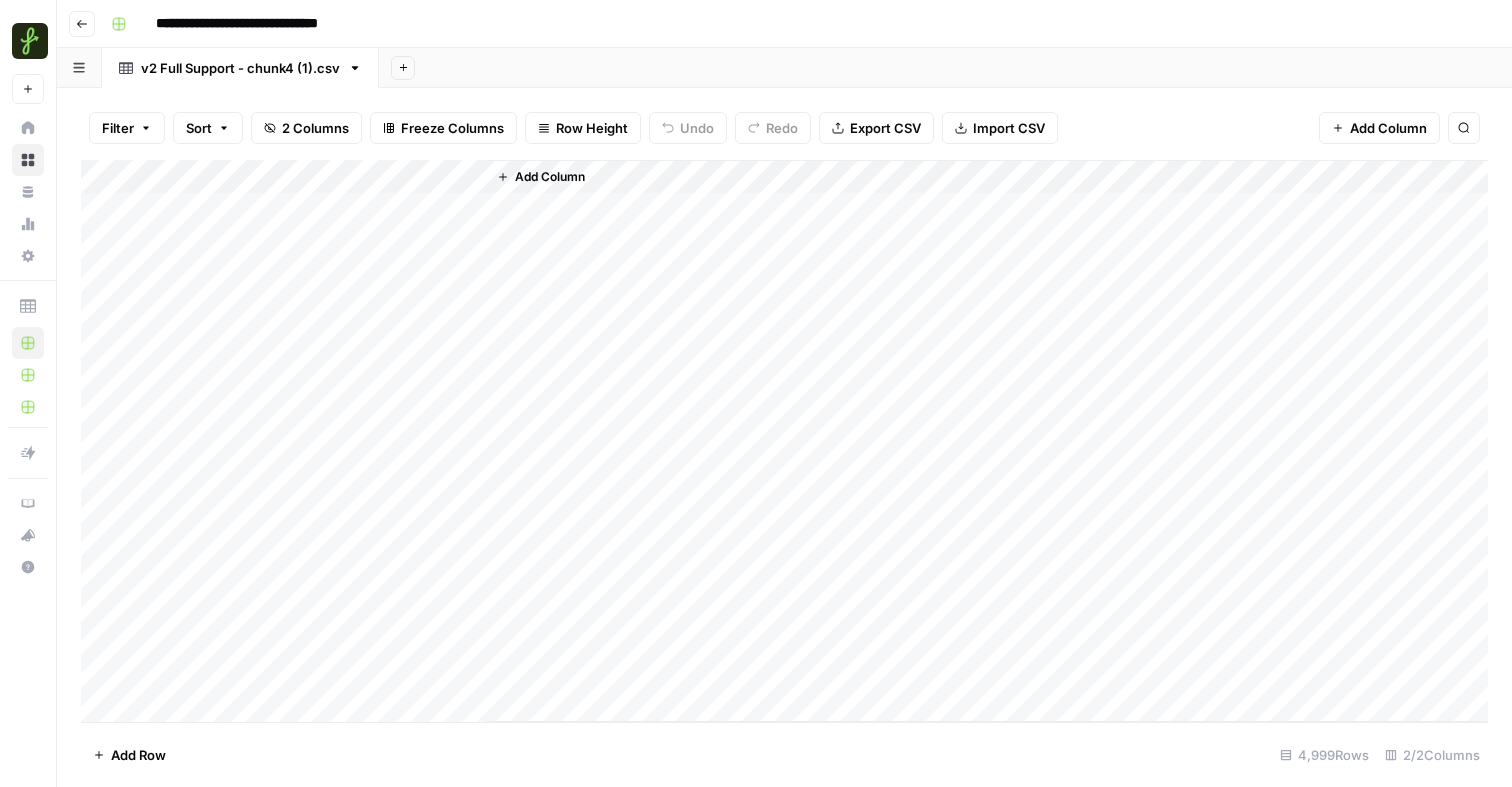 click on "Add Column" at bounding box center [784, 441] 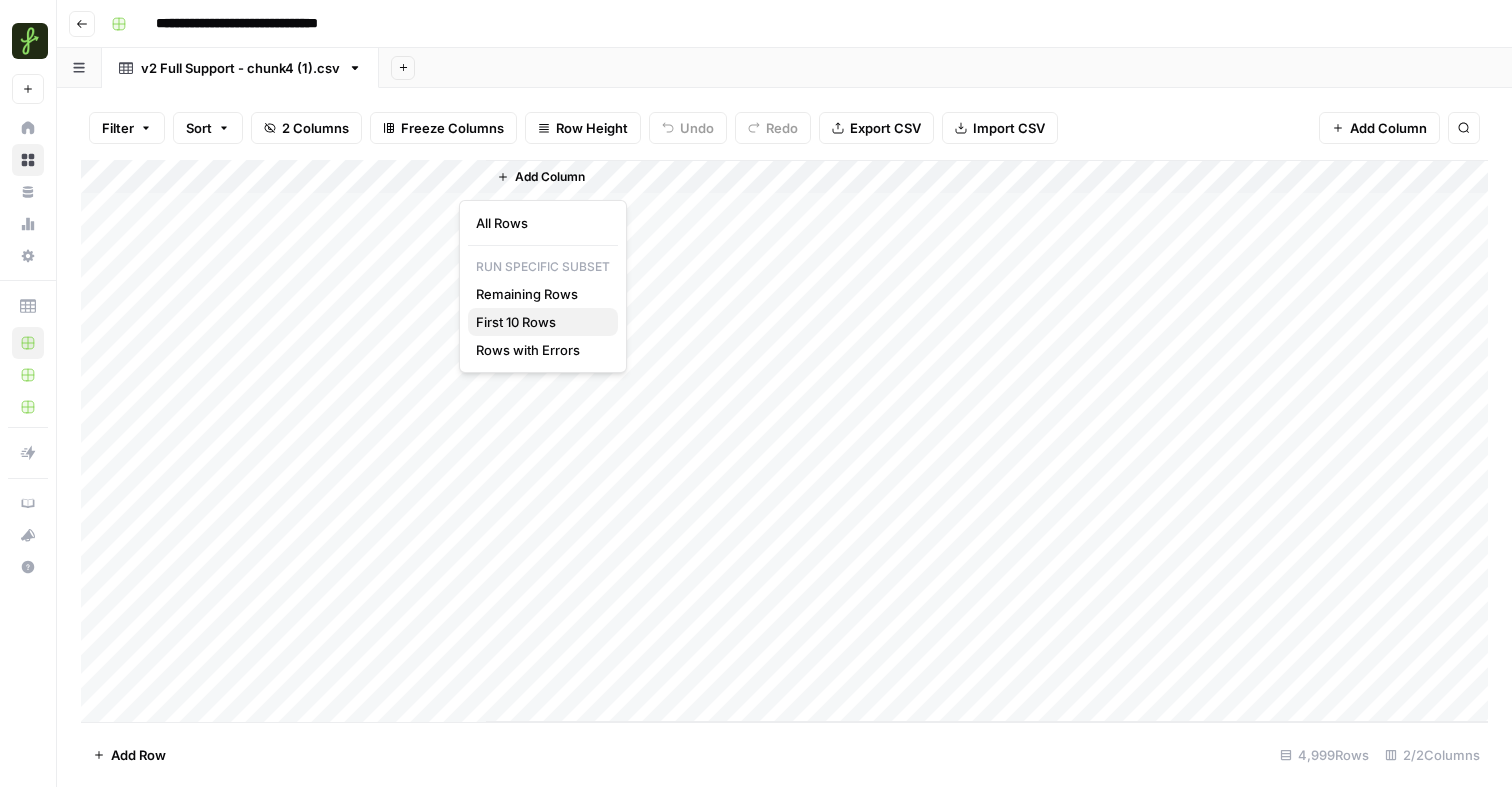 click on "First 10 Rows" at bounding box center [539, 322] 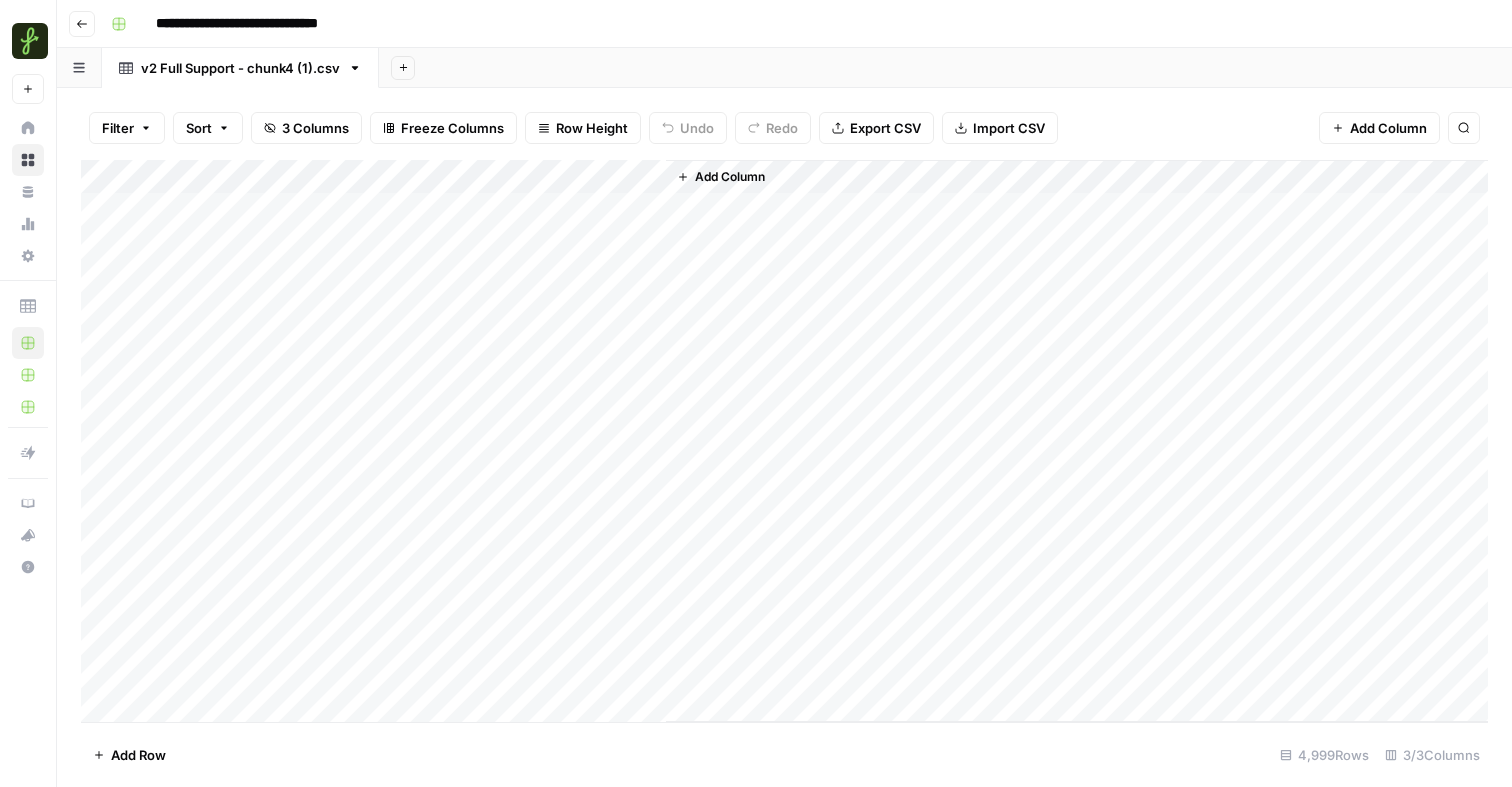 click on "Add Column" at bounding box center (784, 441) 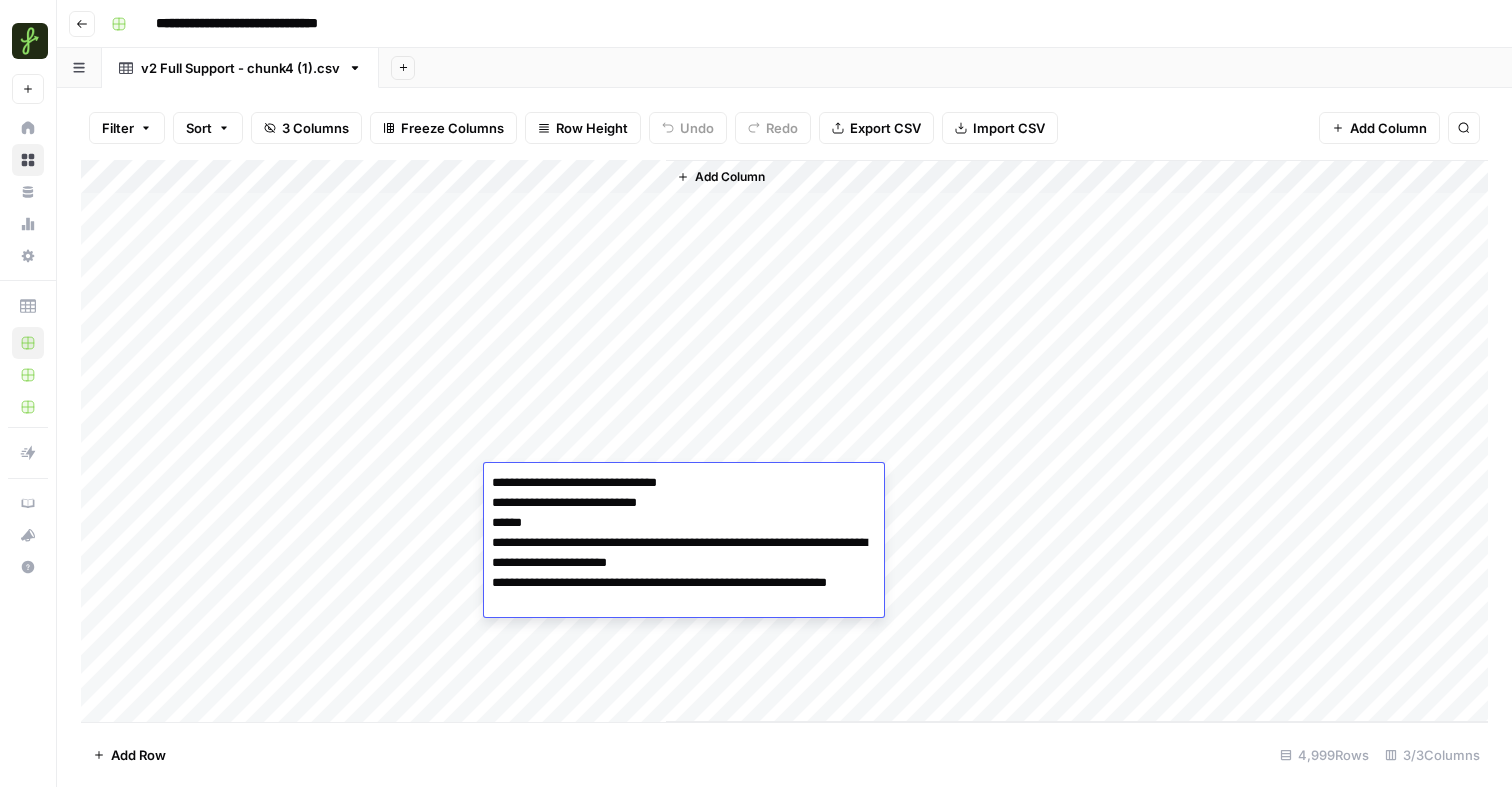 click on "Add Column" at bounding box center (784, 441) 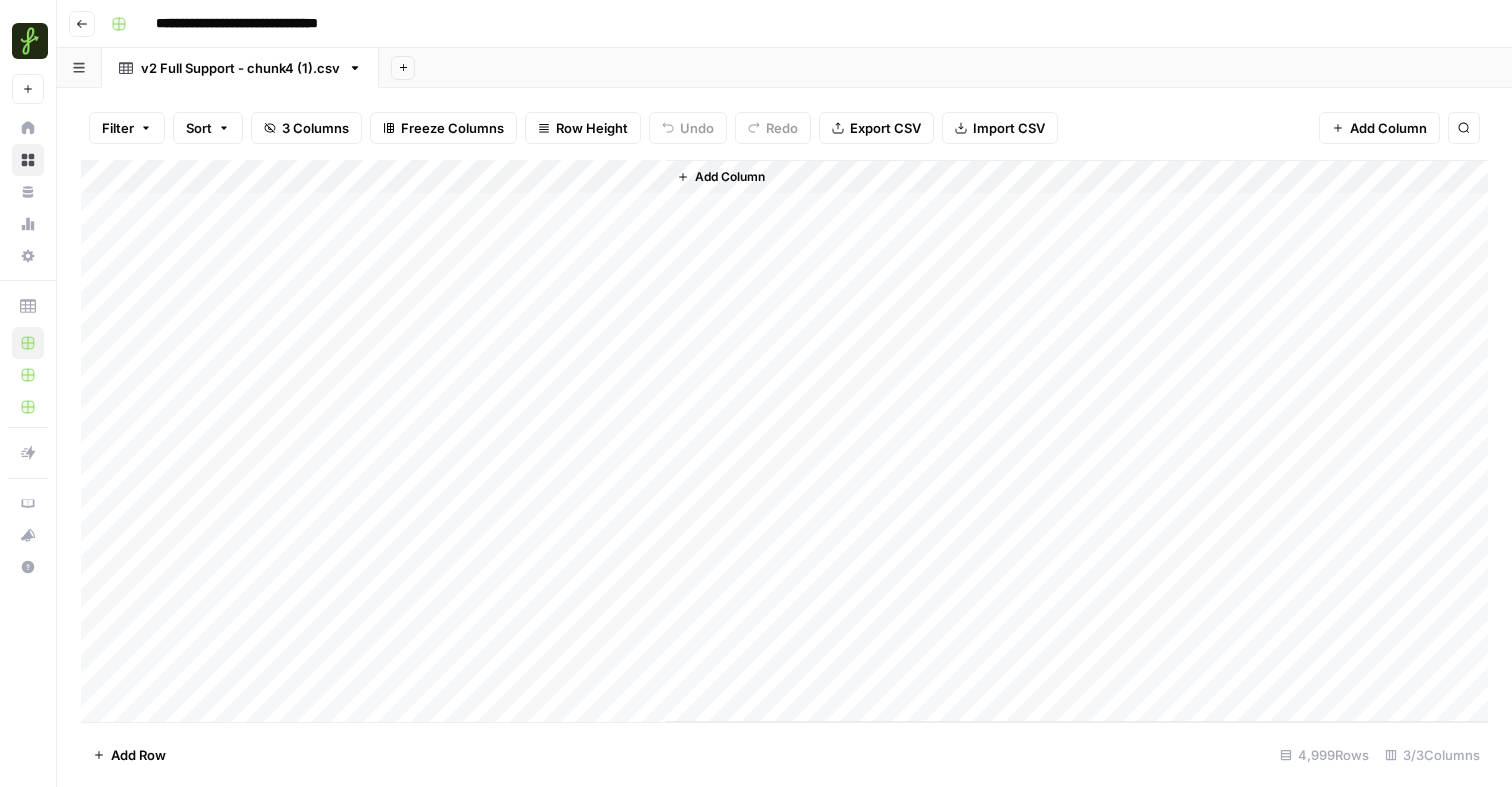 click on "Add Column" at bounding box center [784, 441] 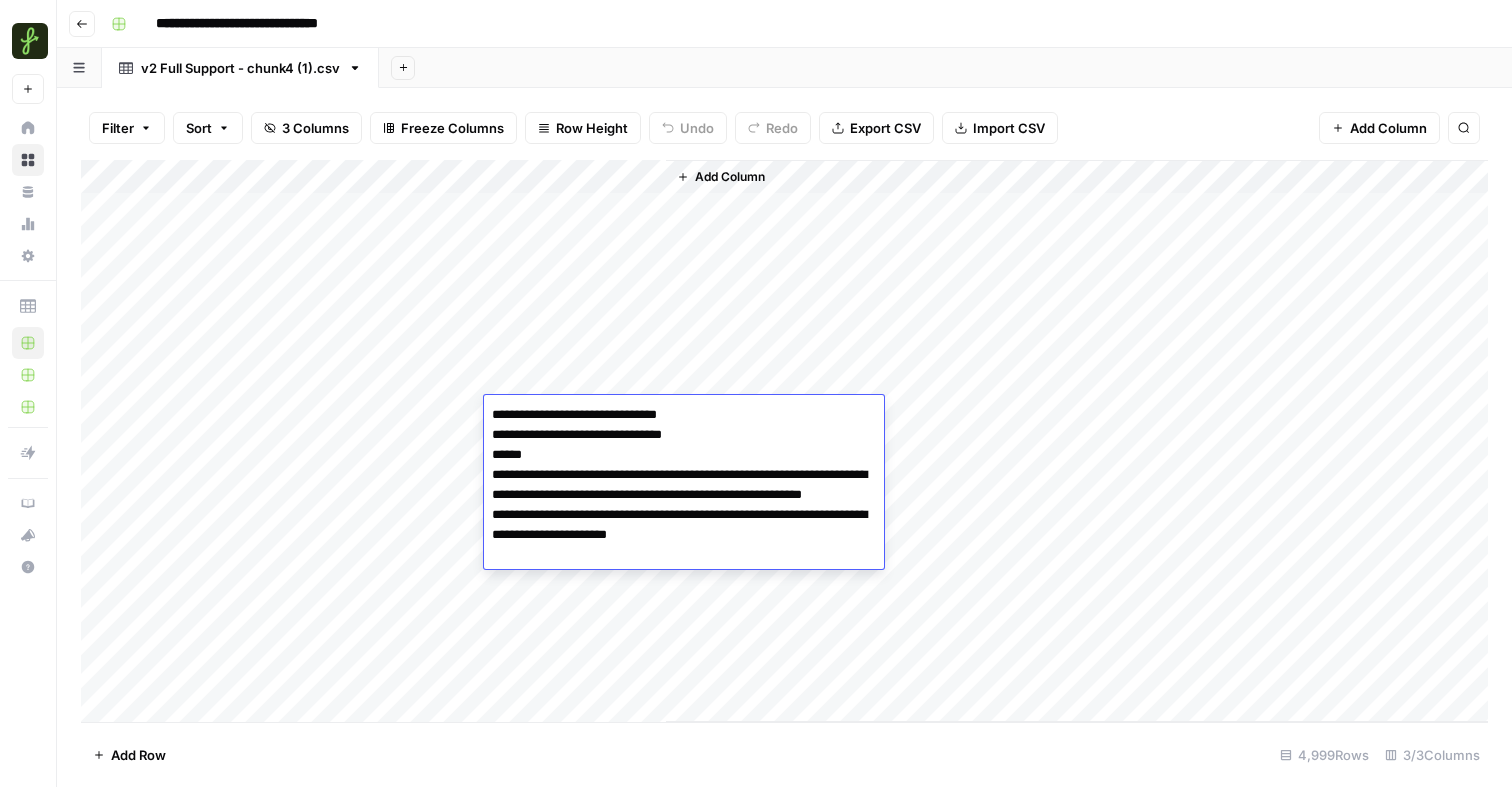 click on "Add Column" at bounding box center (784, 441) 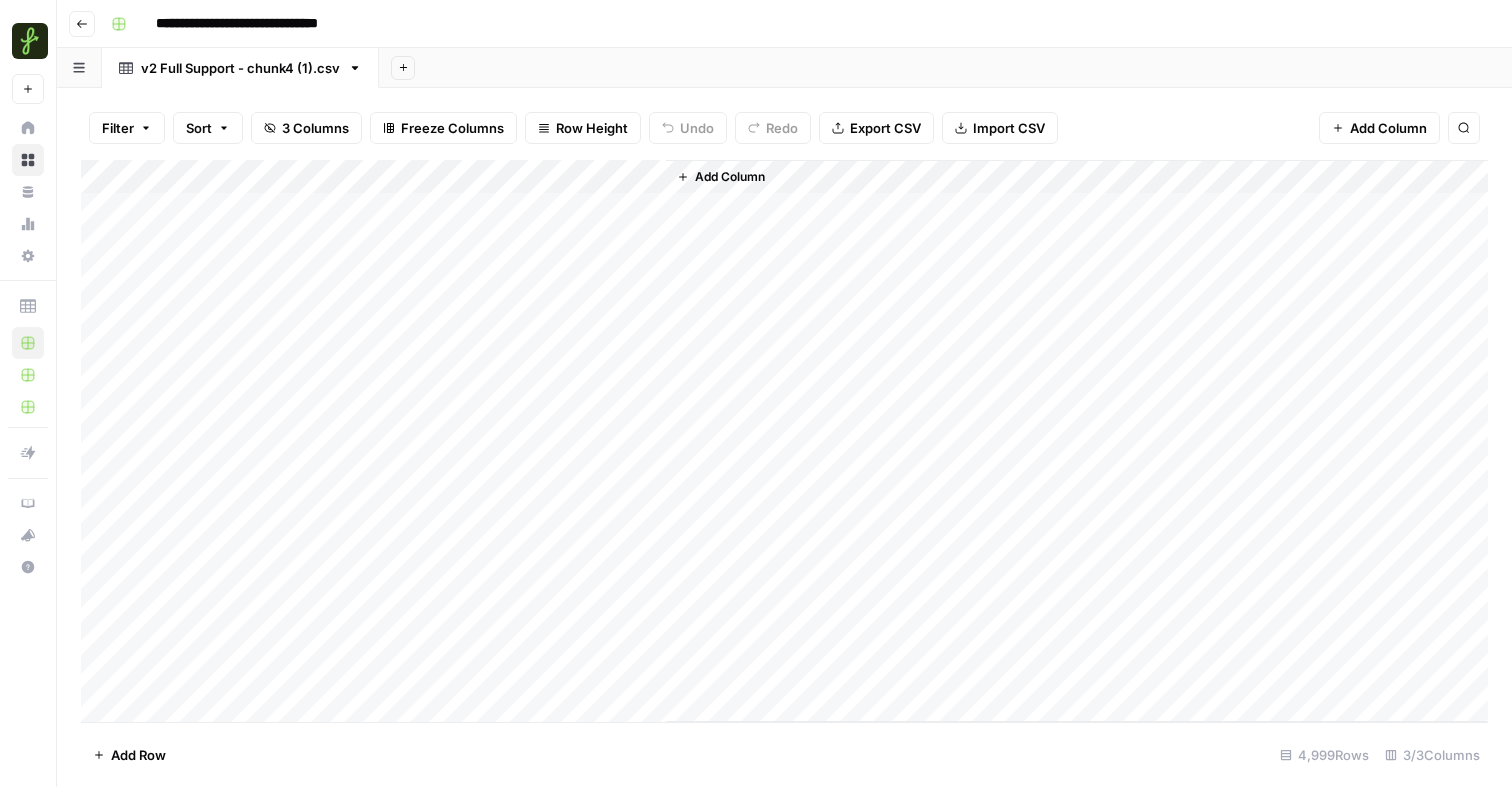 click on "Add Column" at bounding box center (784, 441) 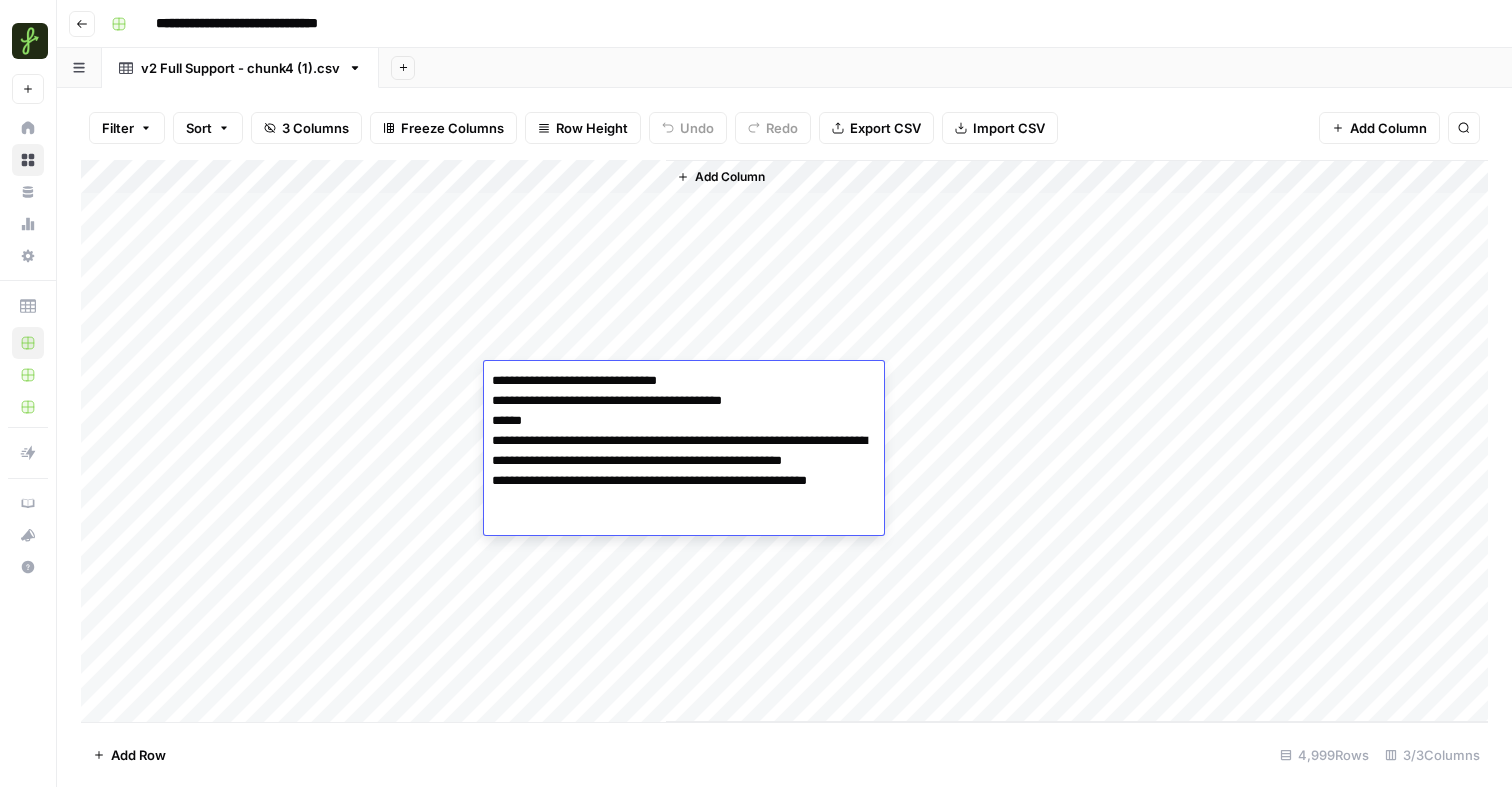 click on "**********" at bounding box center (684, 451) 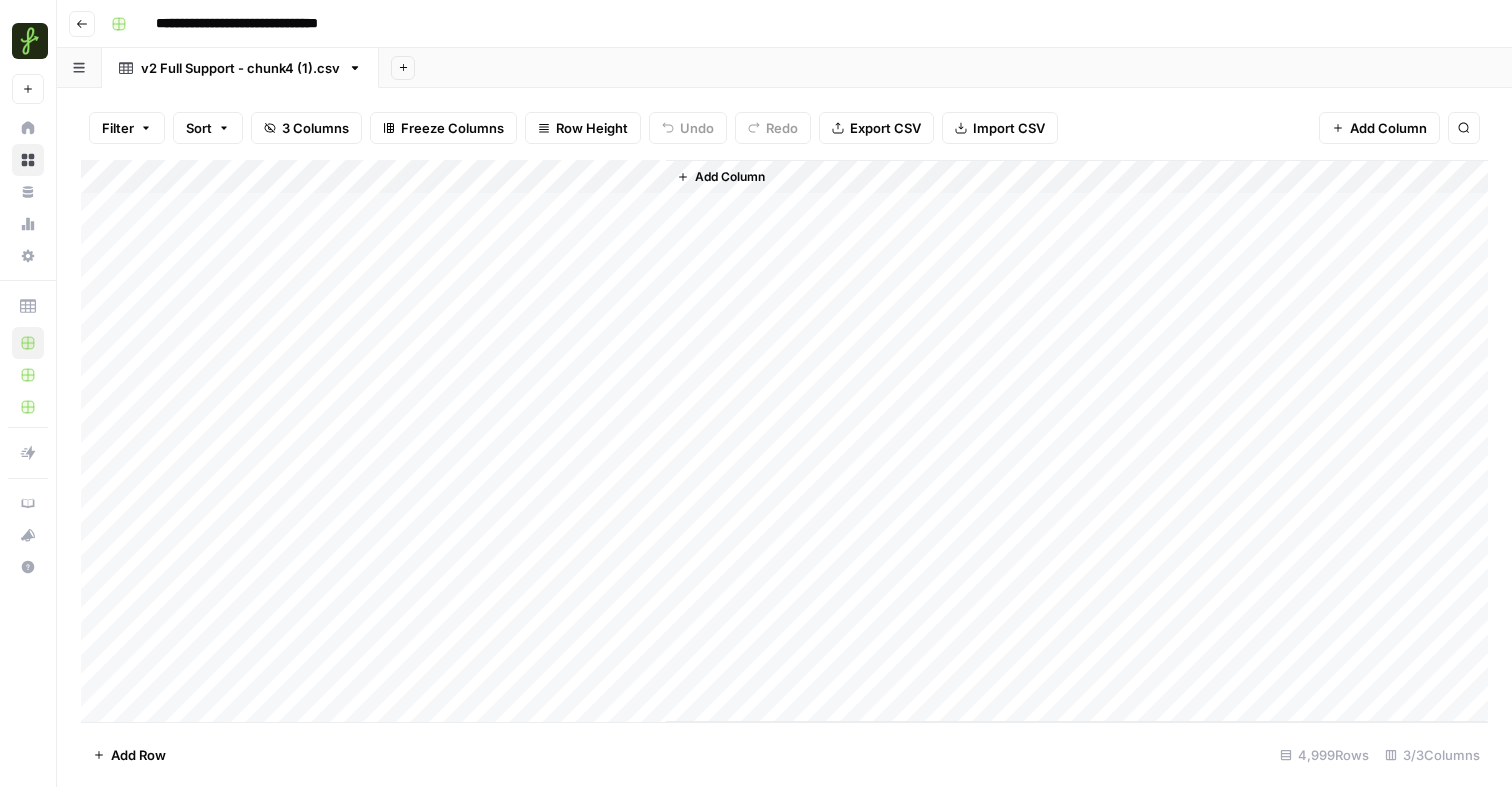 click on "Add Column" at bounding box center [784, 441] 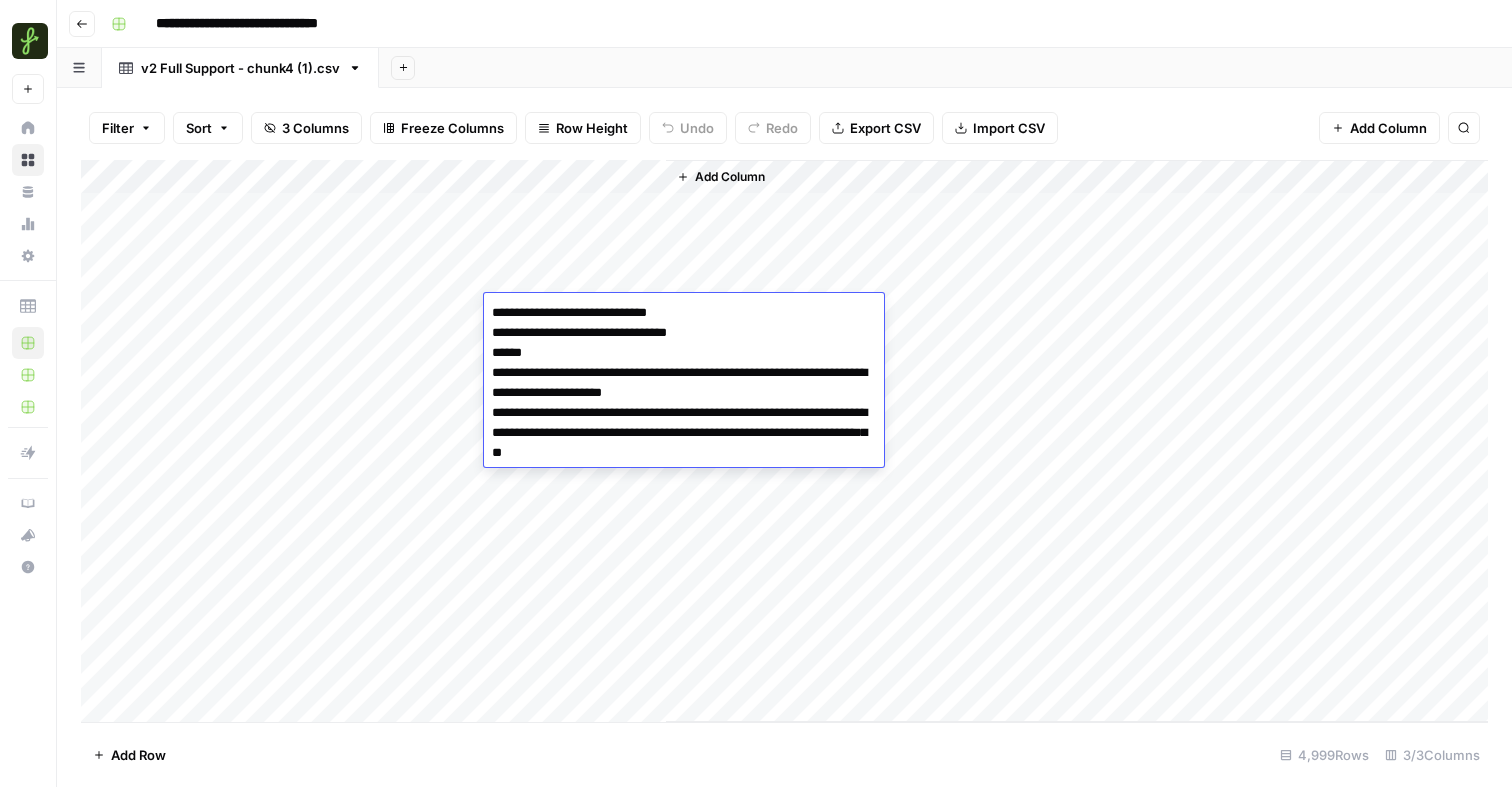 click on "**********" at bounding box center (684, 383) 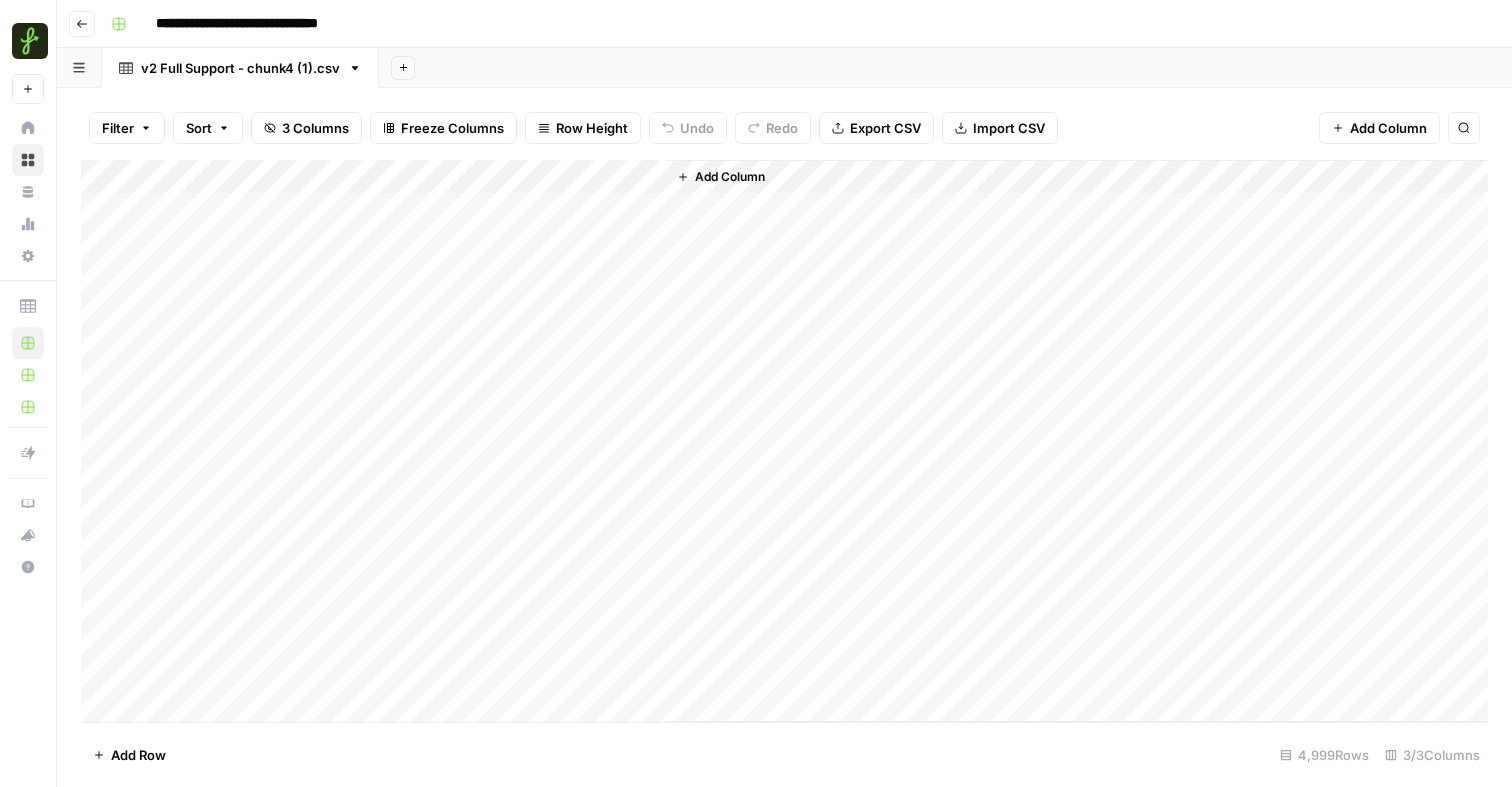 click on "Add Column" at bounding box center [784, 441] 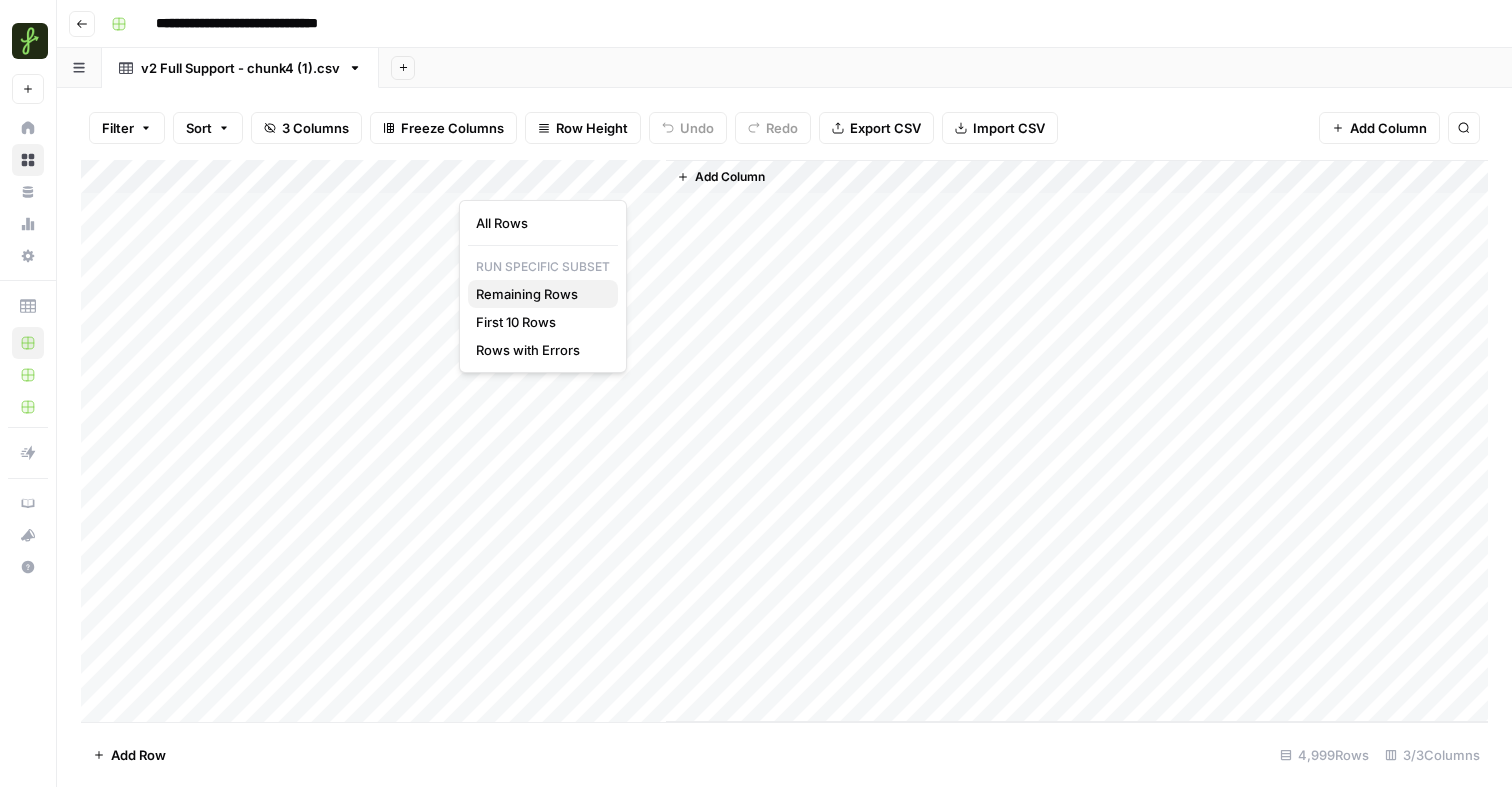 click on "Remaining Rows" at bounding box center [539, 294] 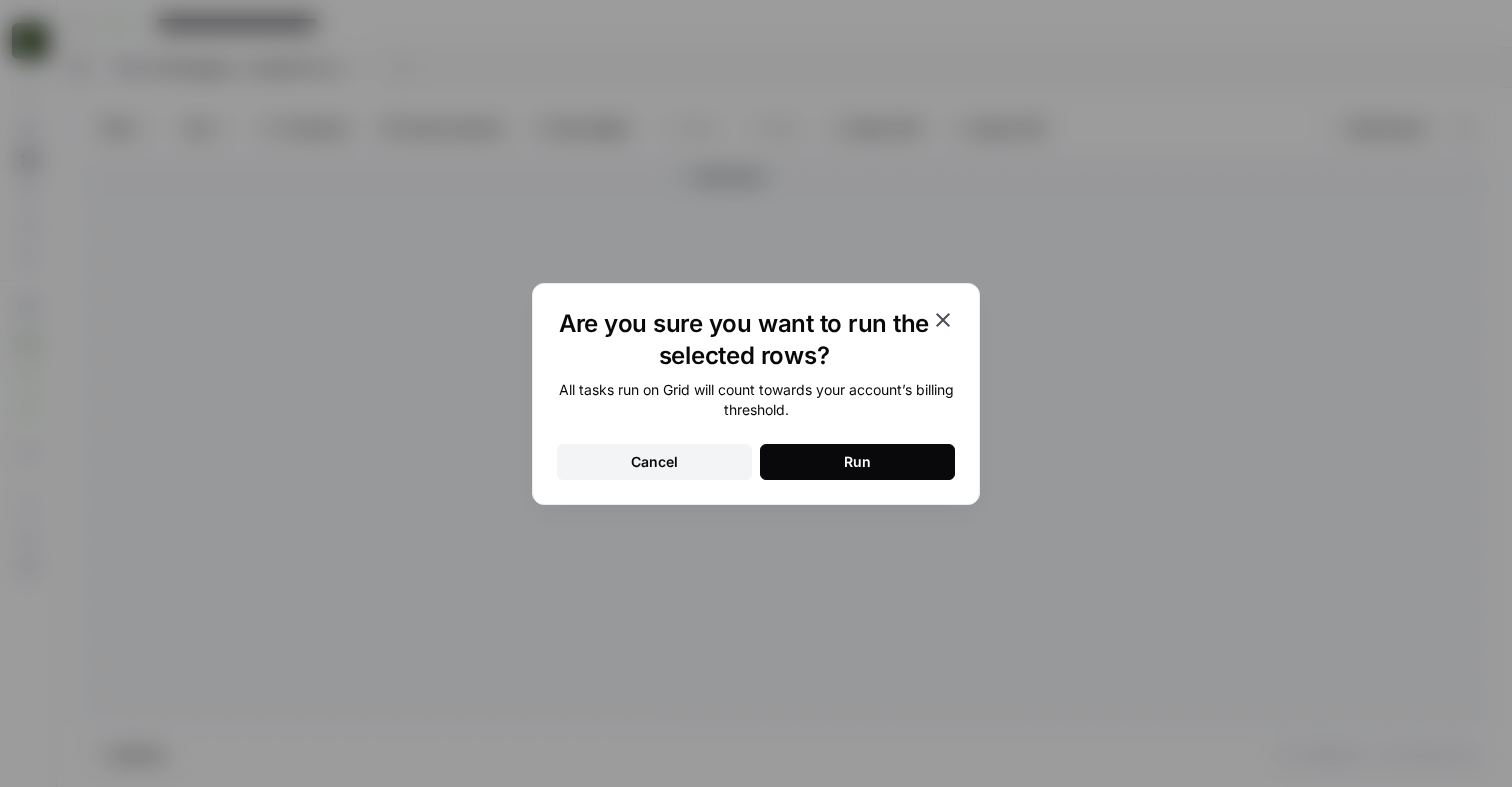 click on "Run" at bounding box center [857, 462] 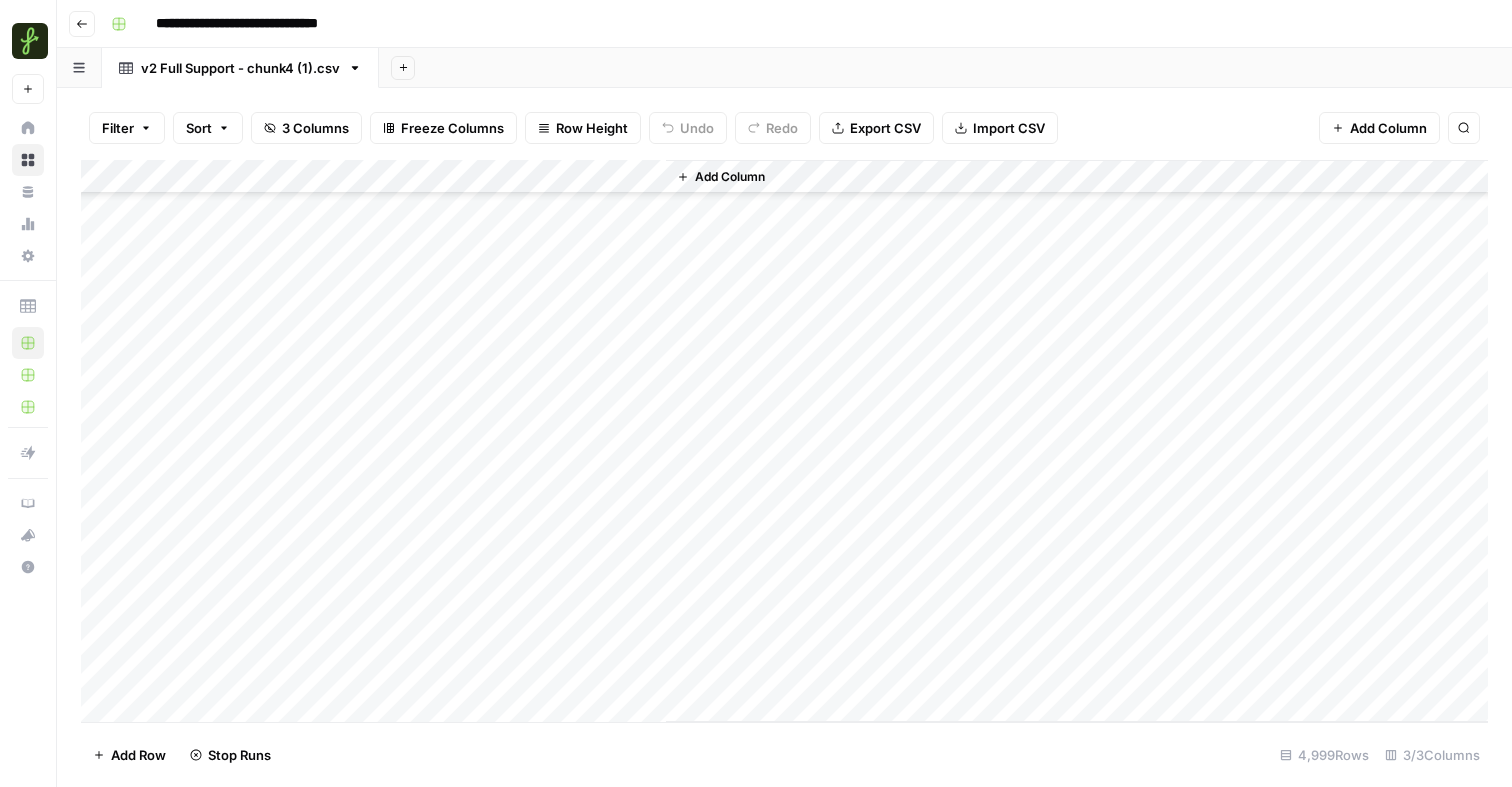 scroll, scrollTop: 2565, scrollLeft: 0, axis: vertical 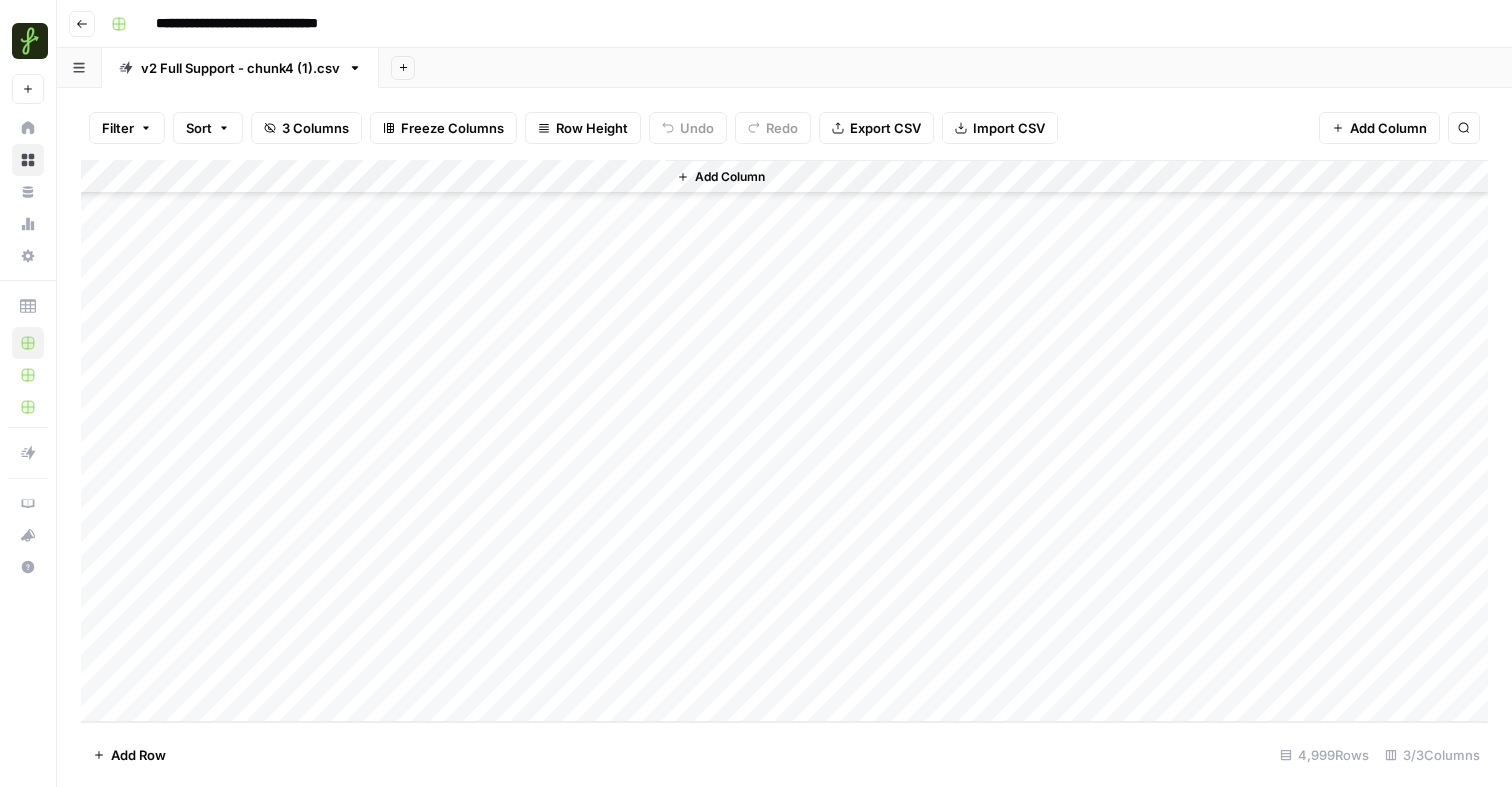 click on "Add Column" at bounding box center (730, 177) 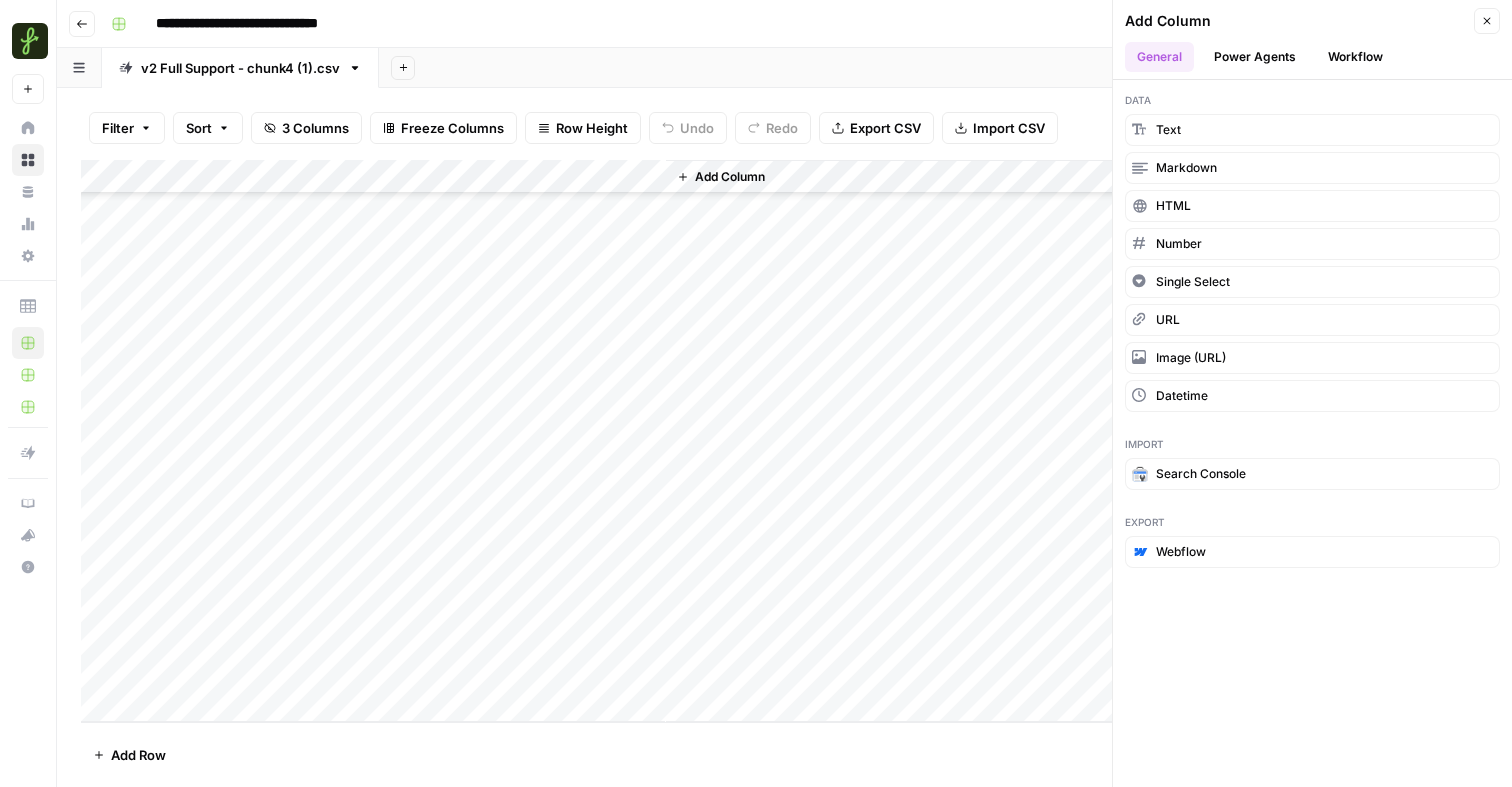 click on "Workflow" at bounding box center [1355, 57] 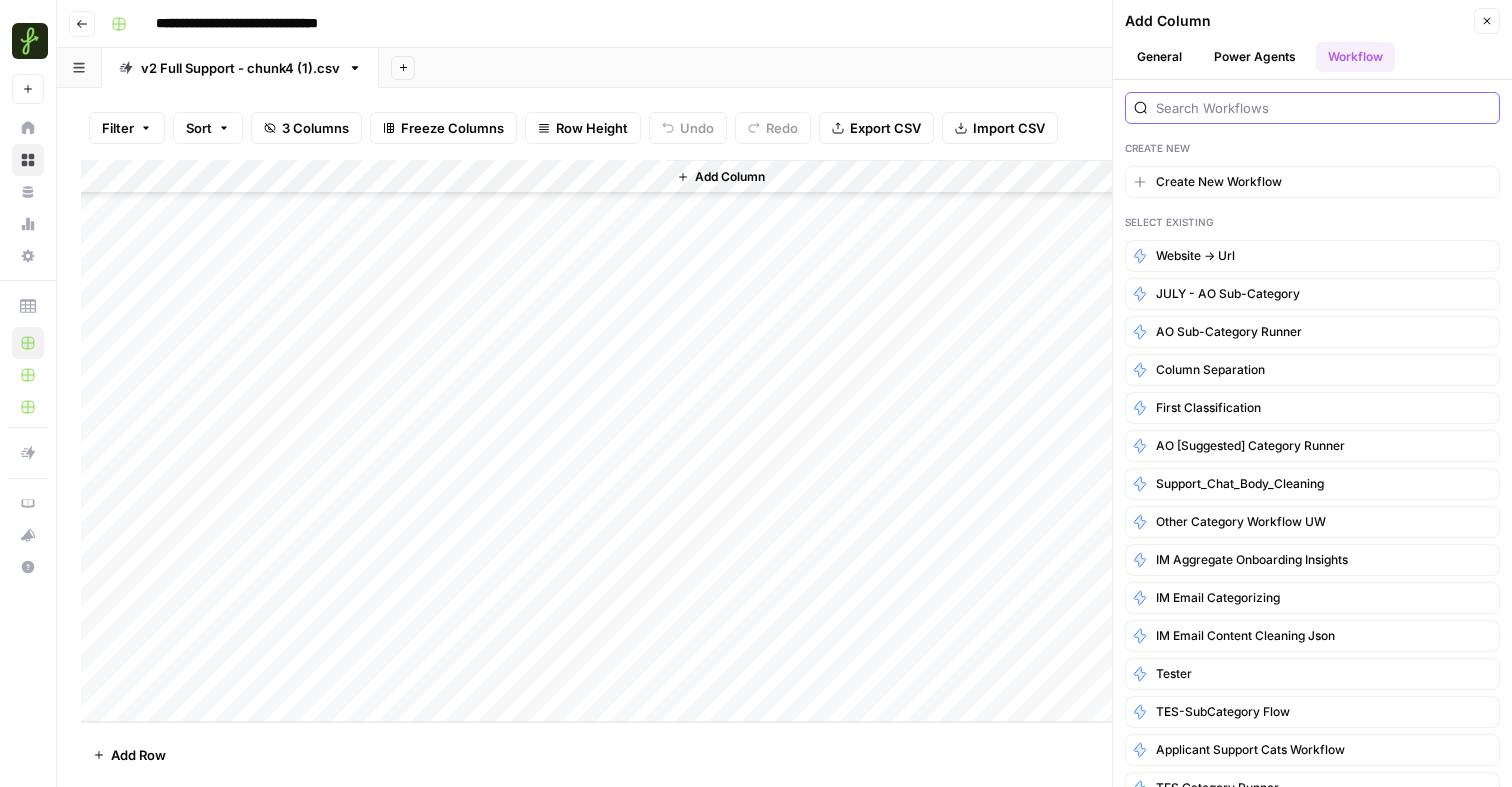 click at bounding box center [1323, 108] 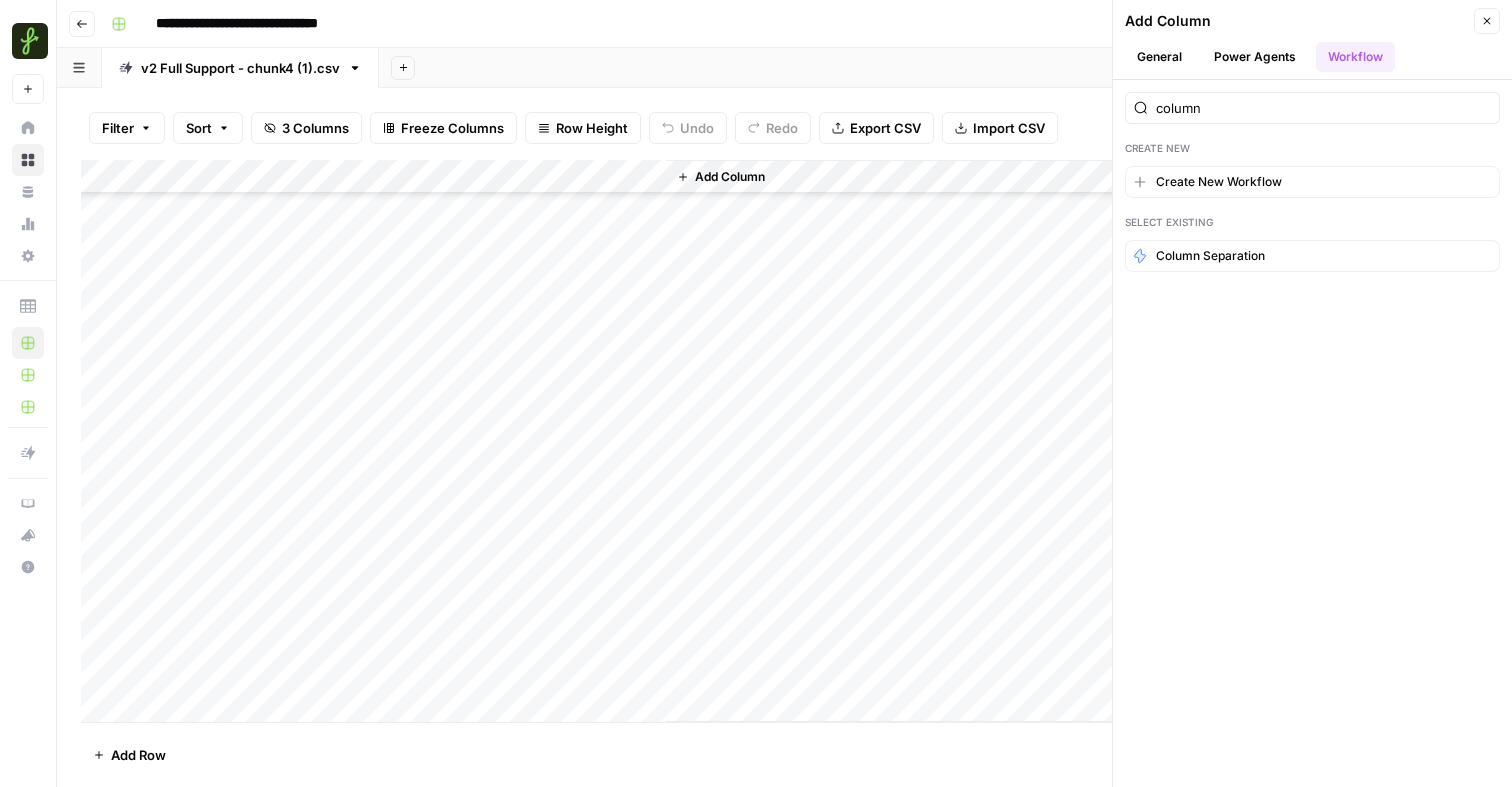 scroll, scrollTop: 0, scrollLeft: 0, axis: both 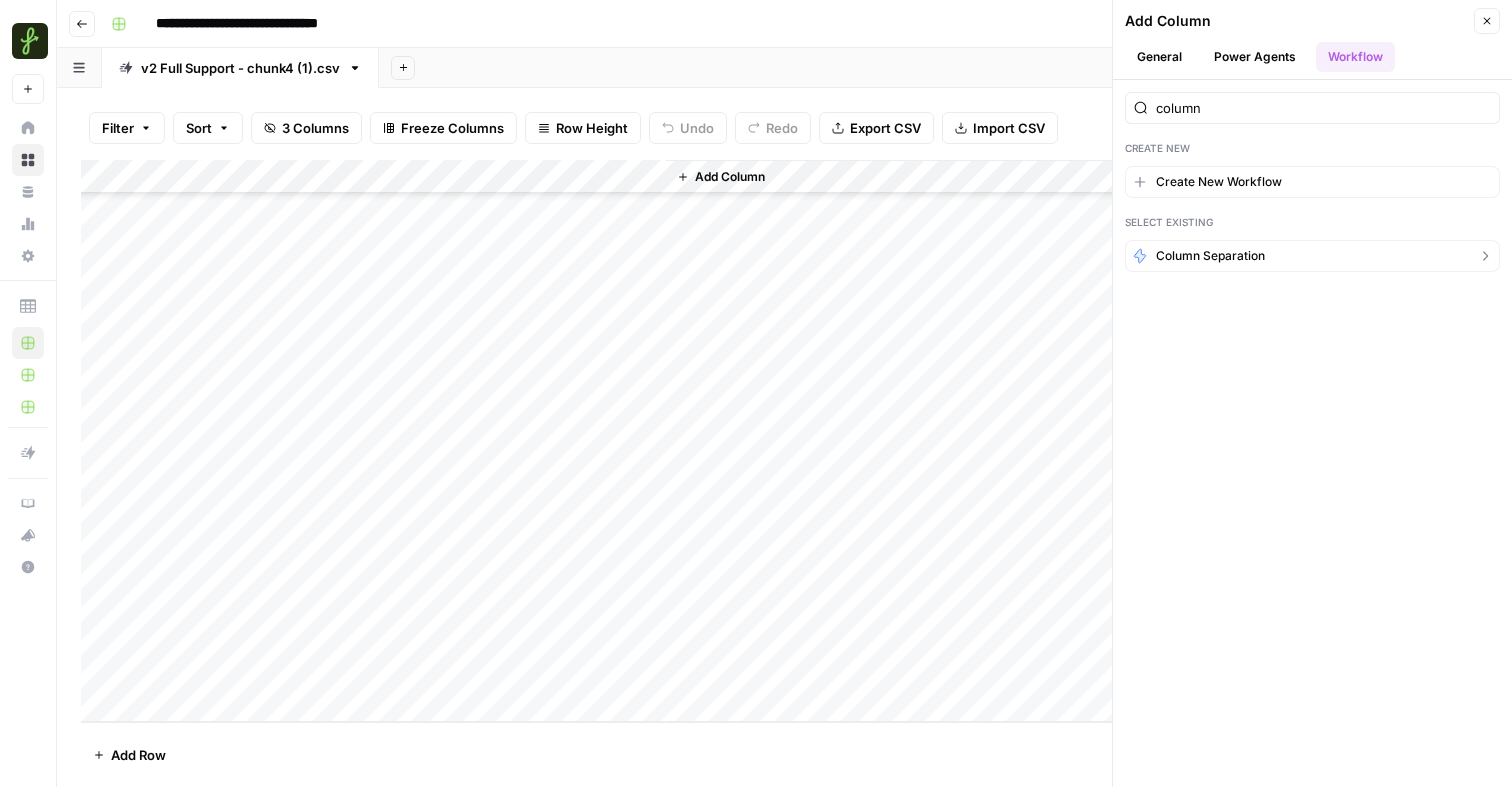 click on "Column Separation" at bounding box center [1312, 256] 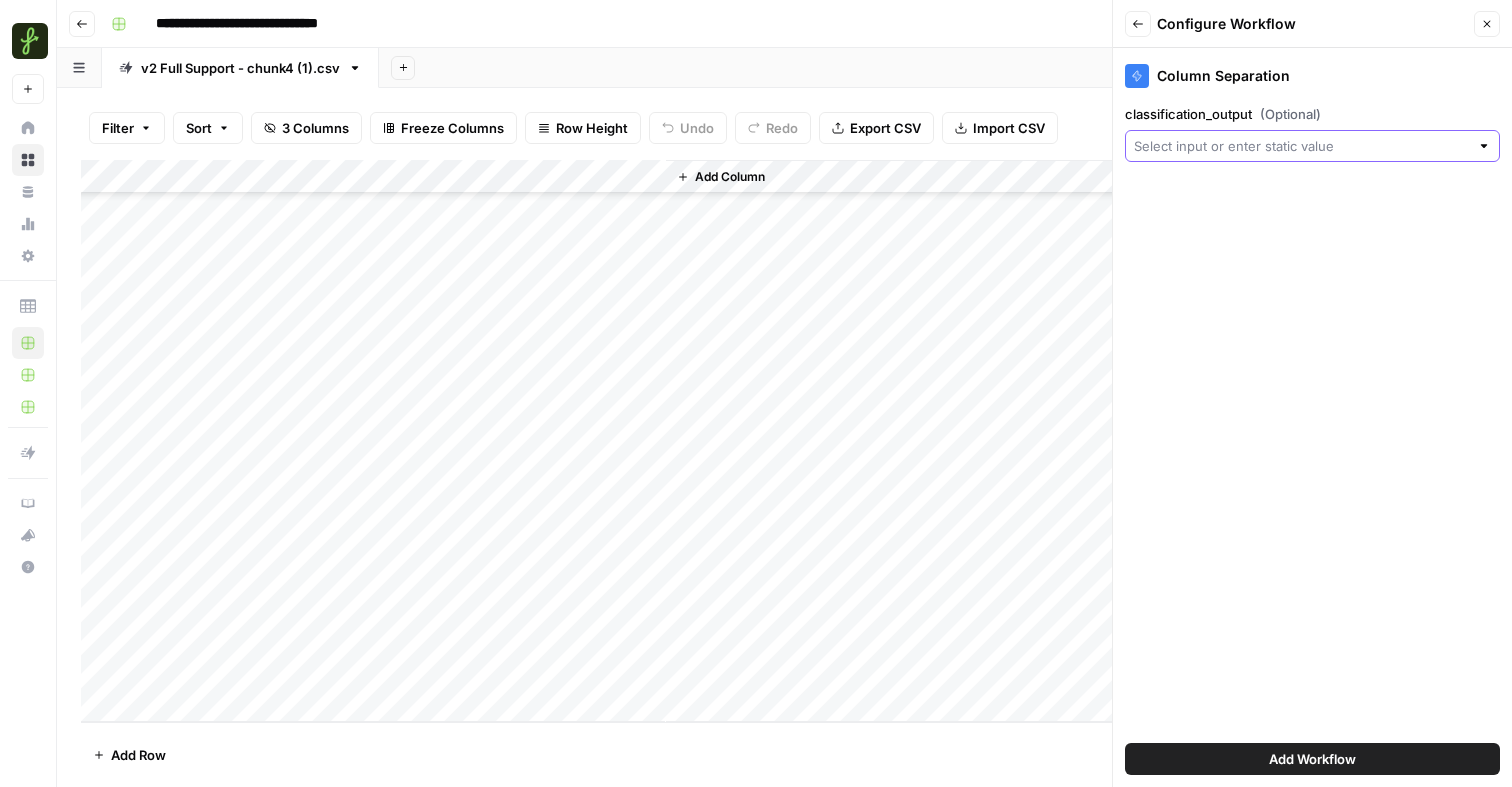 click on "classification_output   (Optional)" at bounding box center (1301, 146) 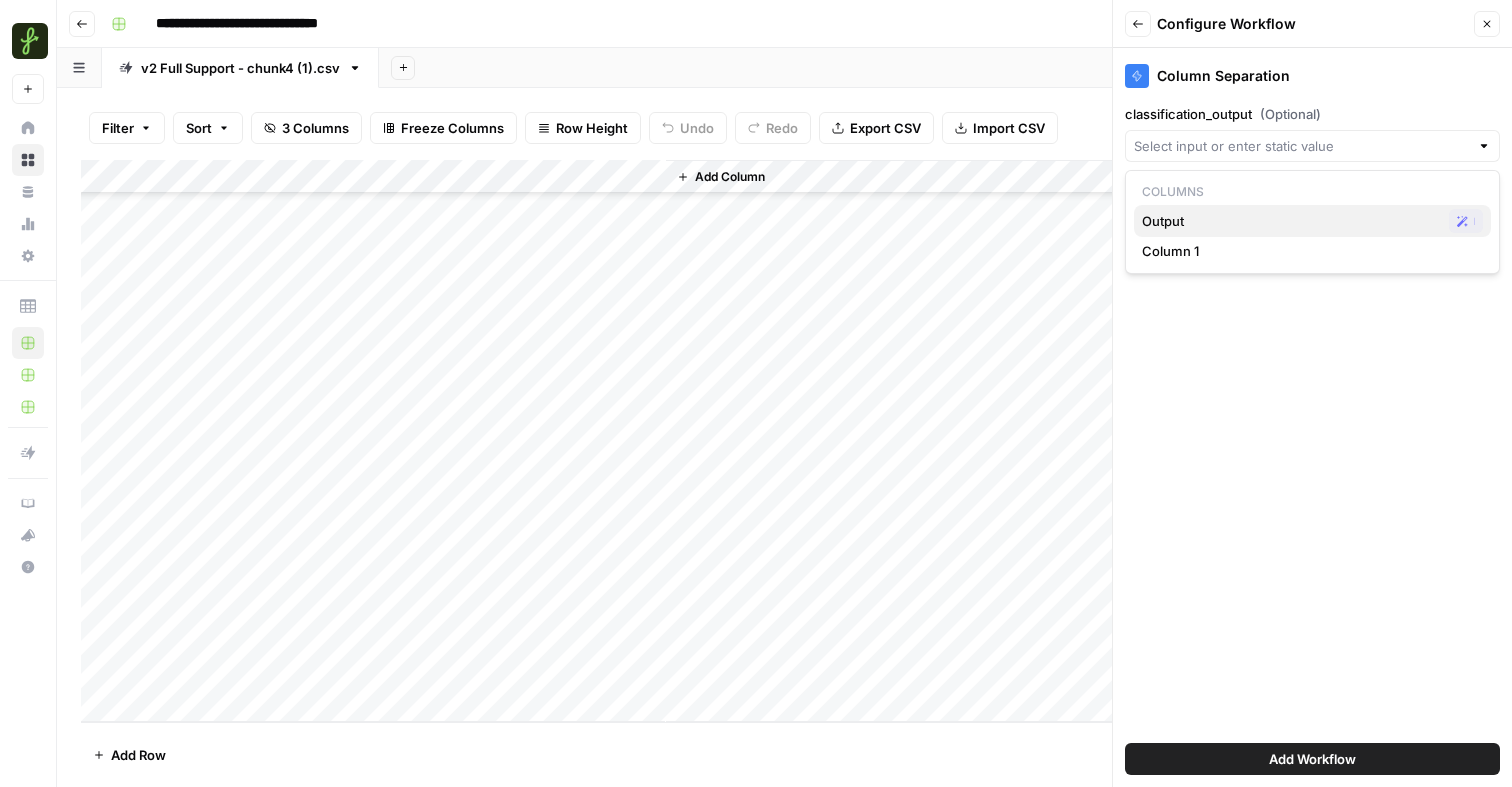 click on "Output" at bounding box center [1291, 221] 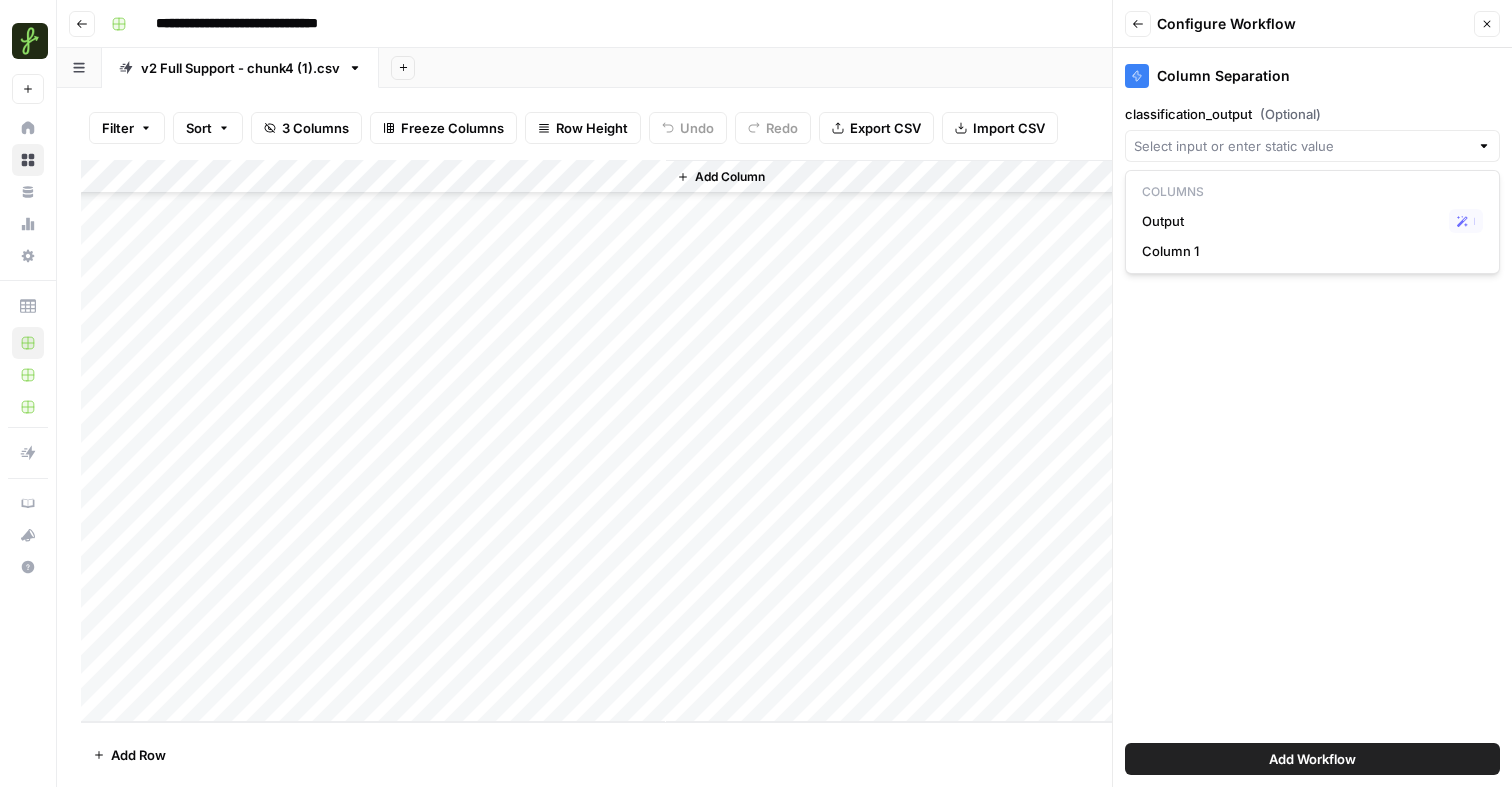 type on "Output" 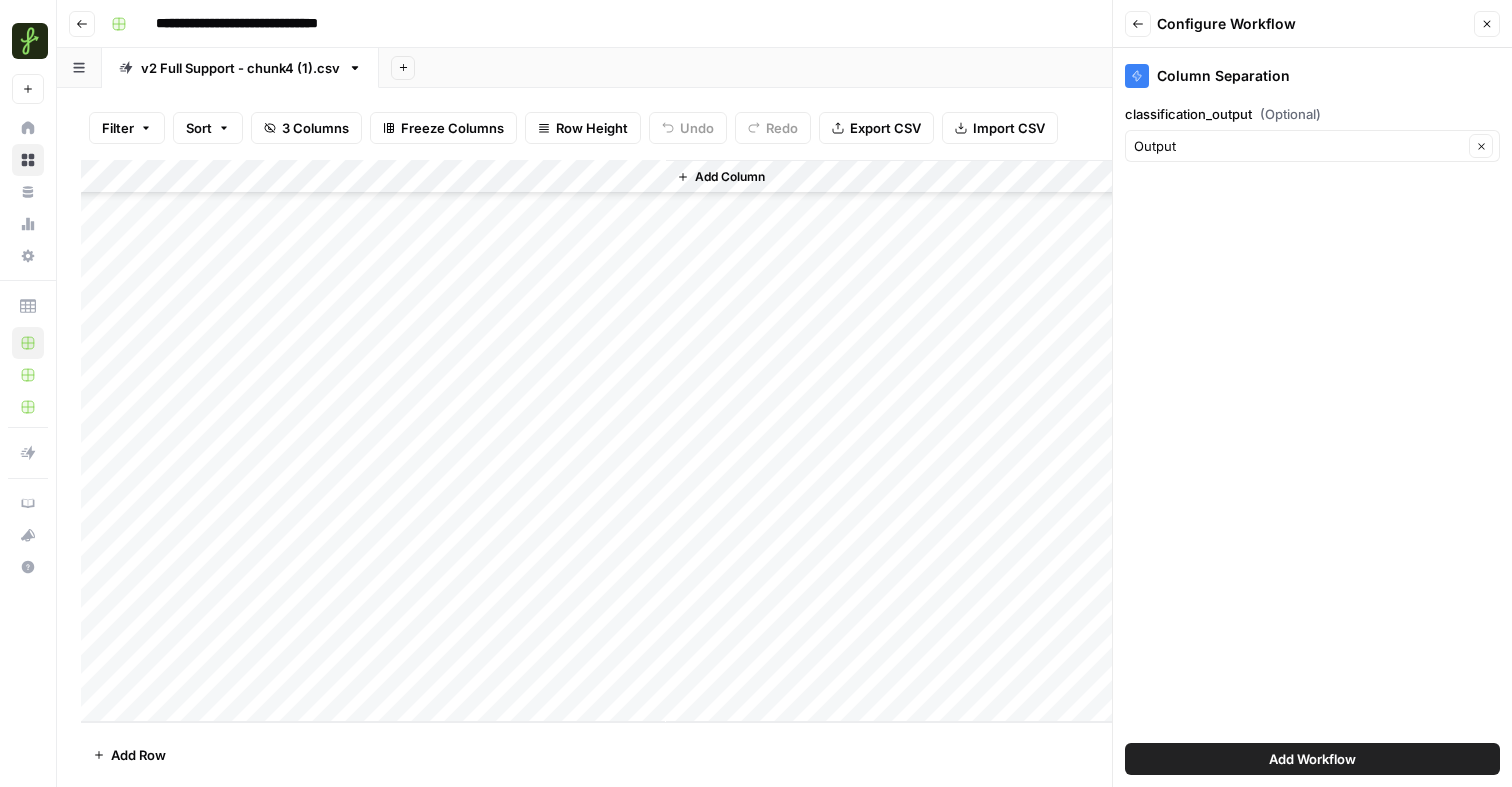 click on "Add Workflow" at bounding box center (1312, 759) 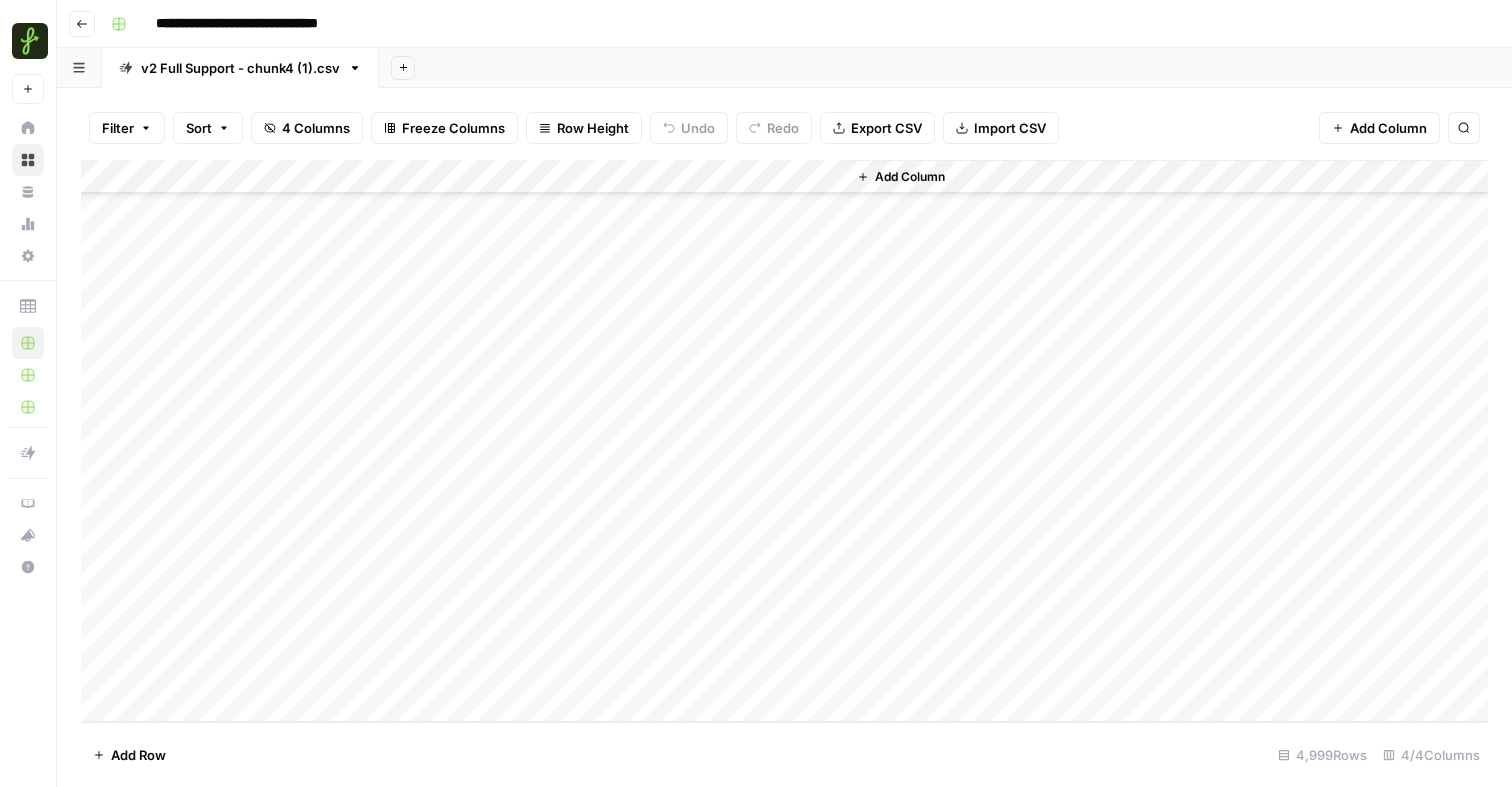 click on "Add Column" at bounding box center [784, 441] 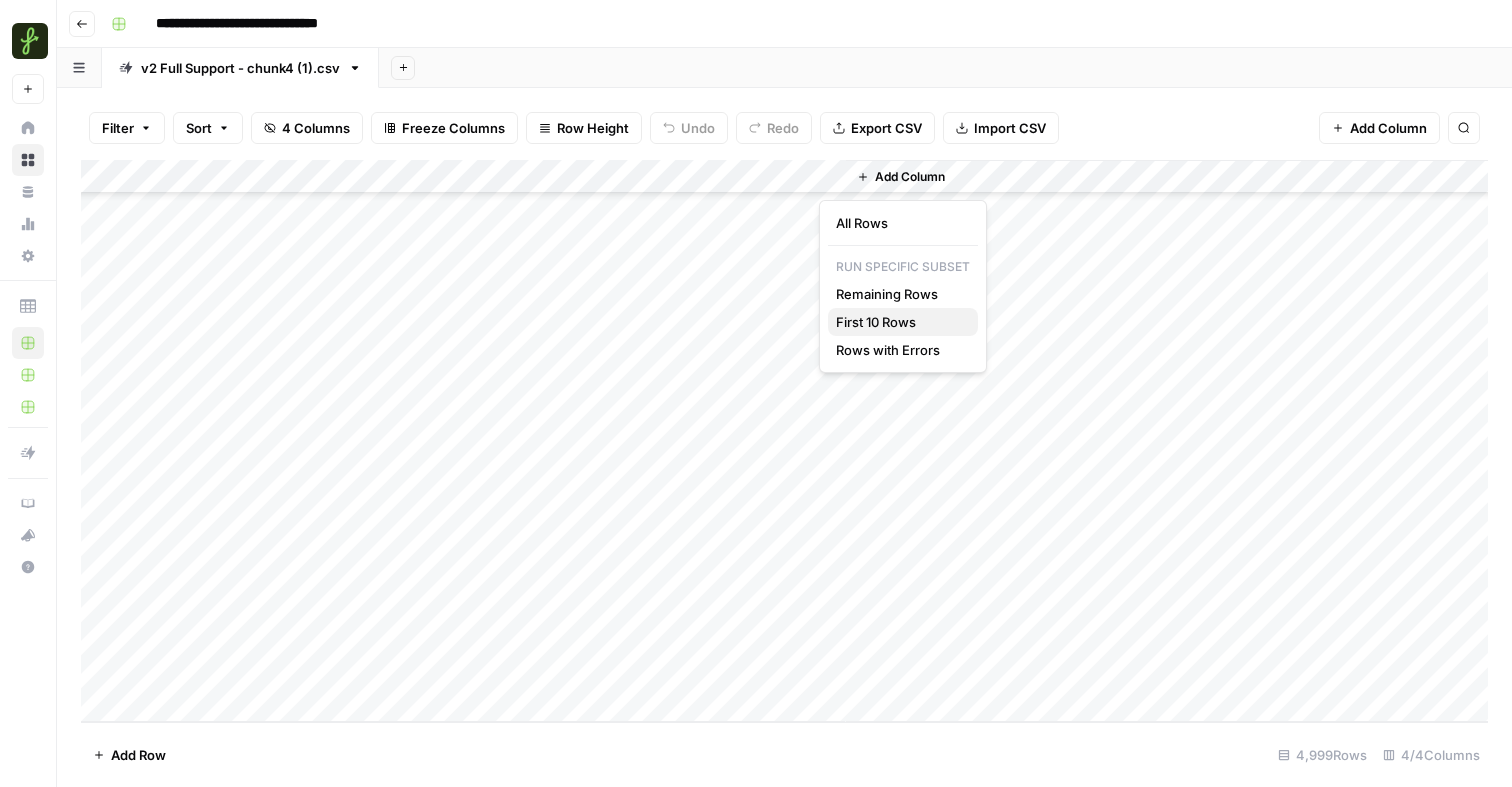 click on "First 10 Rows" at bounding box center [899, 322] 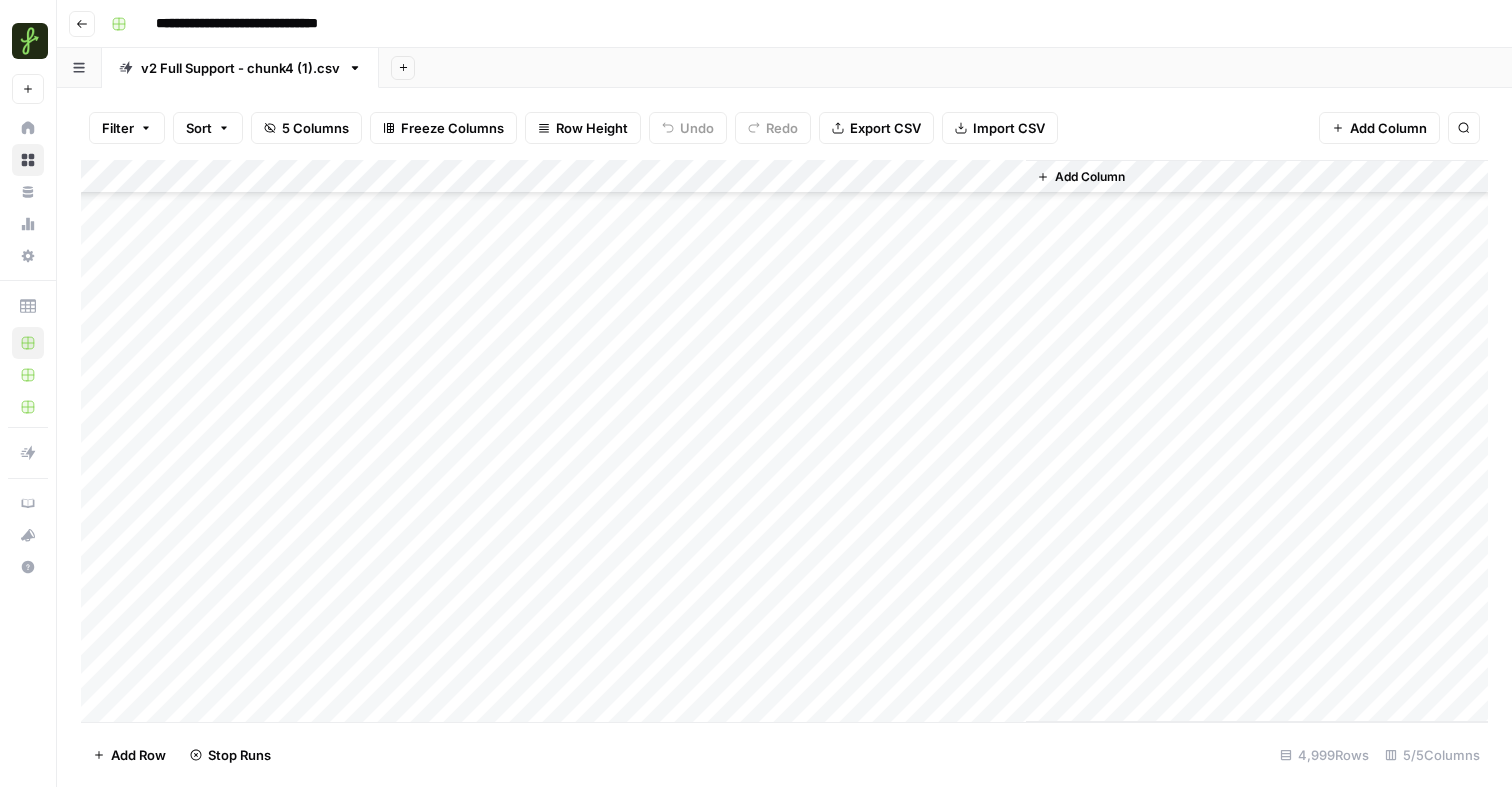 scroll, scrollTop: 169415, scrollLeft: 0, axis: vertical 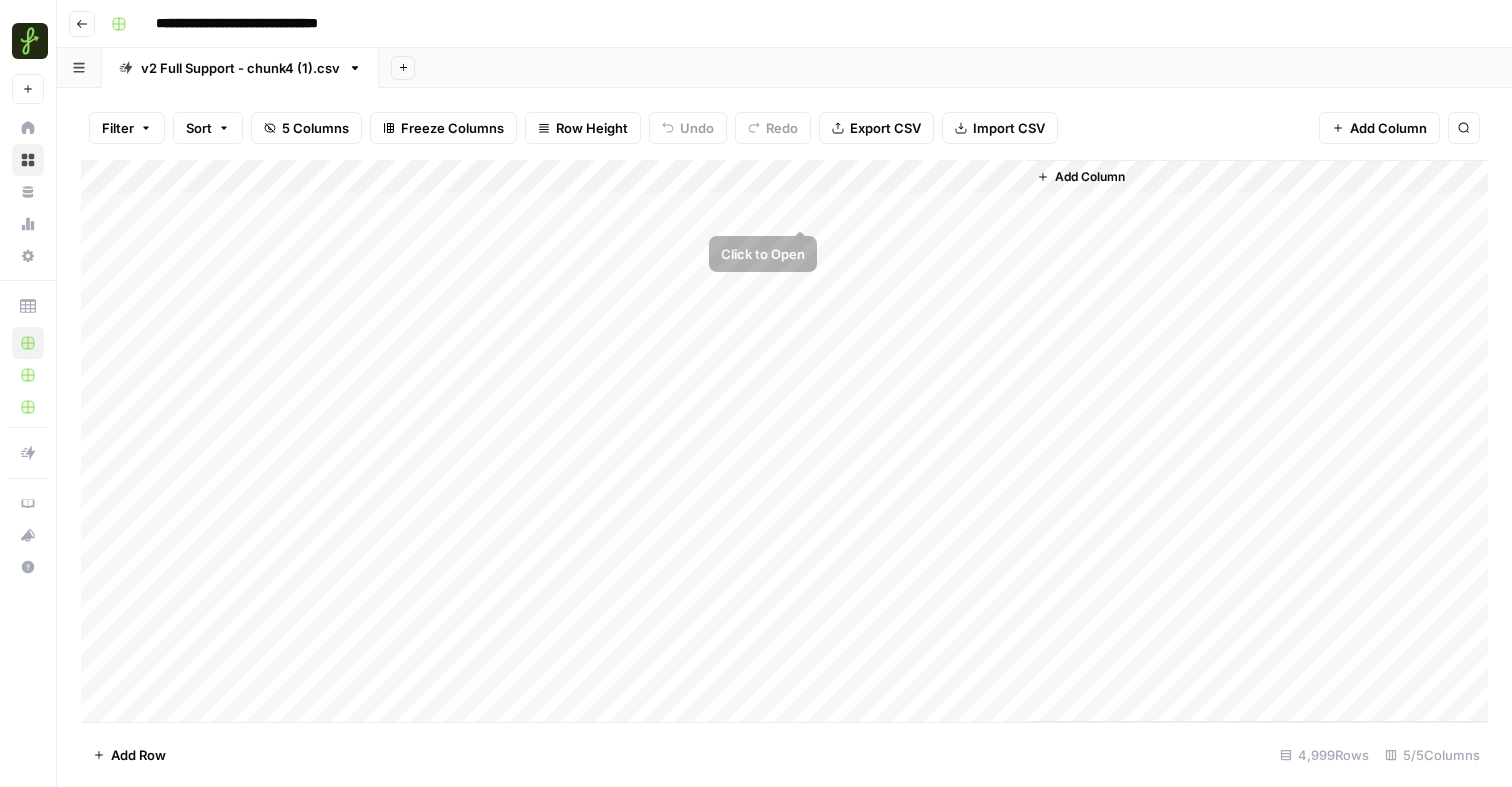 click on "Add Column" at bounding box center [784, 441] 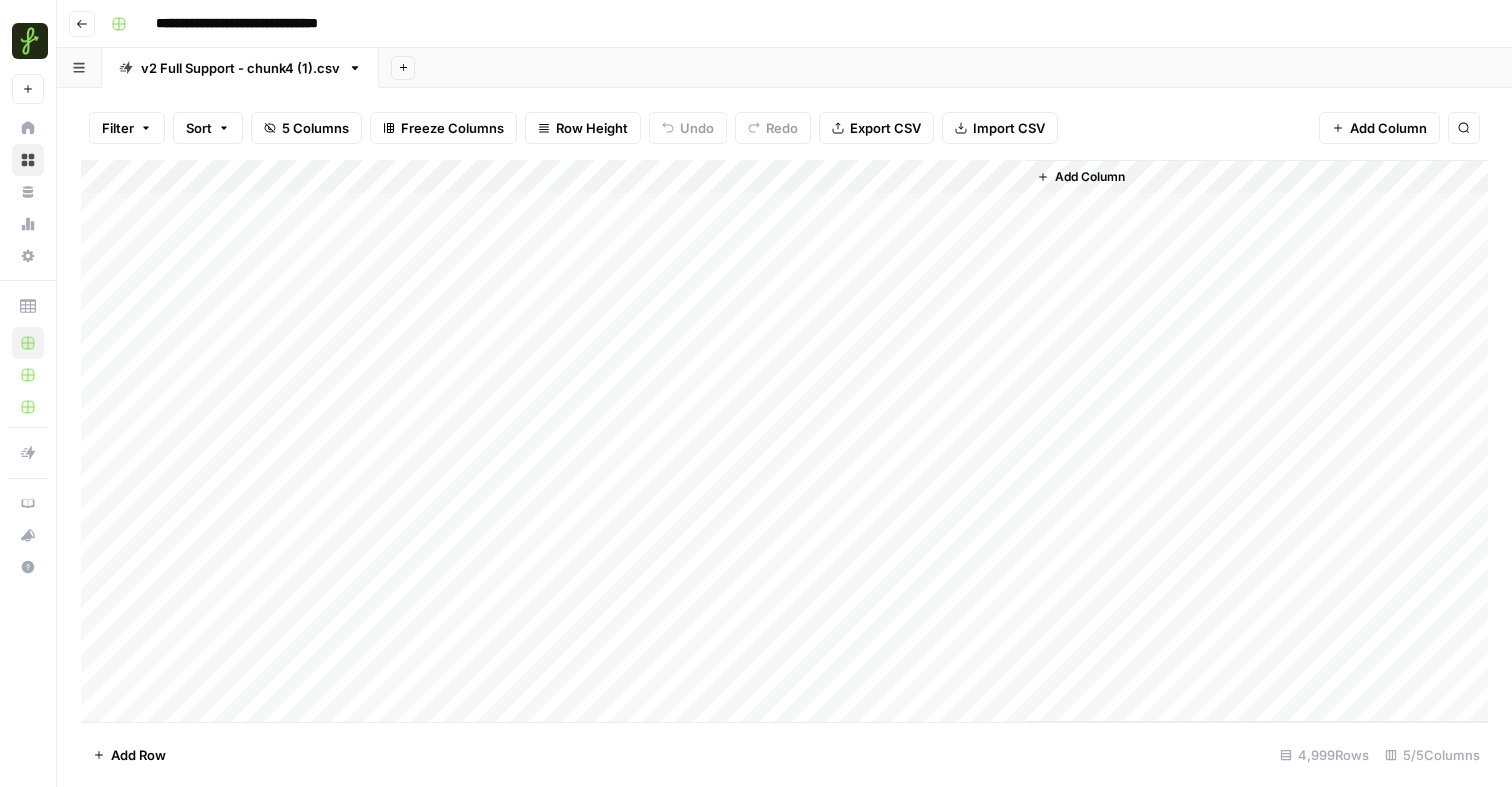 click on "Add Column" at bounding box center [784, 441] 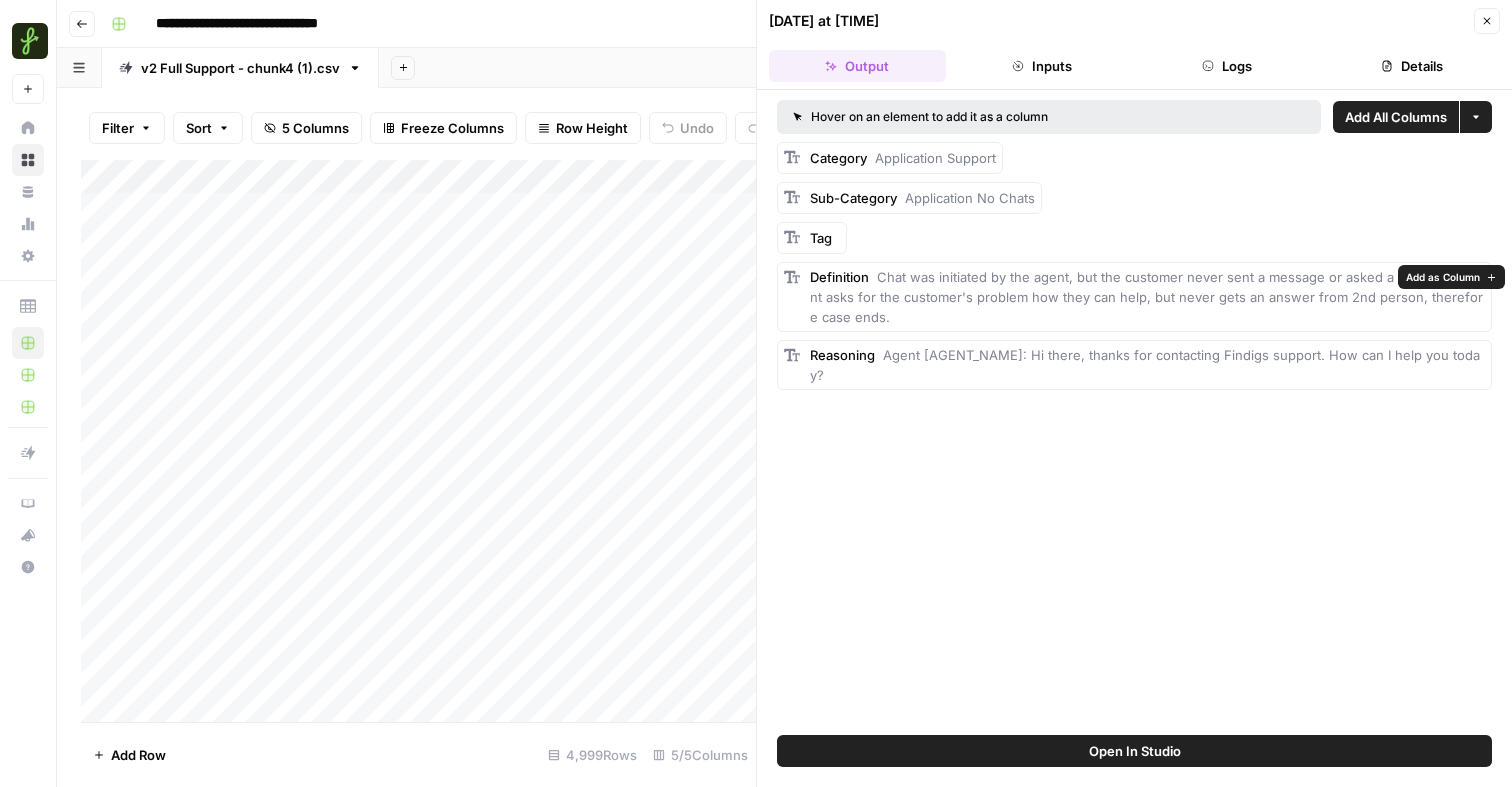 click on "Add as Column" at bounding box center (1443, 277) 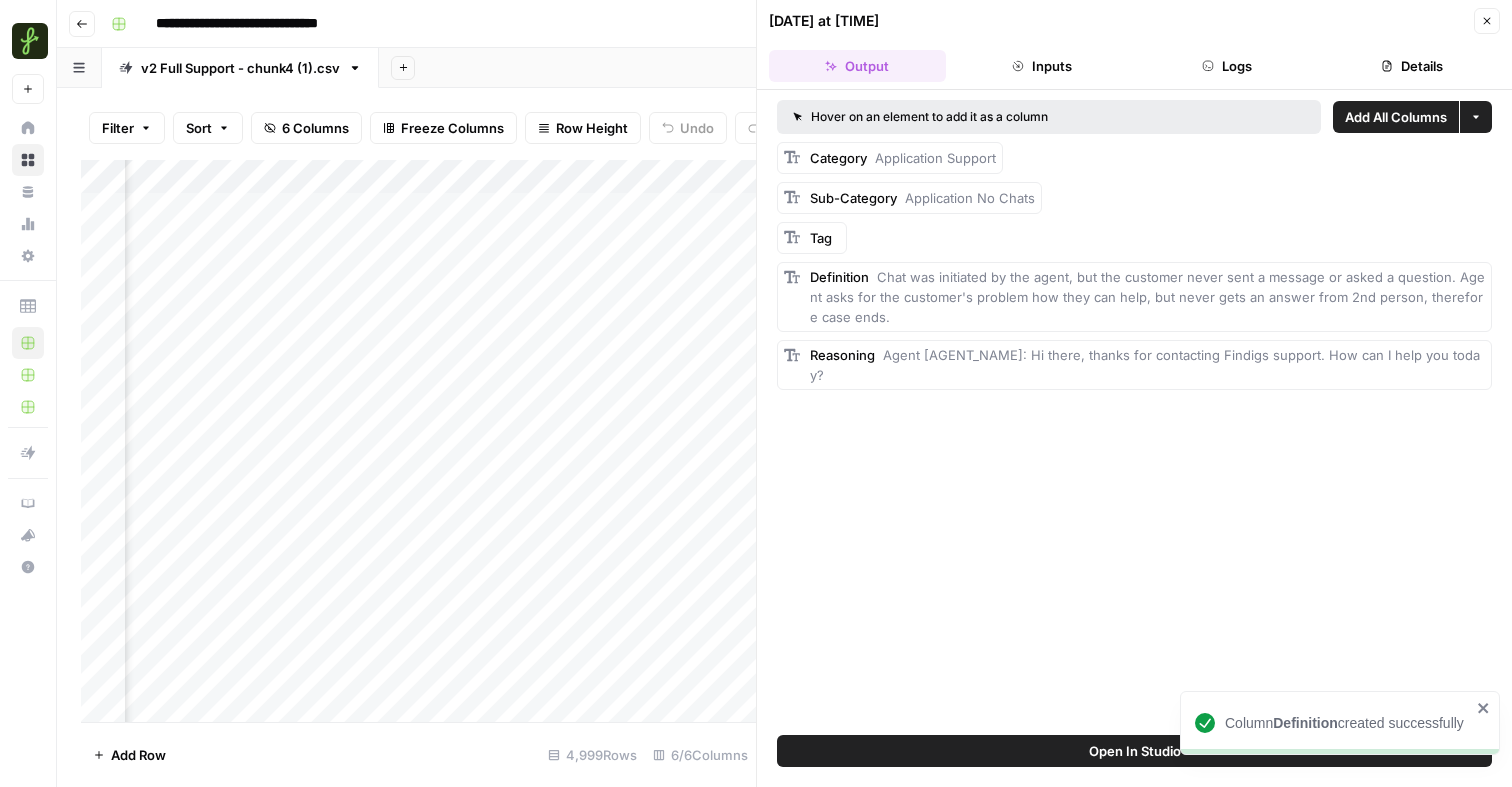 scroll, scrollTop: 0, scrollLeft: 420, axis: horizontal 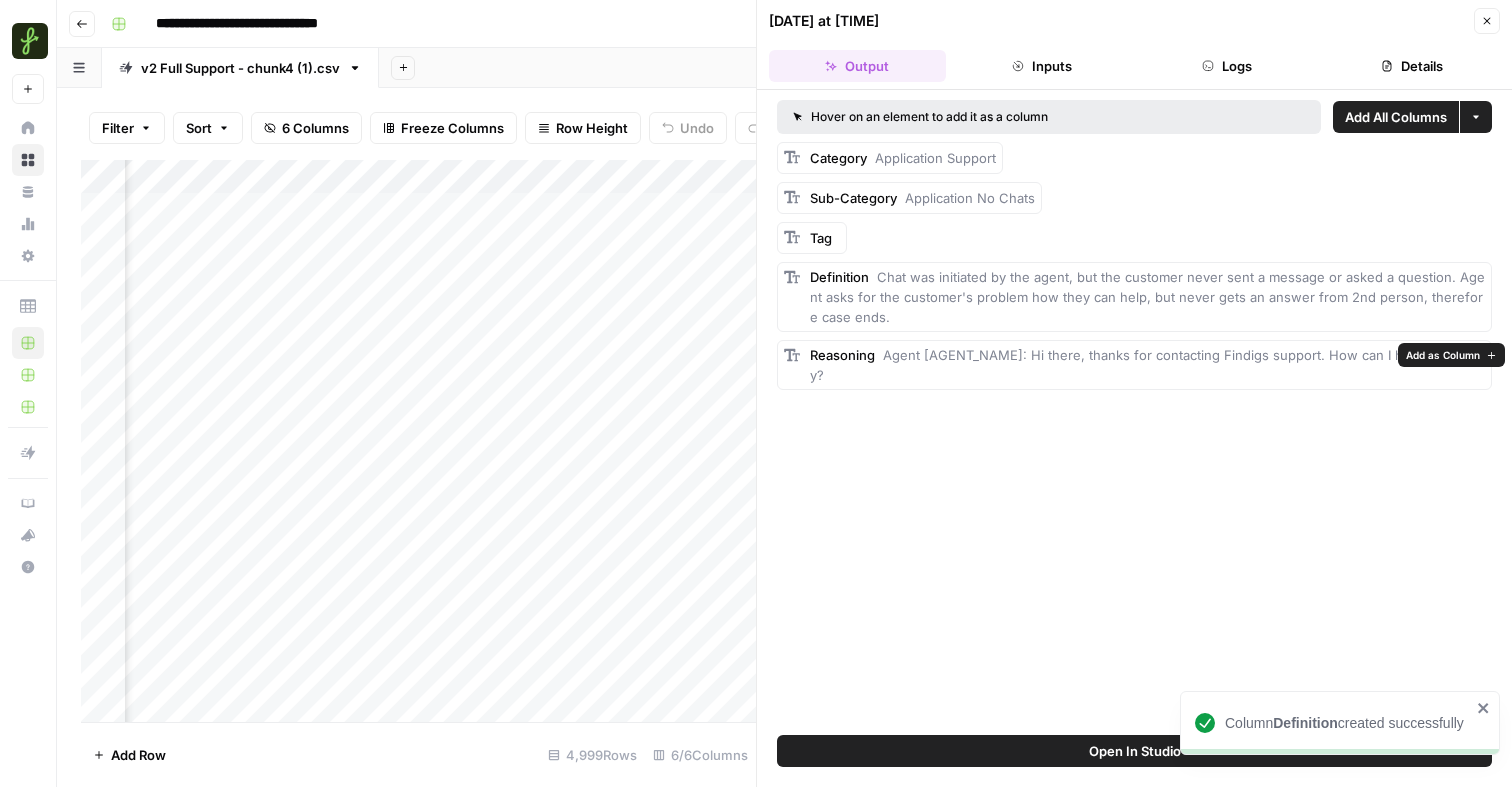 click on "Add as Column" at bounding box center (1443, 355) 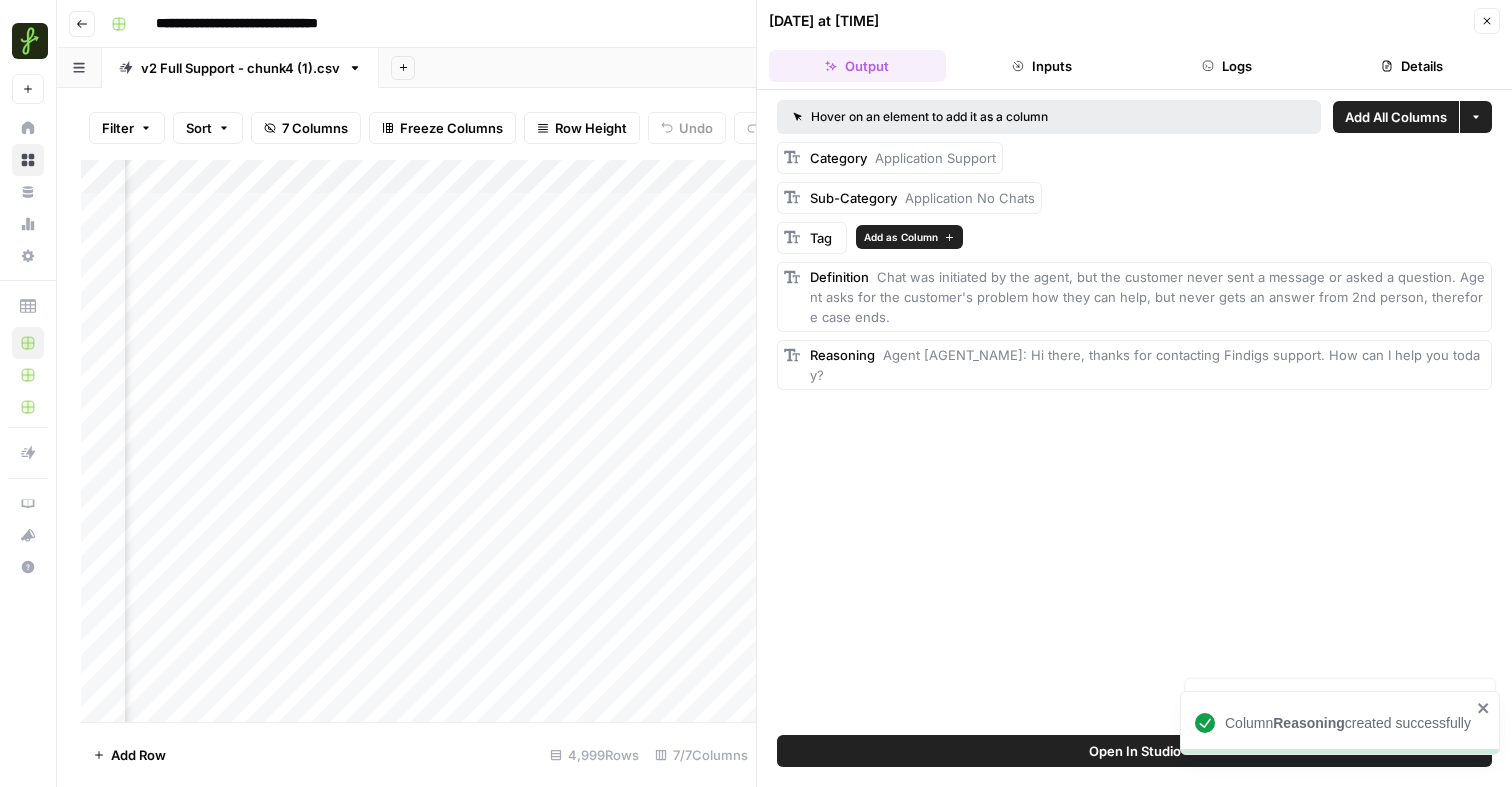 click on "Add as Column" at bounding box center (901, 237) 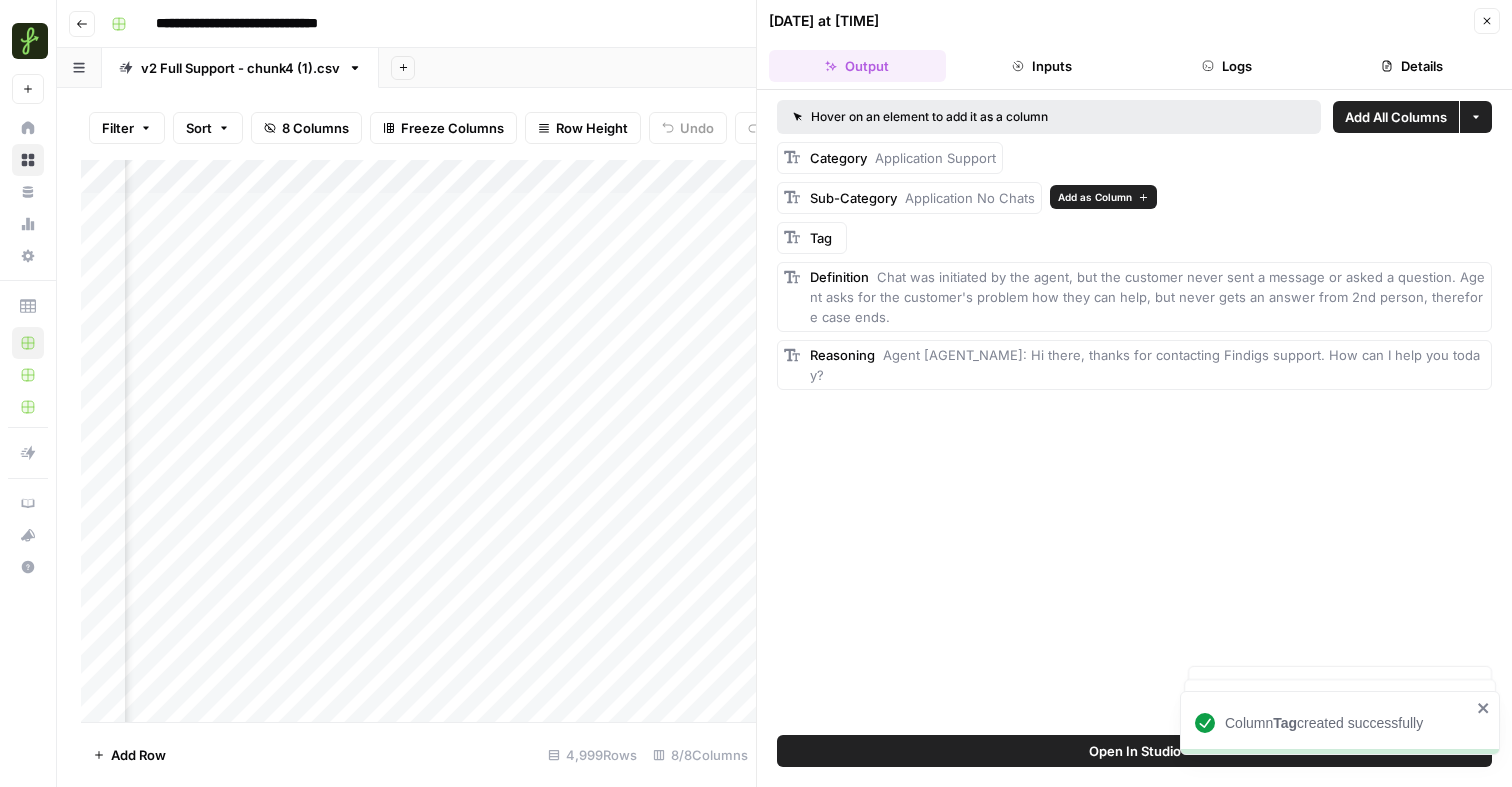 click on "Add as Column" at bounding box center [1095, 197] 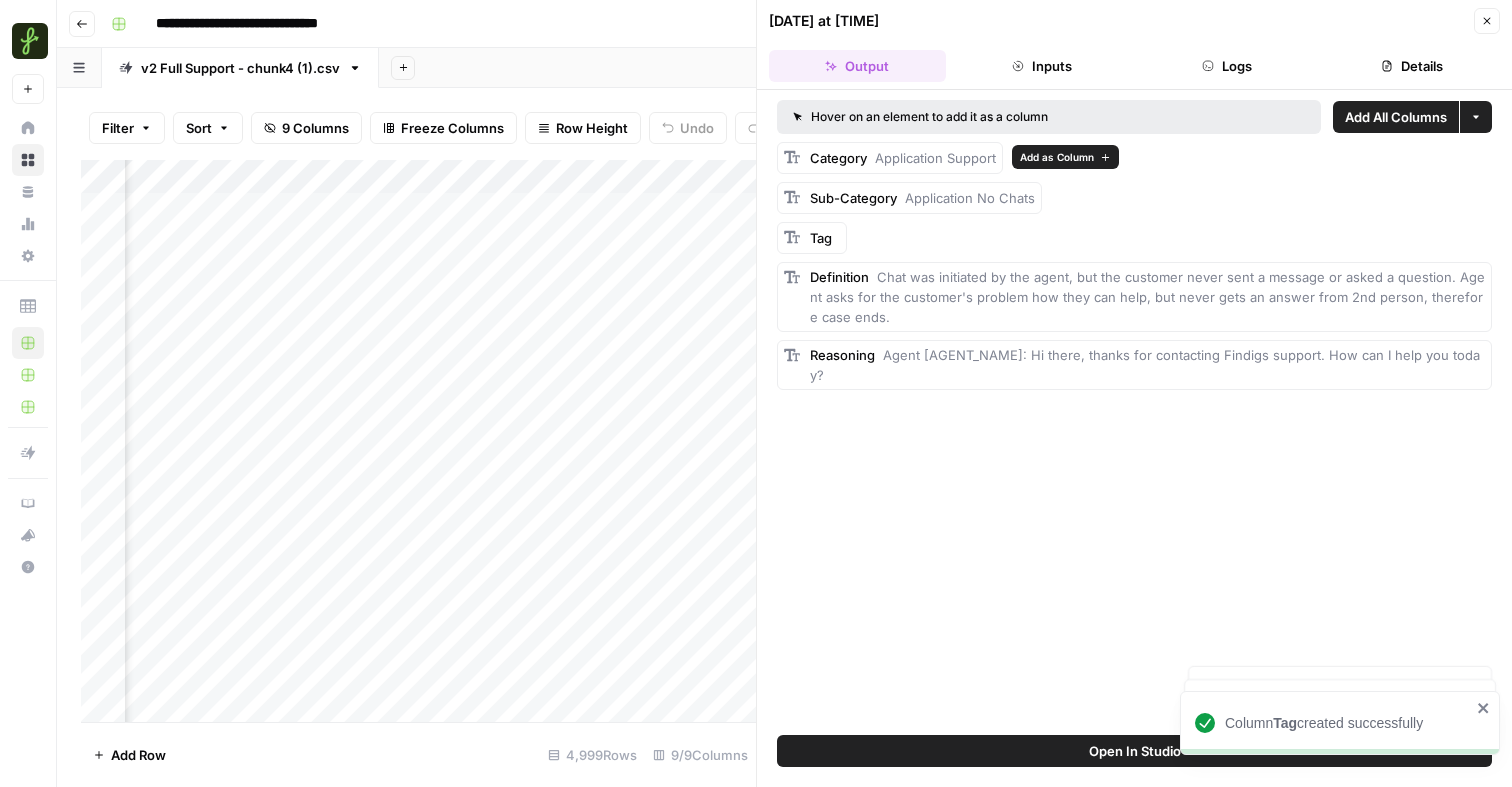 click on "Add as Column" at bounding box center [1057, 157] 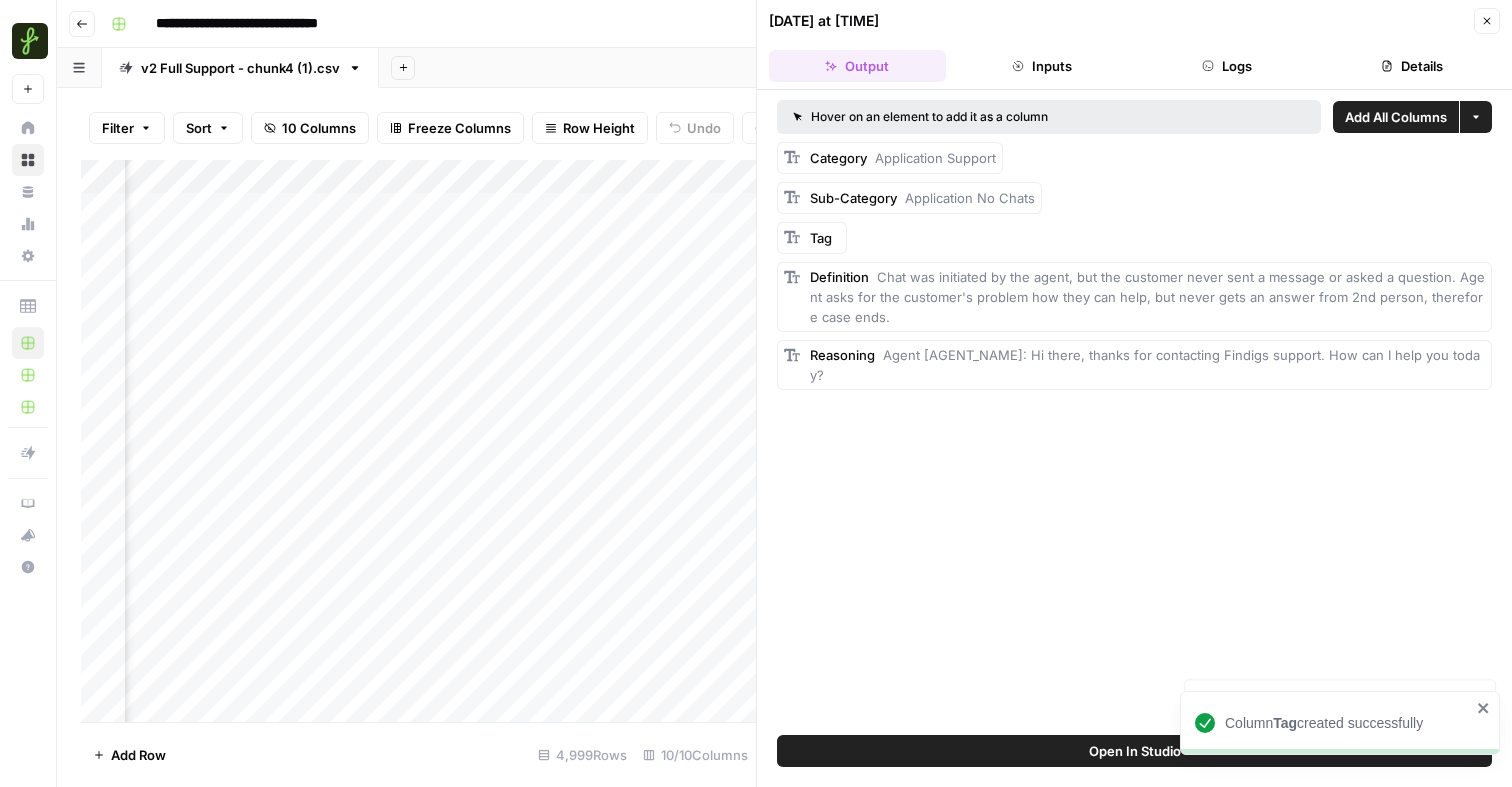 click 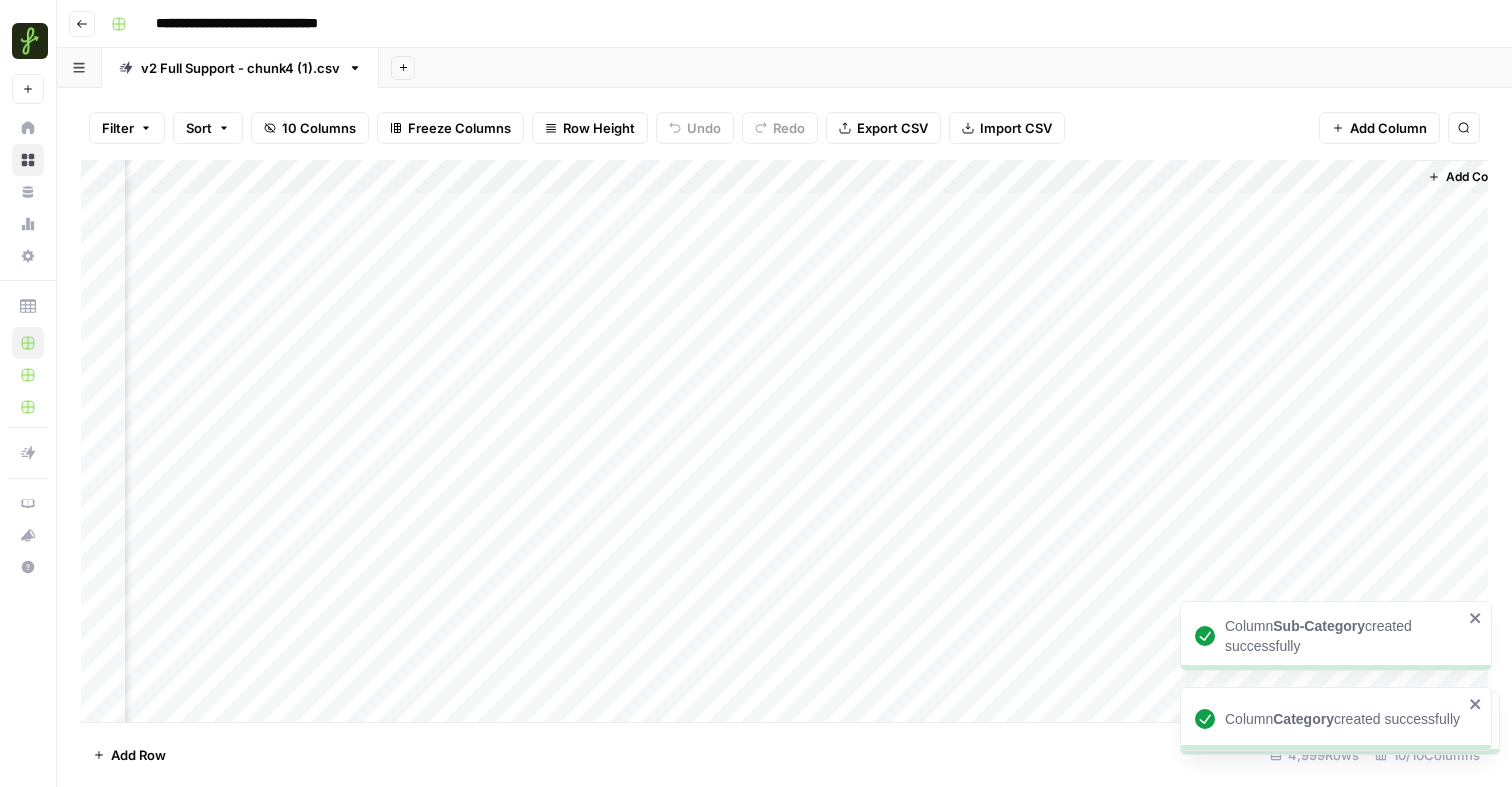 scroll, scrollTop: 0, scrollLeft: 549, axis: horizontal 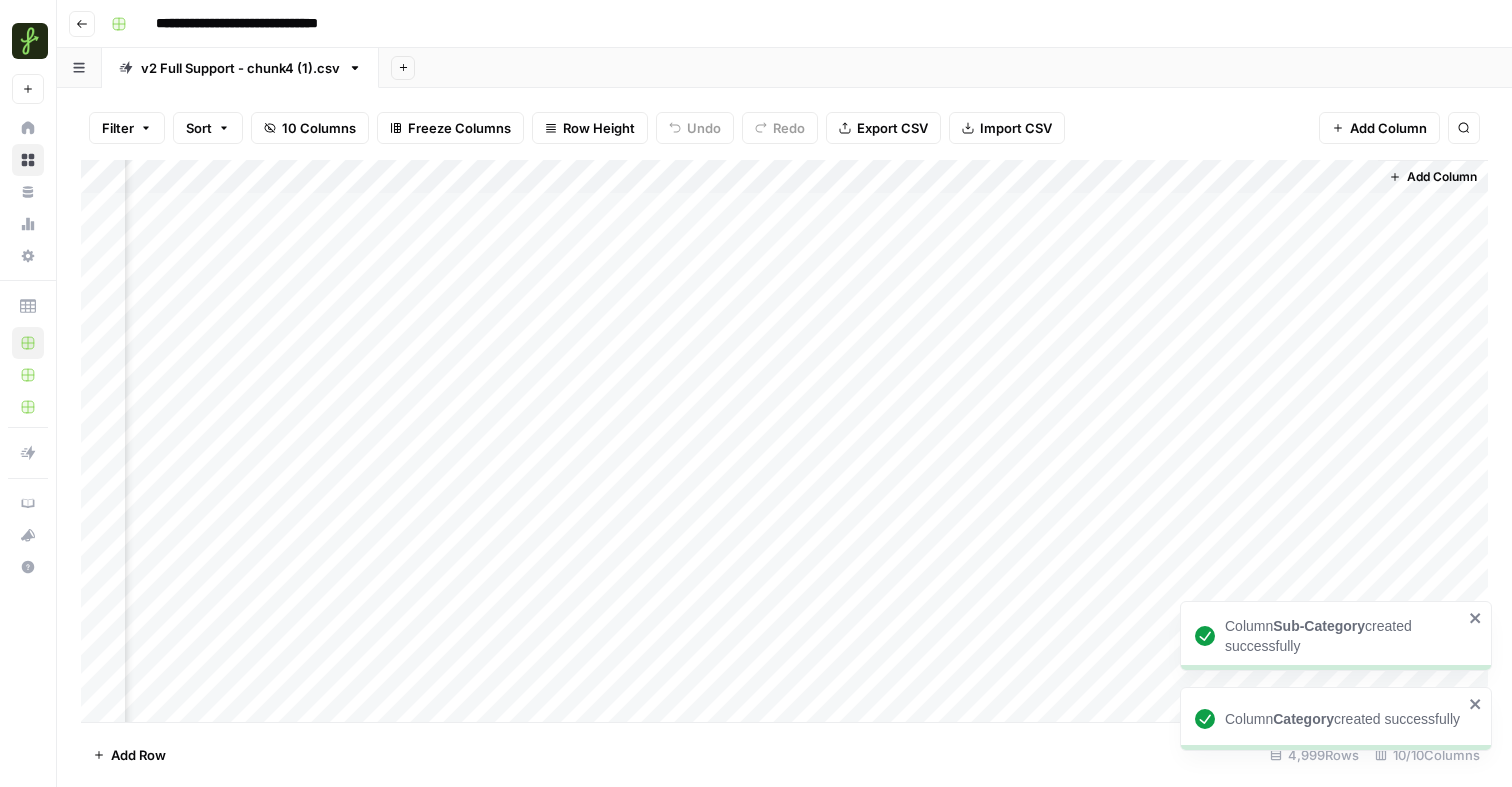 click on "Add Column" at bounding box center [784, 441] 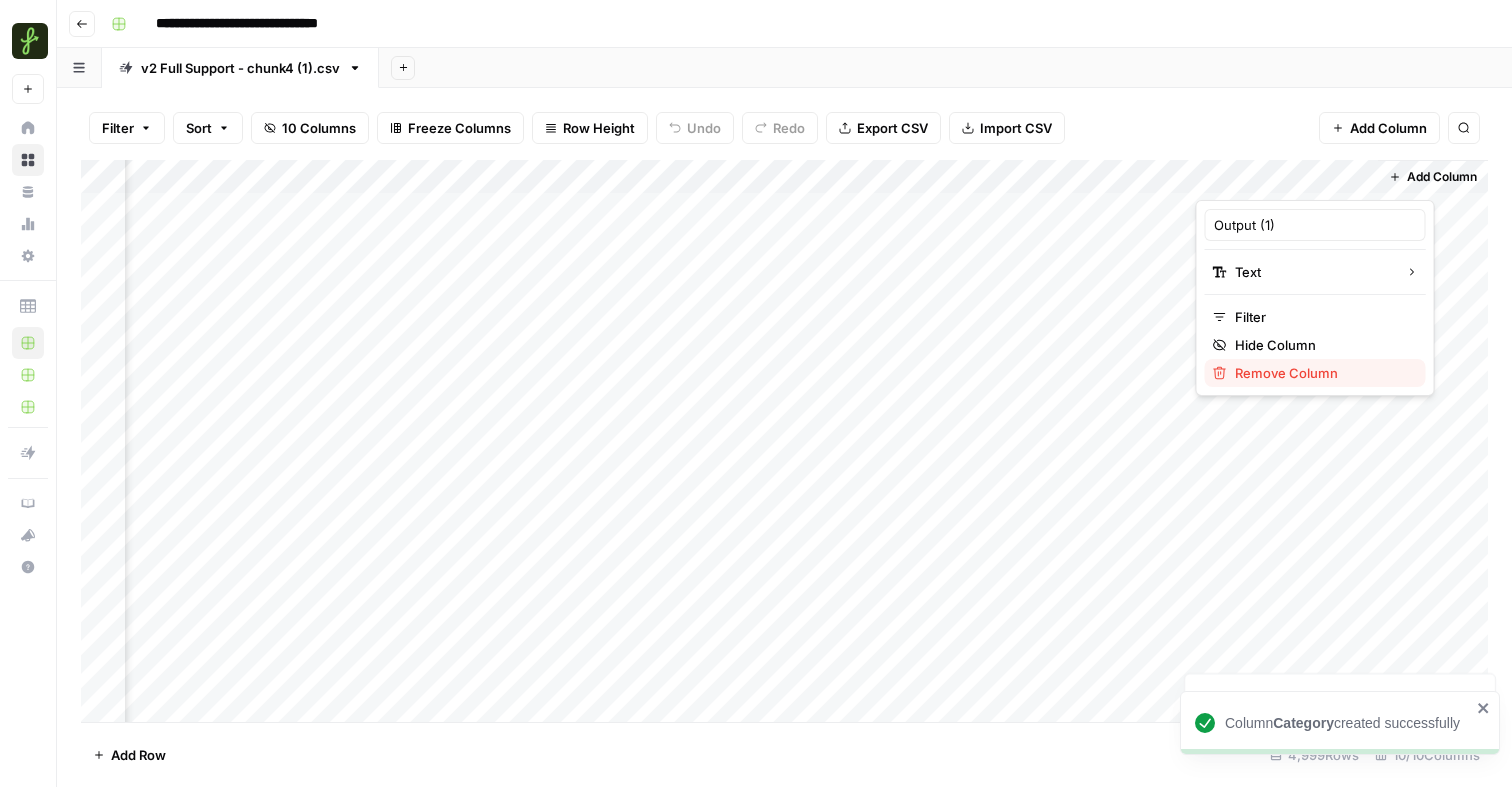 click on "Remove Column" at bounding box center [1322, 373] 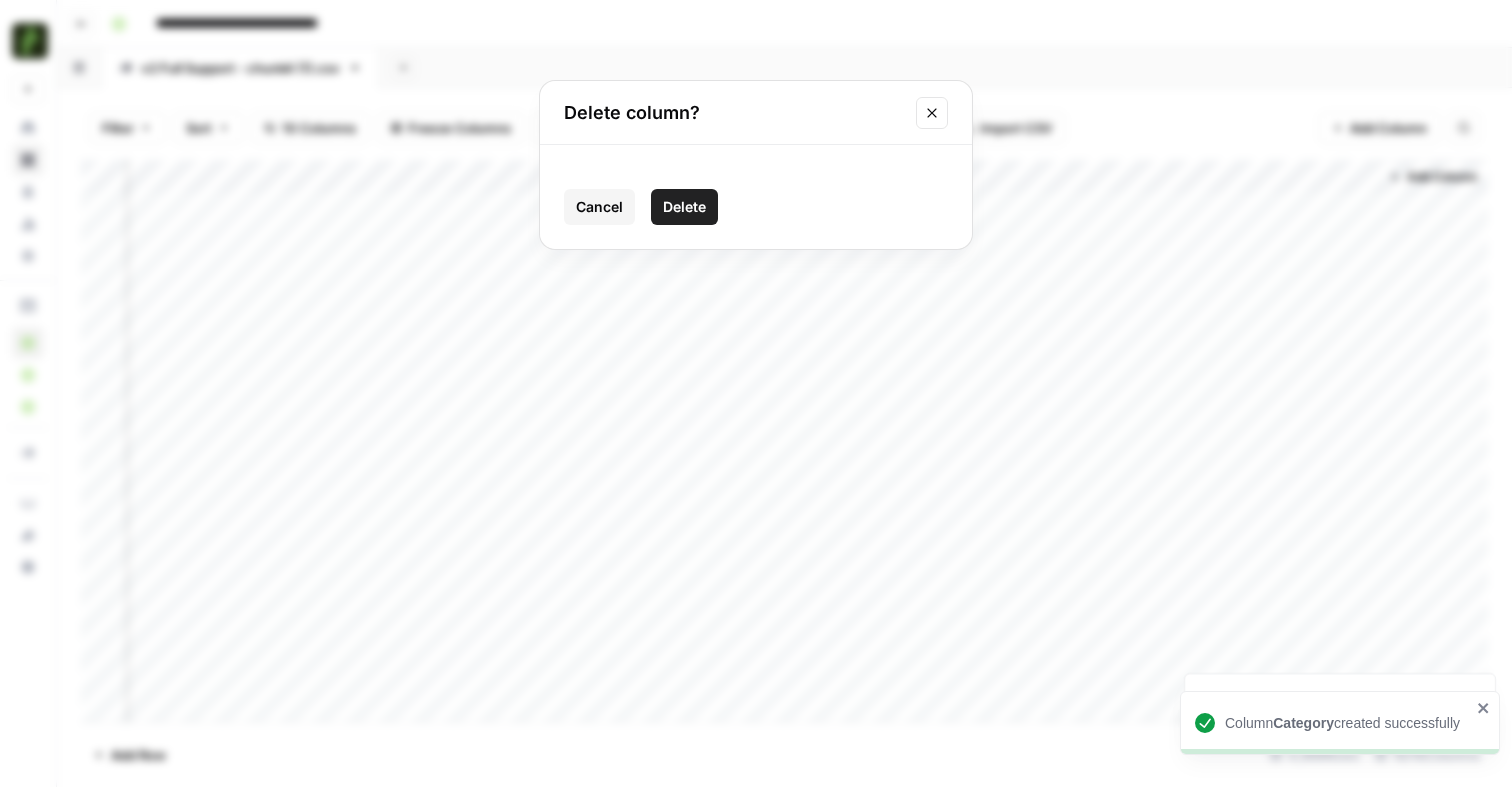 click on "Delete" at bounding box center (684, 207) 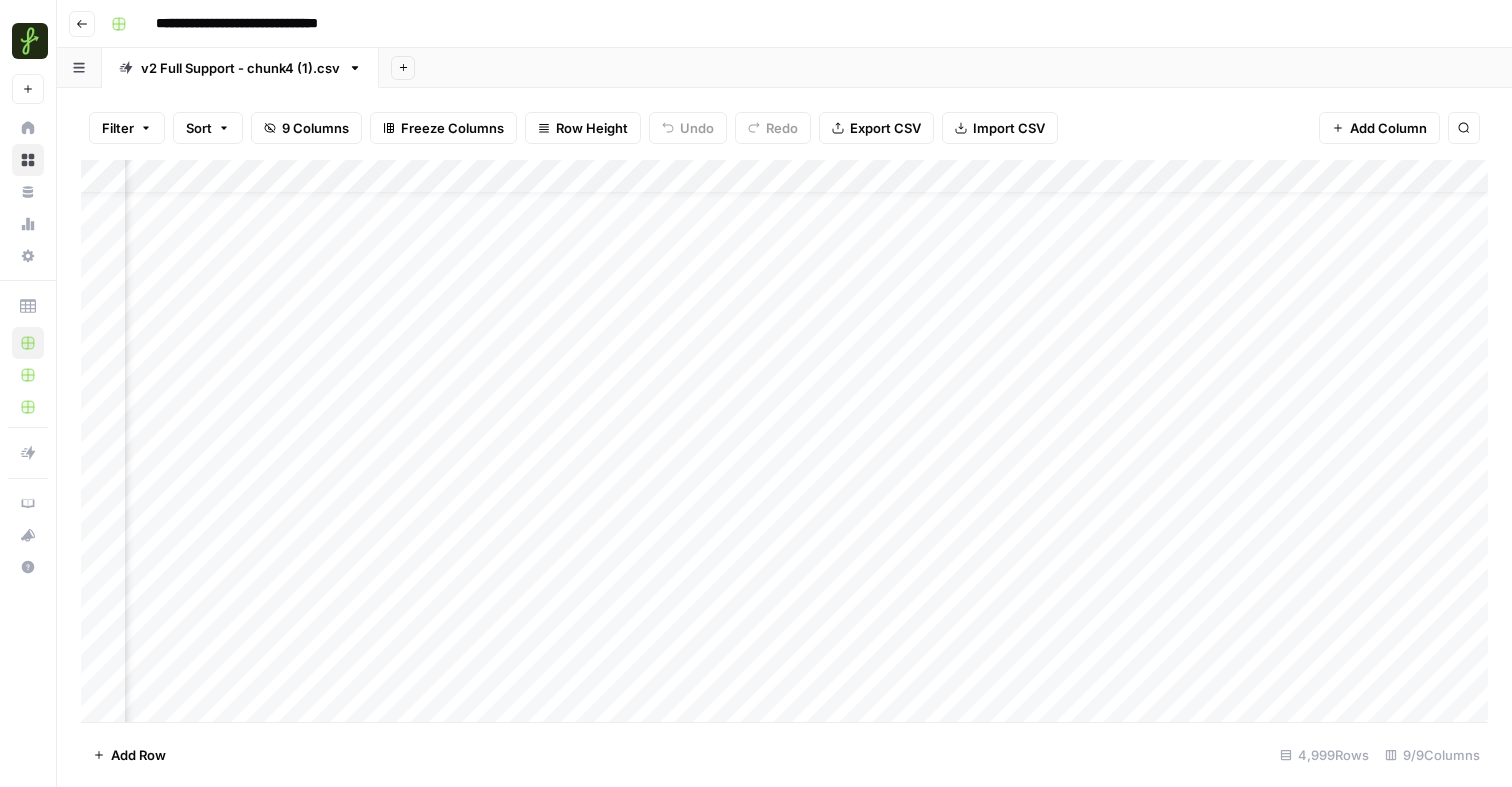 scroll, scrollTop: 63, scrollLeft: 219, axis: both 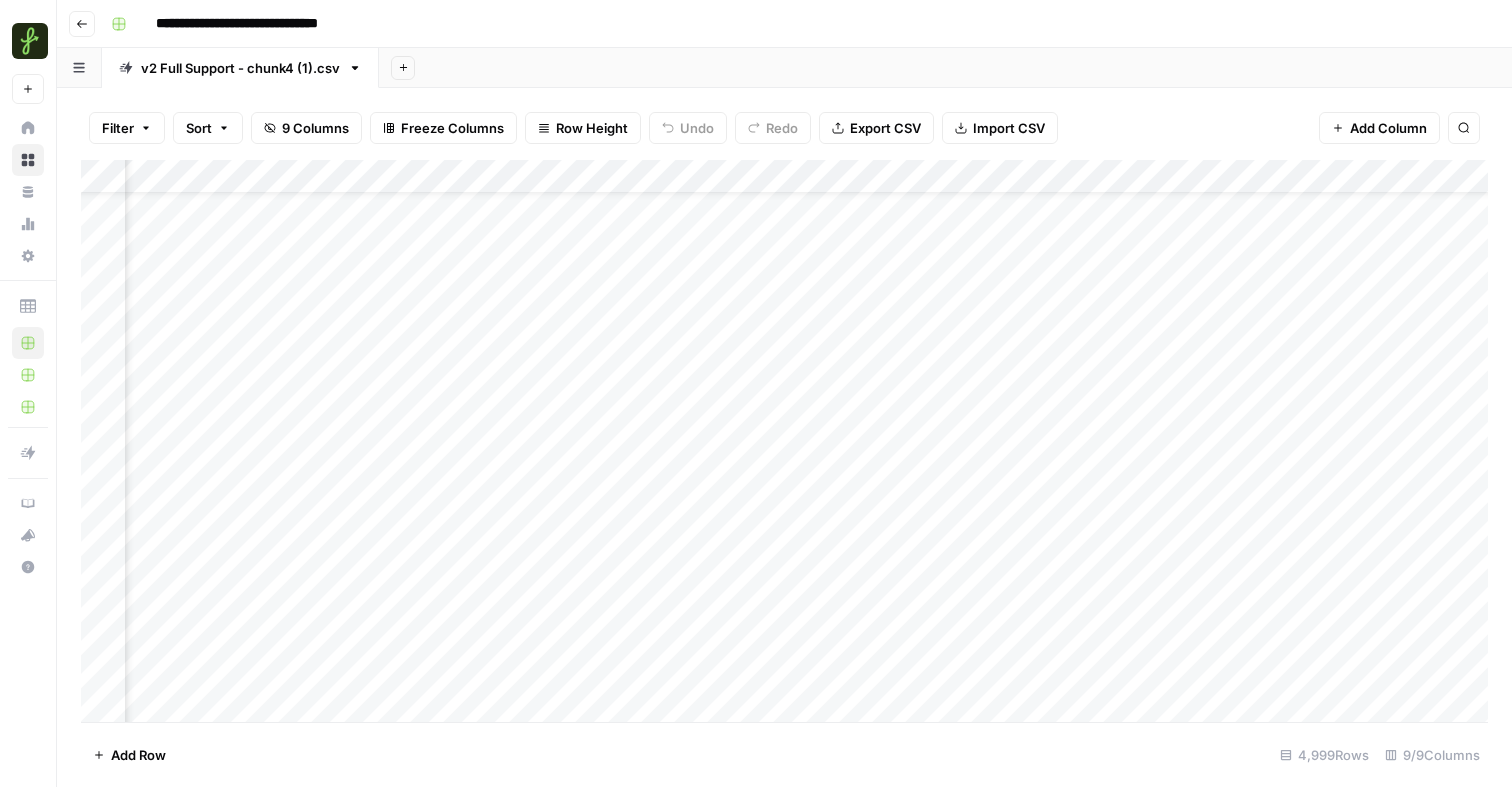 click on "Add Column" at bounding box center (784, 441) 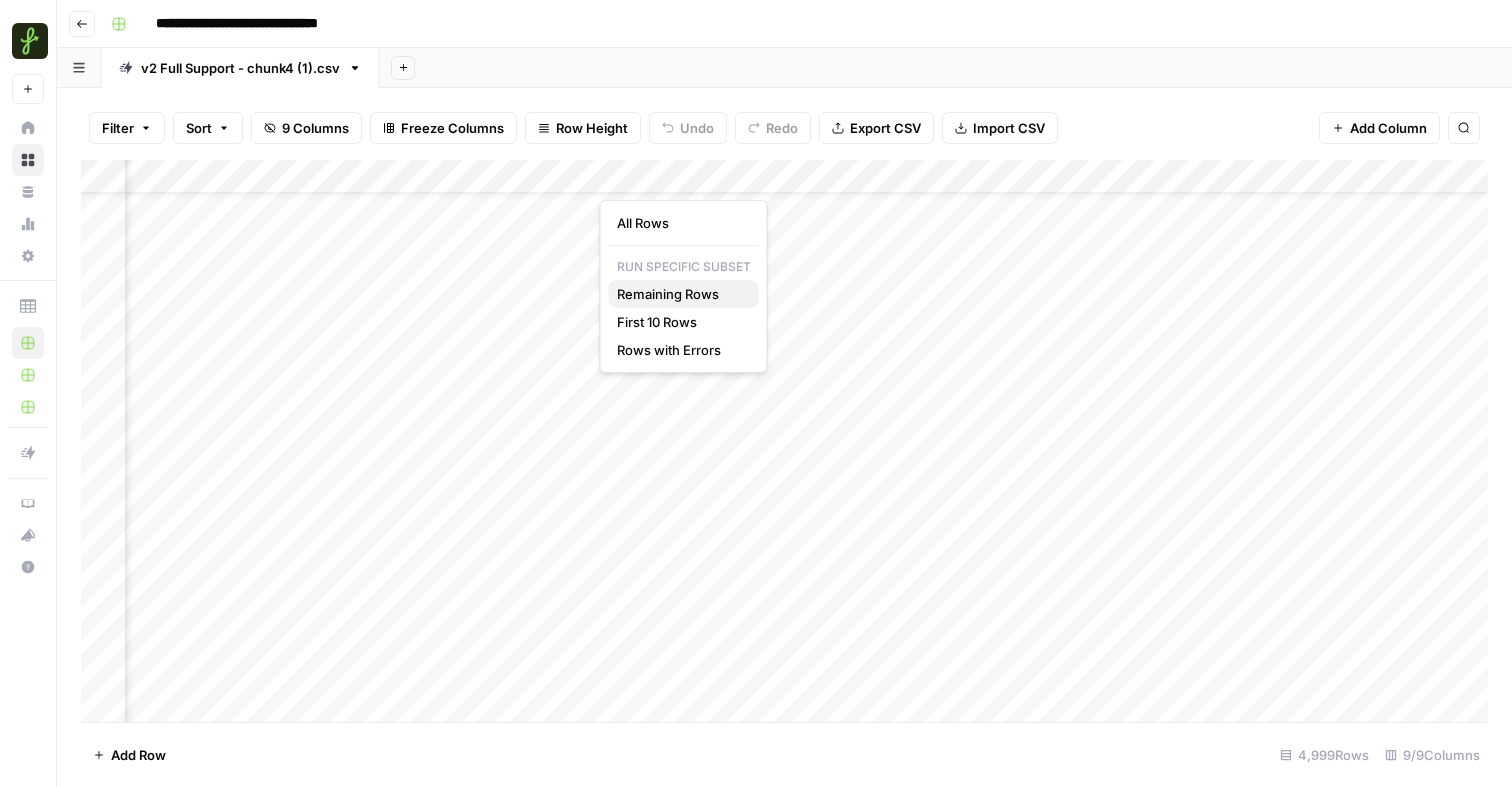 click on "Remaining Rows" at bounding box center [680, 294] 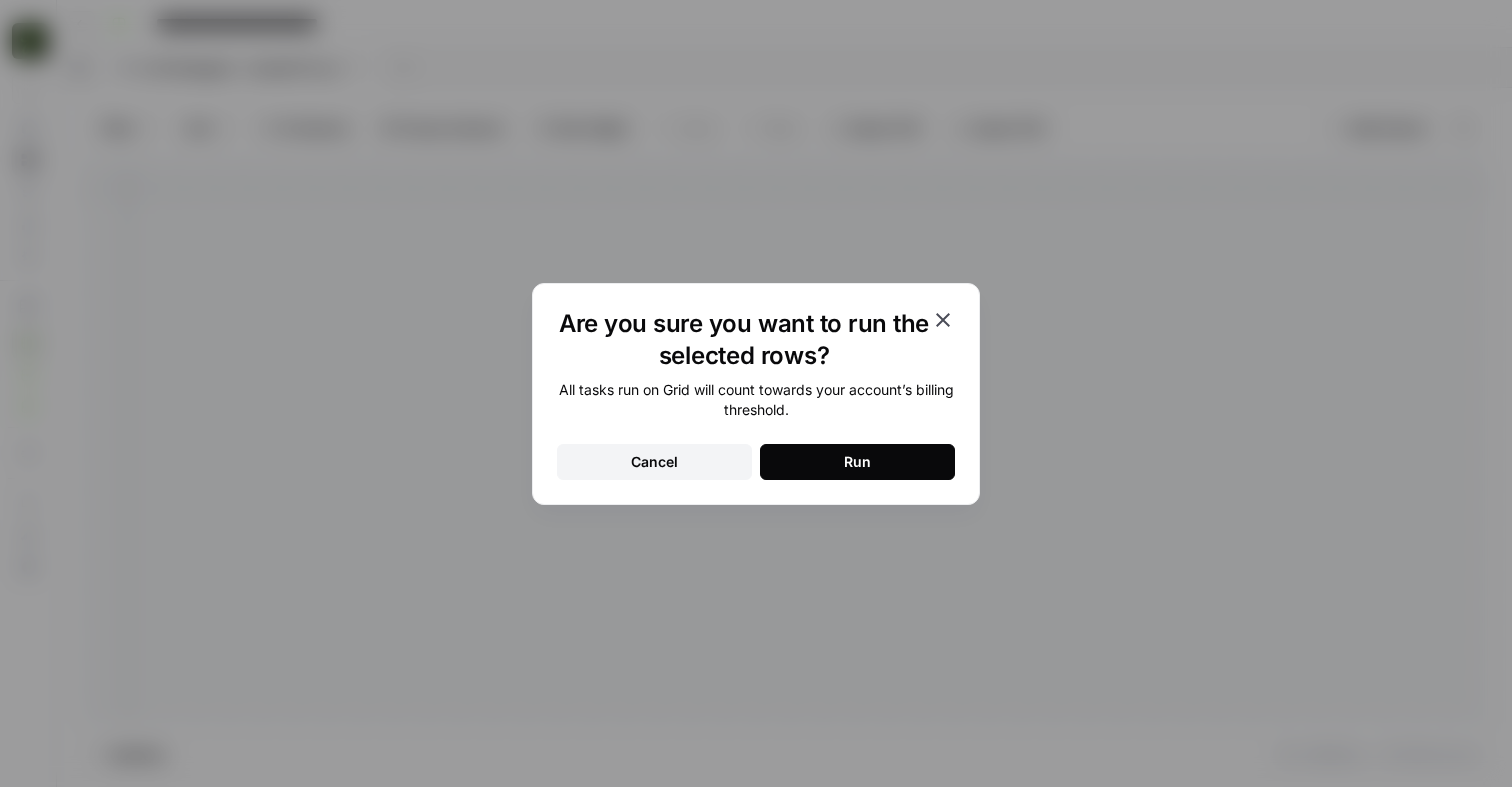click on "Run" at bounding box center [857, 462] 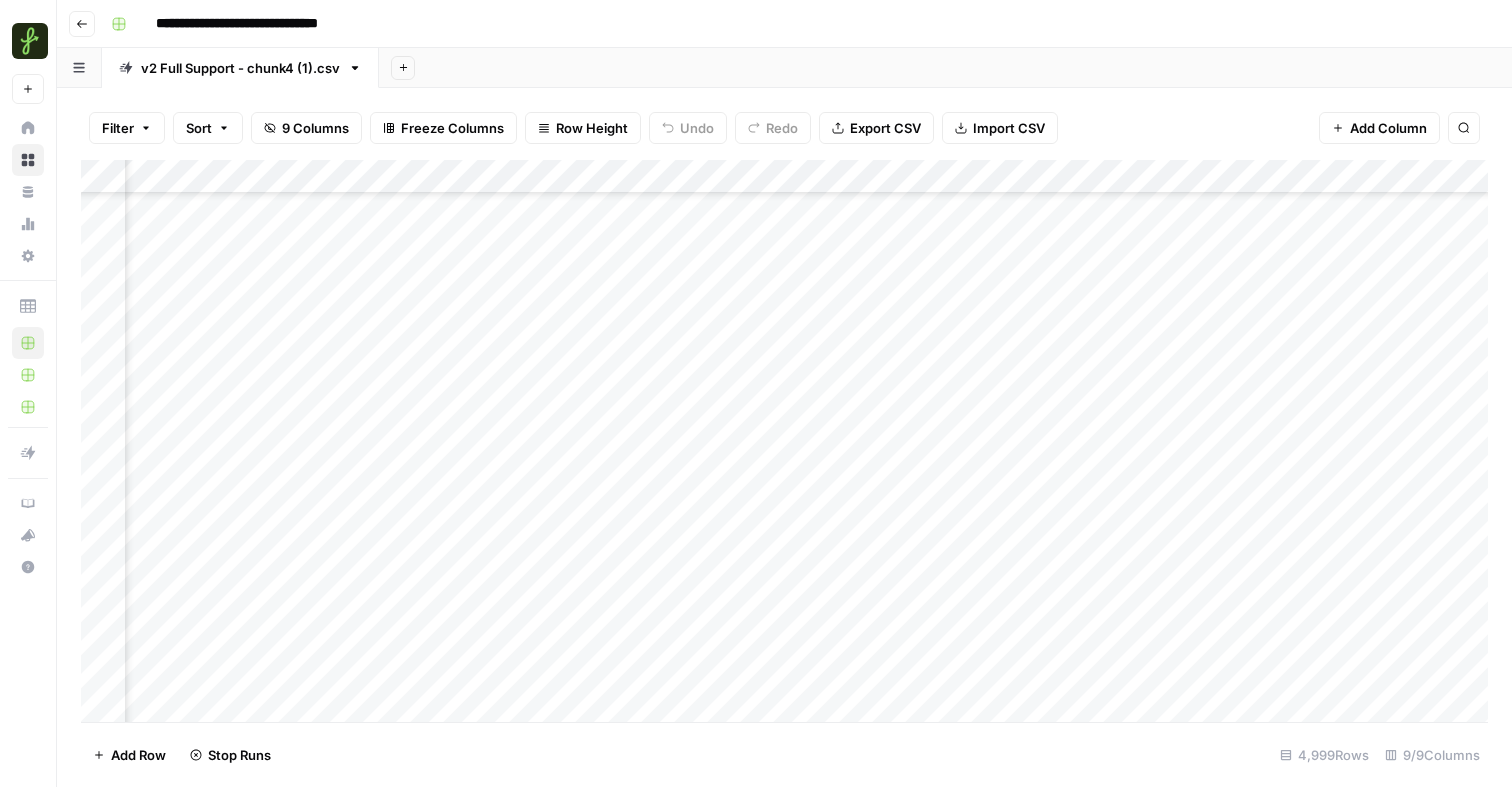 scroll, scrollTop: 125, scrollLeft: 219, axis: both 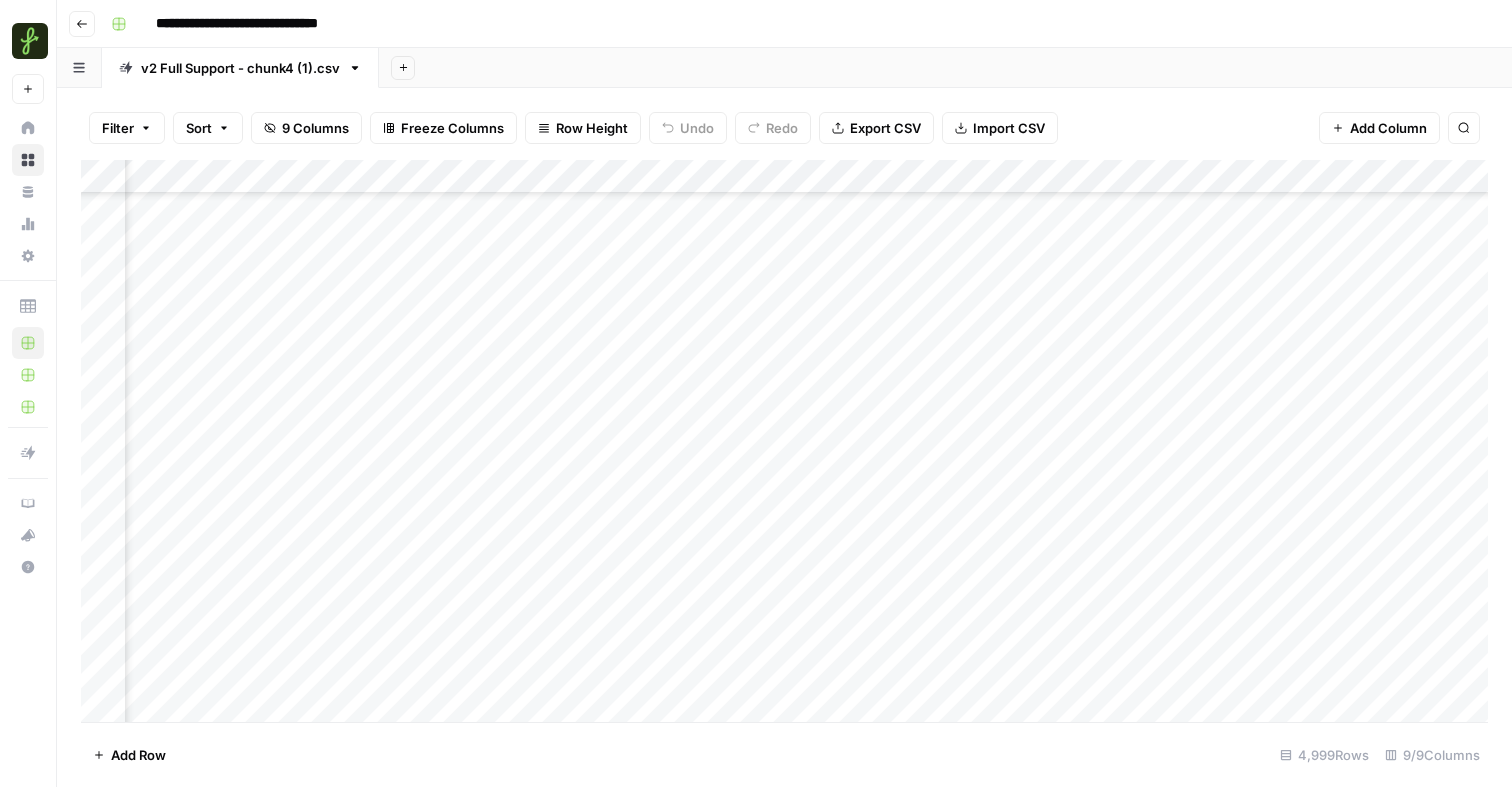 click on "Export CSV" at bounding box center [876, 128] 